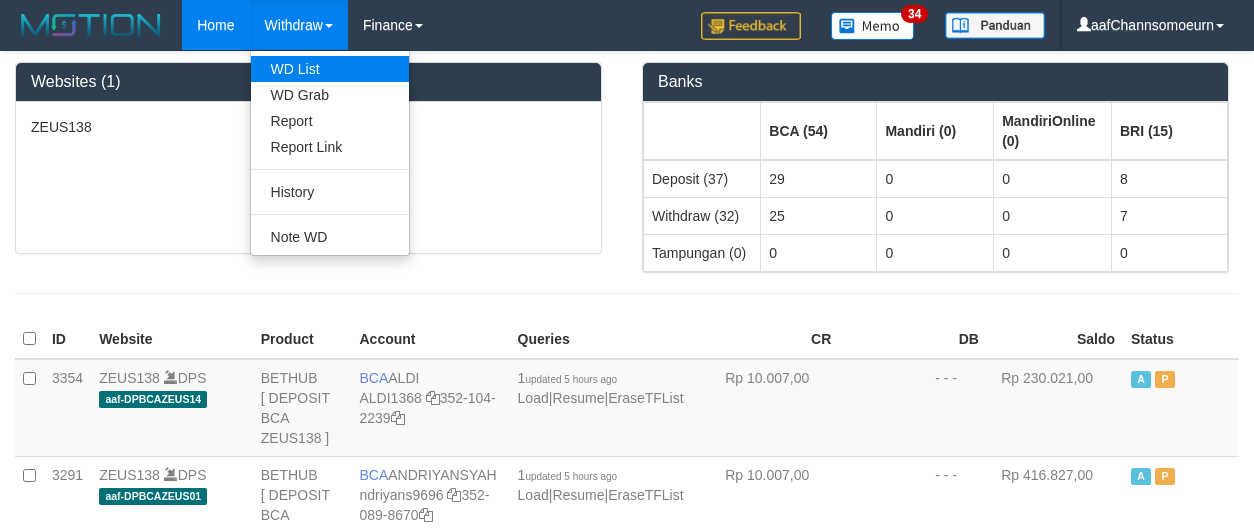 scroll, scrollTop: 0, scrollLeft: 0, axis: both 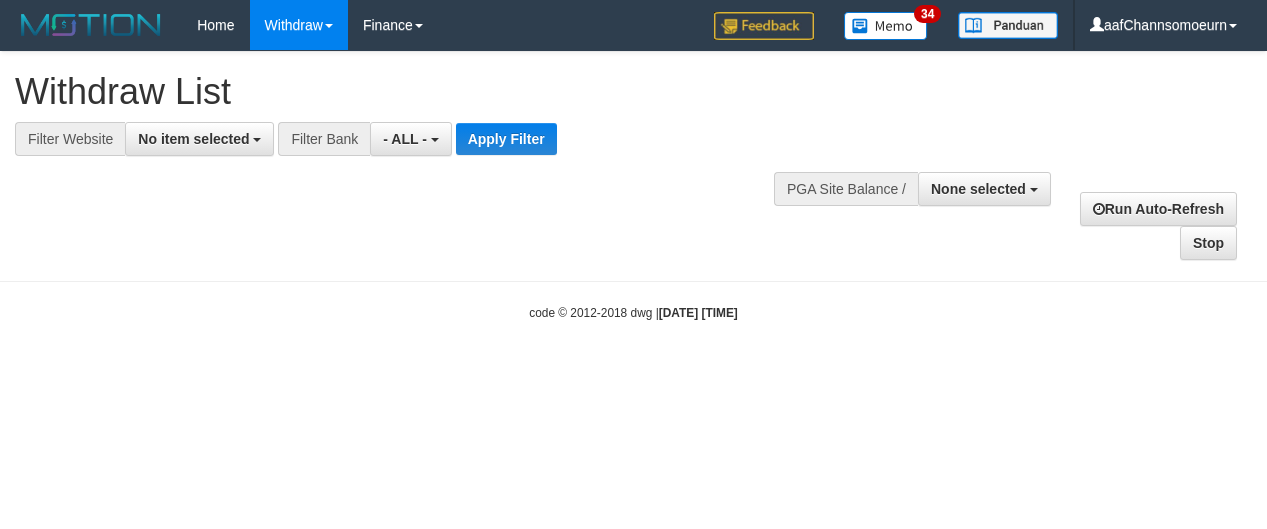 select 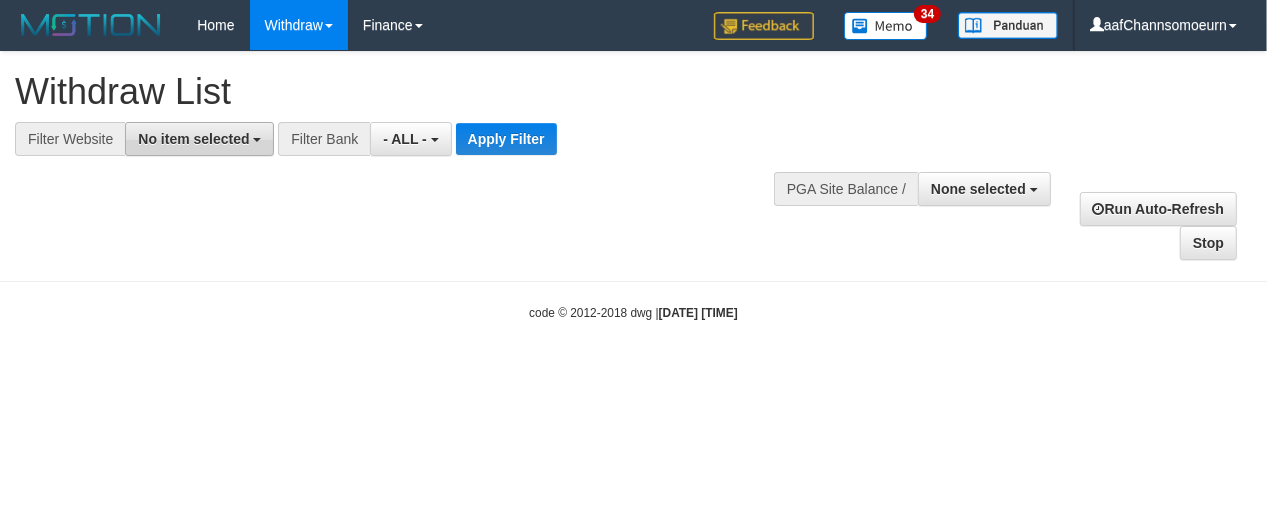 click on "No item selected" at bounding box center [193, 139] 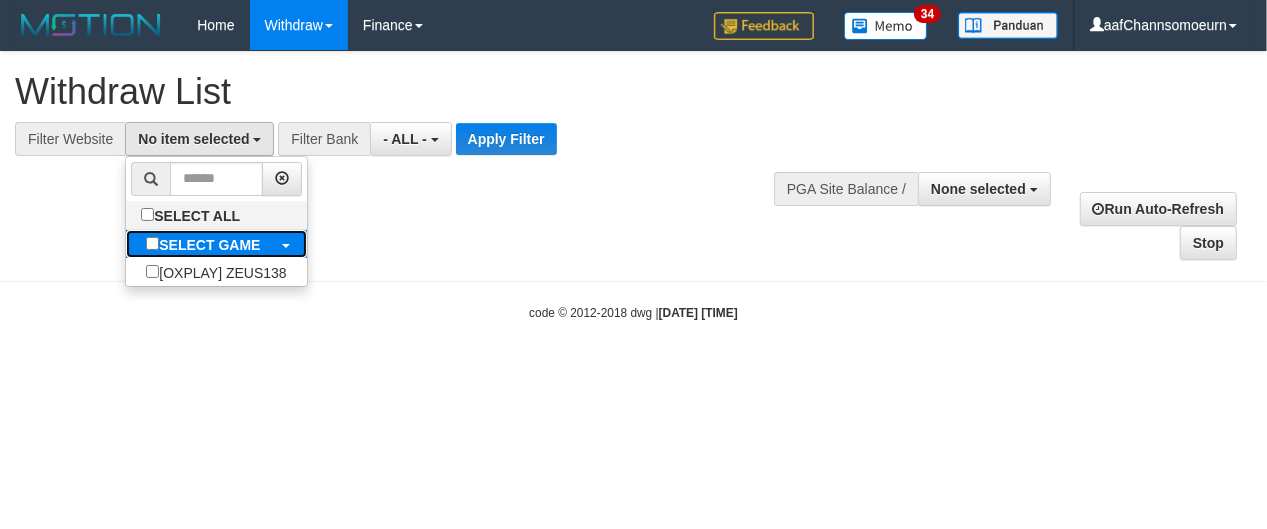 click on "SELECT GAME" at bounding box center [209, 245] 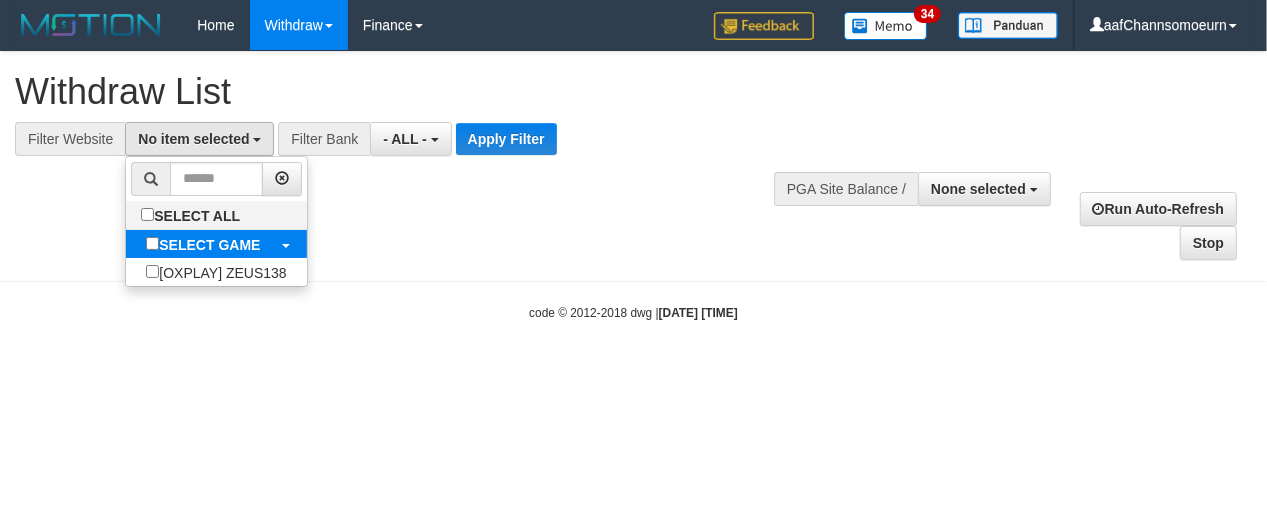 select on "***" 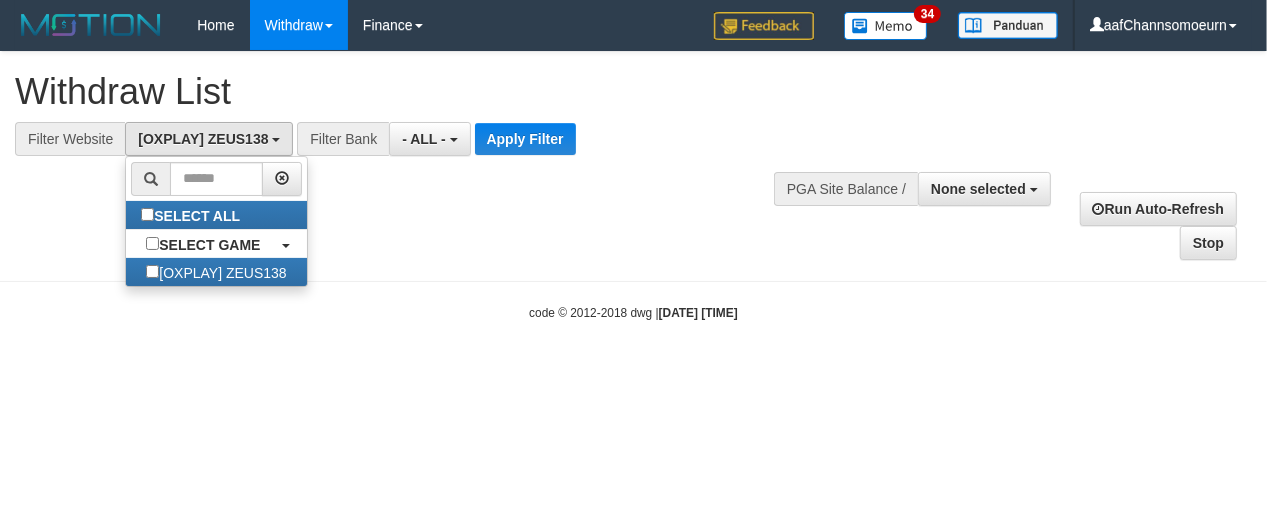 scroll, scrollTop: 18, scrollLeft: 0, axis: vertical 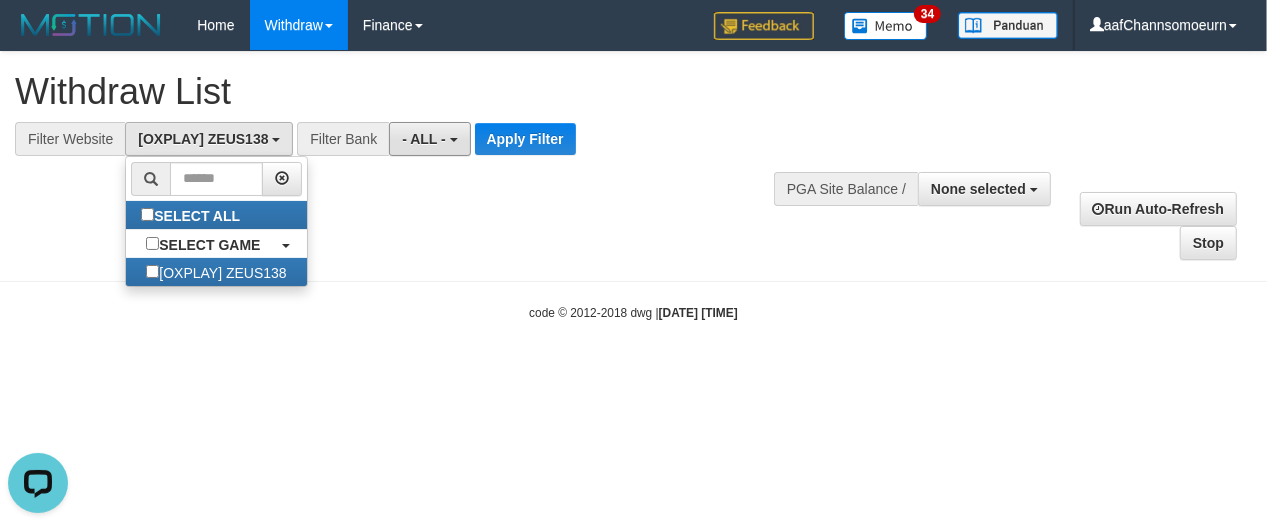 drag, startPoint x: 449, startPoint y: 138, endPoint x: 440, endPoint y: 161, distance: 24.698177 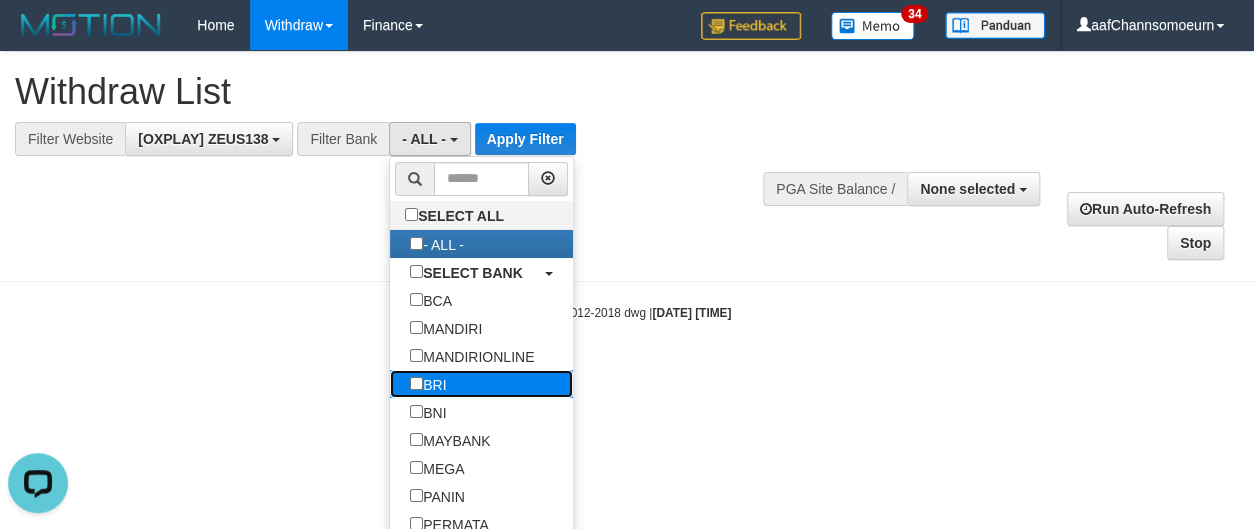 click on "BRI" at bounding box center [428, 384] 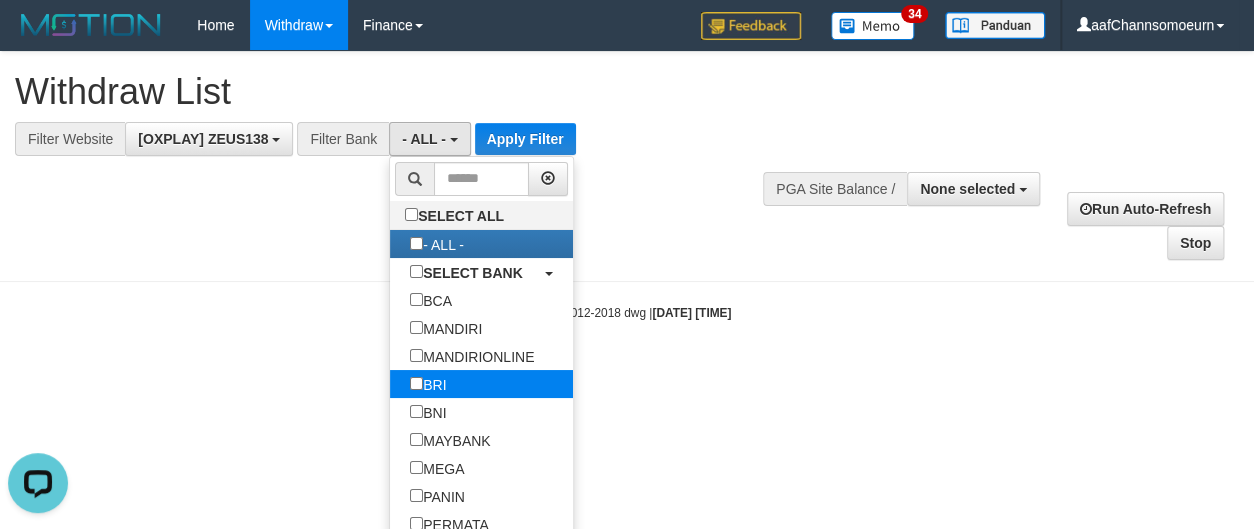 select on "***" 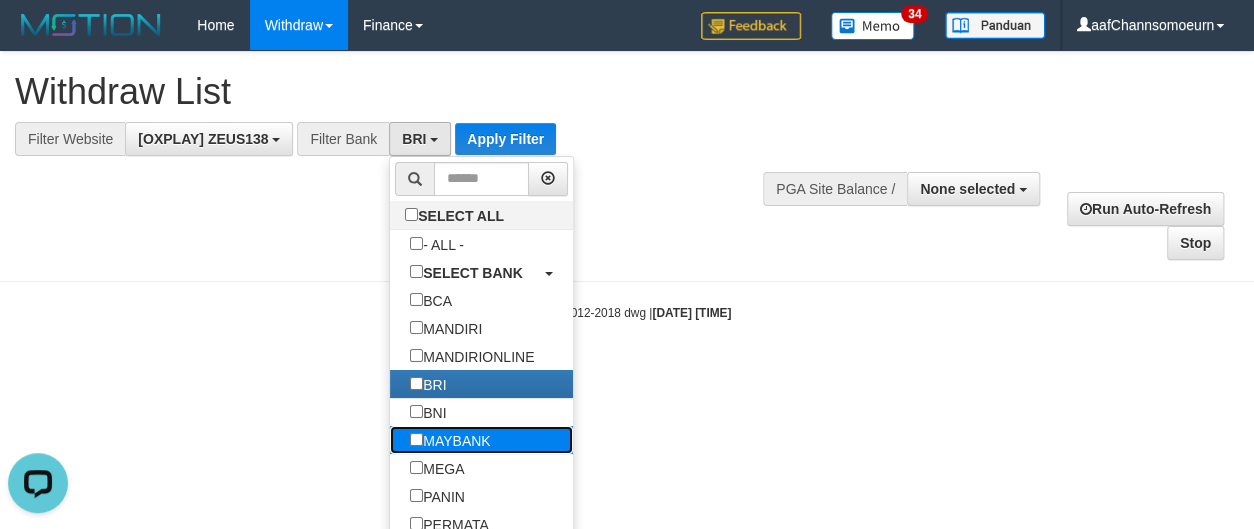 click on "MAYBANK" at bounding box center [450, 440] 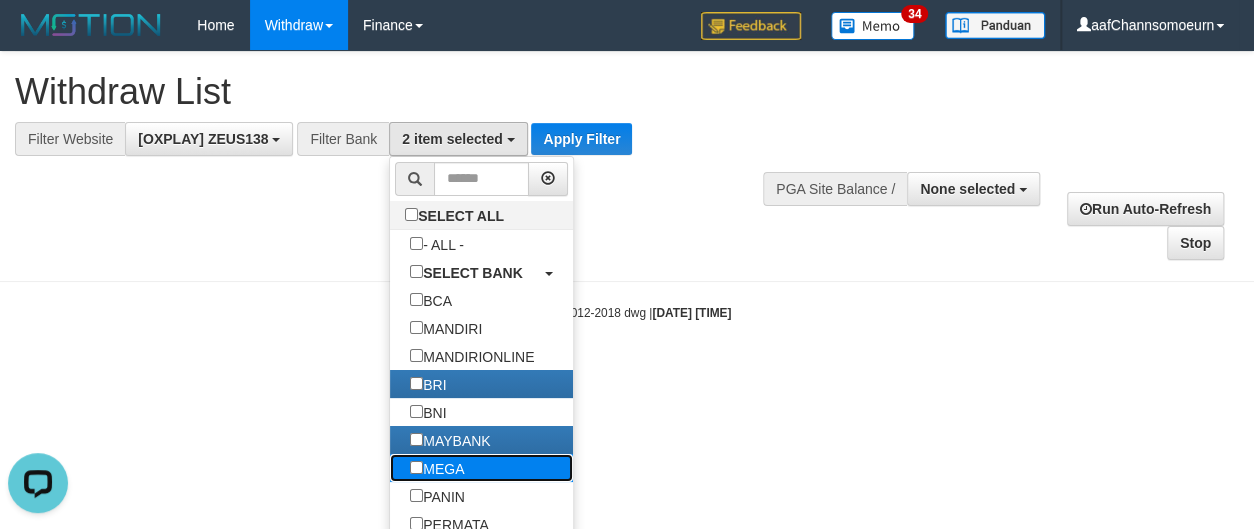 click on "MEGA" at bounding box center (437, 468) 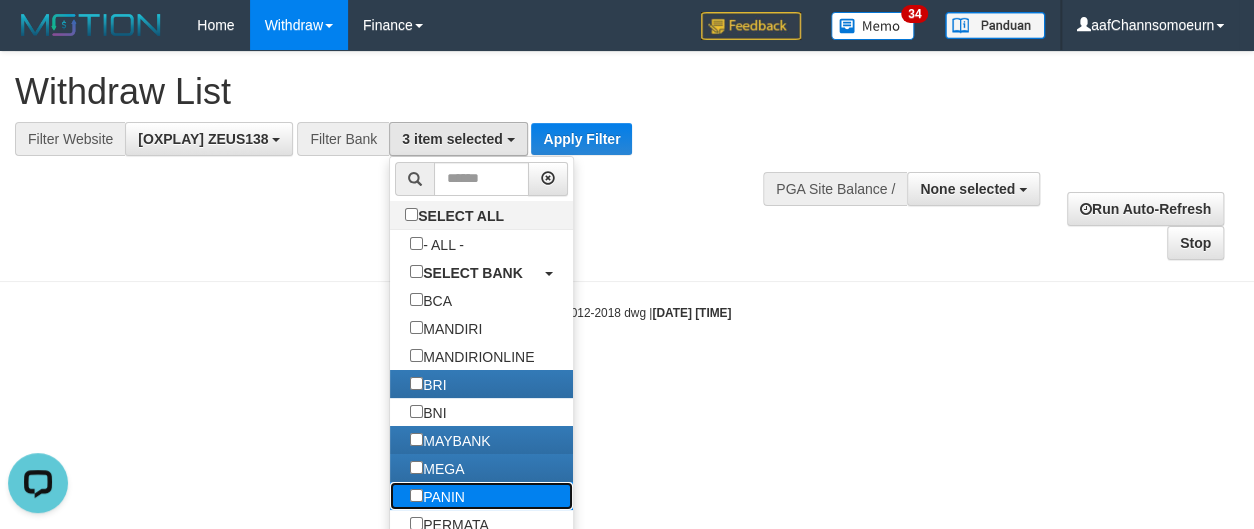 click on "PANIN" at bounding box center (437, 496) 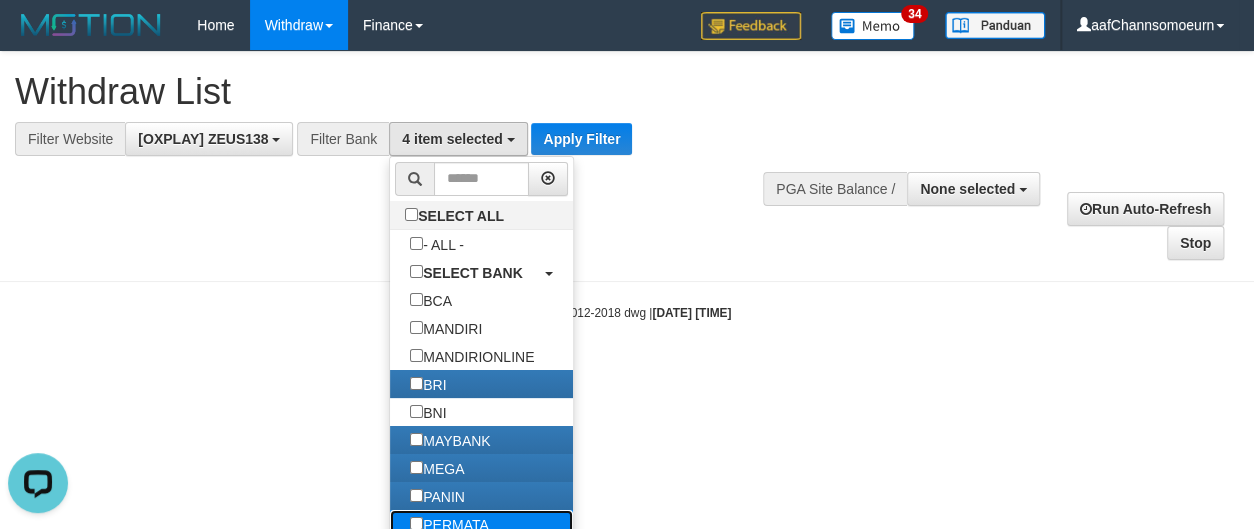 click on "PERMATA" at bounding box center (449, 524) 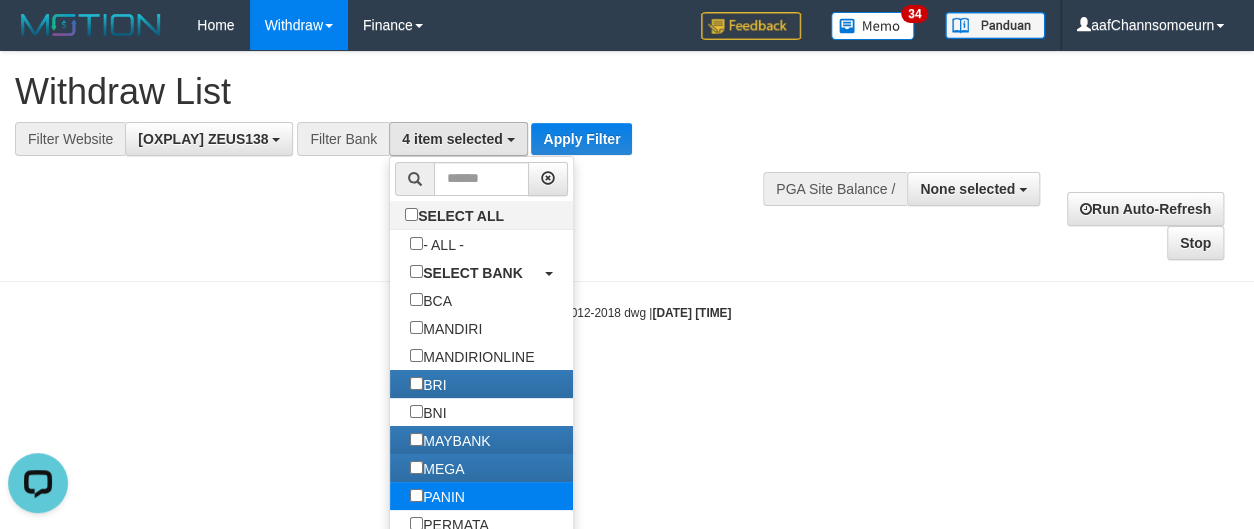 scroll, scrollTop: 5, scrollLeft: 0, axis: vertical 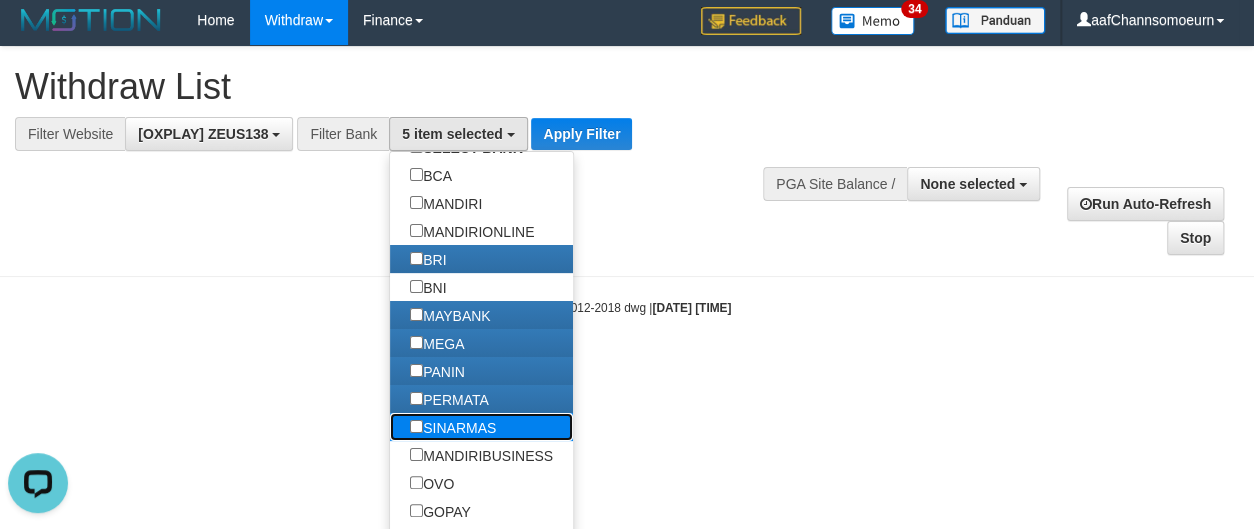 click on "SINARMAS" at bounding box center [453, 427] 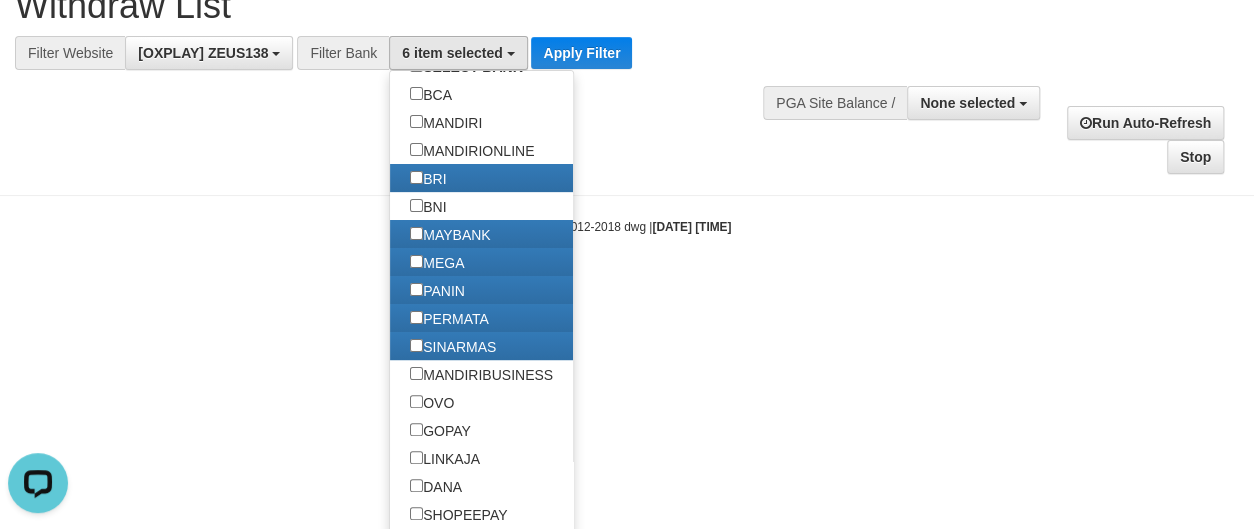 scroll, scrollTop: 126, scrollLeft: 0, axis: vertical 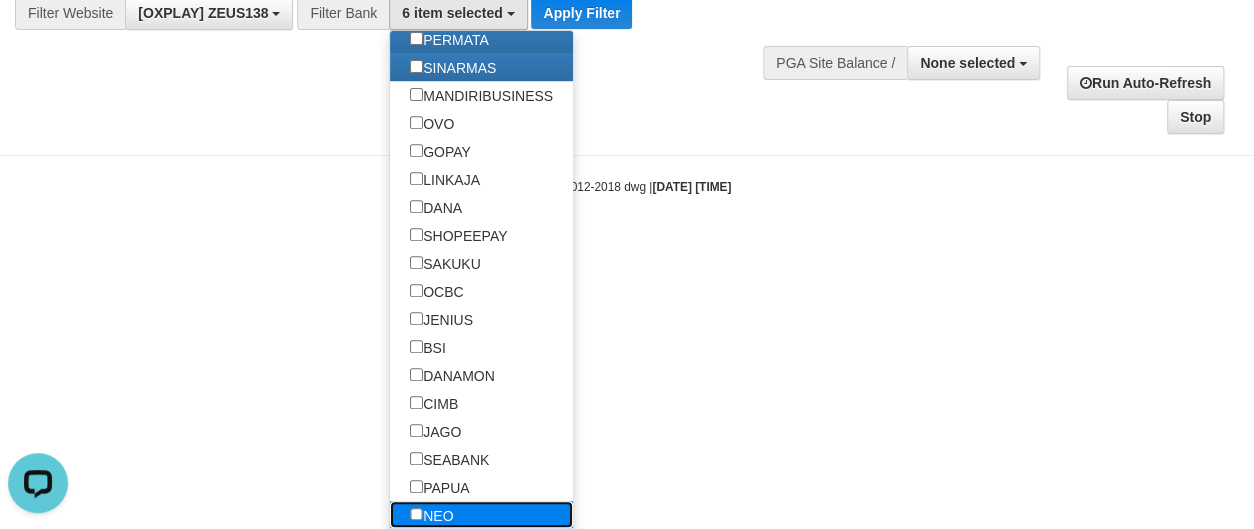 click on "NEO" at bounding box center (431, 515) 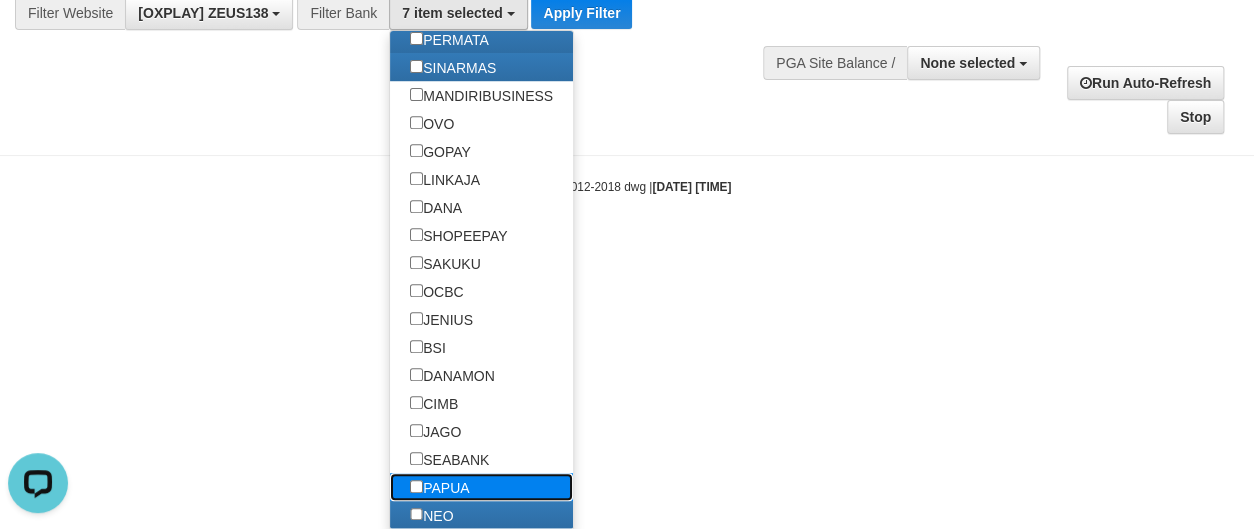 click on "PAPUA" at bounding box center [439, 487] 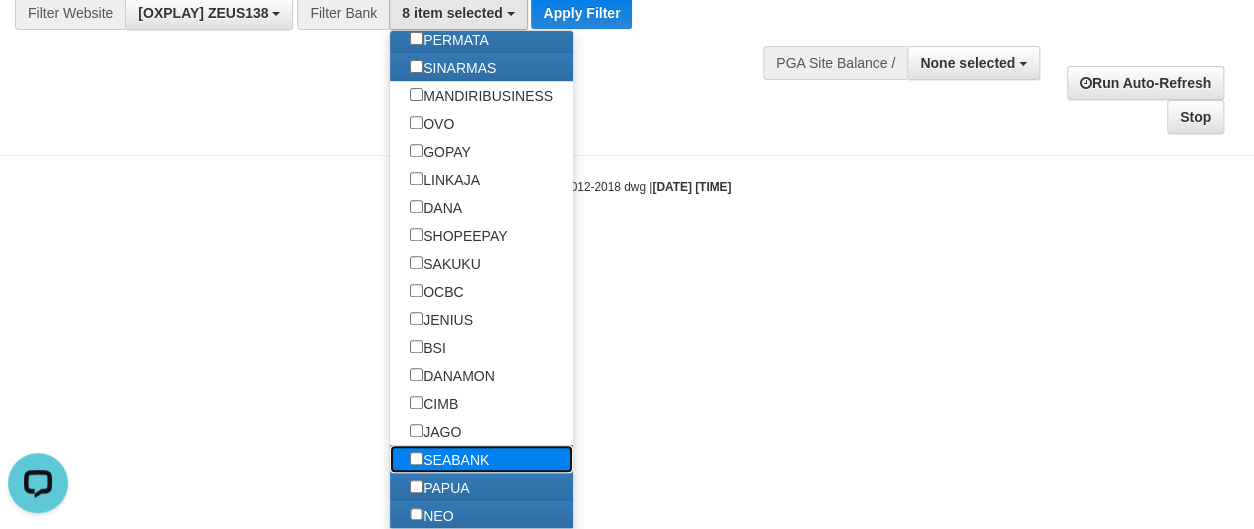 click on "SEABANK" at bounding box center [449, 459] 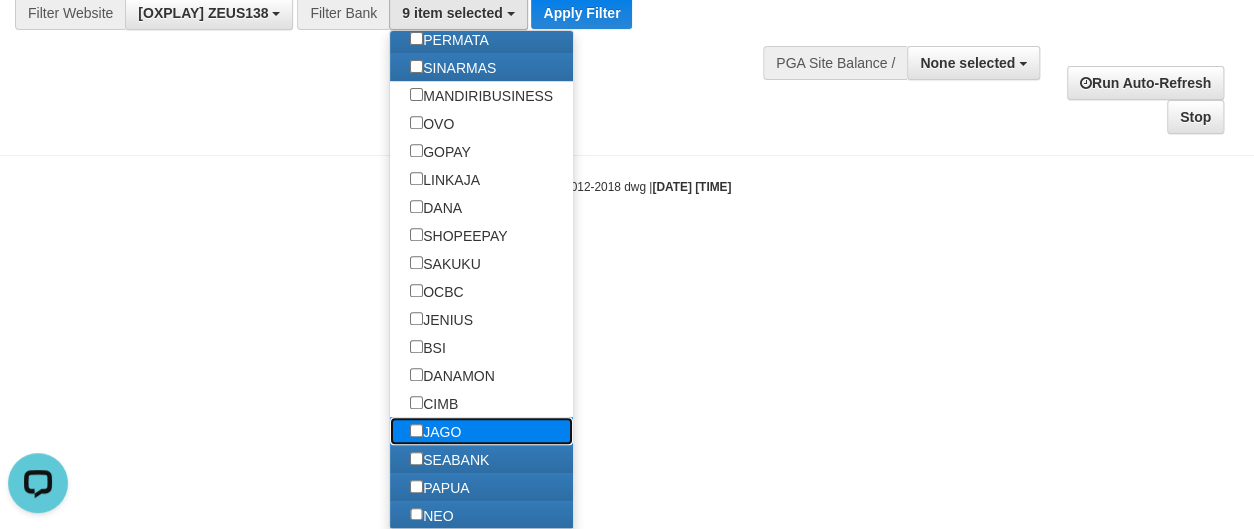 click on "JAGO" at bounding box center [435, 431] 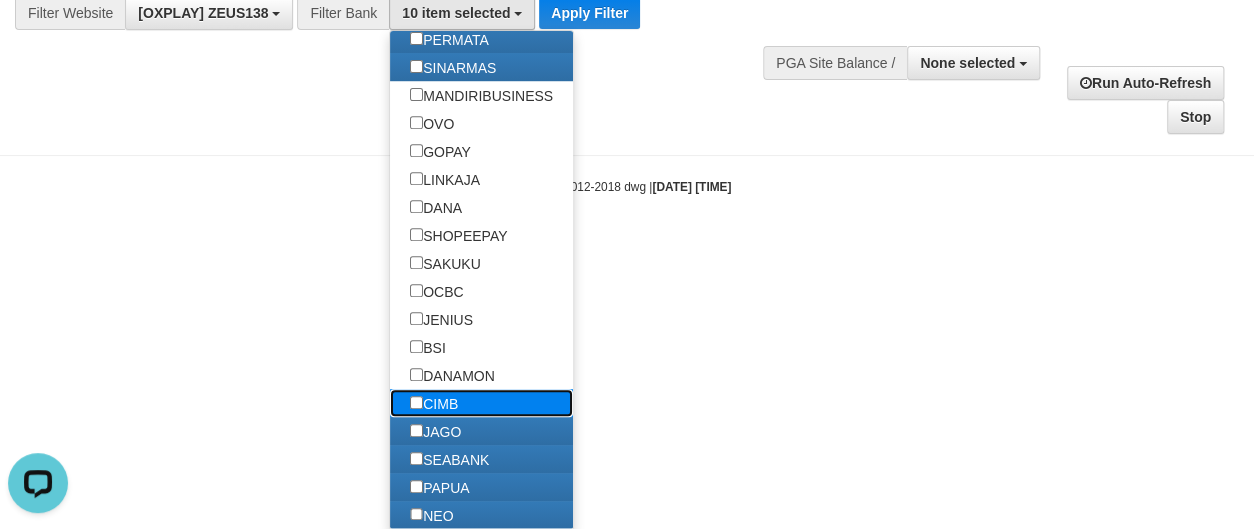 click on "CIMB" at bounding box center [434, 403] 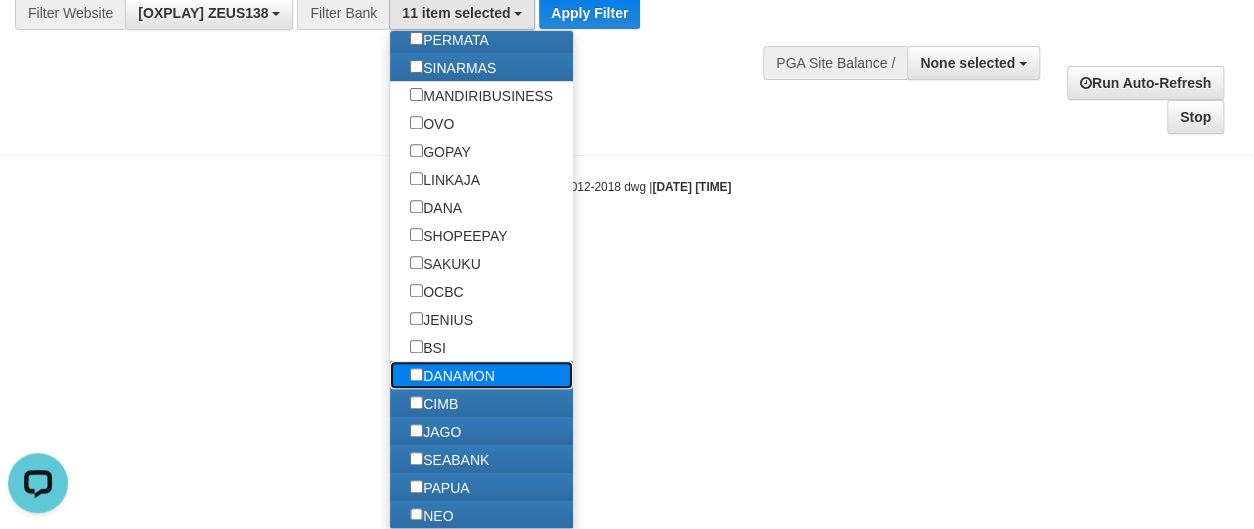 click on "DANAMON" at bounding box center [452, 375] 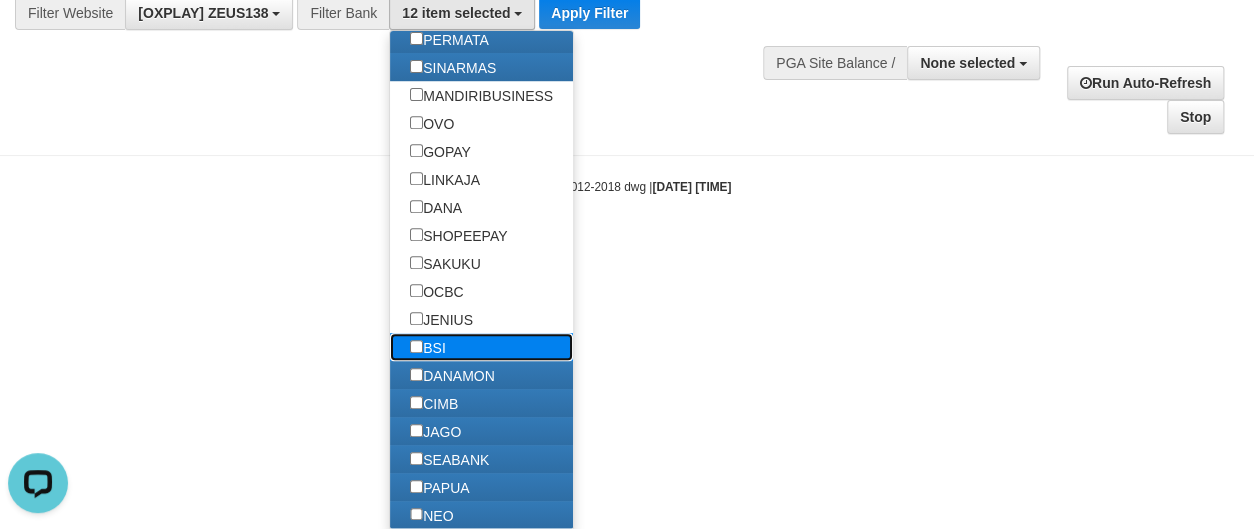 click on "BSI" at bounding box center [428, 347] 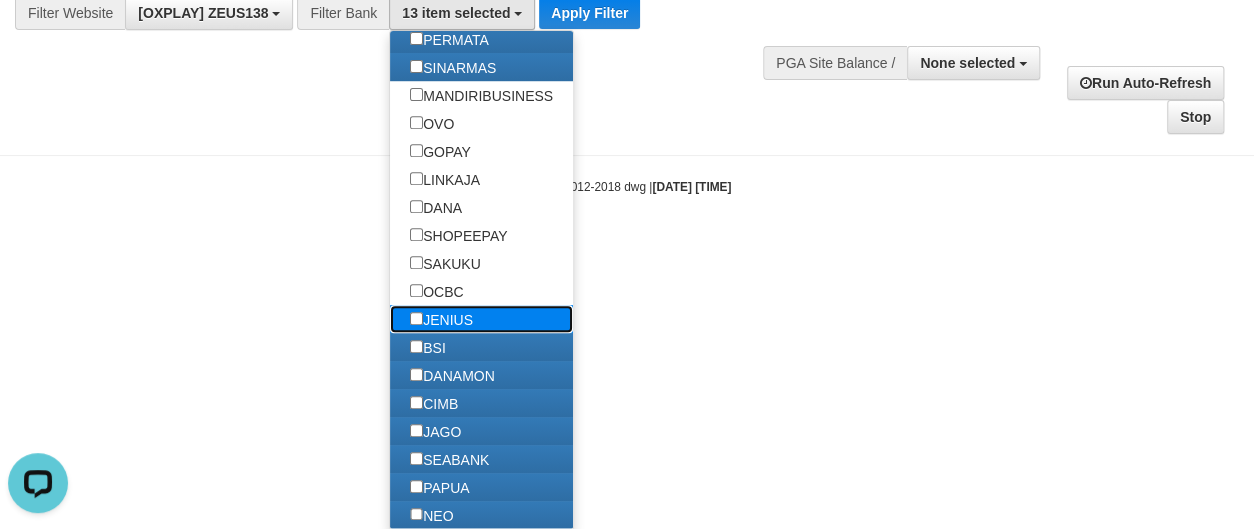 click on "JENIUS" at bounding box center [441, 319] 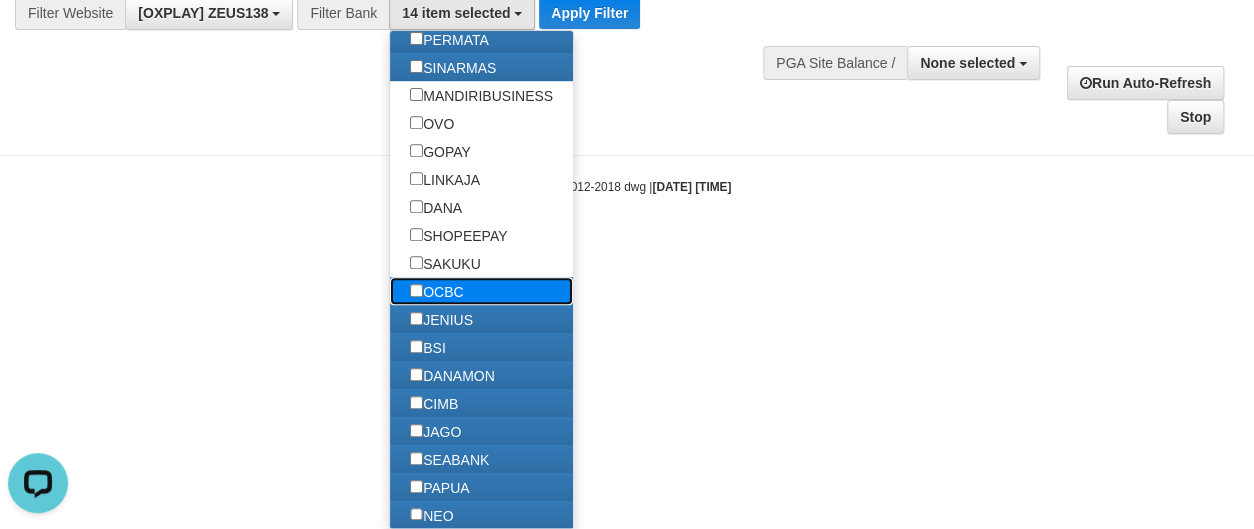 click on "OCBC" at bounding box center [436, 291] 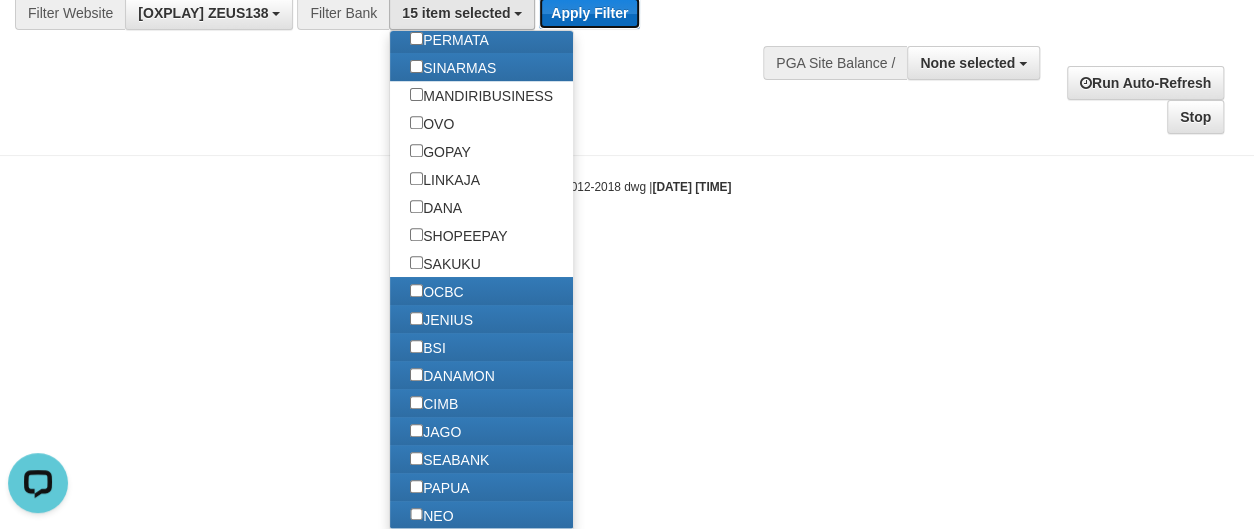 click on "Apply Filter" at bounding box center (589, 13) 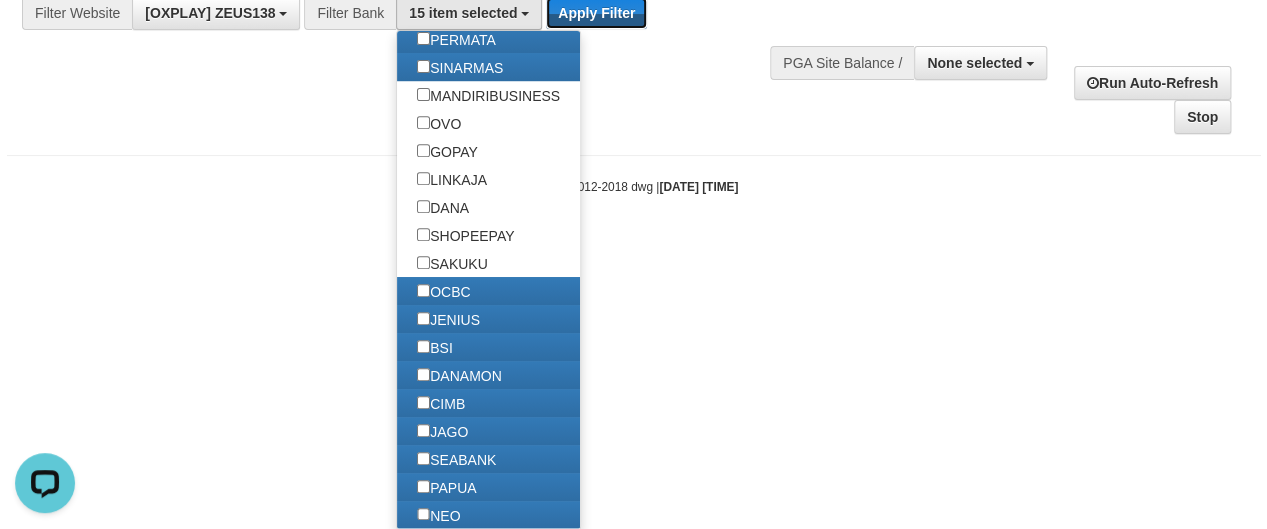 scroll, scrollTop: 0, scrollLeft: 0, axis: both 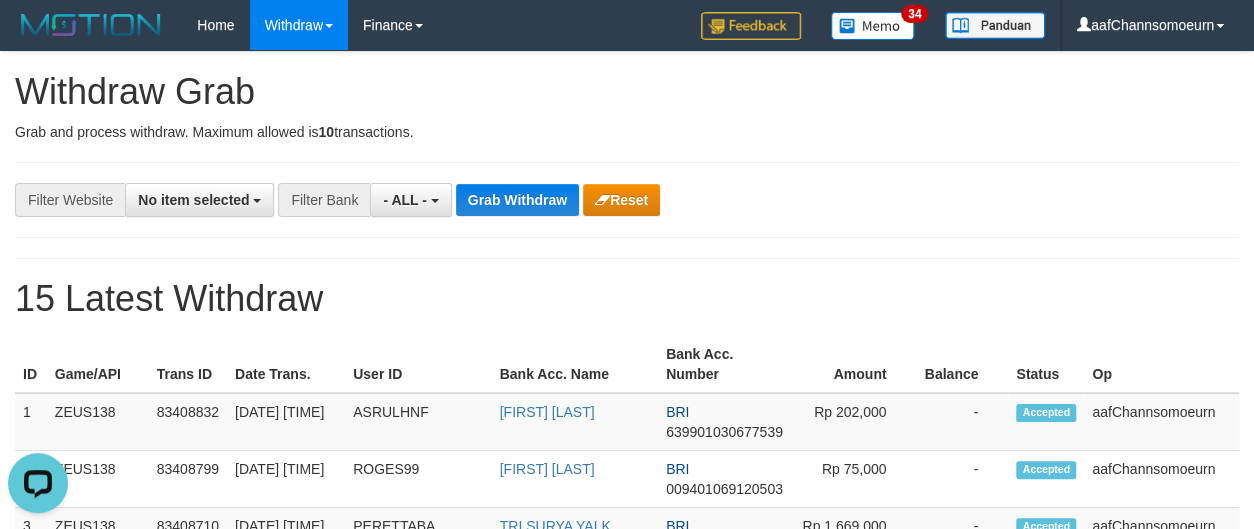 click on "Withdraw Grab" at bounding box center (627, 92) 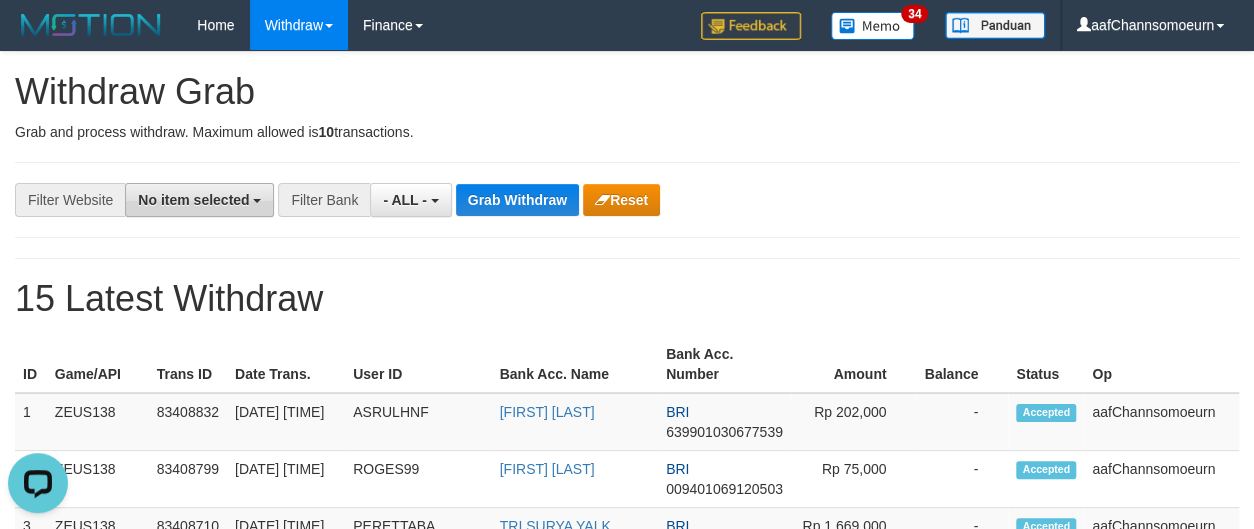 click on "No item selected" at bounding box center (193, 200) 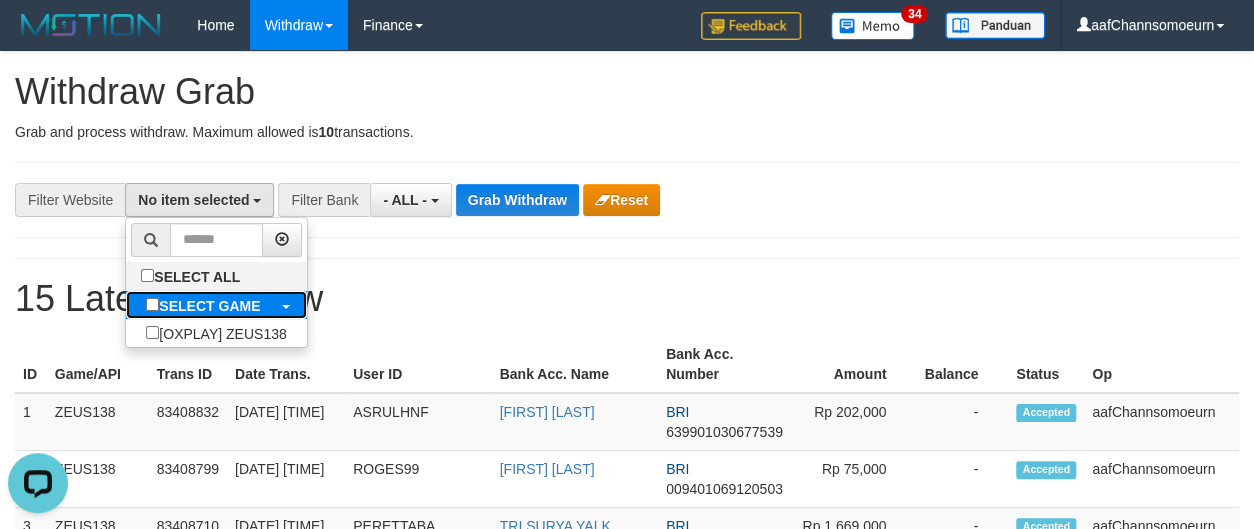 click on "SELECT GAME" at bounding box center [209, 306] 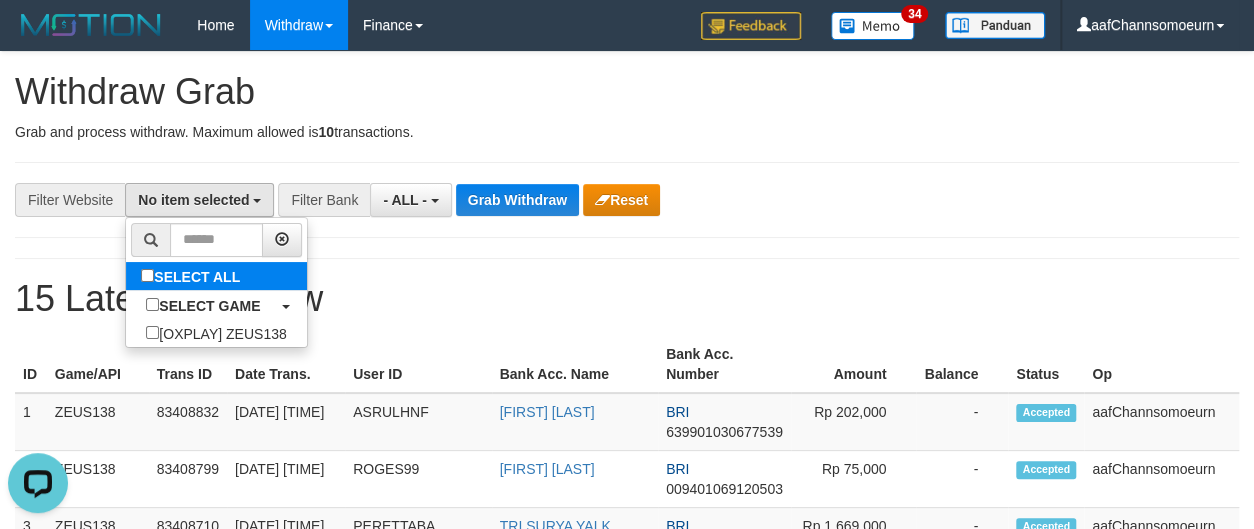 select on "***" 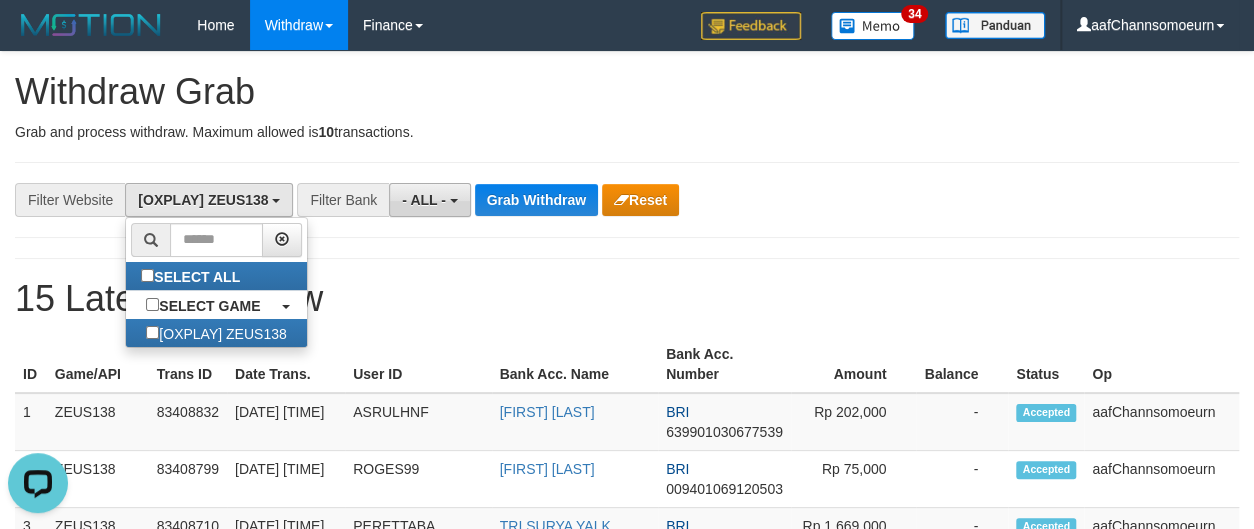 click on "- ALL -" at bounding box center [424, 200] 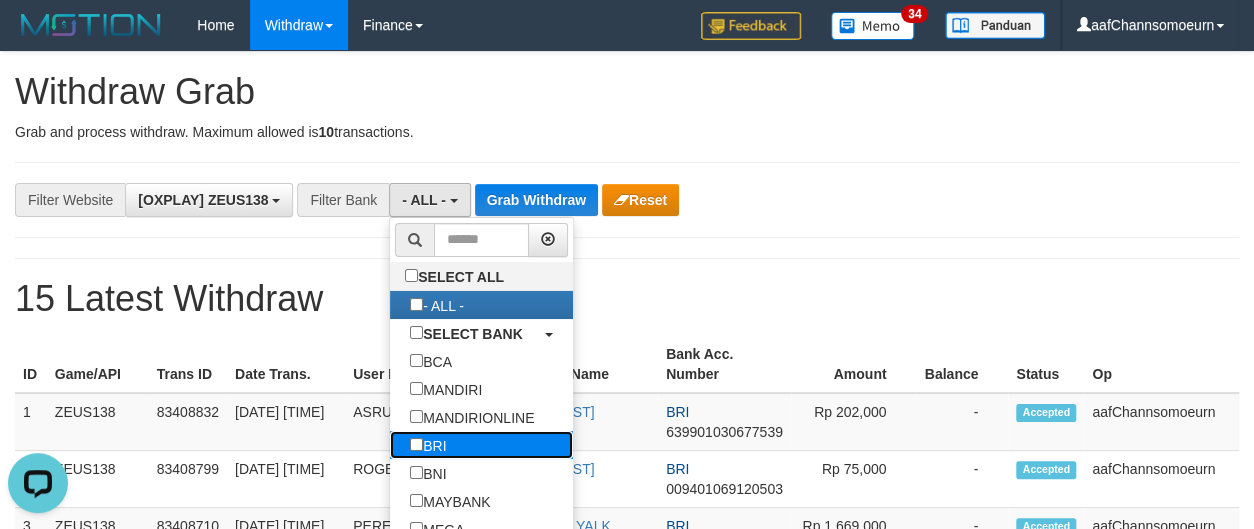 click on "BRI" at bounding box center (428, 445) 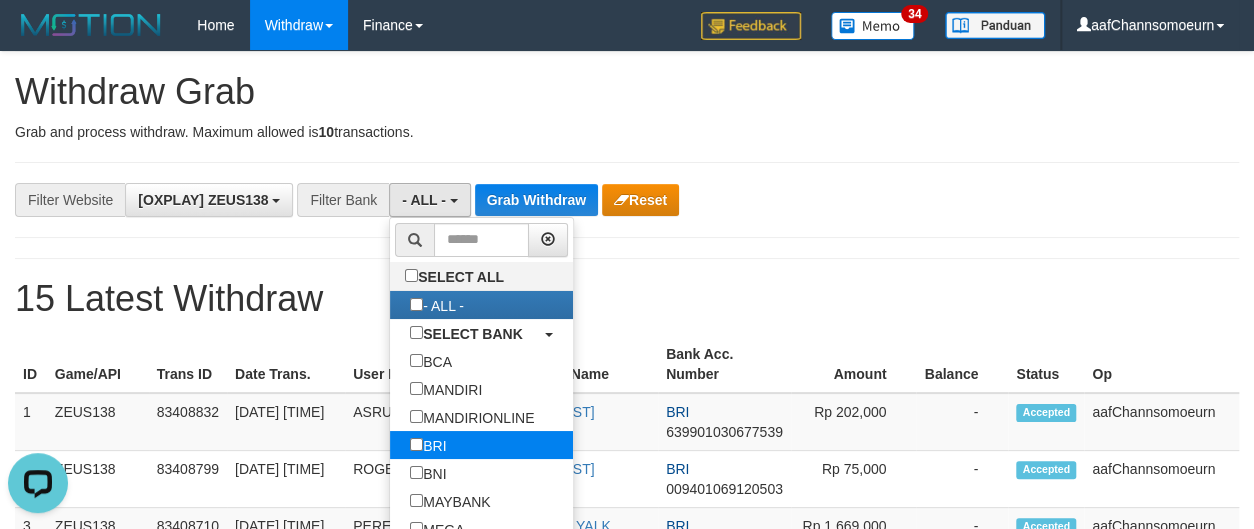 select on "***" 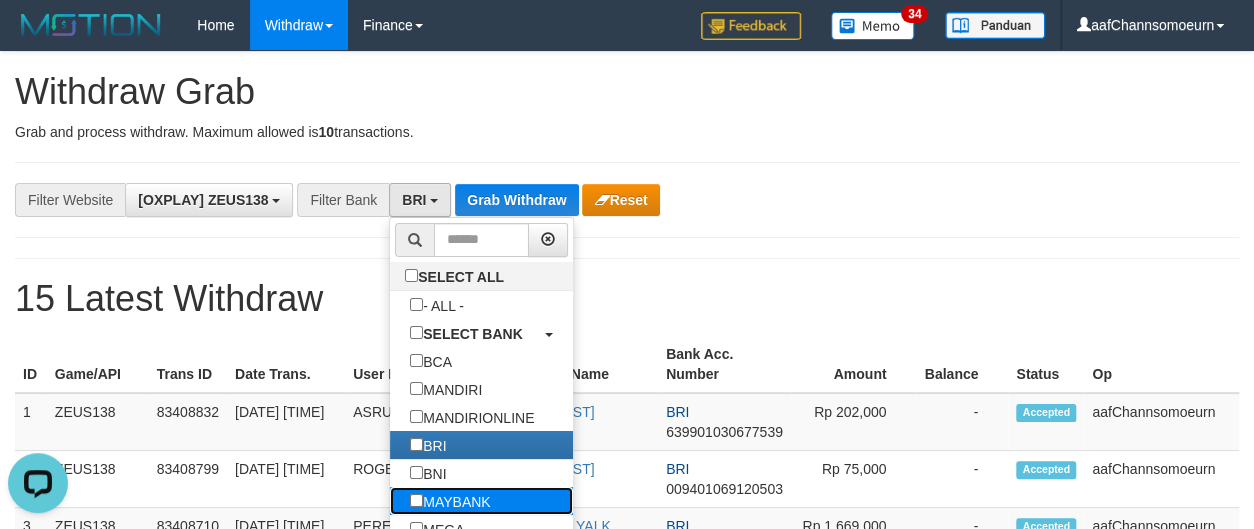click on "MAYBANK" at bounding box center [450, 501] 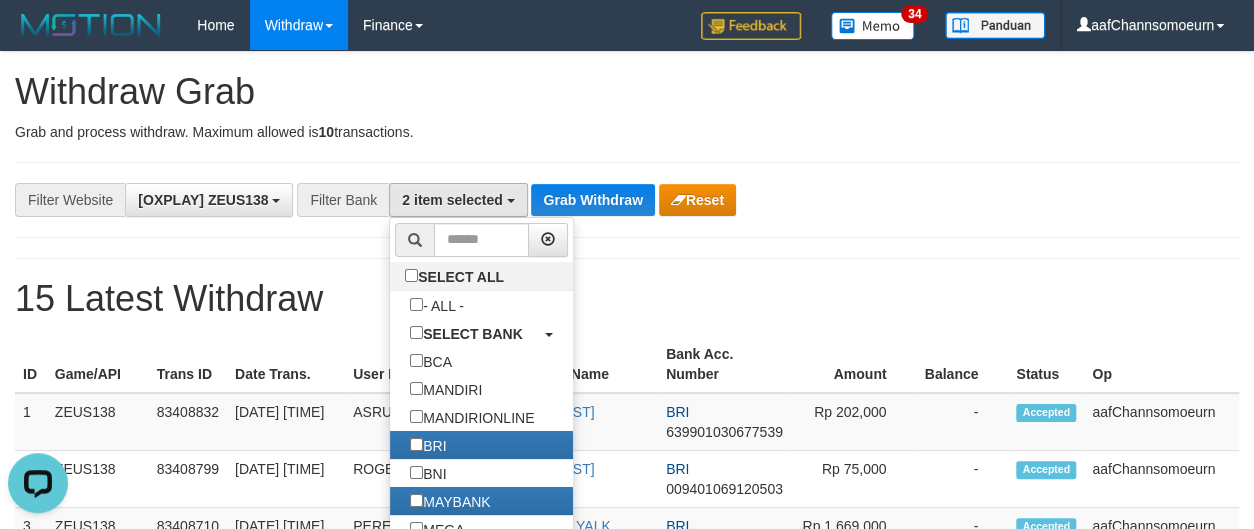 scroll, scrollTop: 100, scrollLeft: 0, axis: vertical 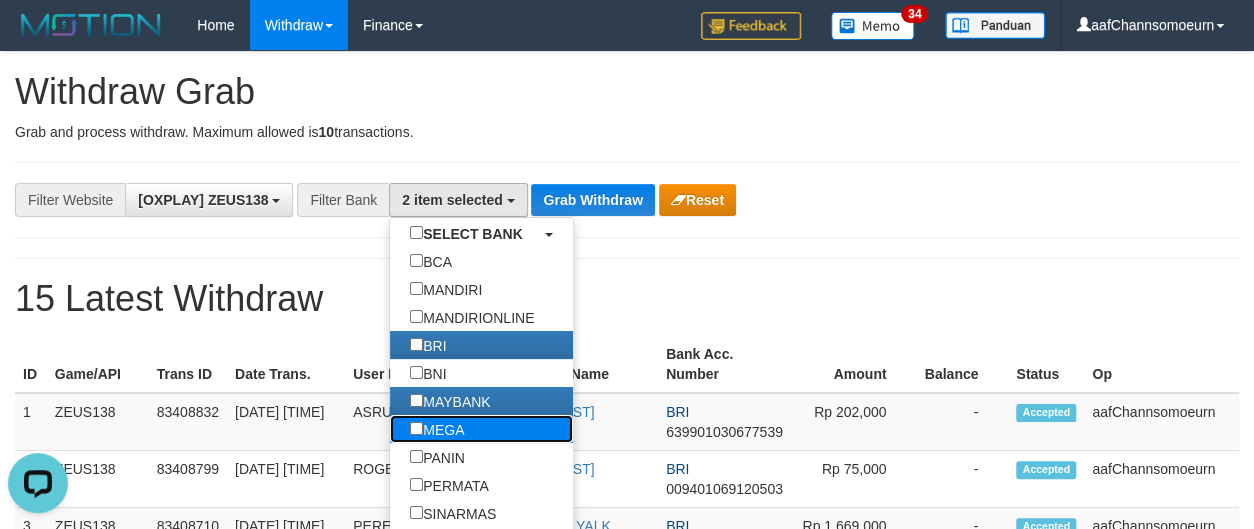 click on "MEGA" at bounding box center [437, 429] 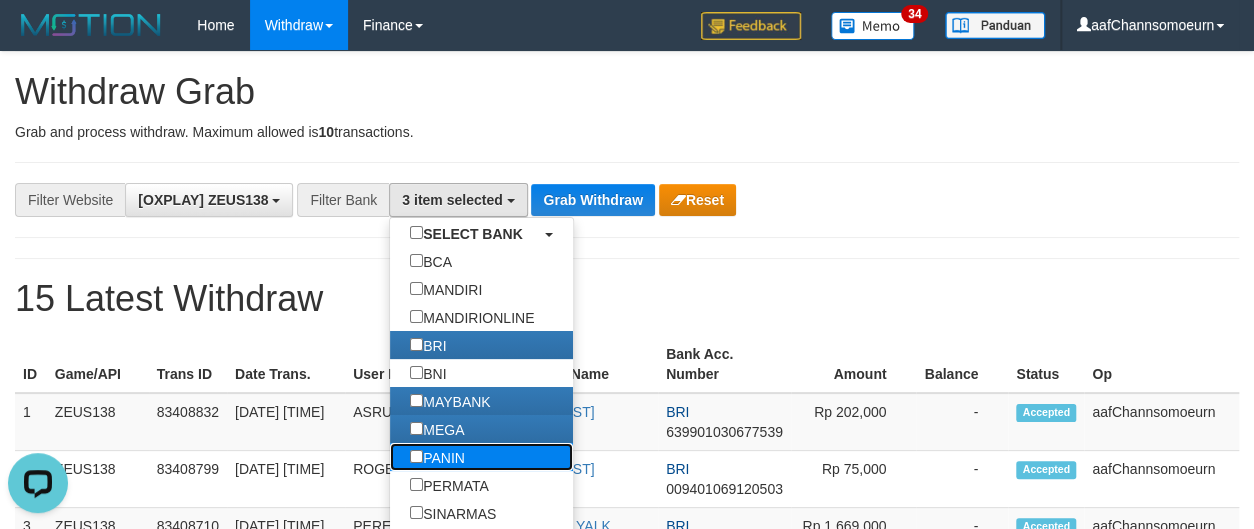 click on "PANIN" at bounding box center [437, 457] 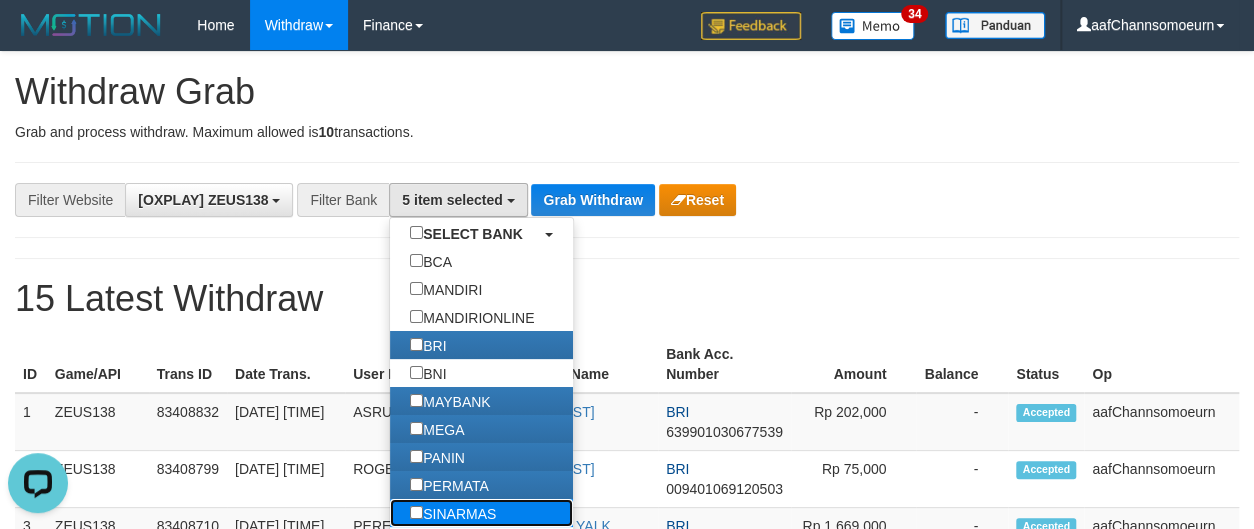 click on "SINARMAS" at bounding box center (453, 513) 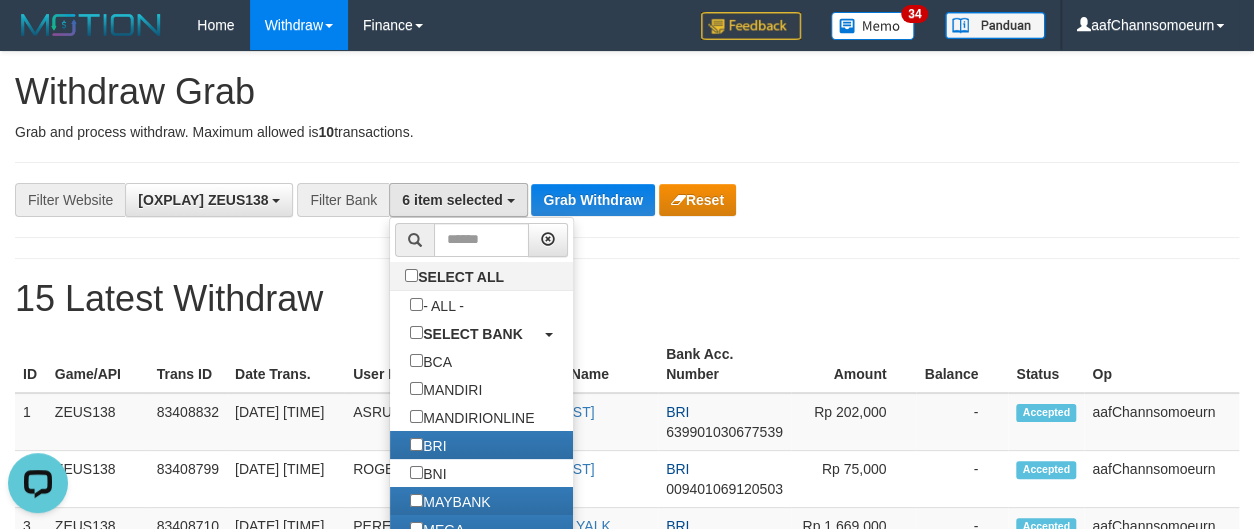 scroll, scrollTop: 371, scrollLeft: 0, axis: vertical 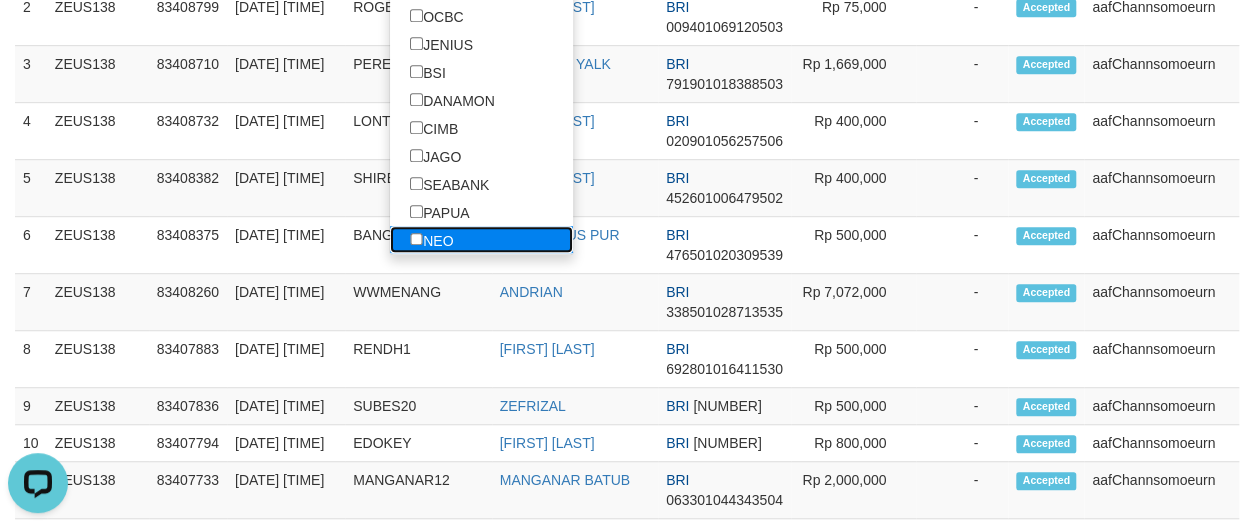 click on "NEO" at bounding box center [431, 240] 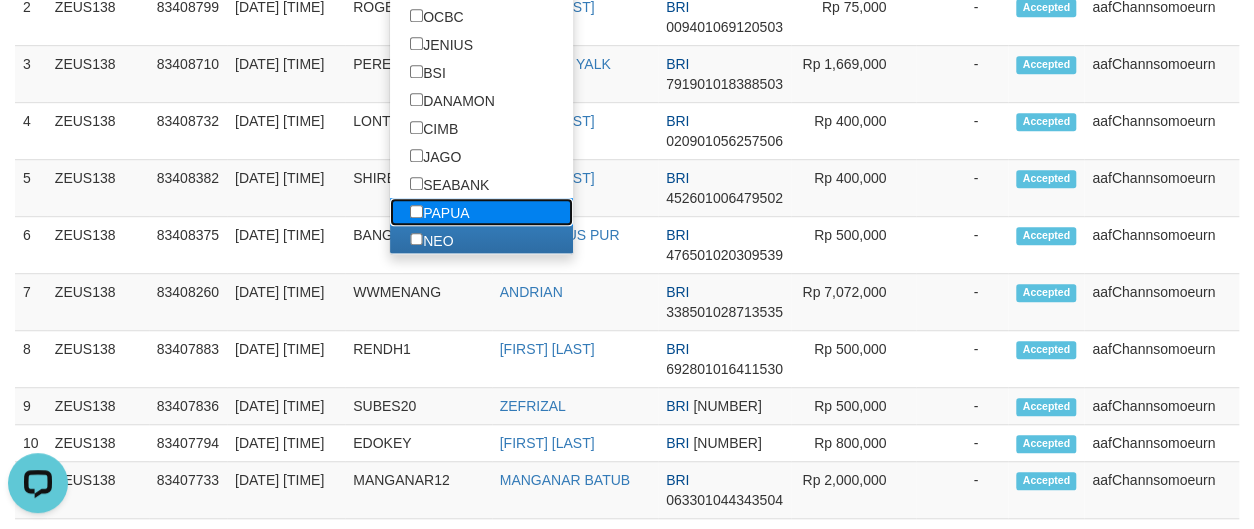 click on "PAPUA" at bounding box center [439, 212] 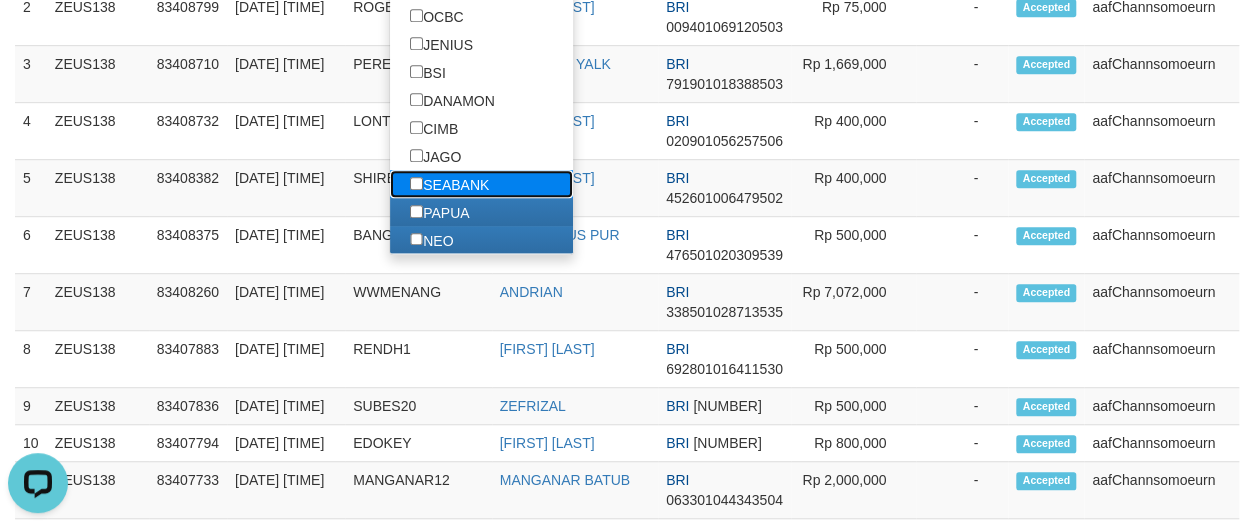 click on "SEABANK" at bounding box center [449, 184] 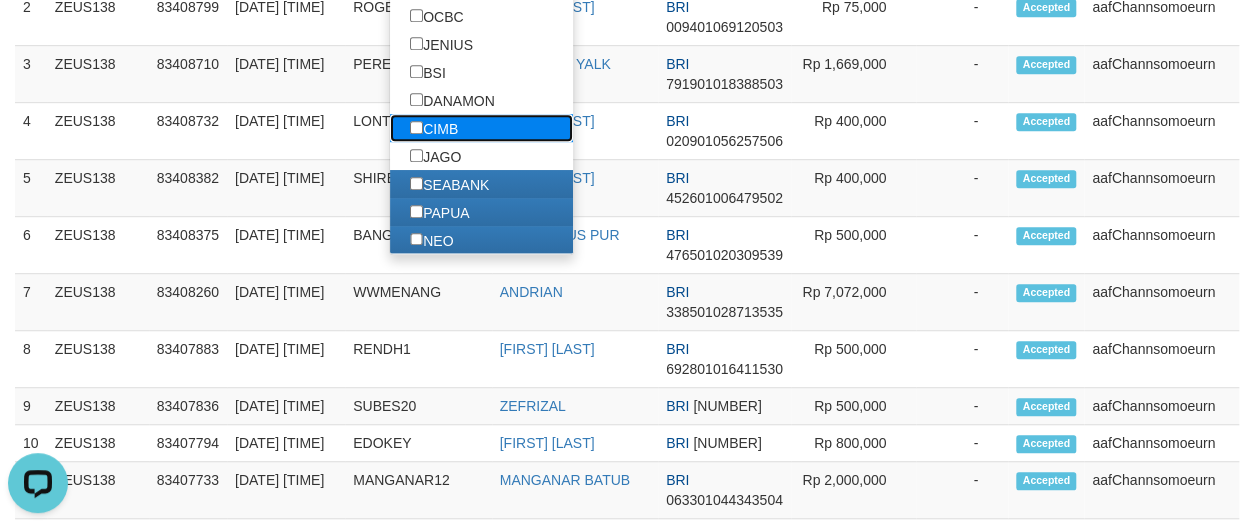 click on "CIMB" at bounding box center [434, 128] 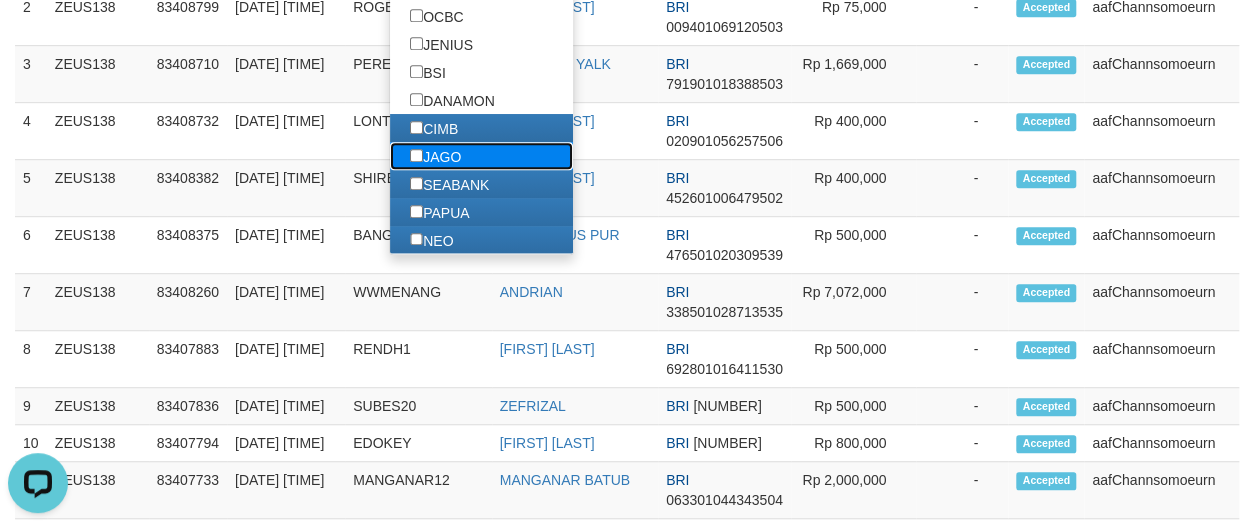 click on "JAGO" at bounding box center (435, 156) 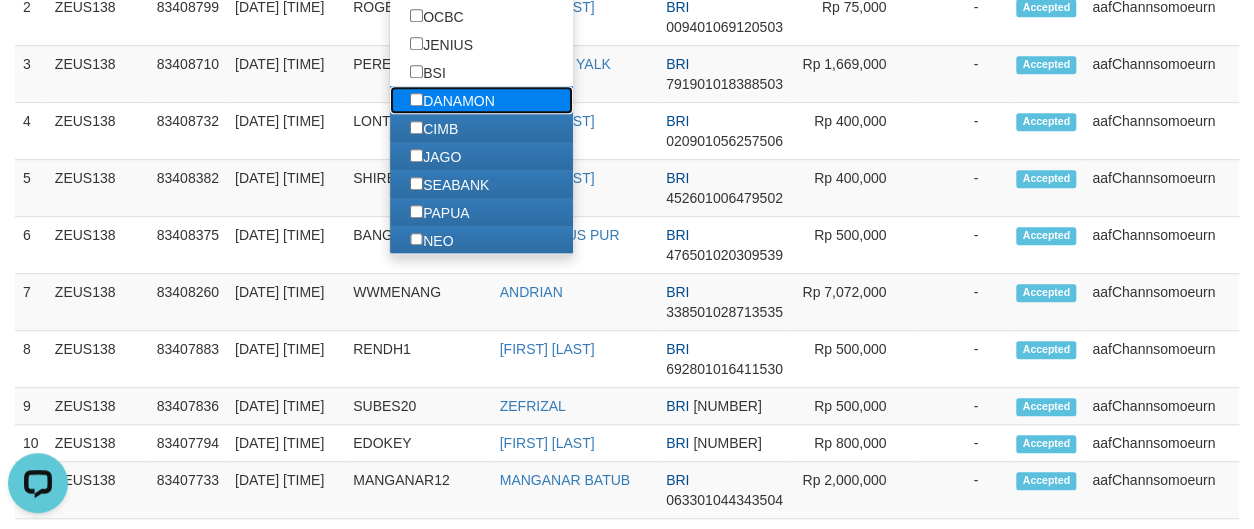 click on "DANAMON" at bounding box center (452, 100) 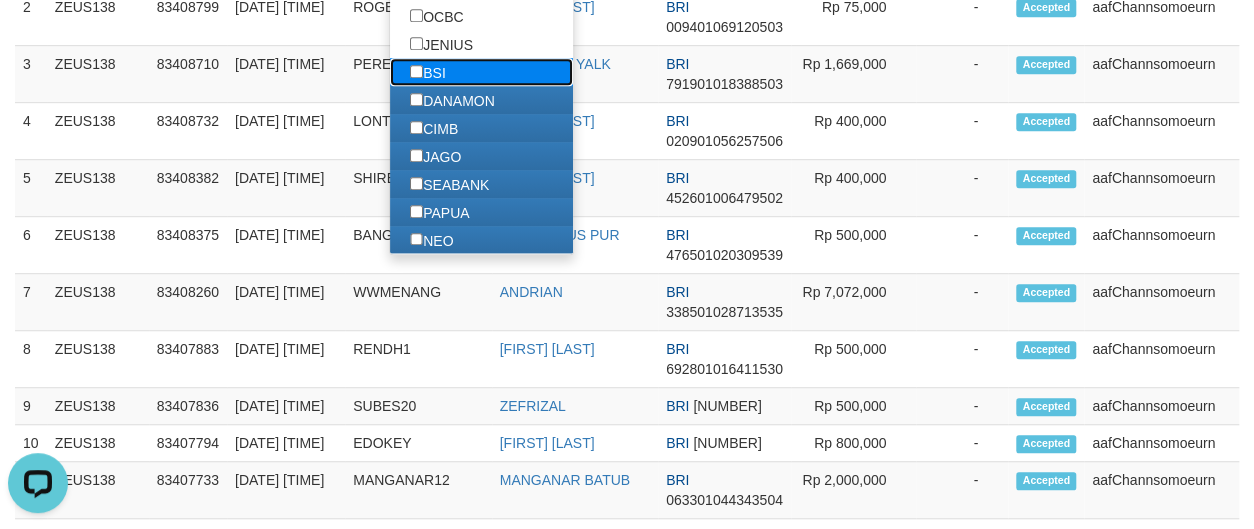 click on "BSI" at bounding box center [428, 72] 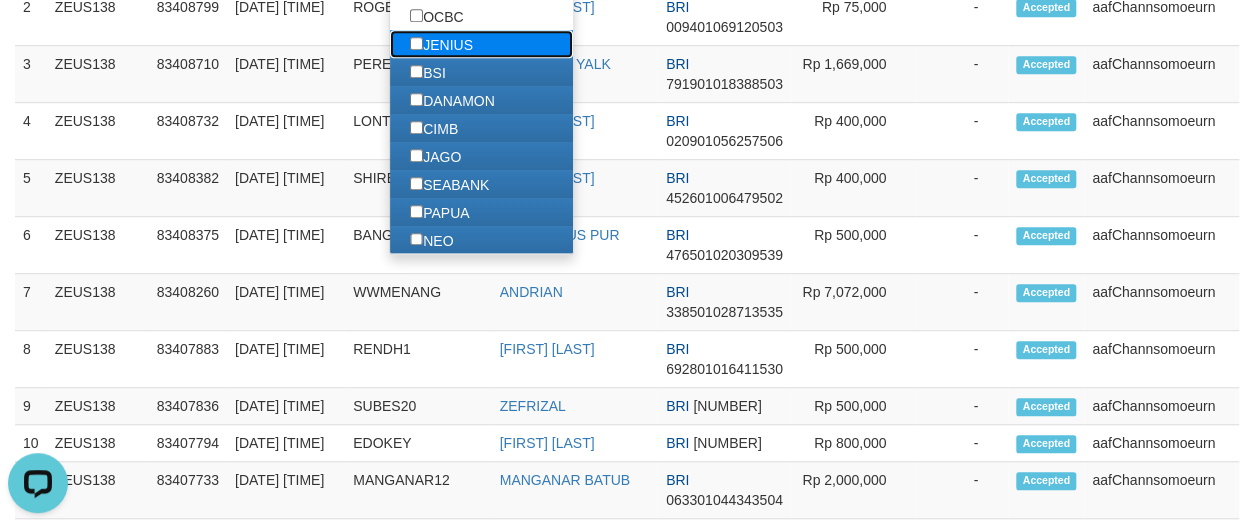 click on "JENIUS" at bounding box center (441, 44) 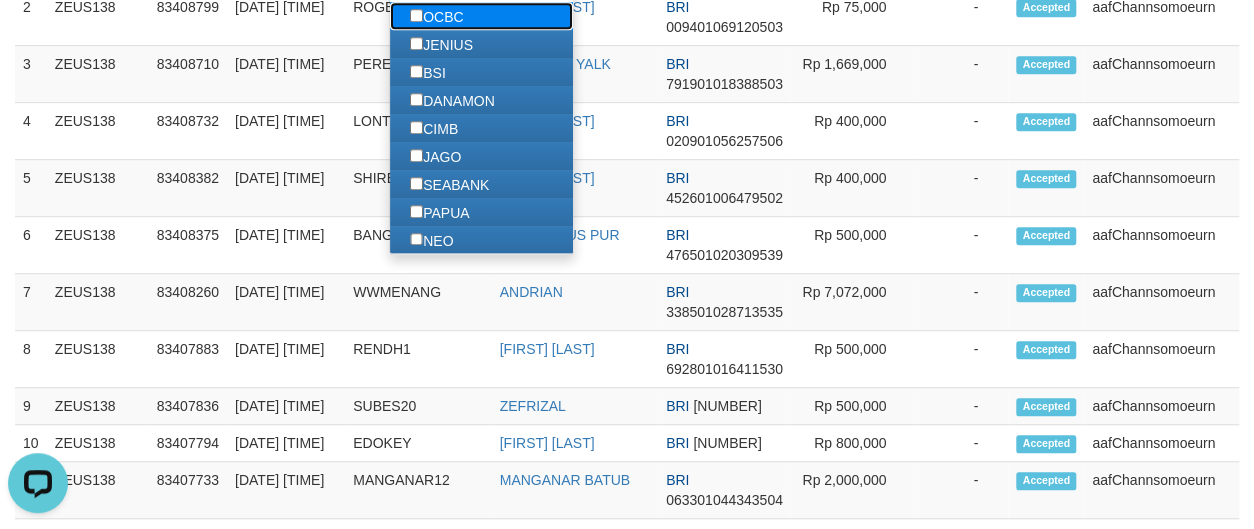 click on "OCBC" at bounding box center [436, 16] 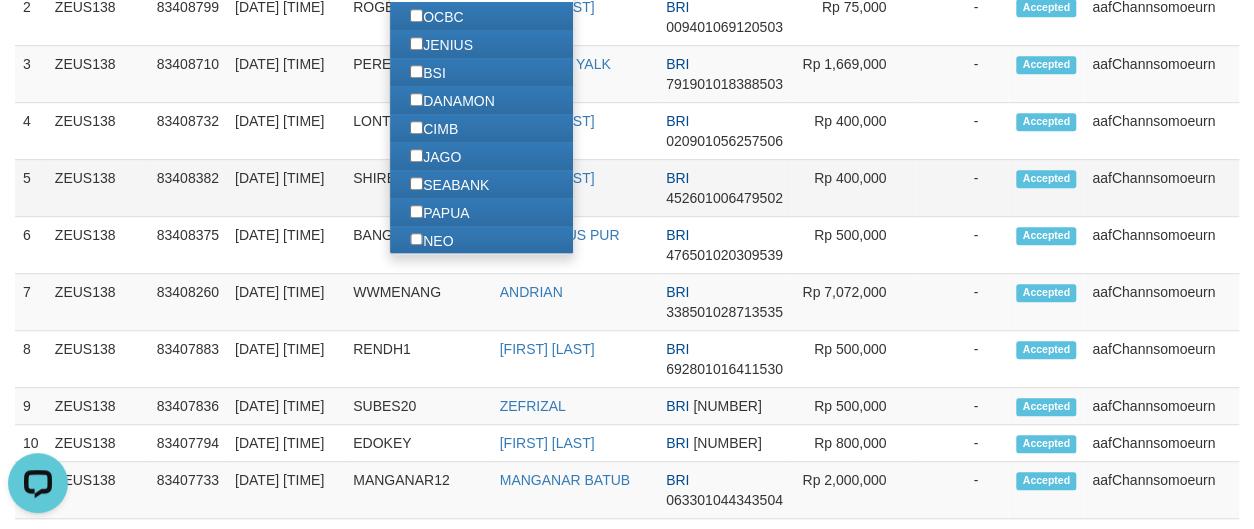 scroll, scrollTop: 0, scrollLeft: 0, axis: both 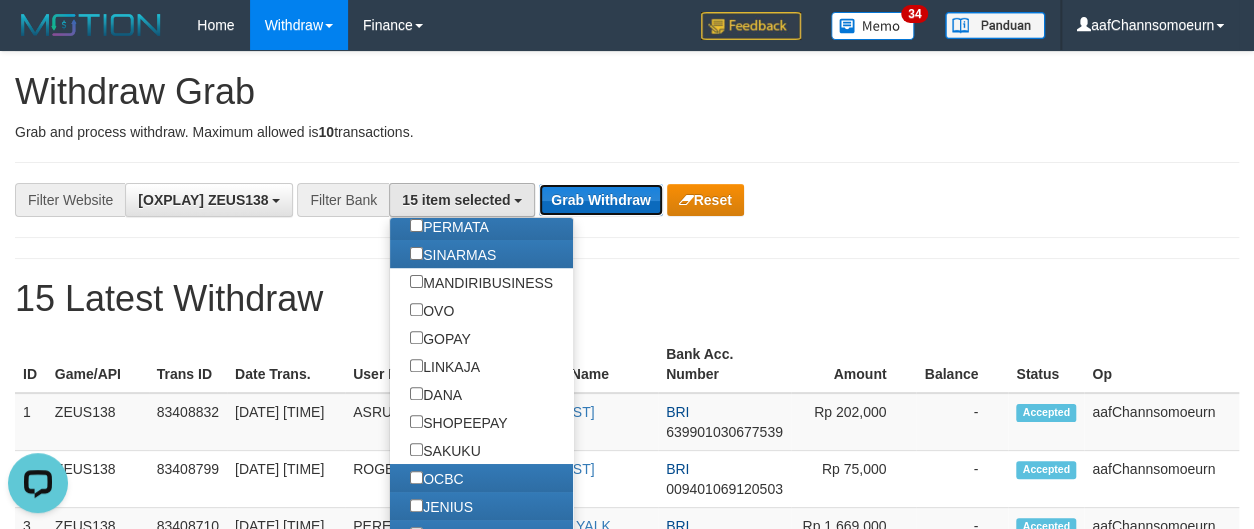click on "Grab Withdraw" at bounding box center [600, 200] 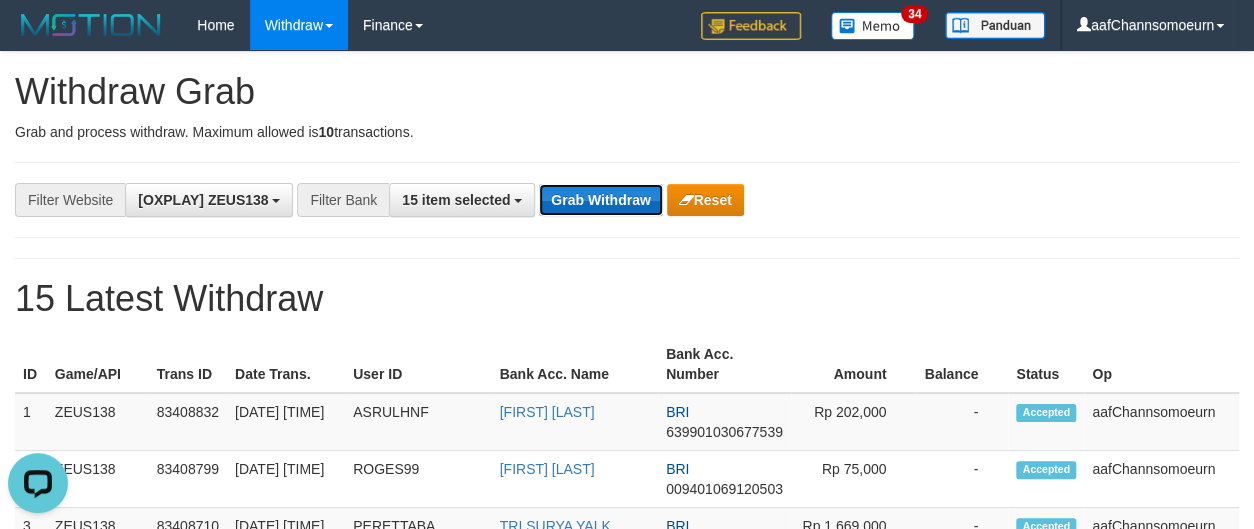 click on "Grab Withdraw" at bounding box center (600, 200) 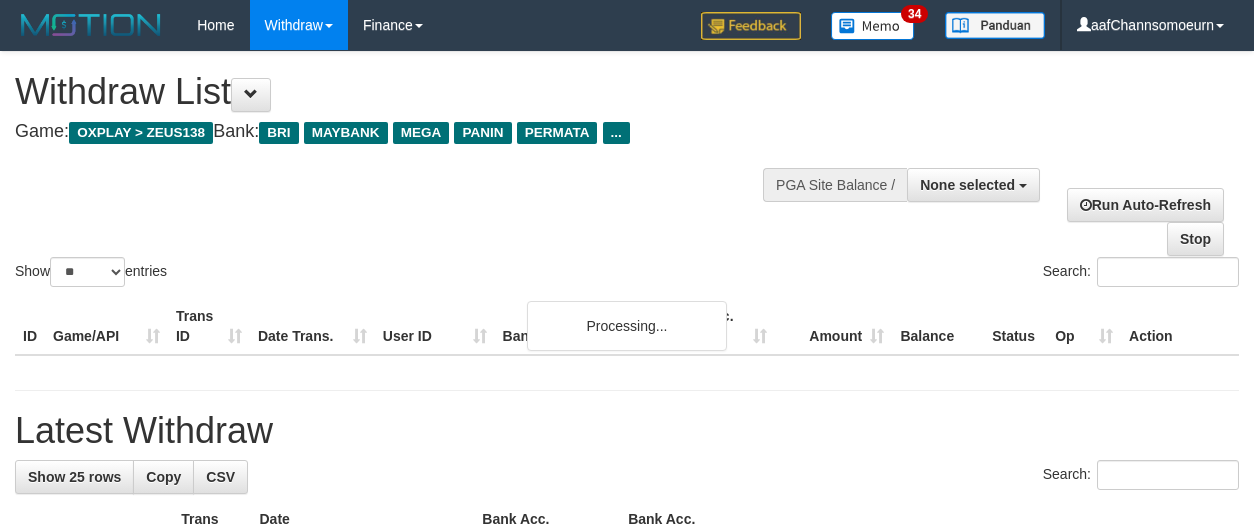 select 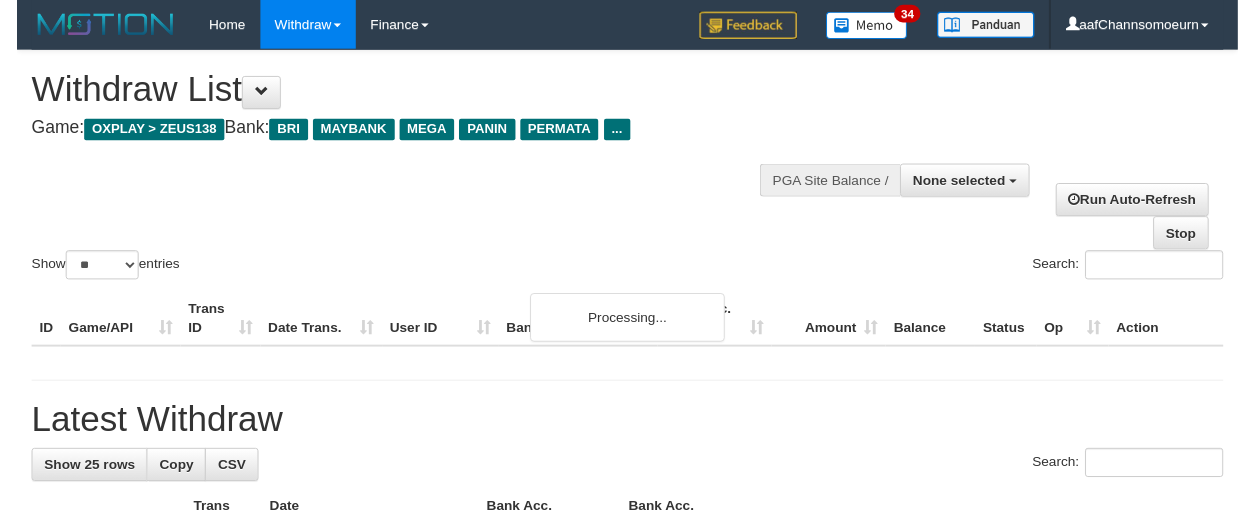 scroll, scrollTop: 0, scrollLeft: 0, axis: both 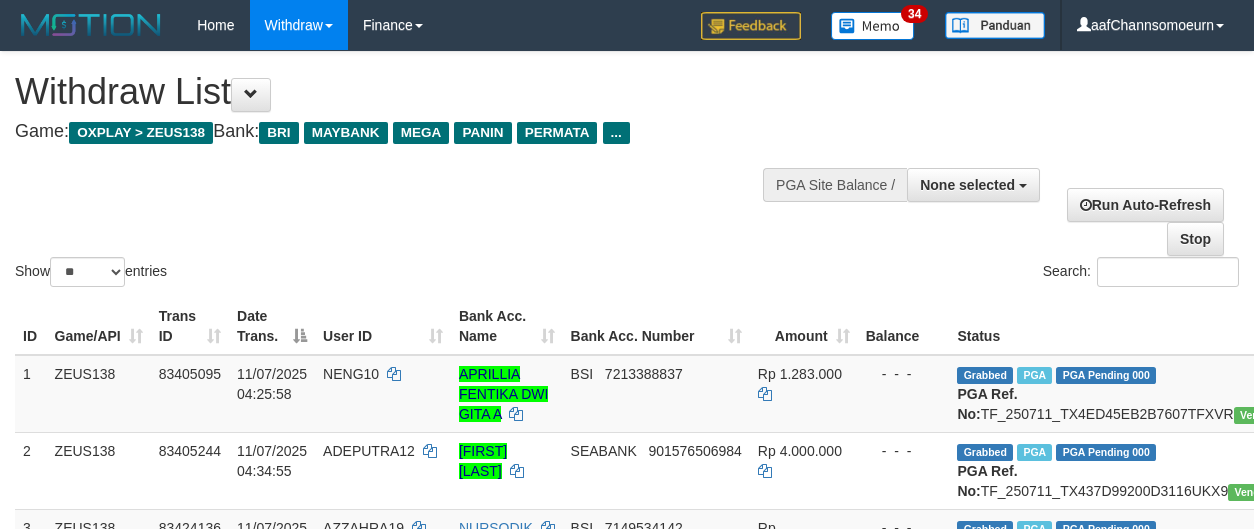 select 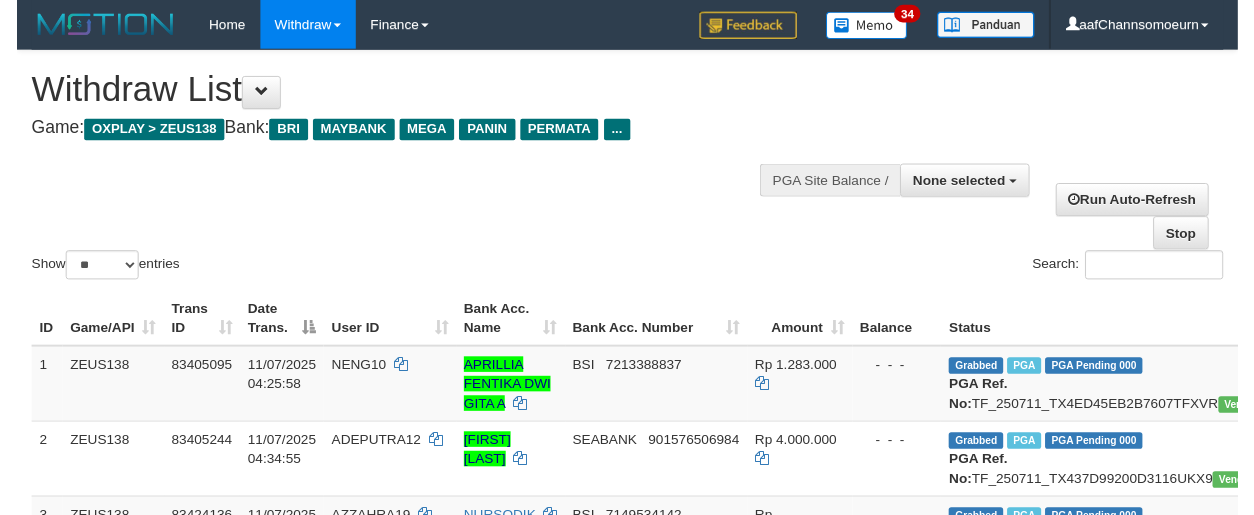 scroll, scrollTop: 0, scrollLeft: 0, axis: both 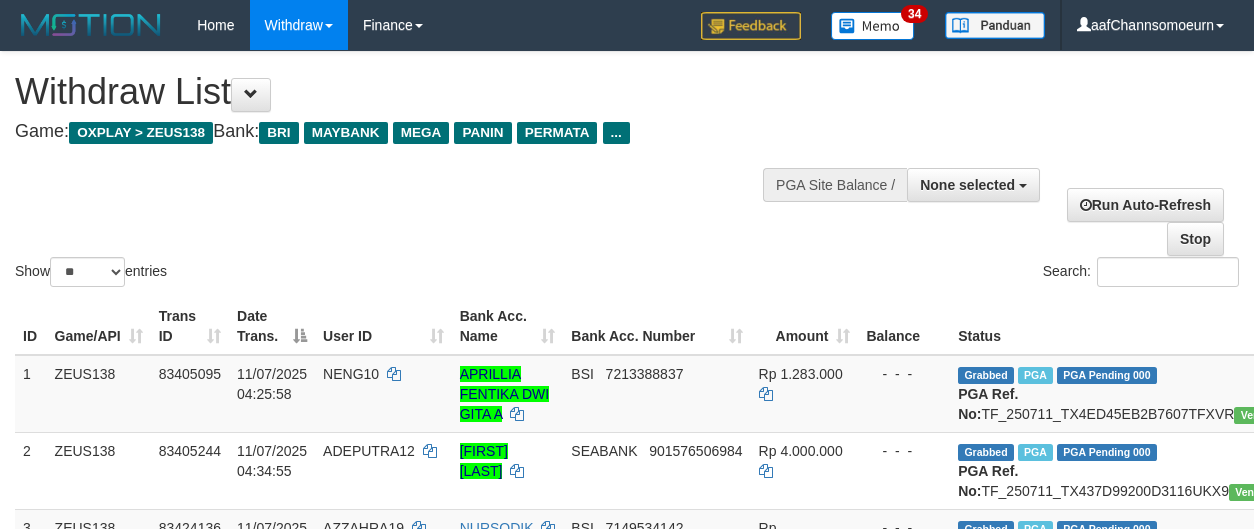 select 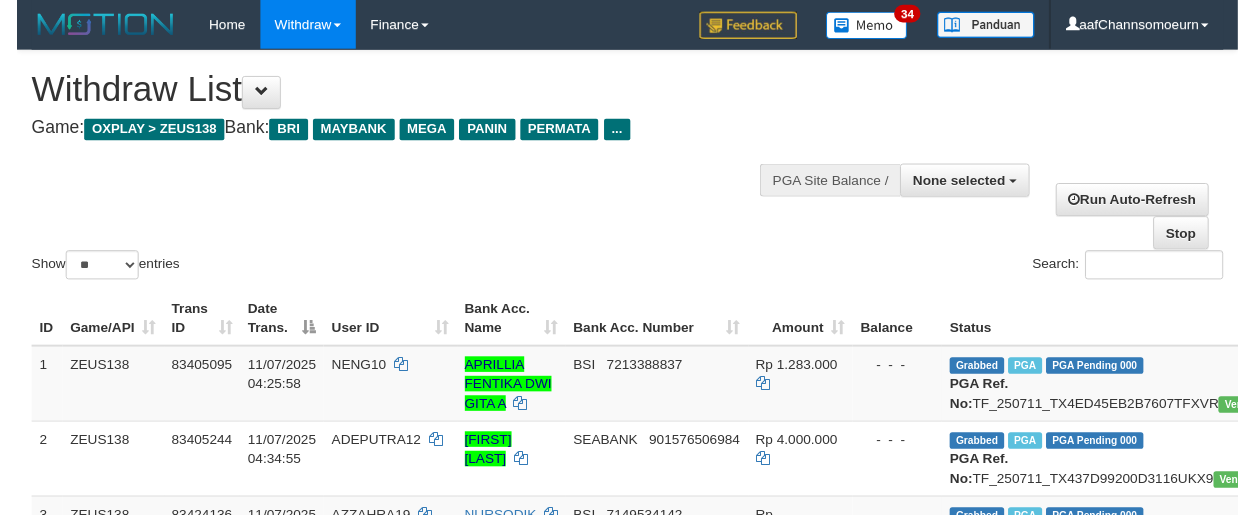 scroll, scrollTop: 0, scrollLeft: 0, axis: both 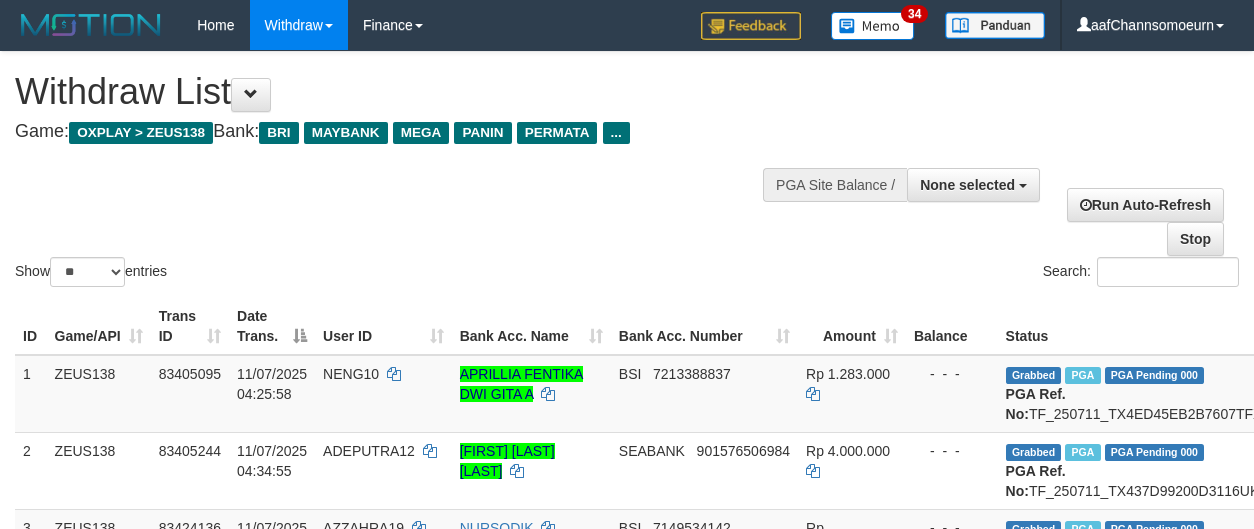 select 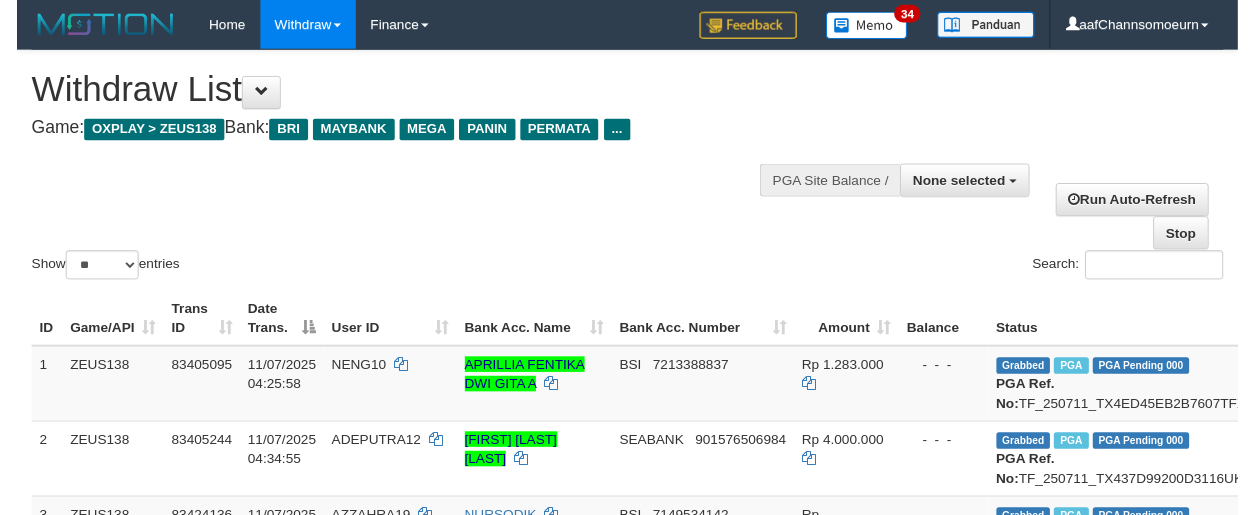 scroll, scrollTop: 0, scrollLeft: 0, axis: both 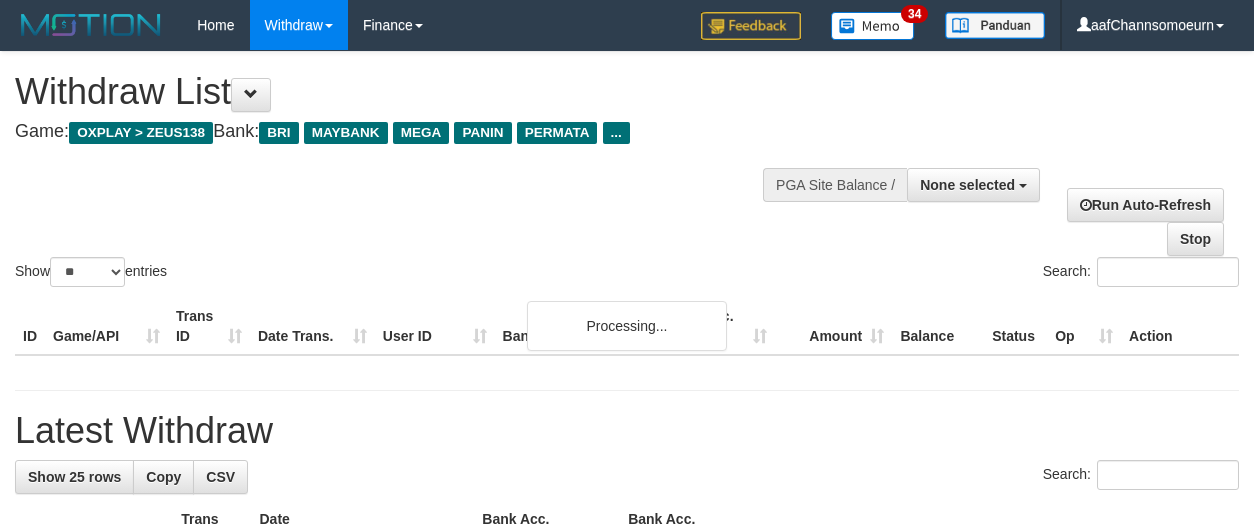 select 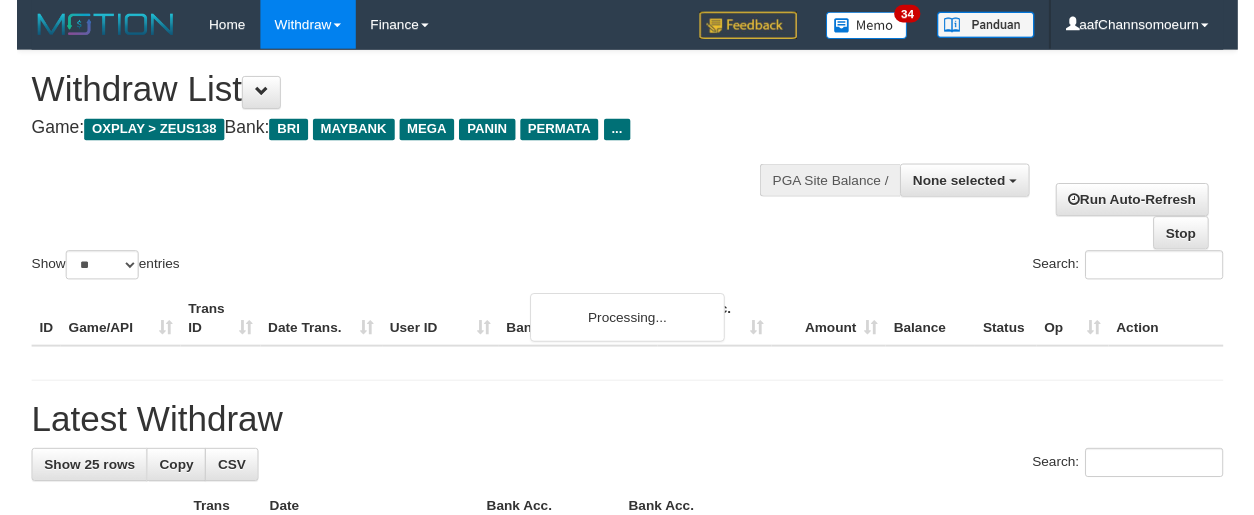 scroll, scrollTop: 0, scrollLeft: 0, axis: both 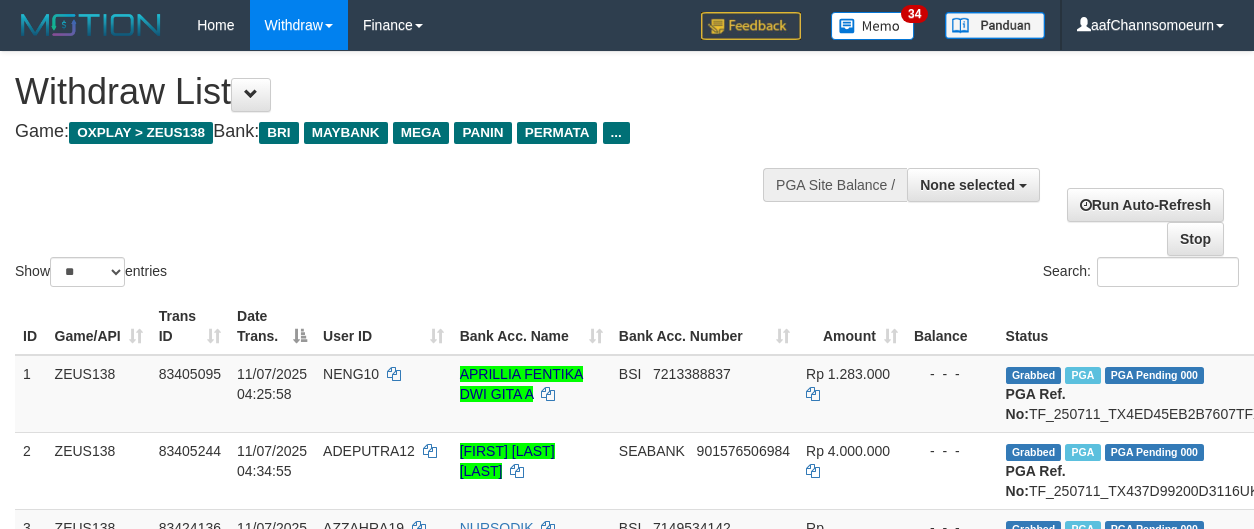 select 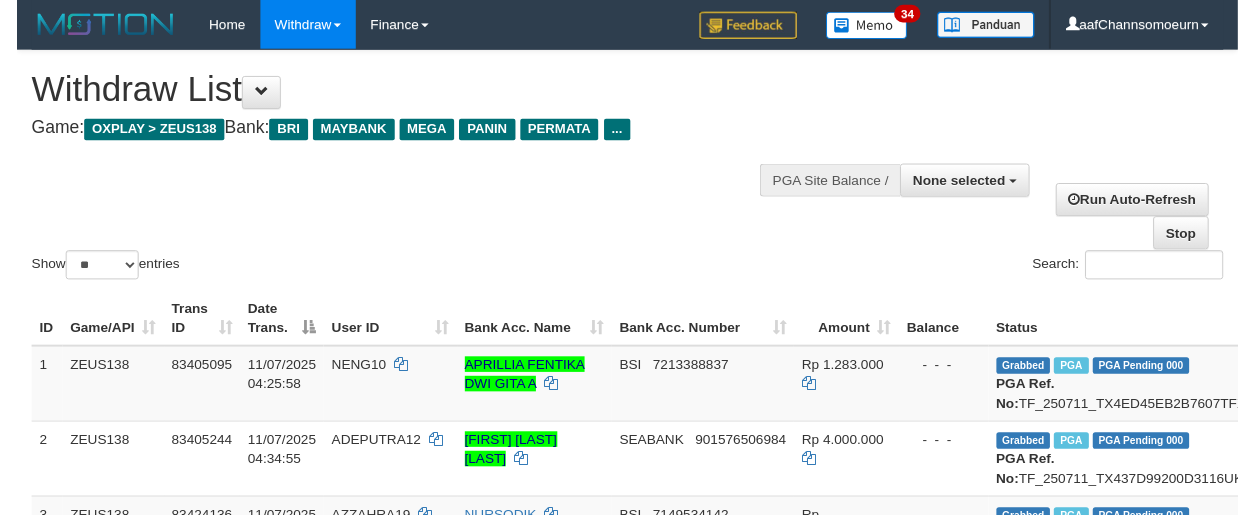 scroll, scrollTop: 0, scrollLeft: 0, axis: both 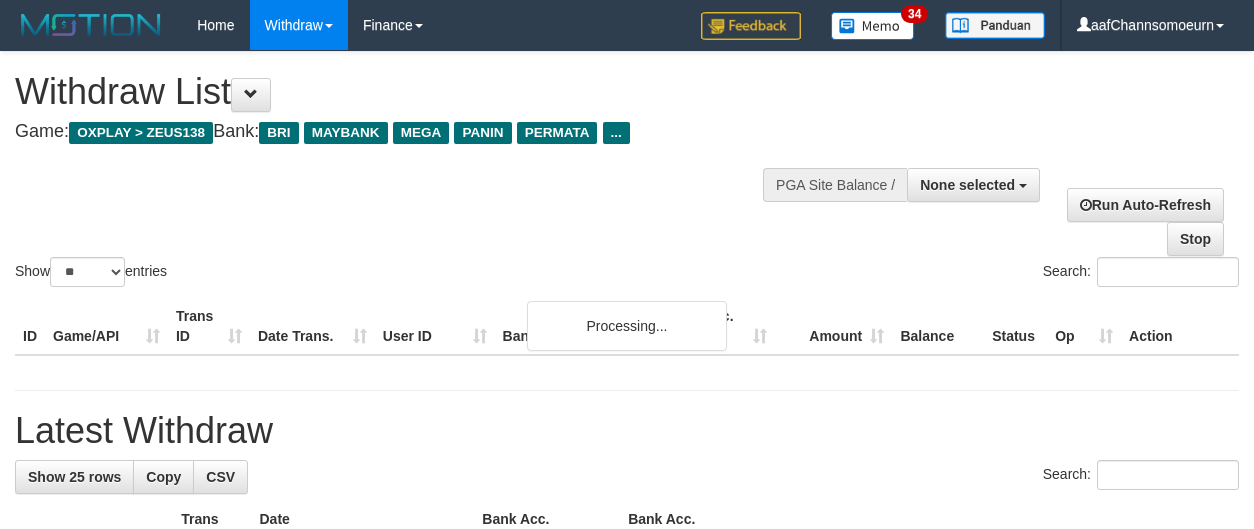 select 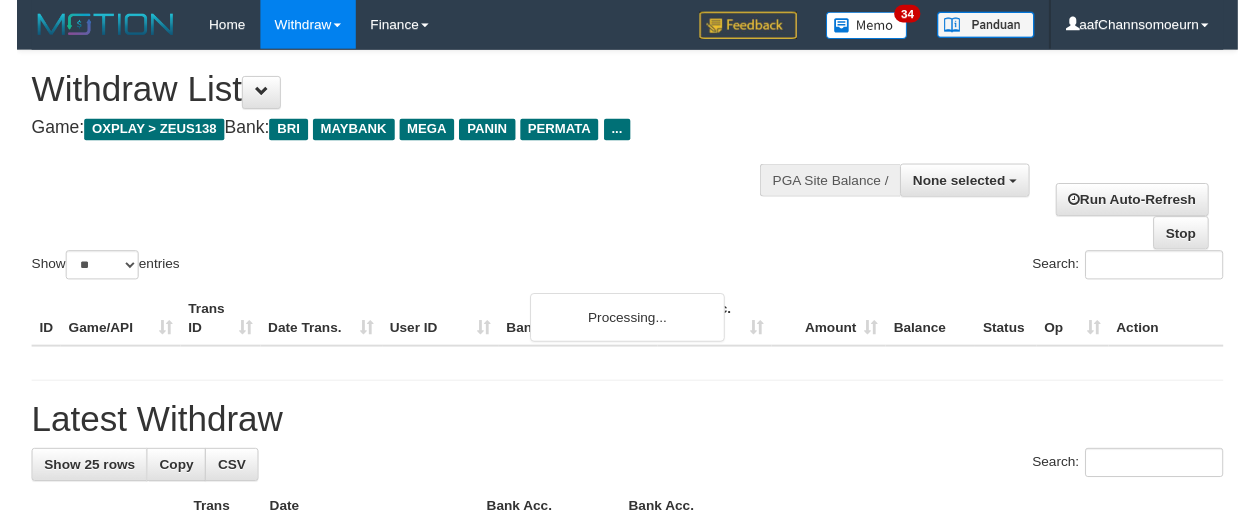scroll, scrollTop: 0, scrollLeft: 0, axis: both 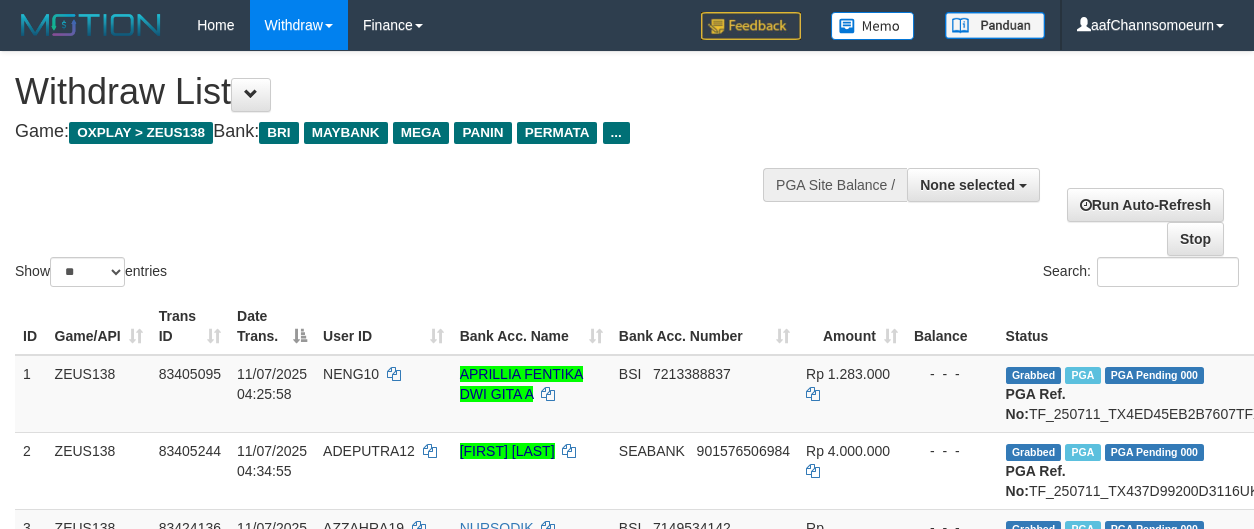 select 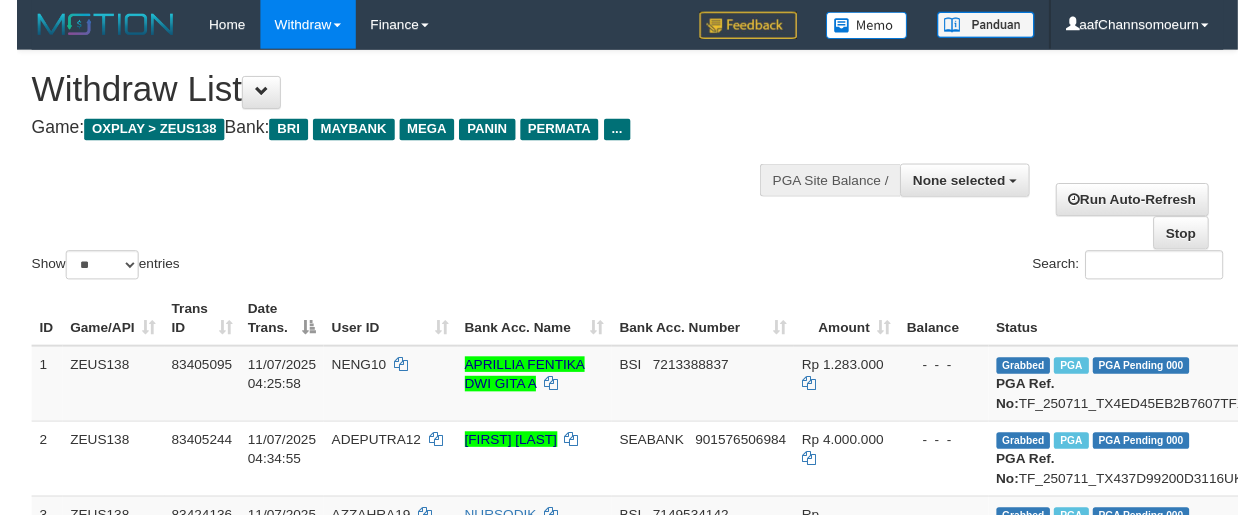 scroll, scrollTop: 0, scrollLeft: 0, axis: both 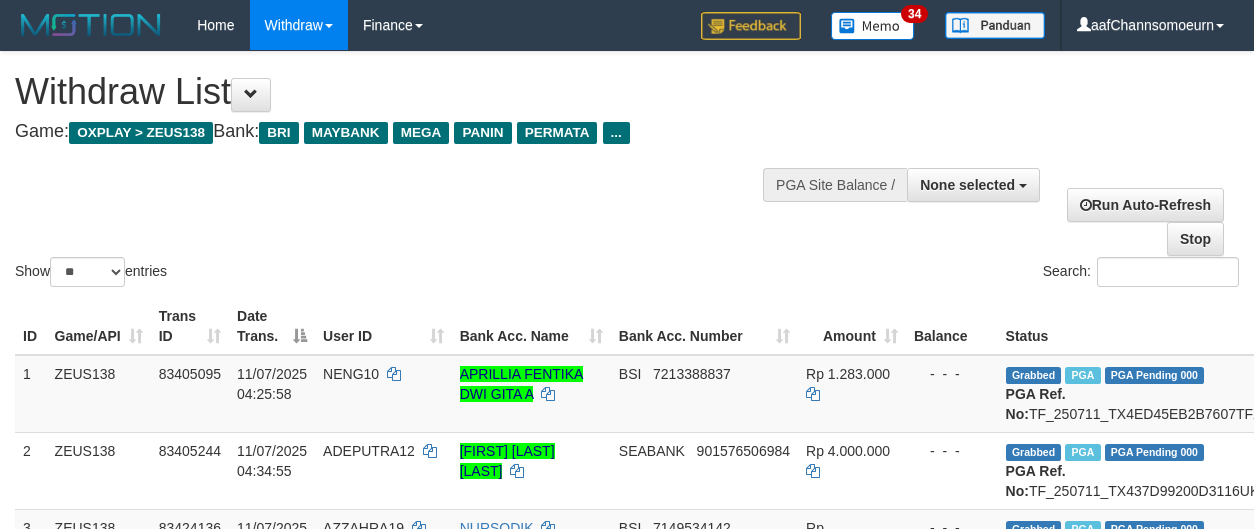 select 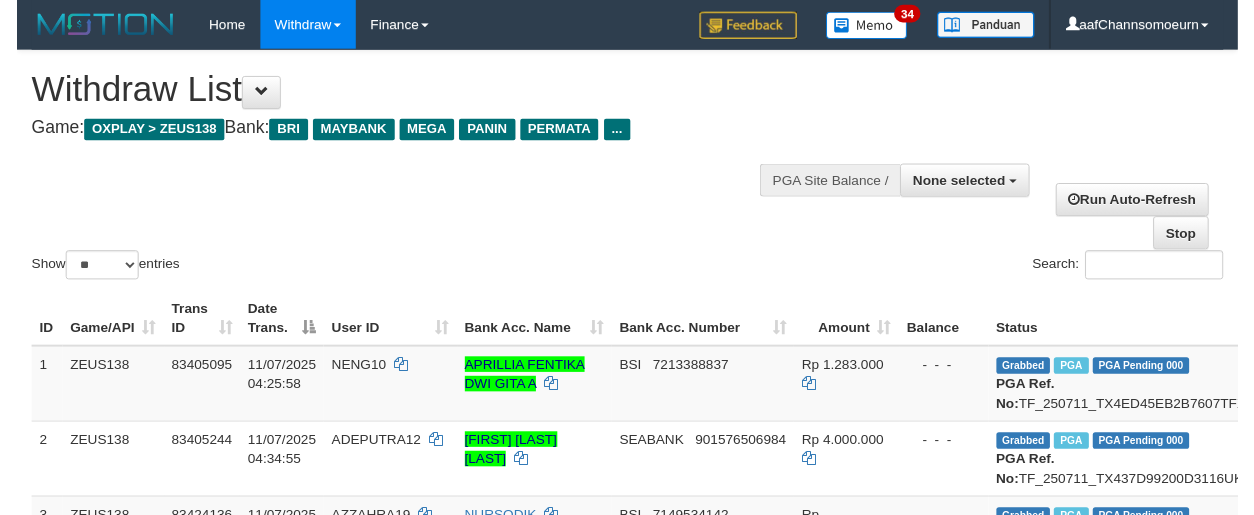 scroll, scrollTop: 0, scrollLeft: 0, axis: both 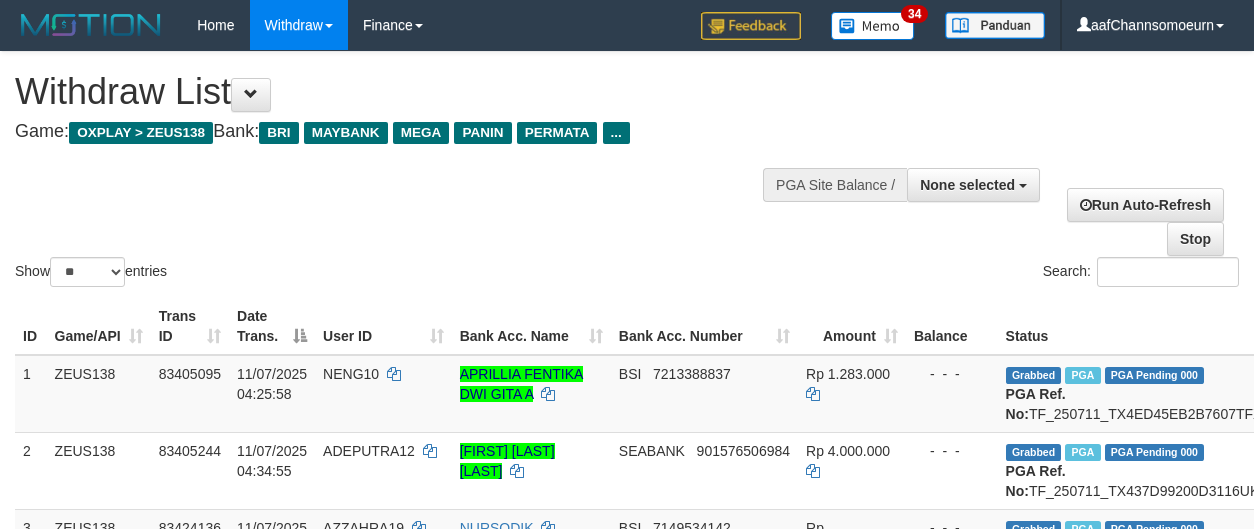 select 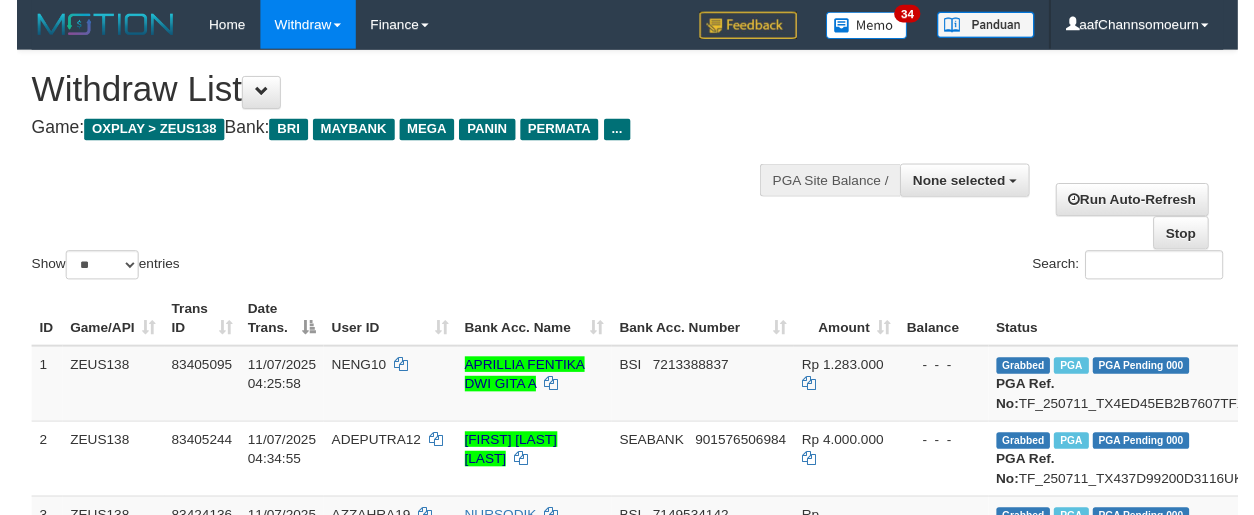 scroll, scrollTop: 0, scrollLeft: 0, axis: both 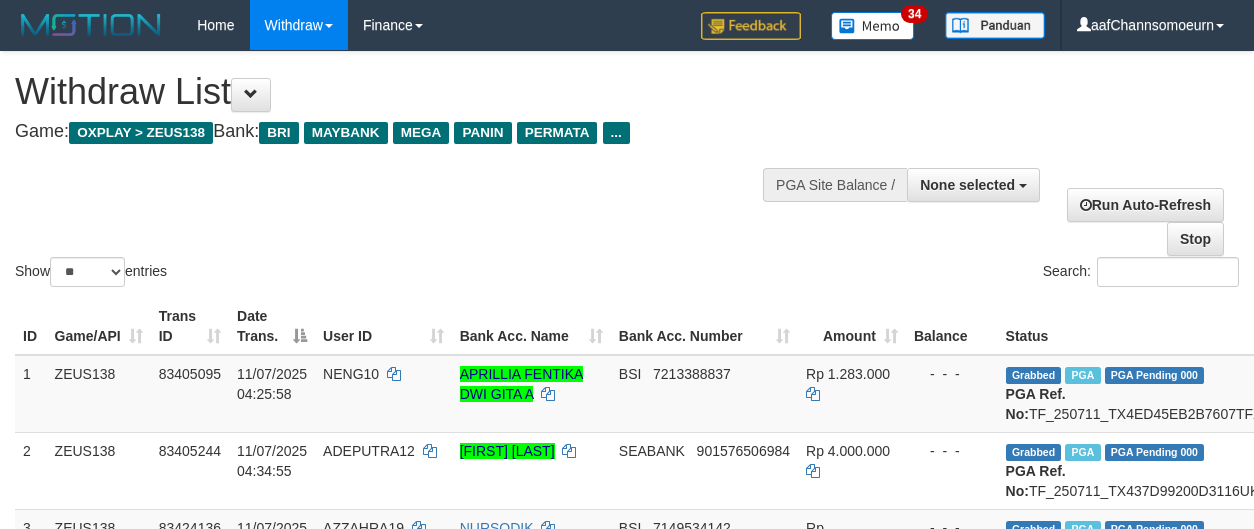 select 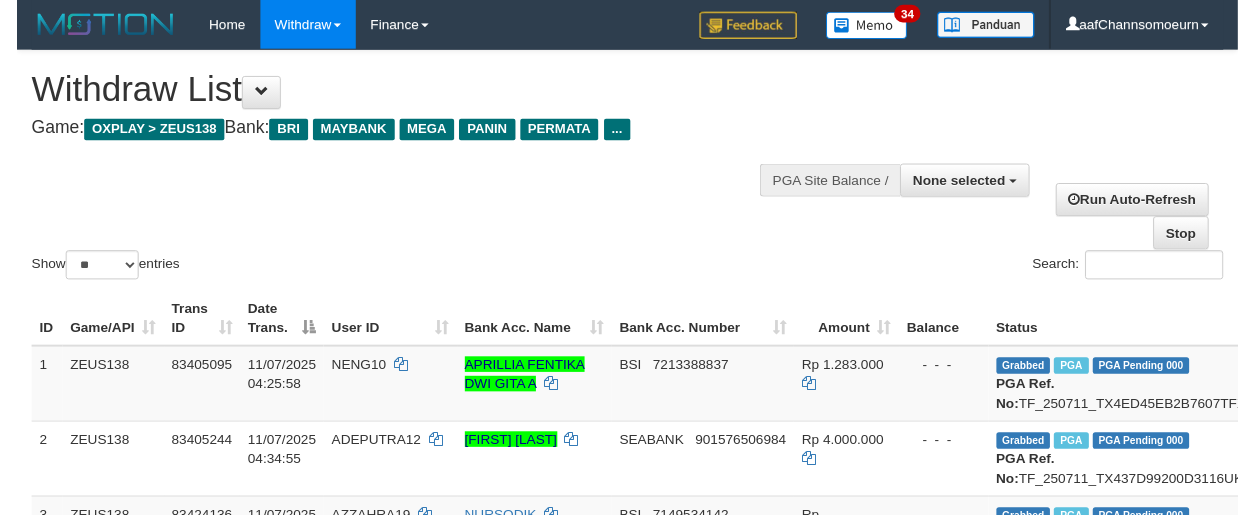 scroll, scrollTop: 0, scrollLeft: 0, axis: both 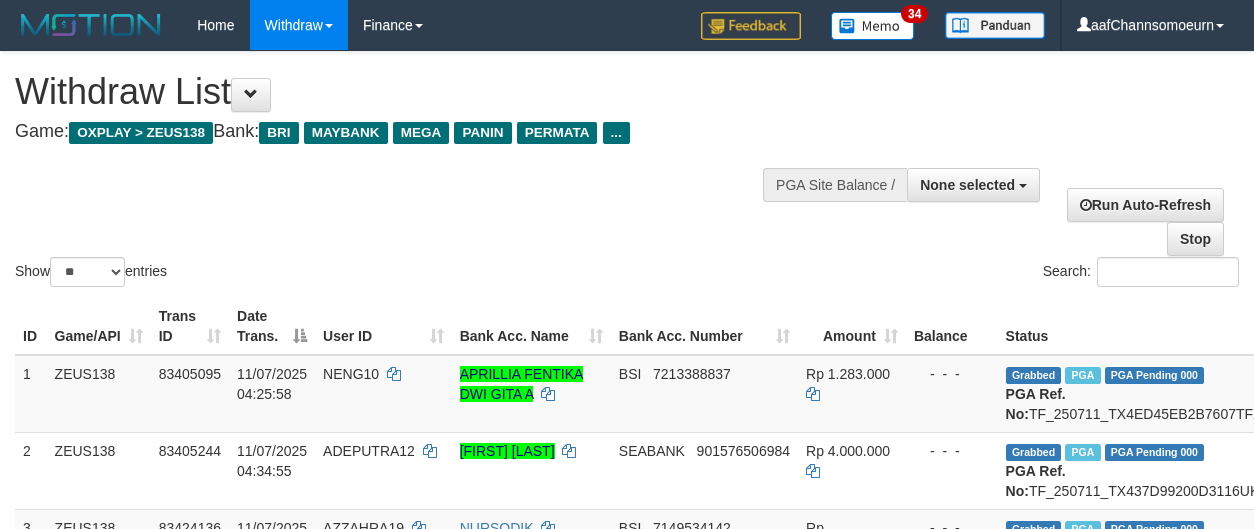 select 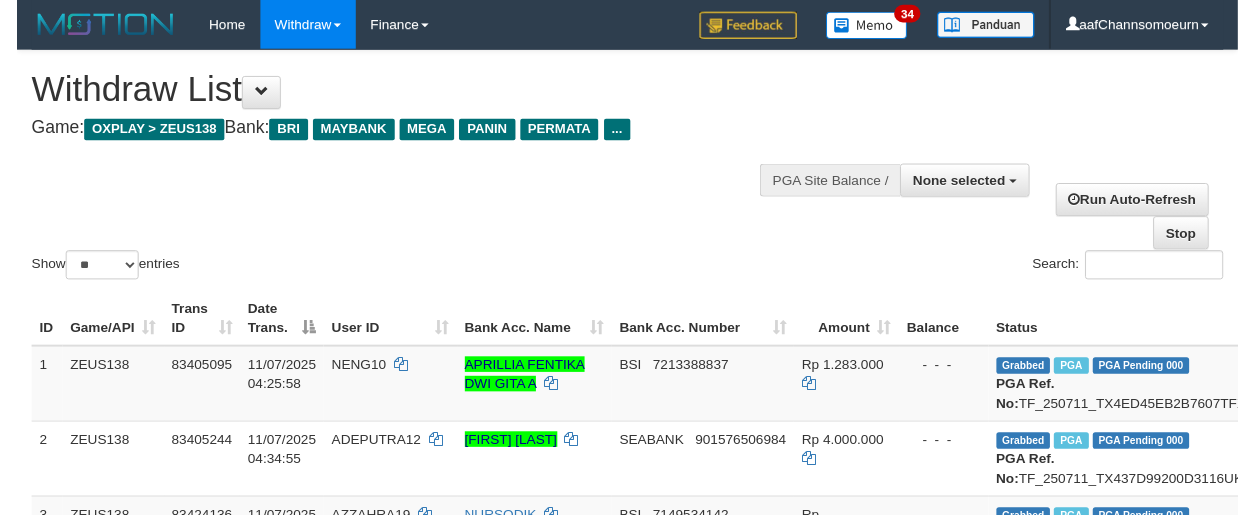 scroll, scrollTop: 0, scrollLeft: 0, axis: both 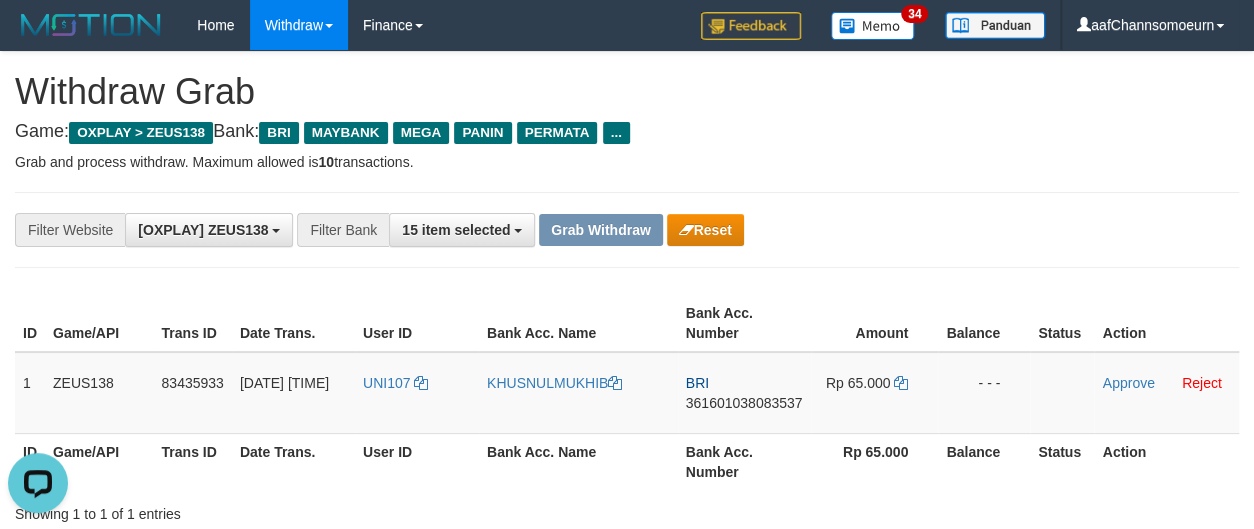 click on "Grab and process withdraw.
Maximum allowed is  10  transactions." at bounding box center (627, 162) 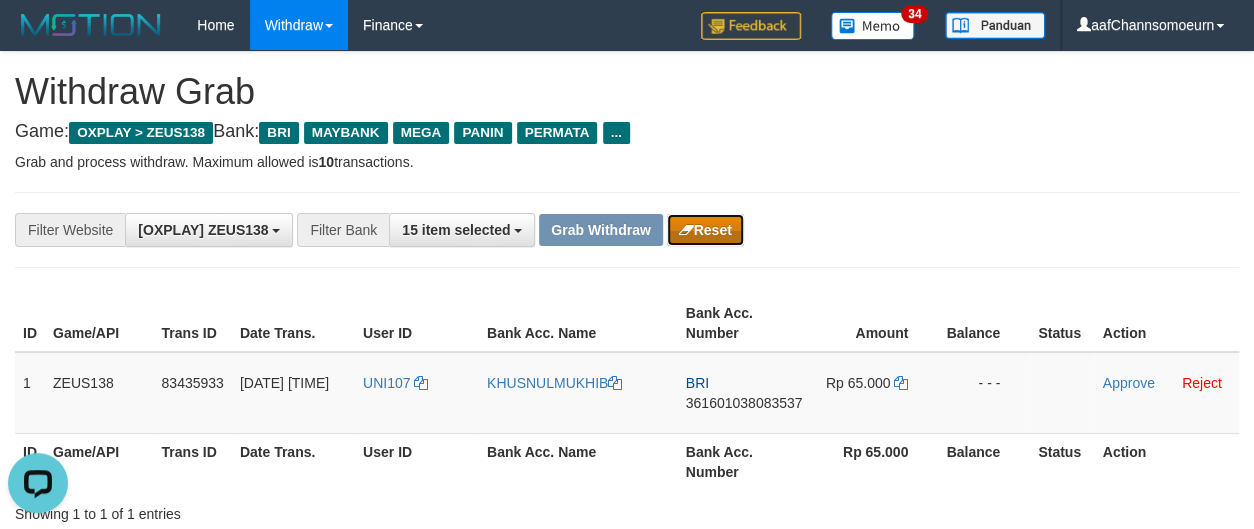 click on "Reset" at bounding box center [705, 230] 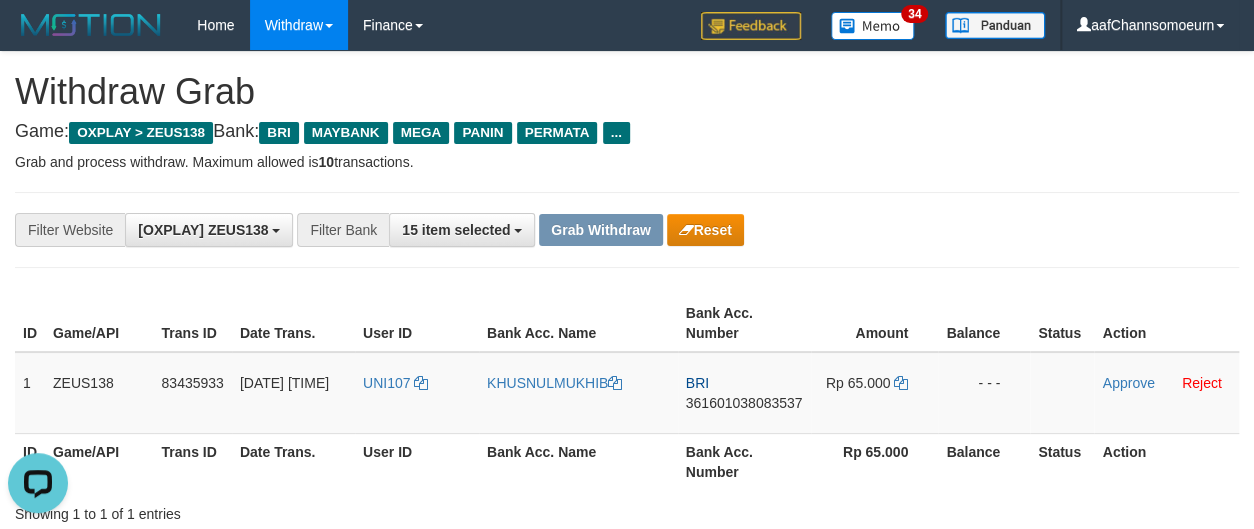 click on "Withdraw Grab" at bounding box center (627, 92) 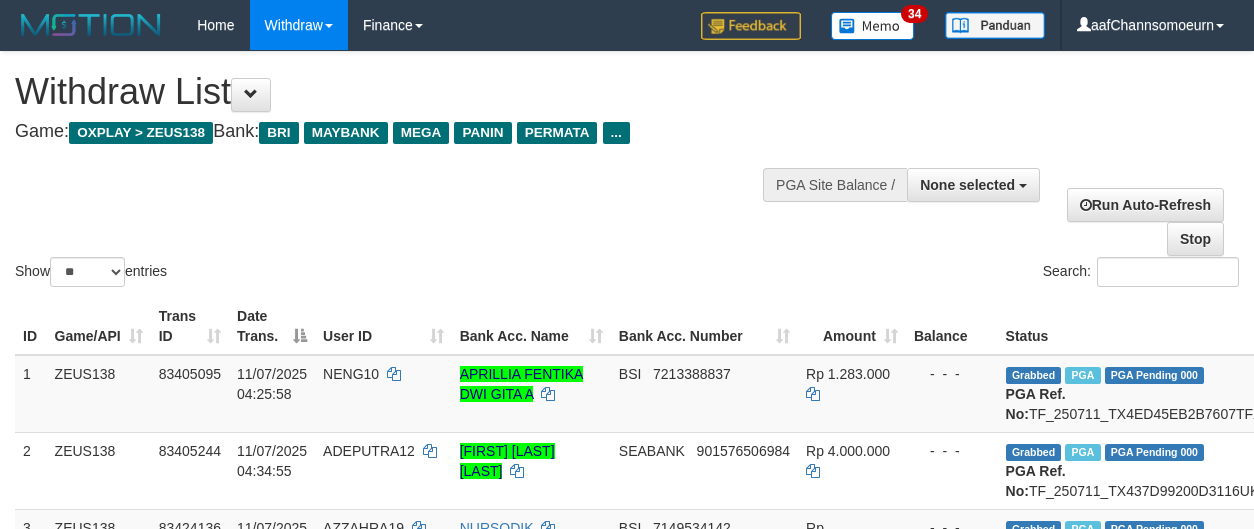 select 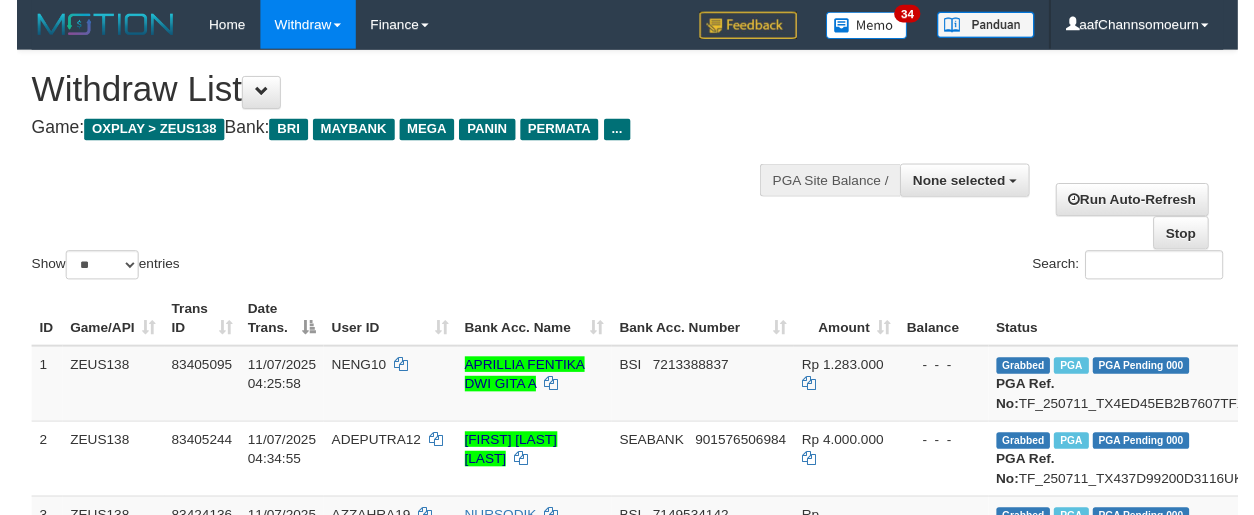scroll, scrollTop: 0, scrollLeft: 0, axis: both 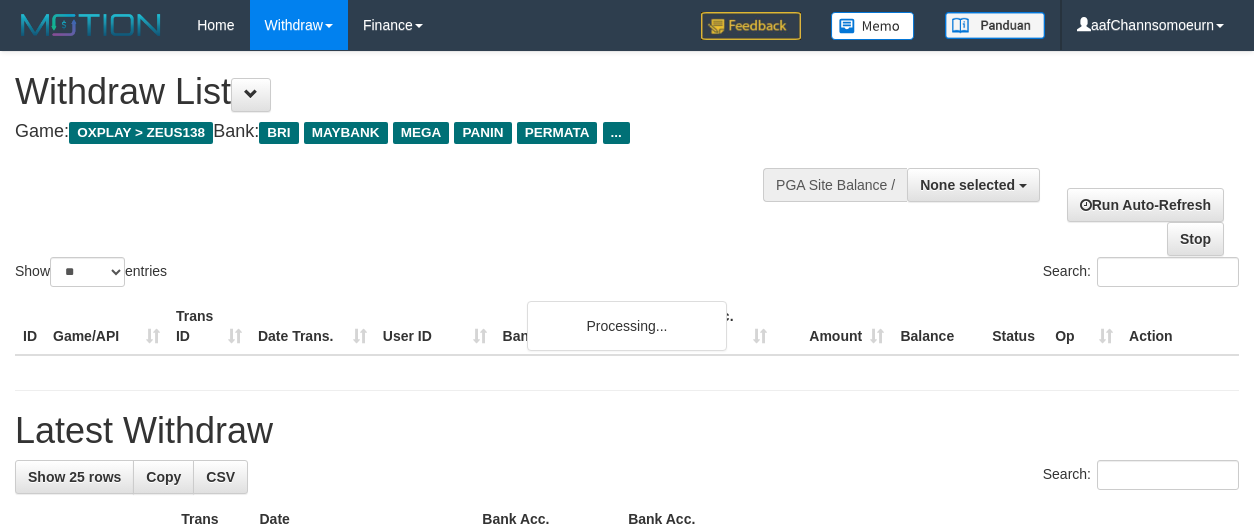 select 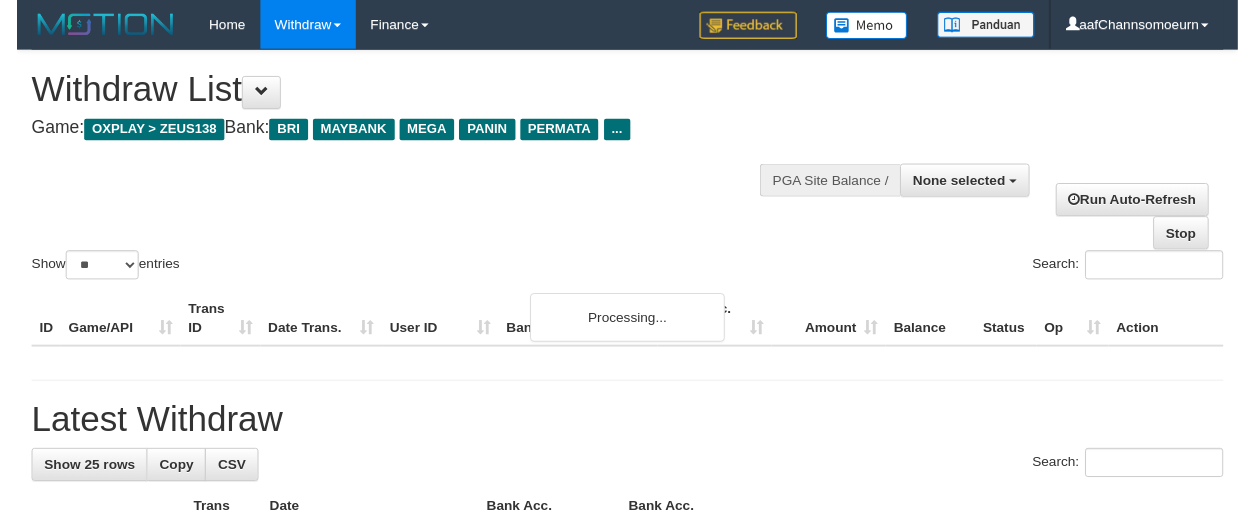 scroll, scrollTop: 0, scrollLeft: 0, axis: both 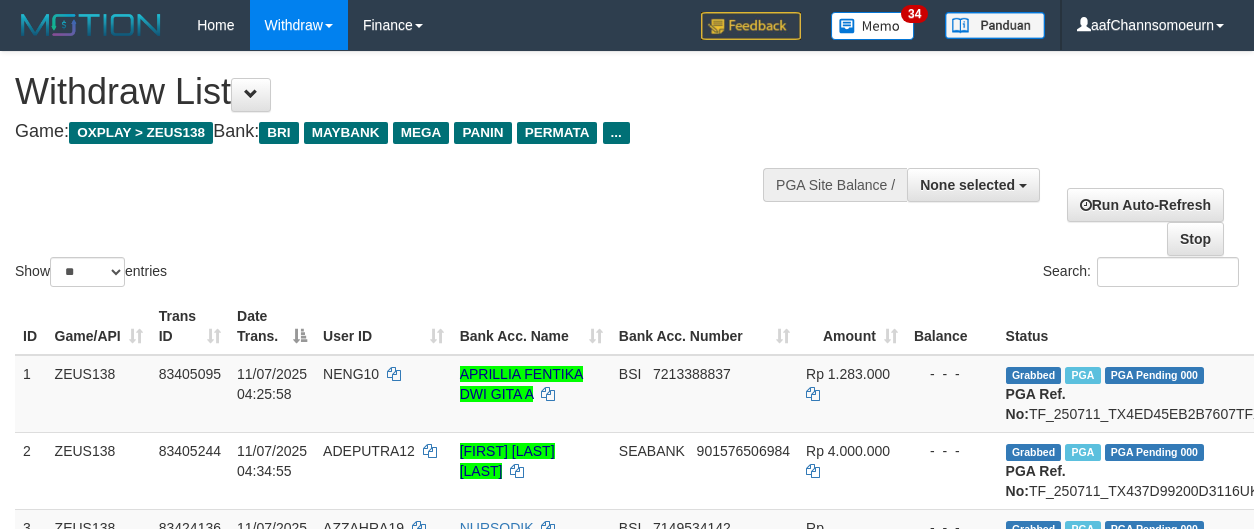 select 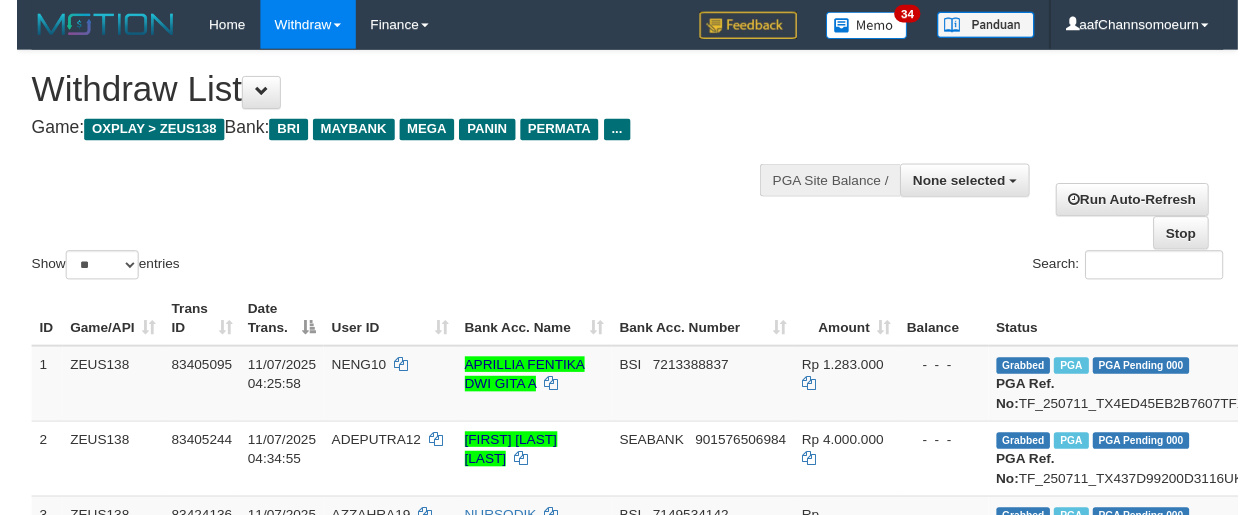 scroll, scrollTop: 0, scrollLeft: 0, axis: both 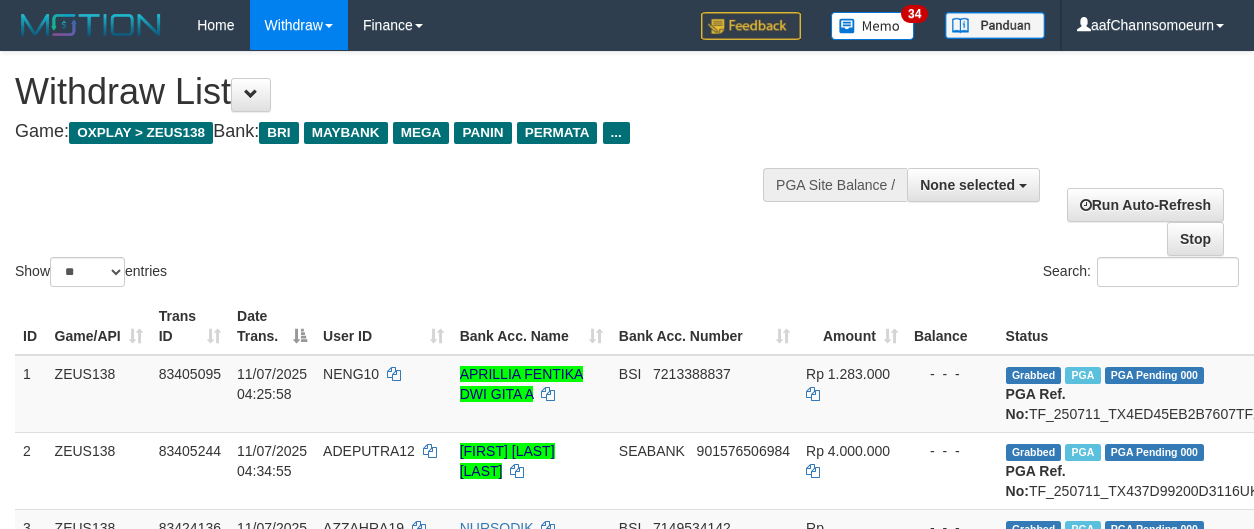 select 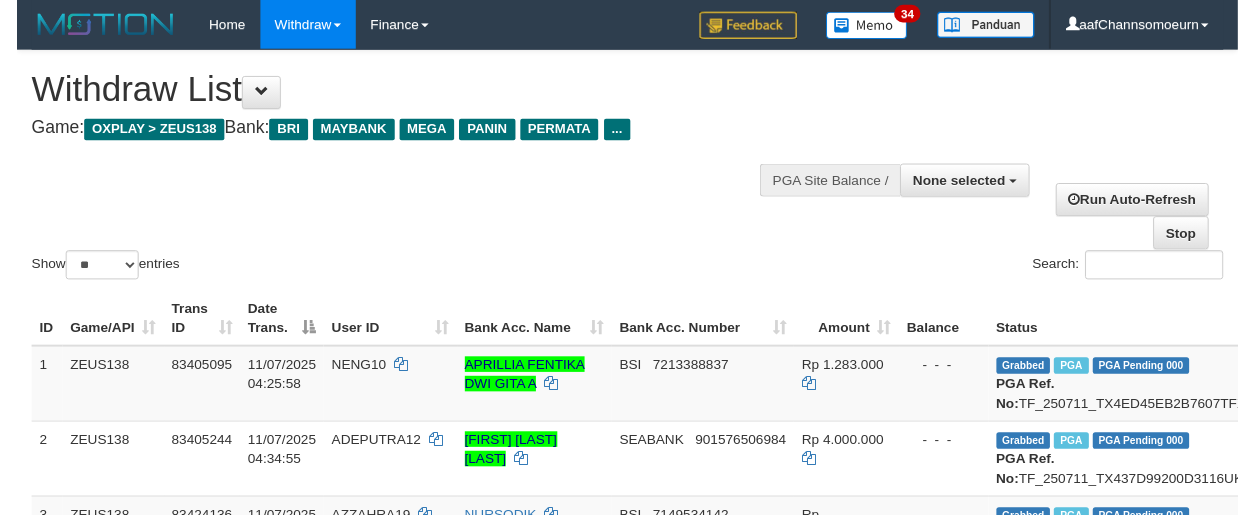 scroll, scrollTop: 0, scrollLeft: 0, axis: both 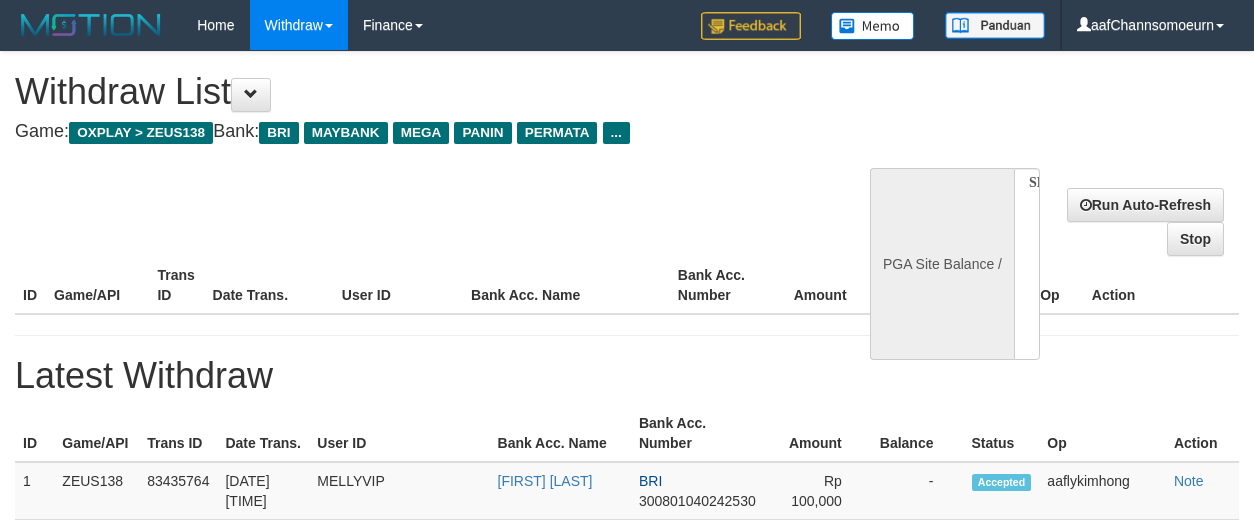 select 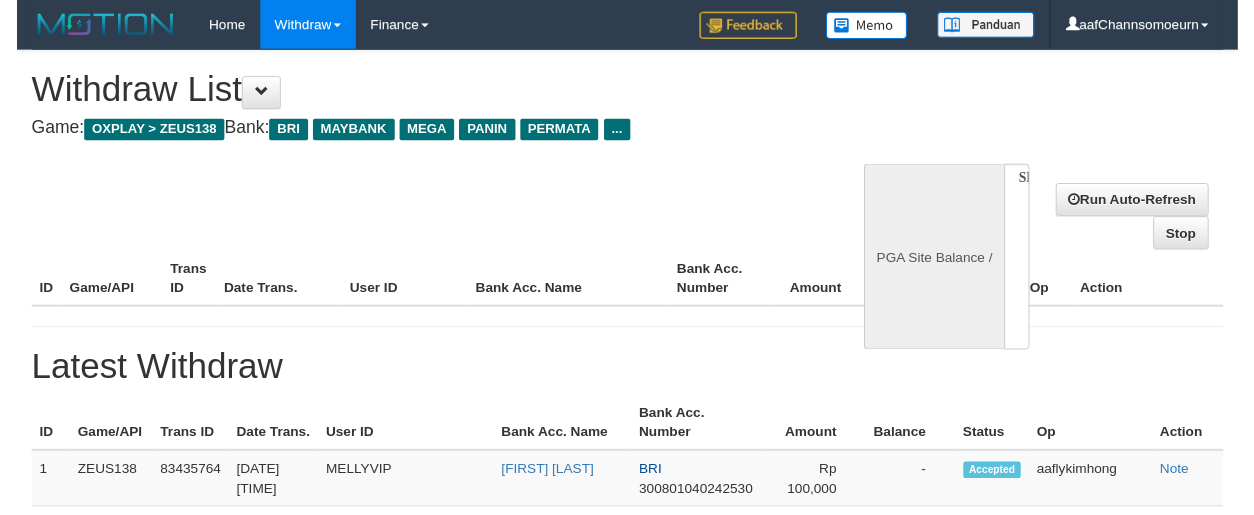 scroll, scrollTop: 0, scrollLeft: 0, axis: both 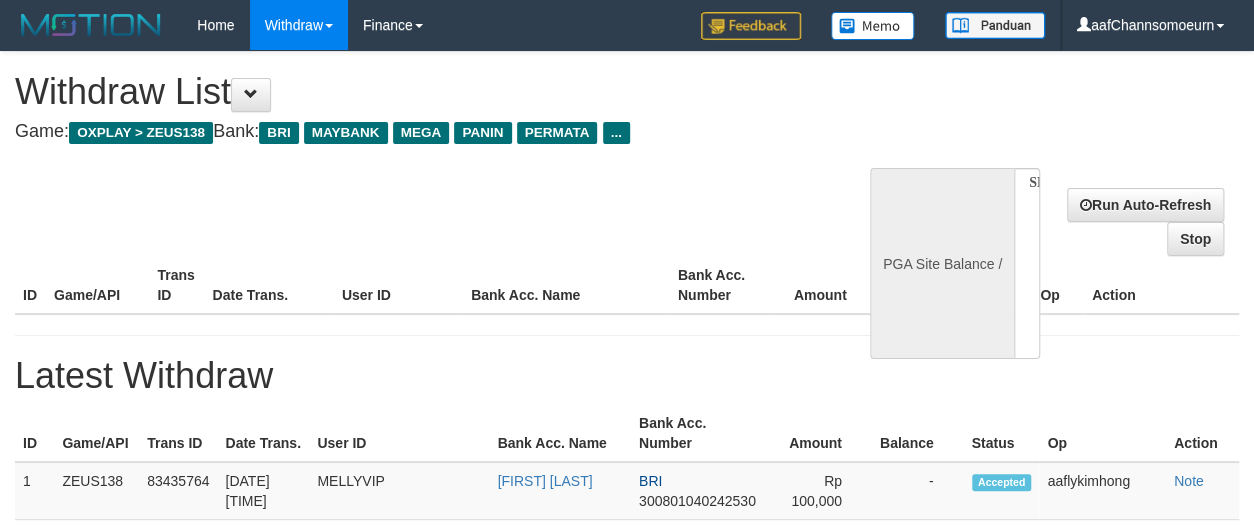 select on "**" 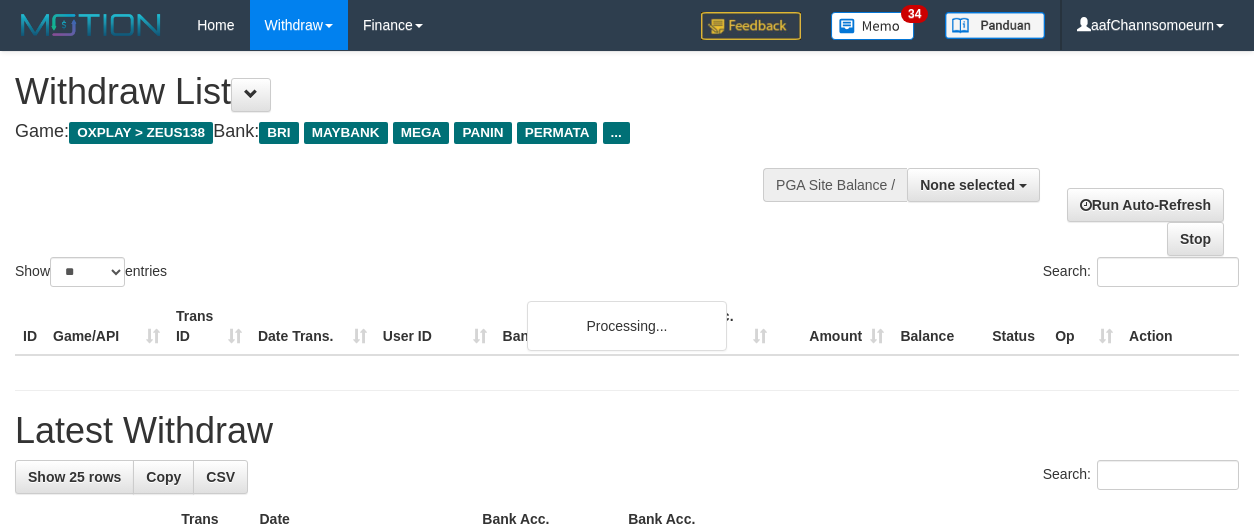 select 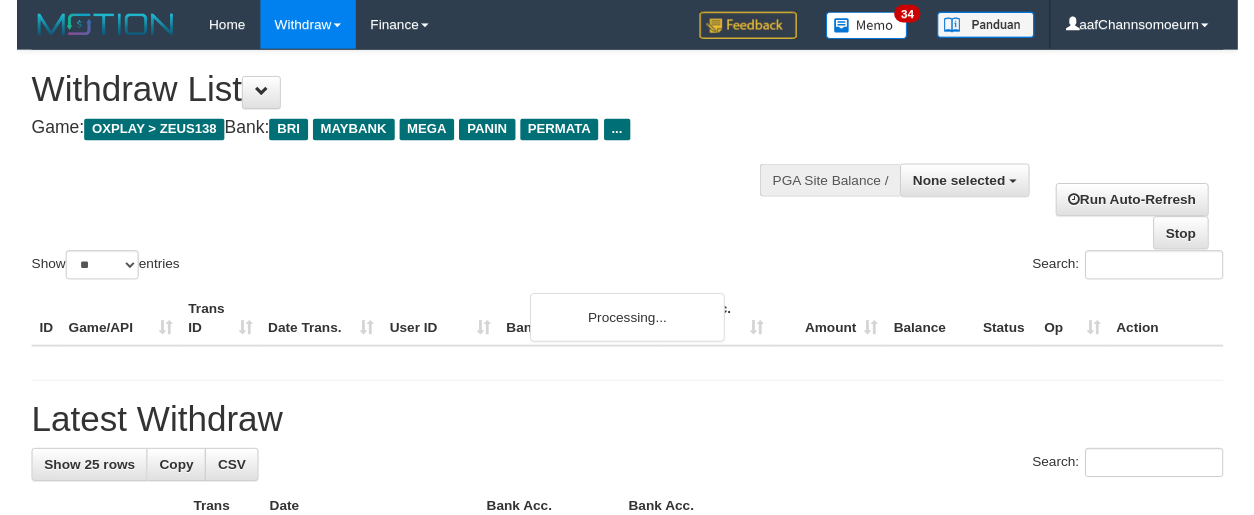 scroll, scrollTop: 0, scrollLeft: 0, axis: both 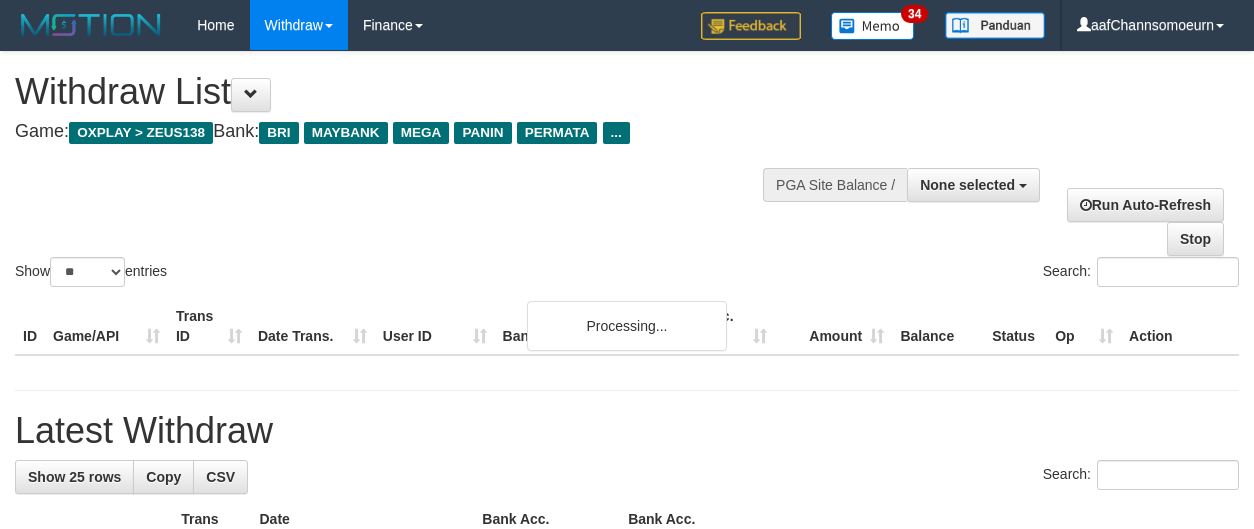 select 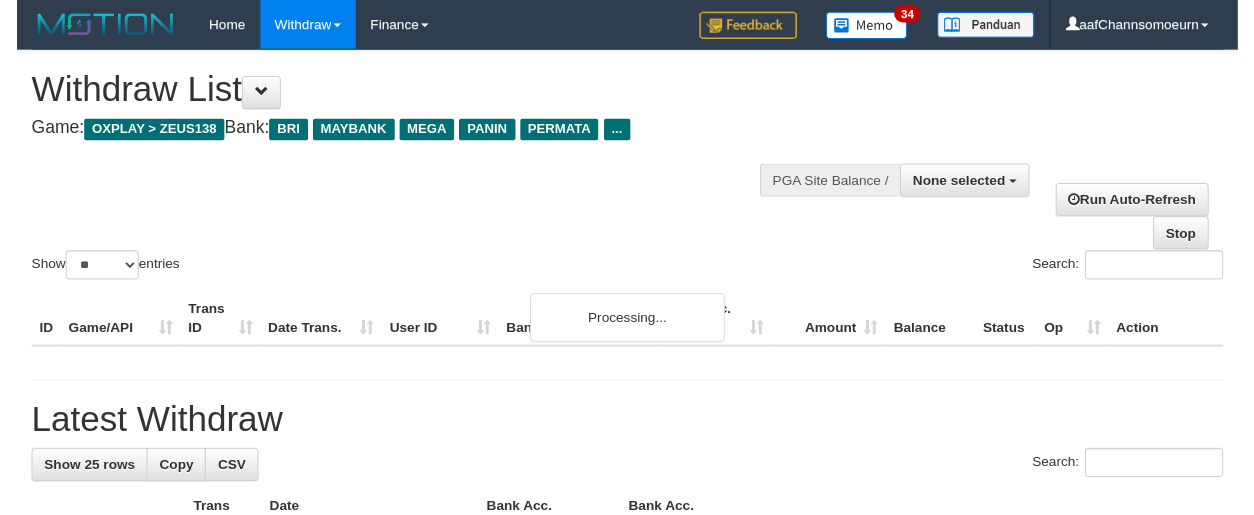 scroll, scrollTop: 0, scrollLeft: 0, axis: both 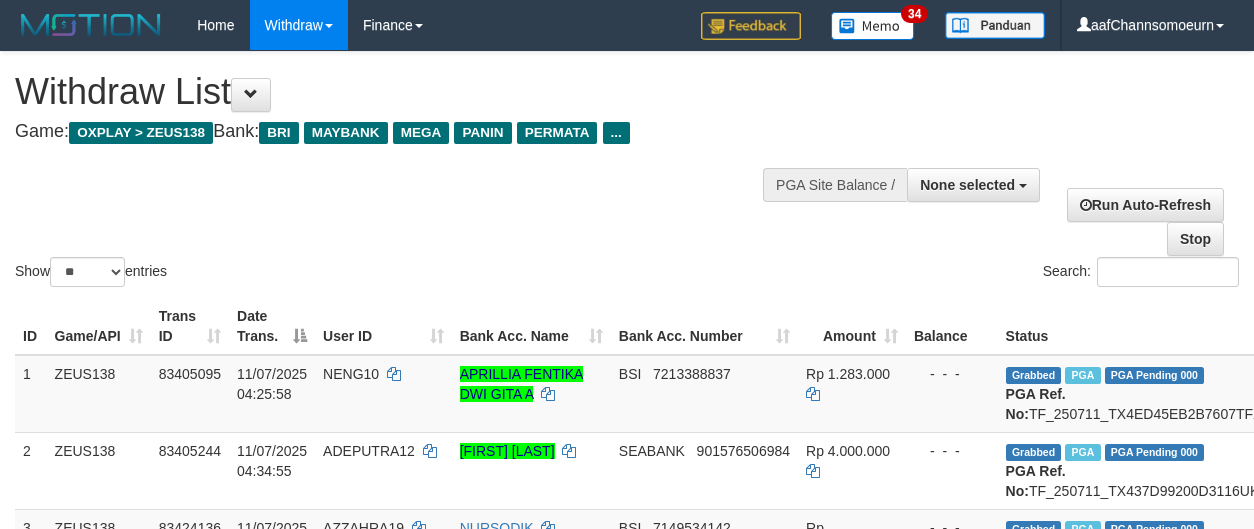 select 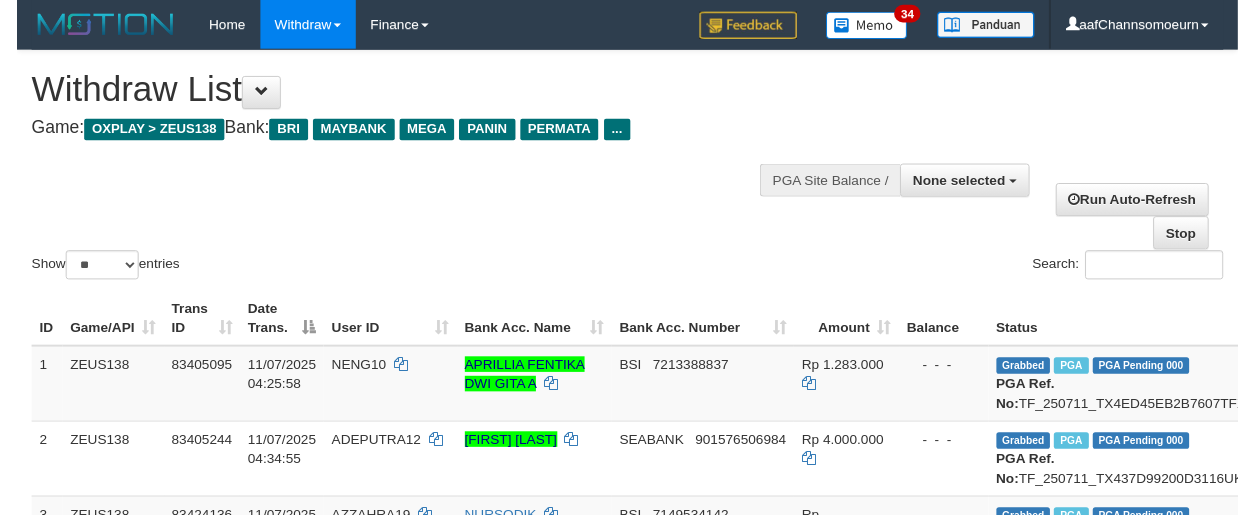 scroll, scrollTop: 0, scrollLeft: 0, axis: both 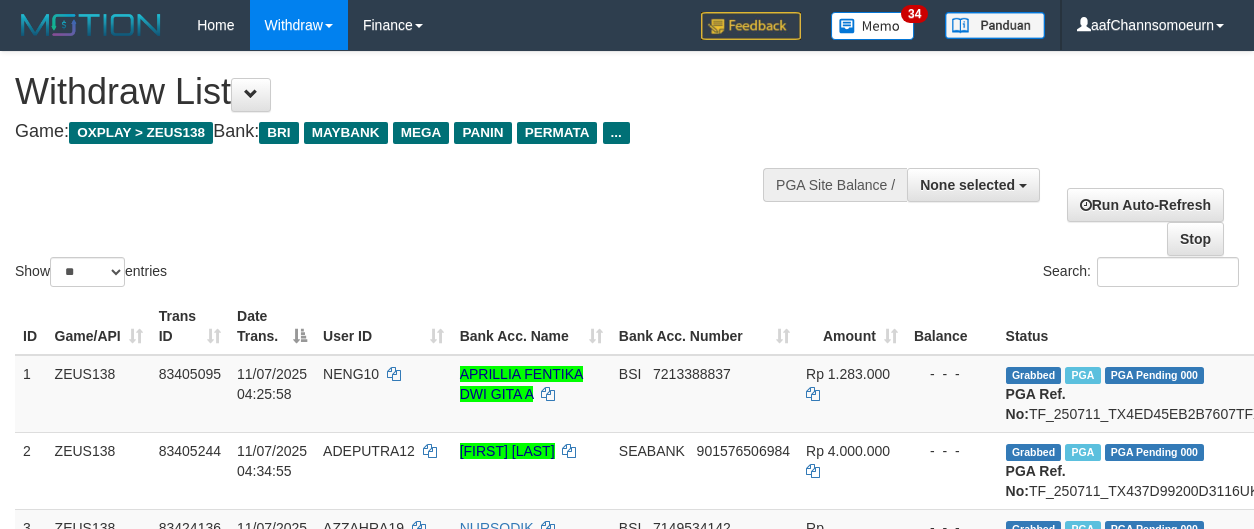 select 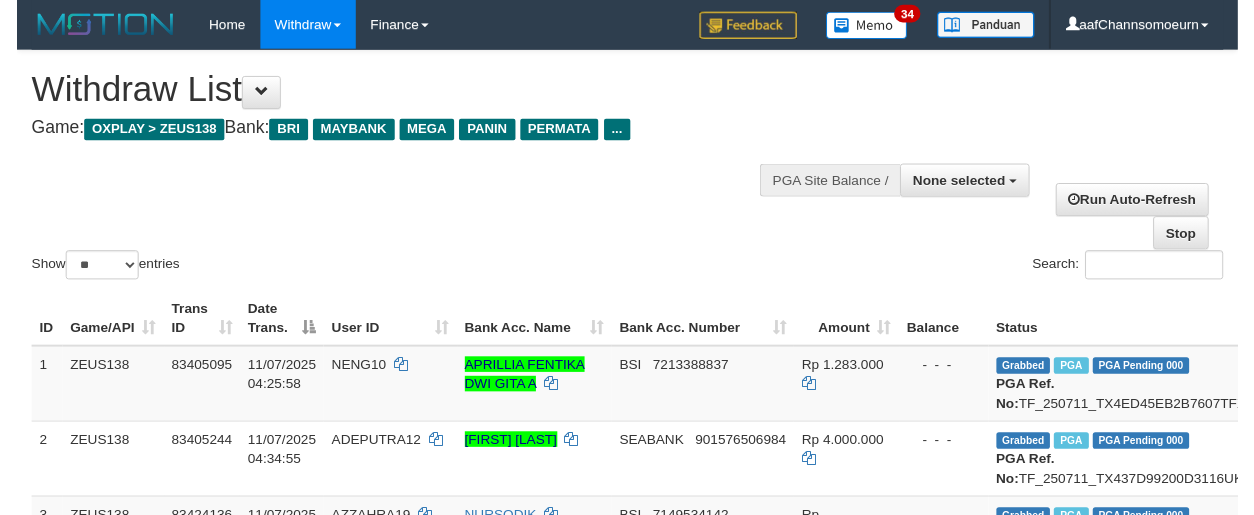 scroll, scrollTop: 0, scrollLeft: 0, axis: both 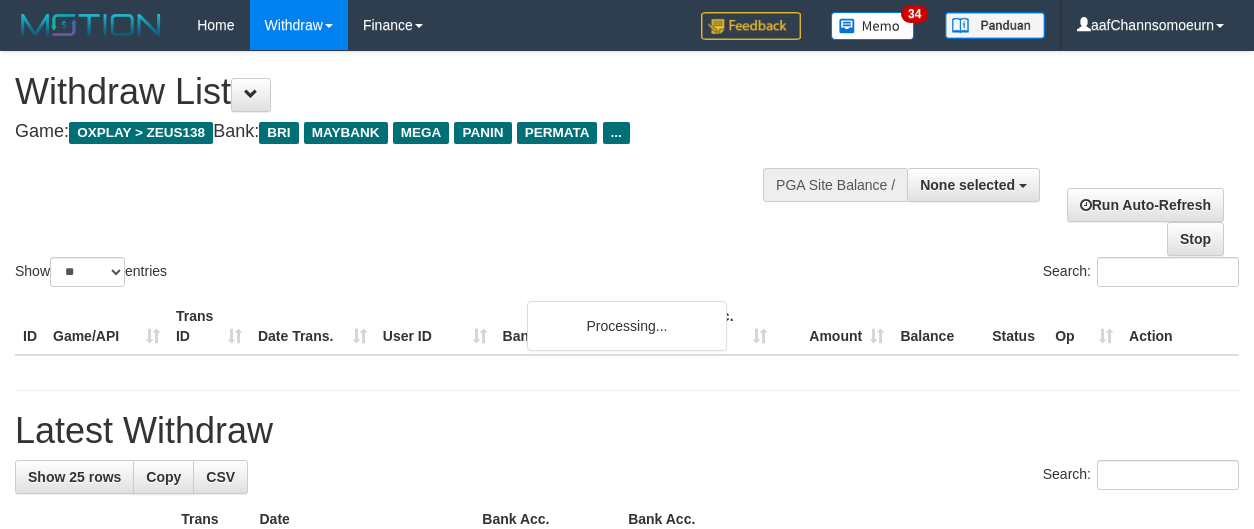 select 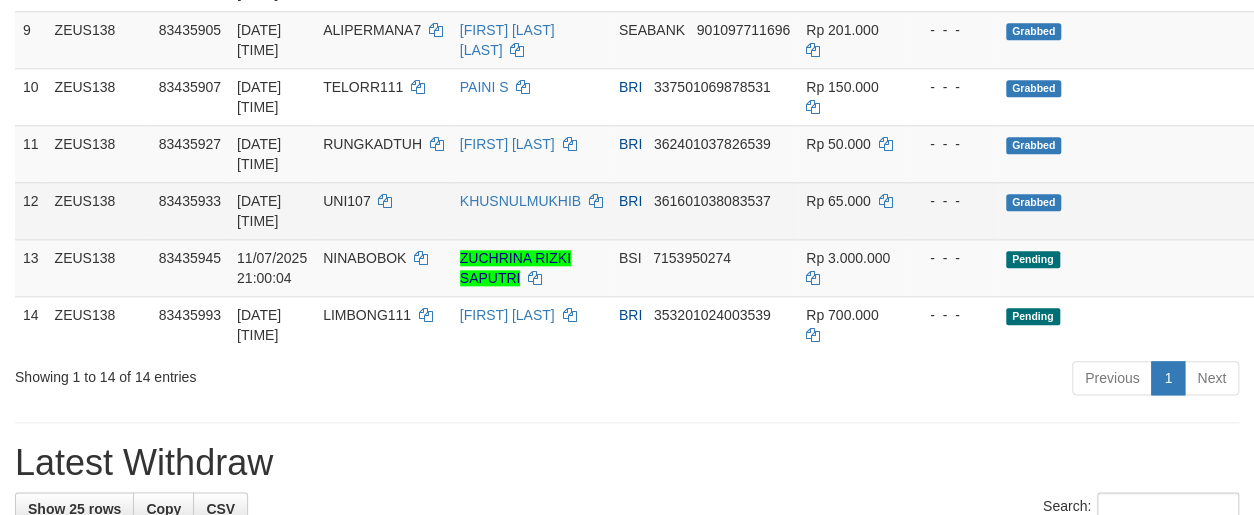 scroll, scrollTop: 901, scrollLeft: 0, axis: vertical 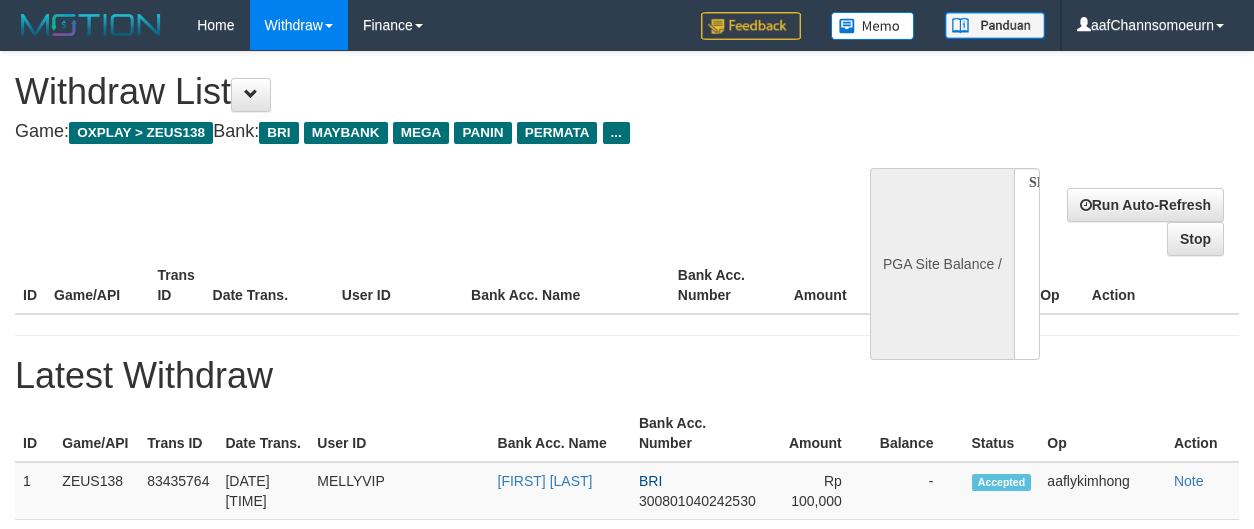 select 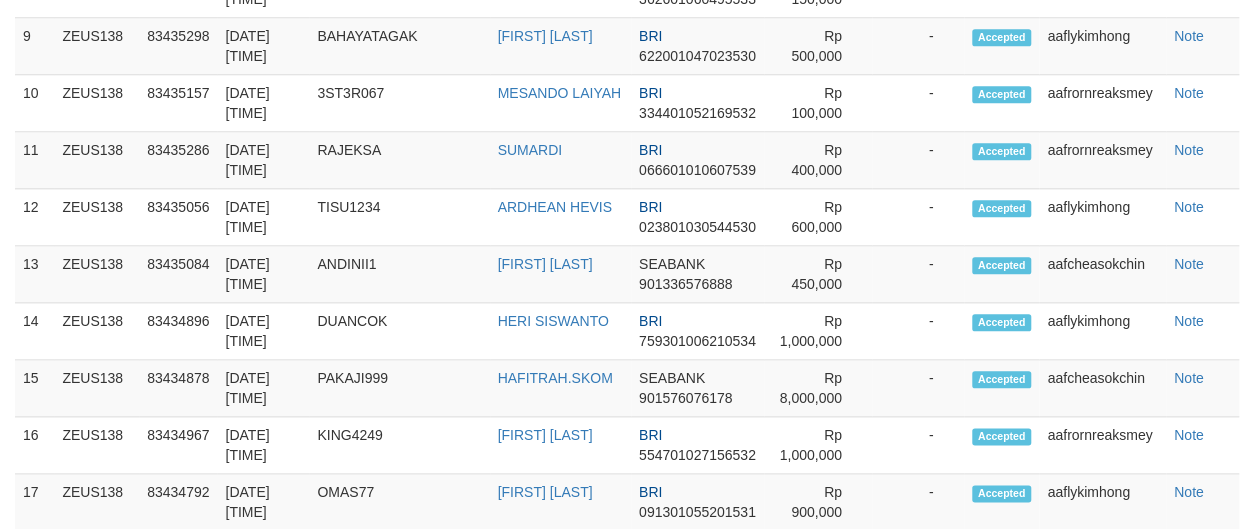 select on "**" 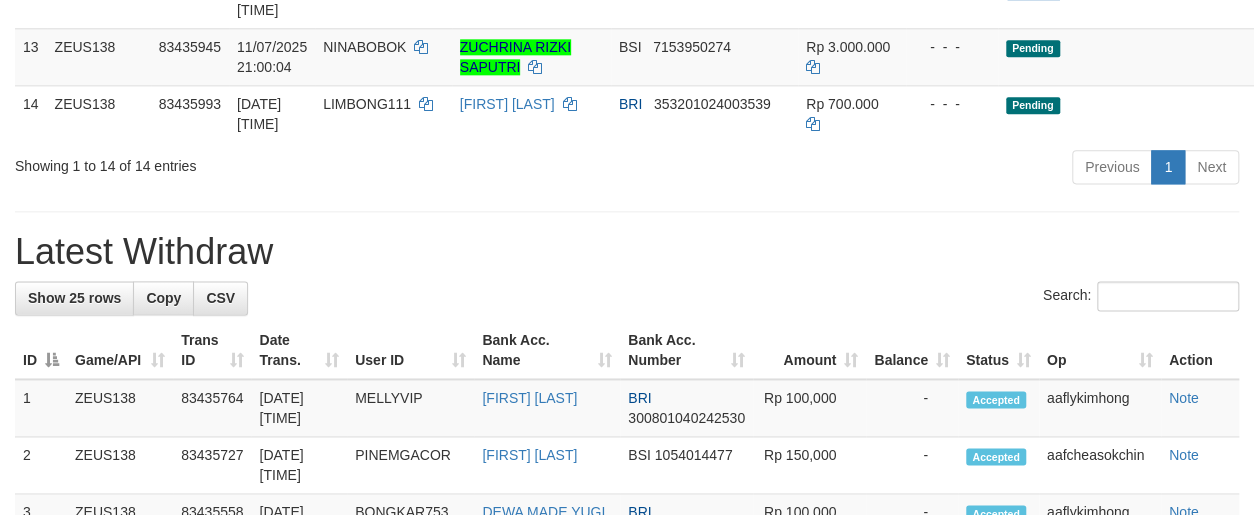 scroll, scrollTop: 1198, scrollLeft: 0, axis: vertical 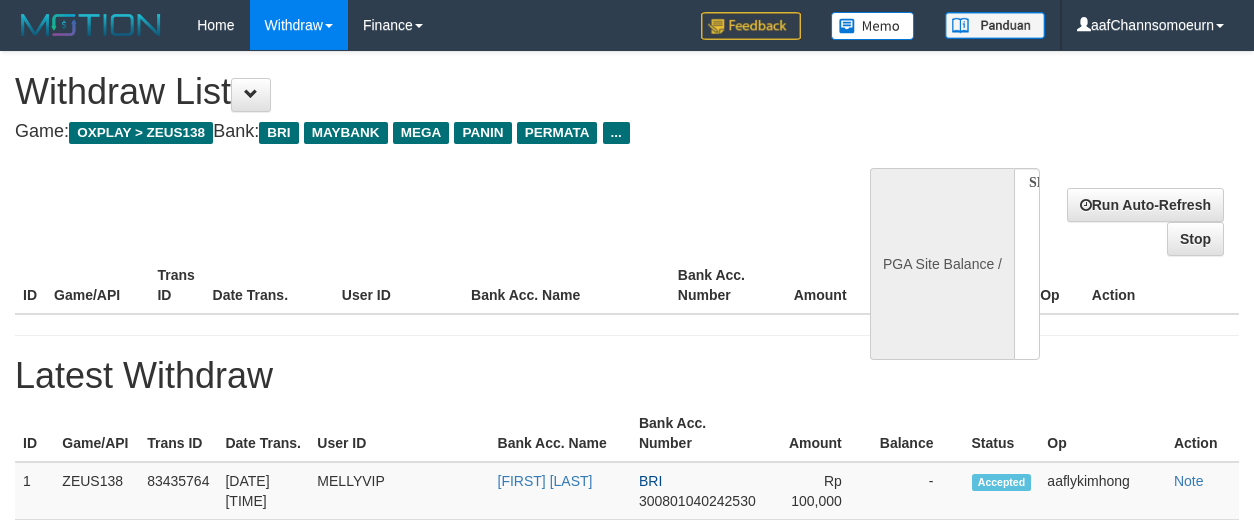 select 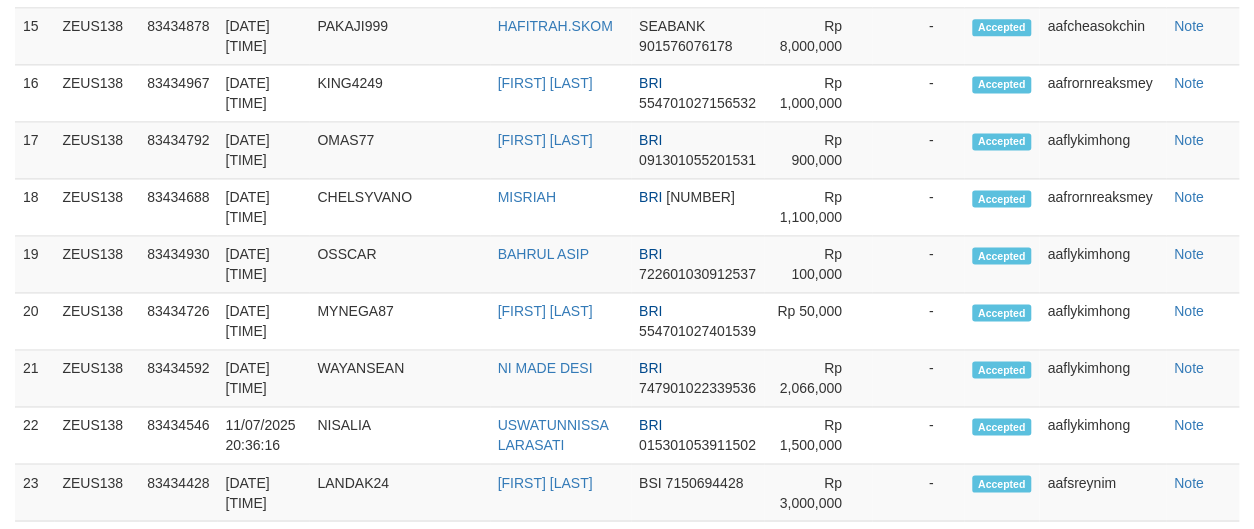 select on "**" 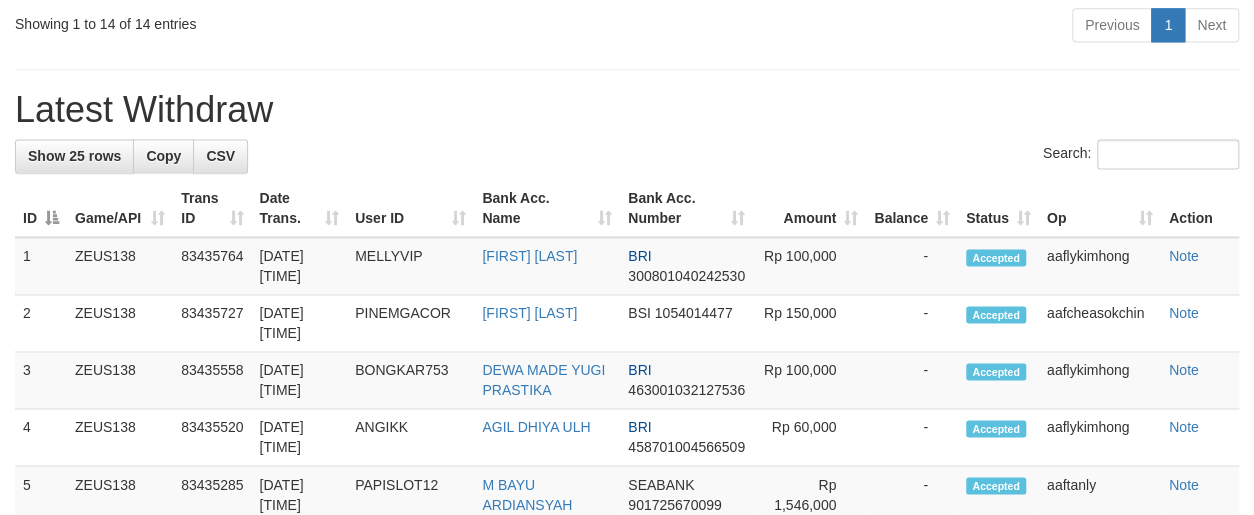 scroll, scrollTop: 1198, scrollLeft: 0, axis: vertical 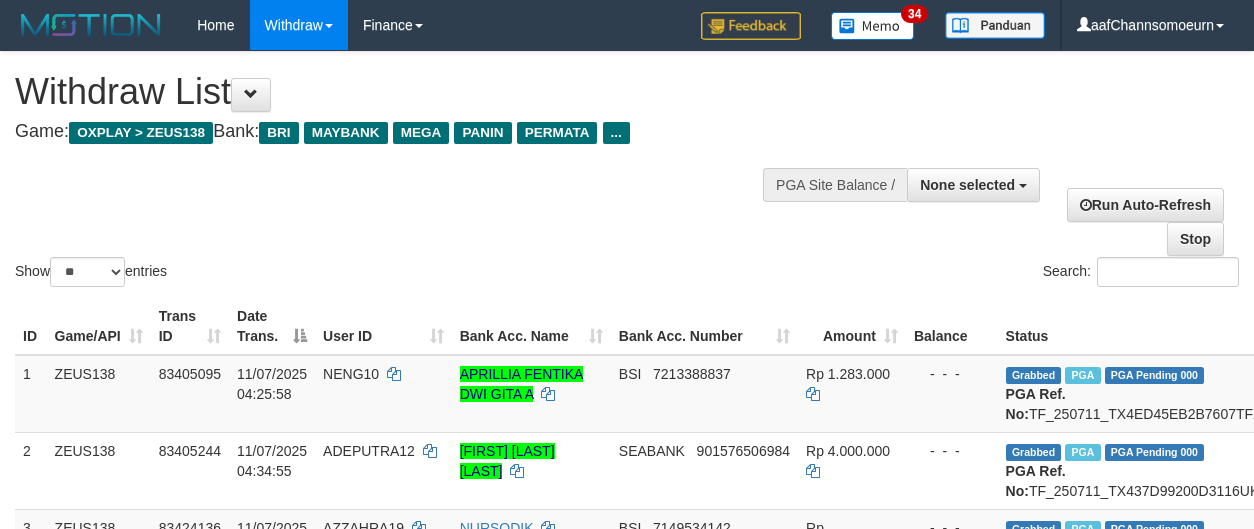 select 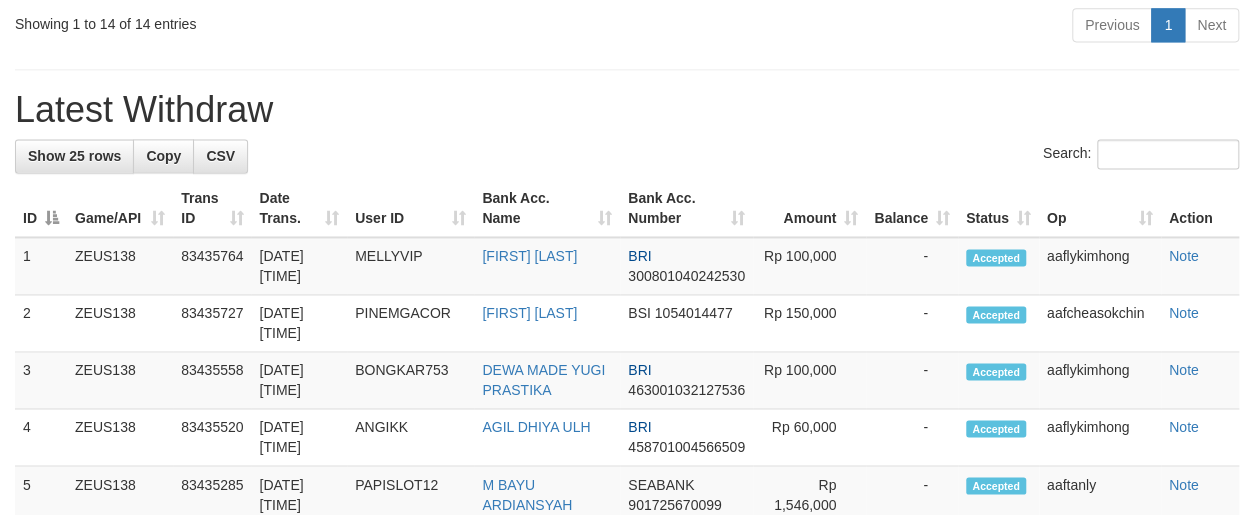 scroll, scrollTop: 1198, scrollLeft: 0, axis: vertical 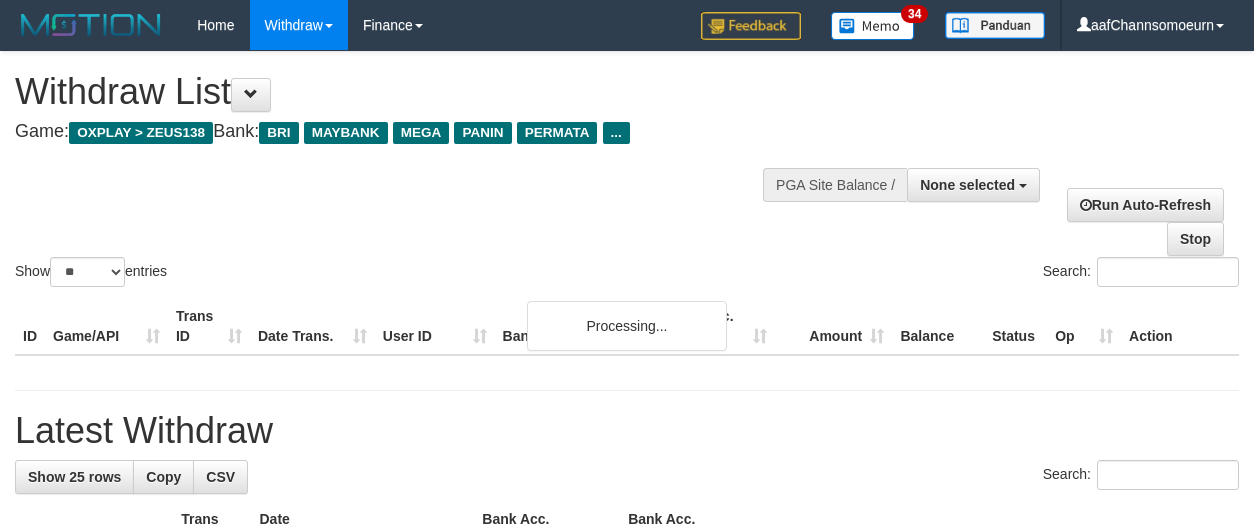 select 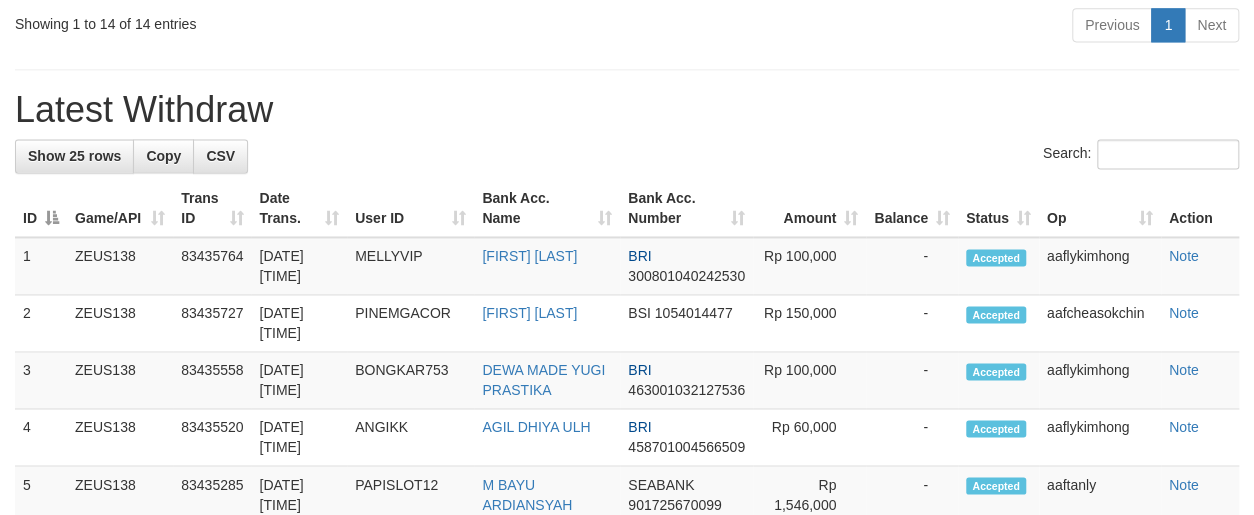 scroll, scrollTop: 1198, scrollLeft: 0, axis: vertical 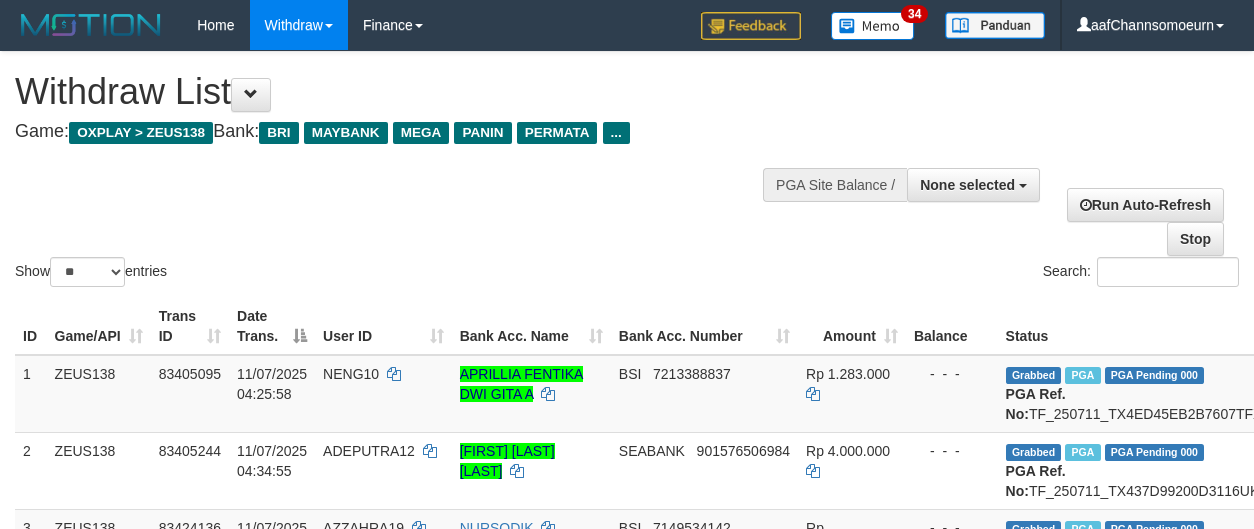 select 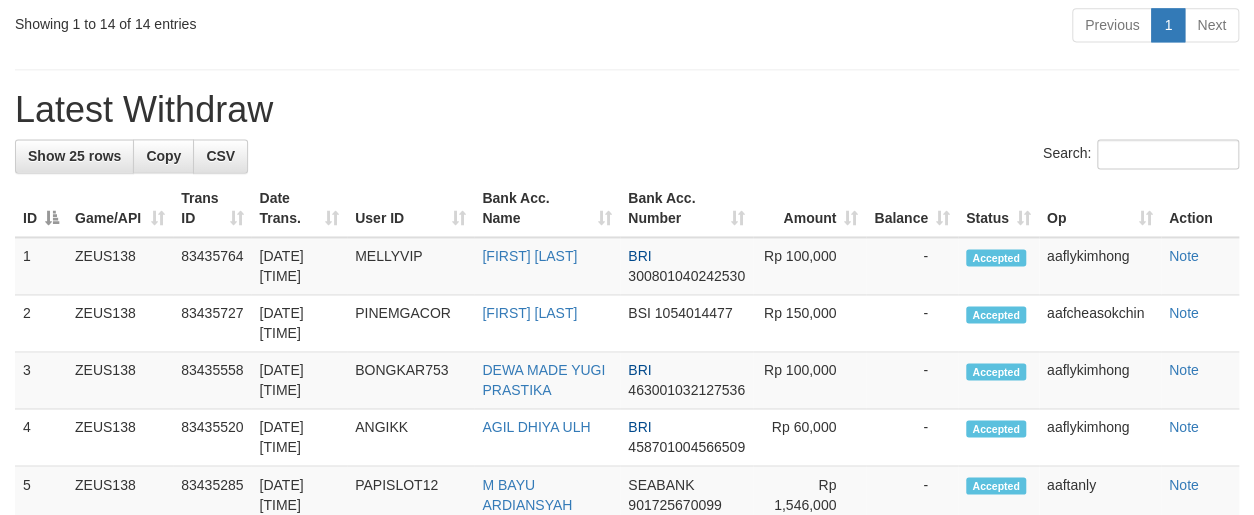 scroll, scrollTop: 1198, scrollLeft: 0, axis: vertical 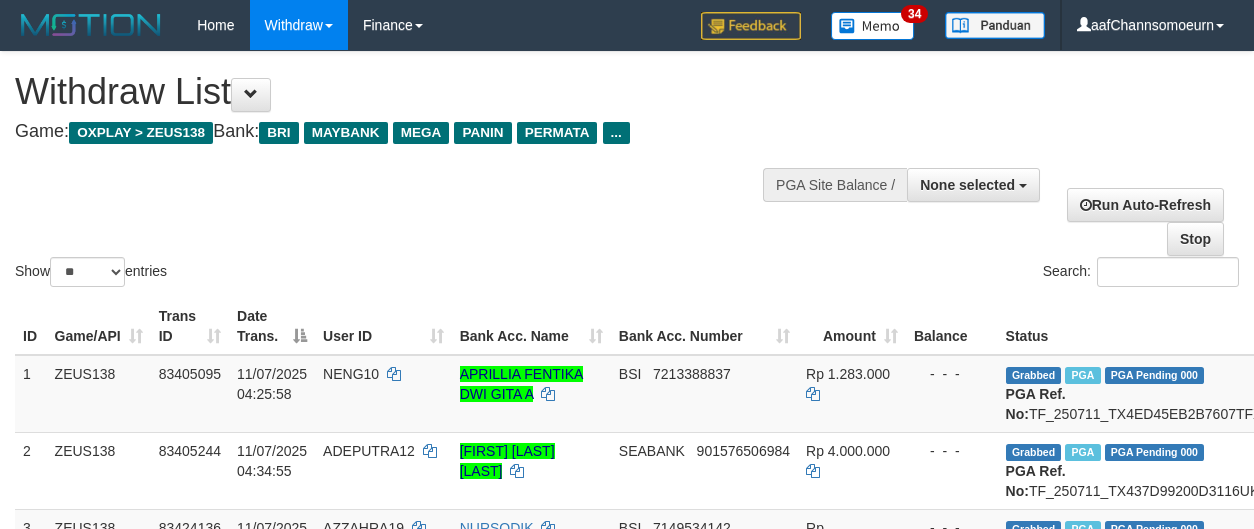 select 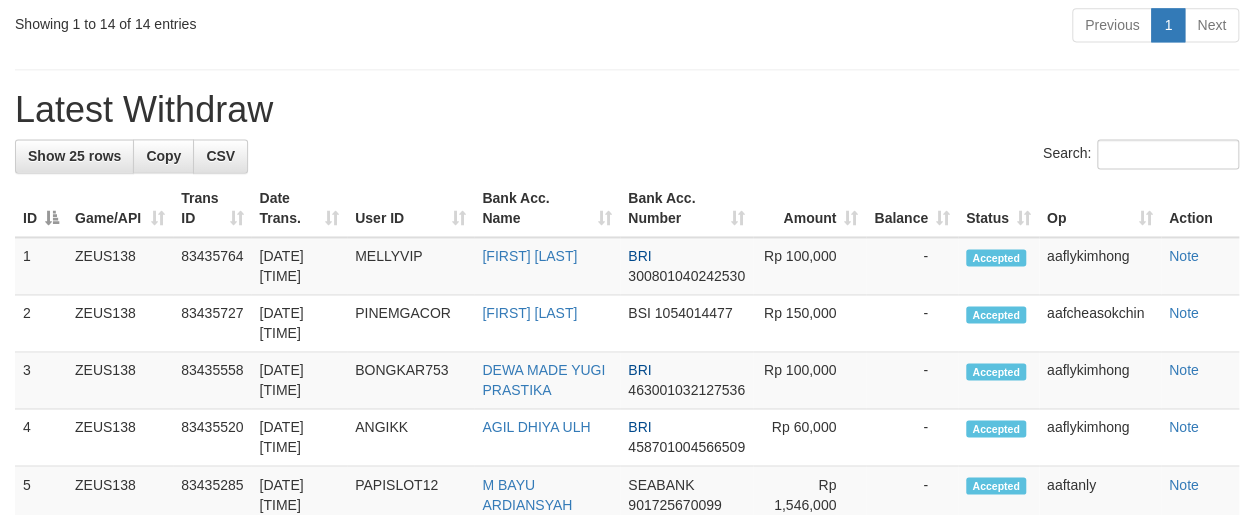 scroll, scrollTop: 1198, scrollLeft: 0, axis: vertical 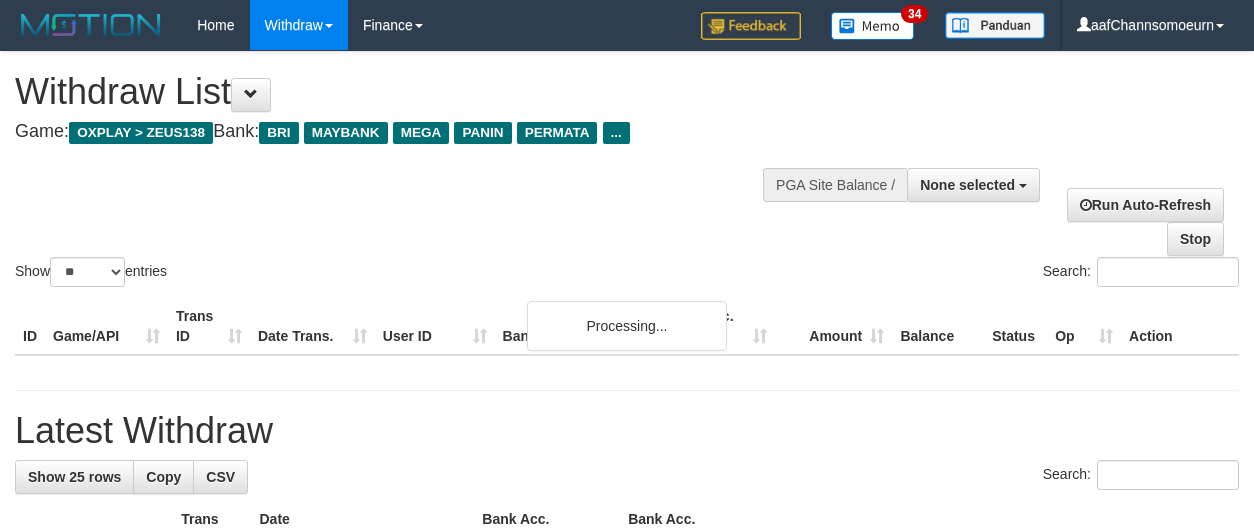 select 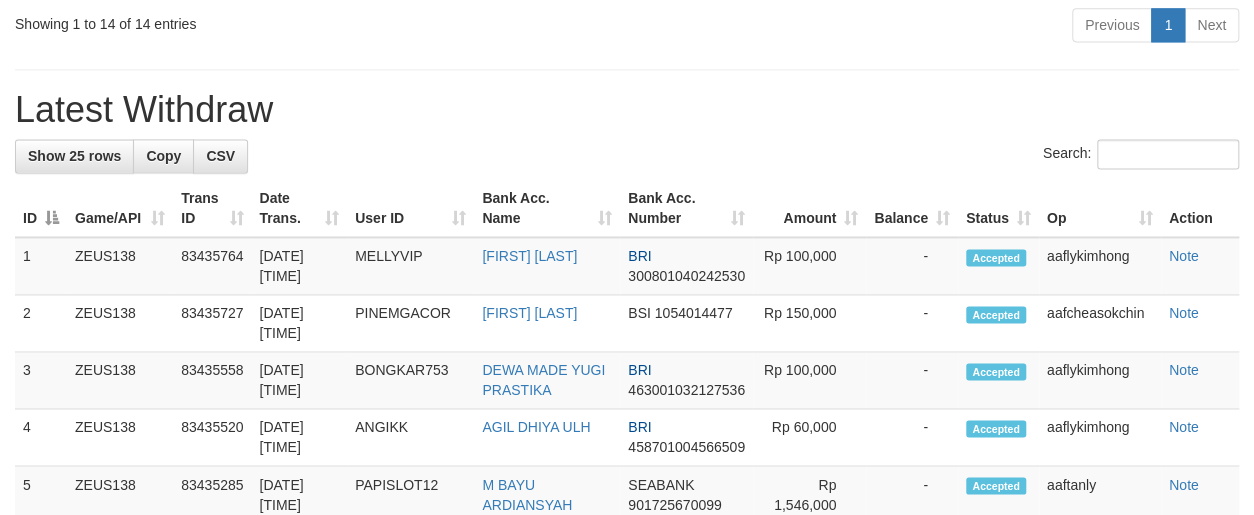 scroll, scrollTop: 1198, scrollLeft: 0, axis: vertical 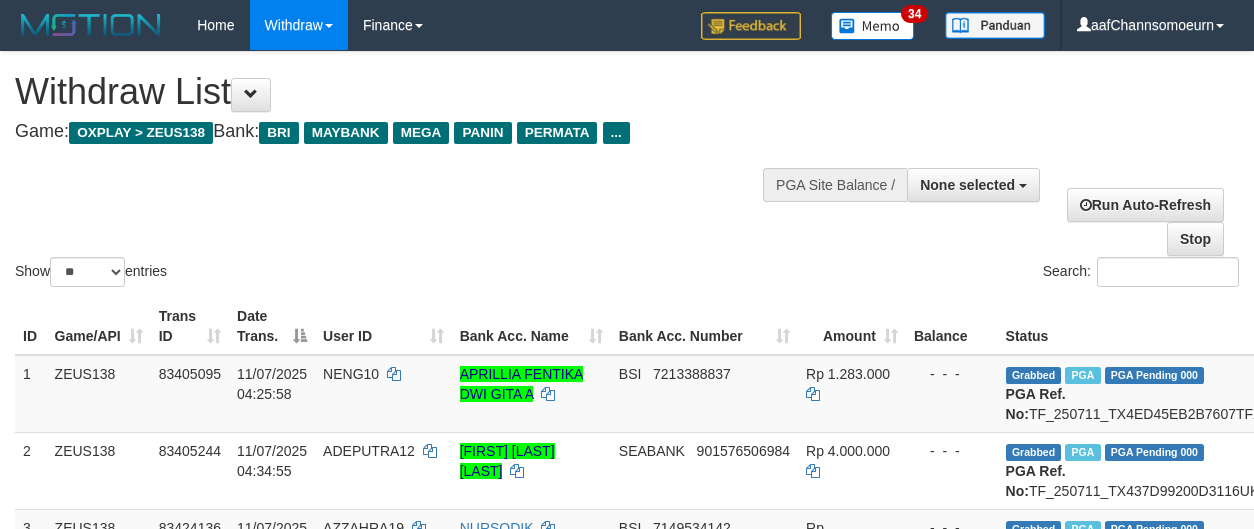 select 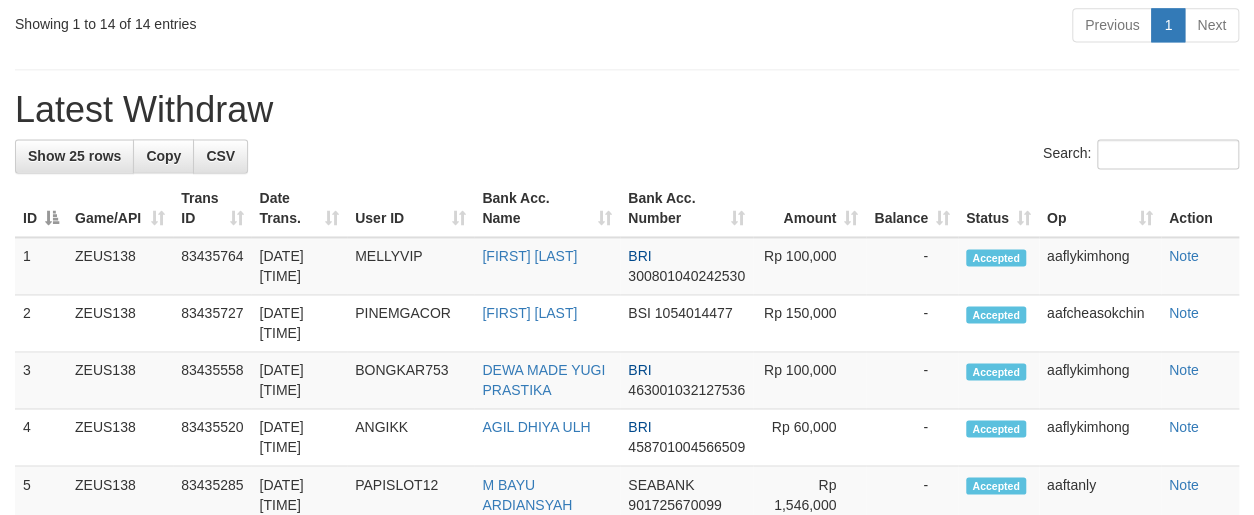 scroll, scrollTop: 1198, scrollLeft: 0, axis: vertical 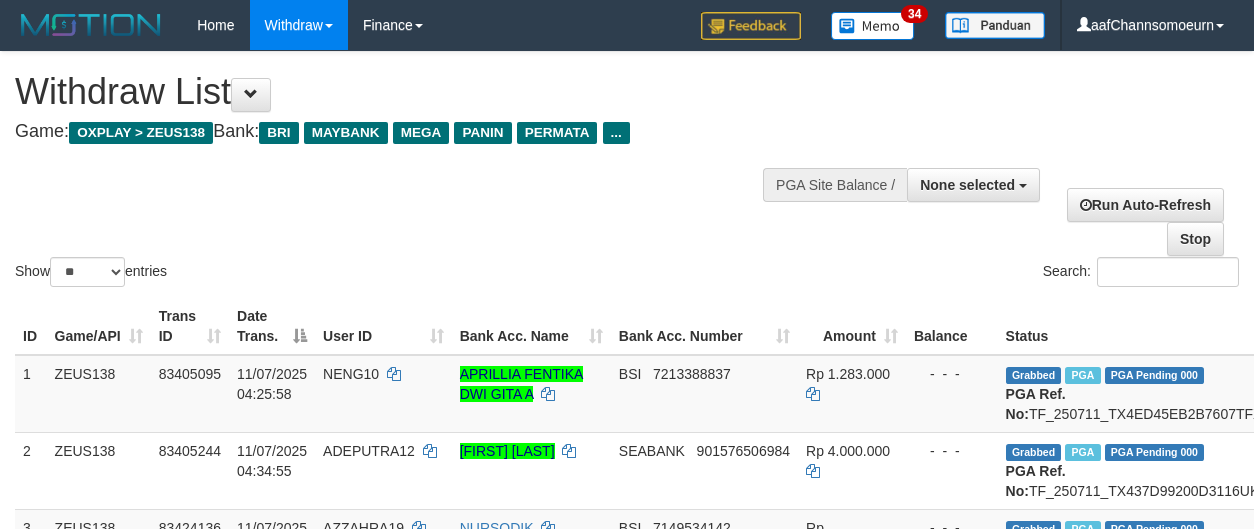 select 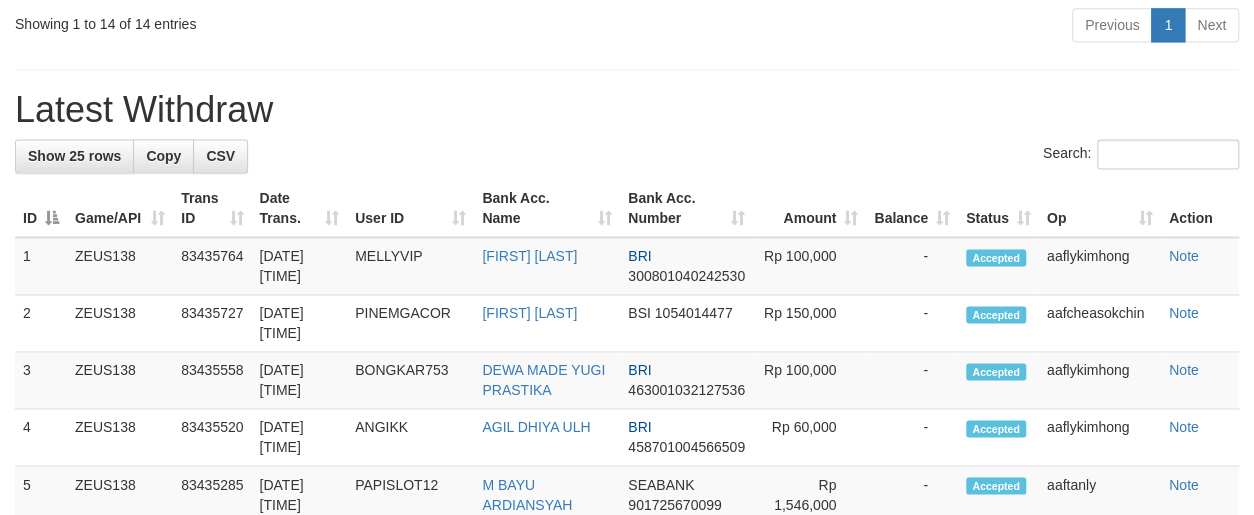 scroll, scrollTop: 1198, scrollLeft: 0, axis: vertical 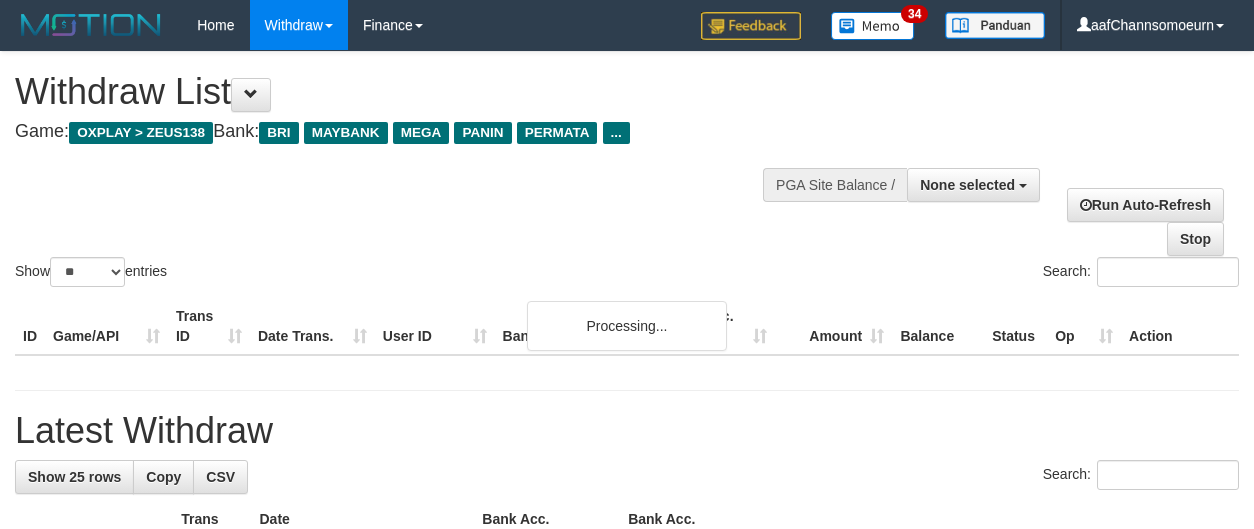 select 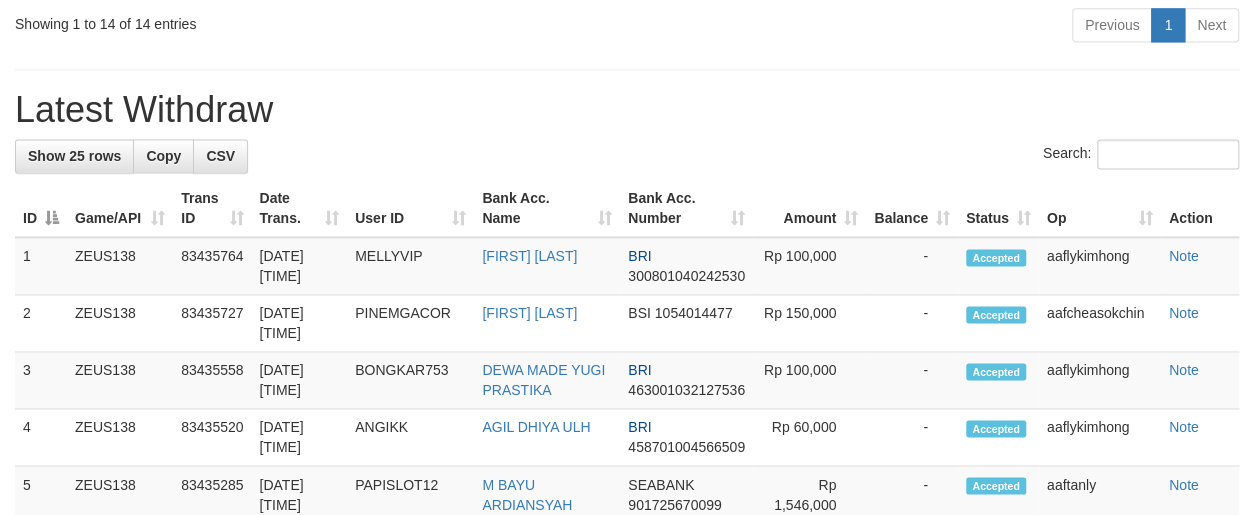 scroll, scrollTop: 1198, scrollLeft: 0, axis: vertical 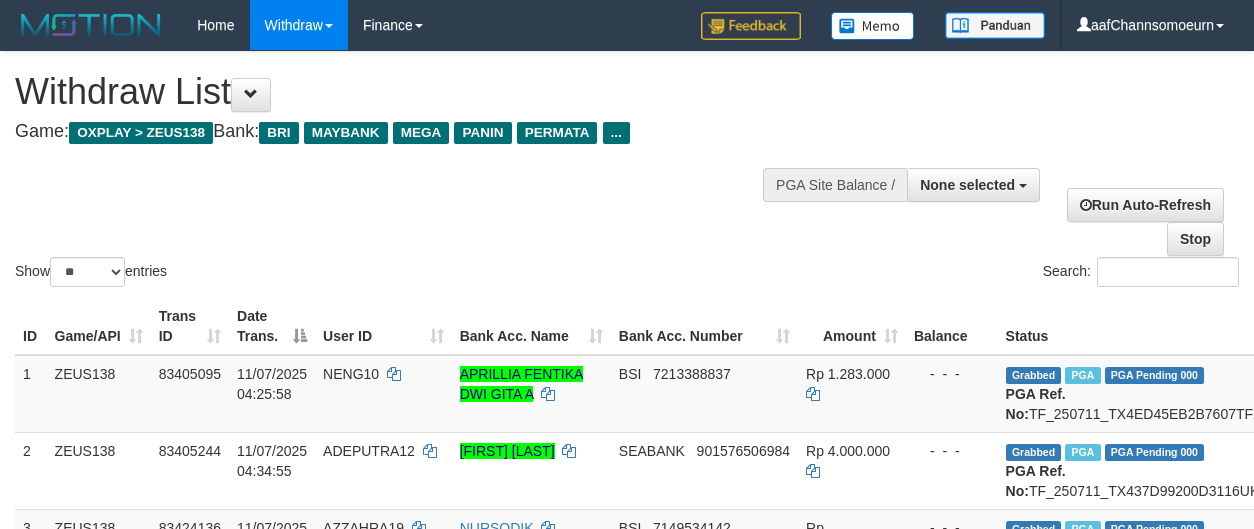 select 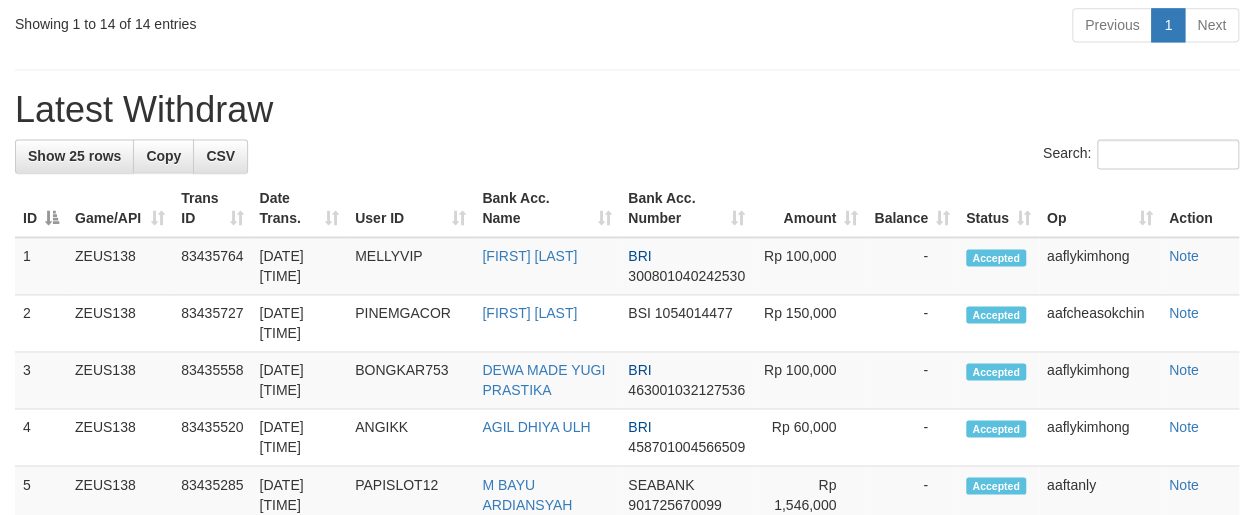 scroll, scrollTop: 1198, scrollLeft: 0, axis: vertical 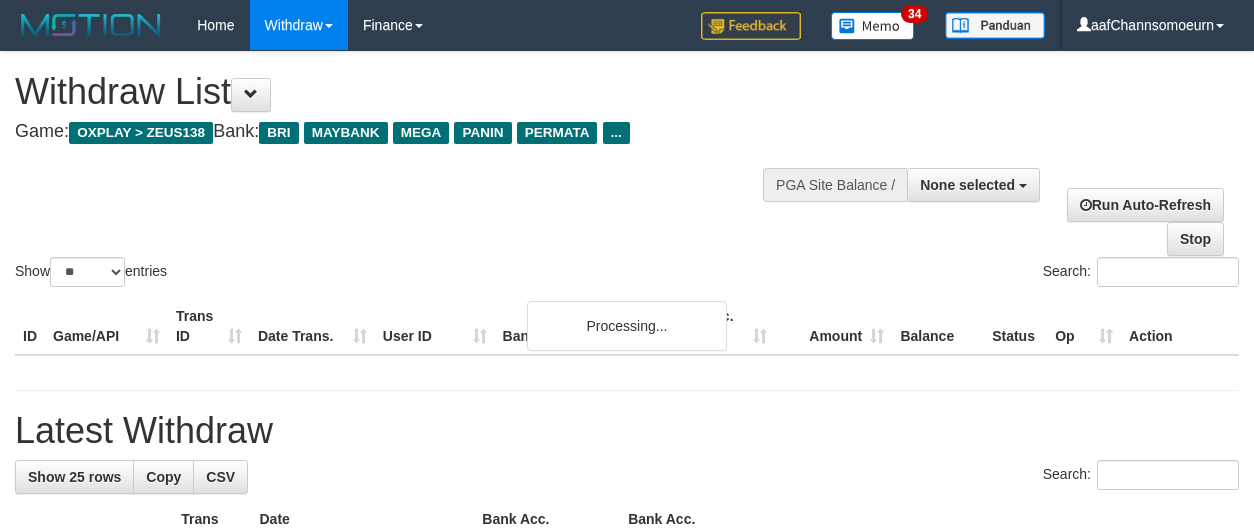select 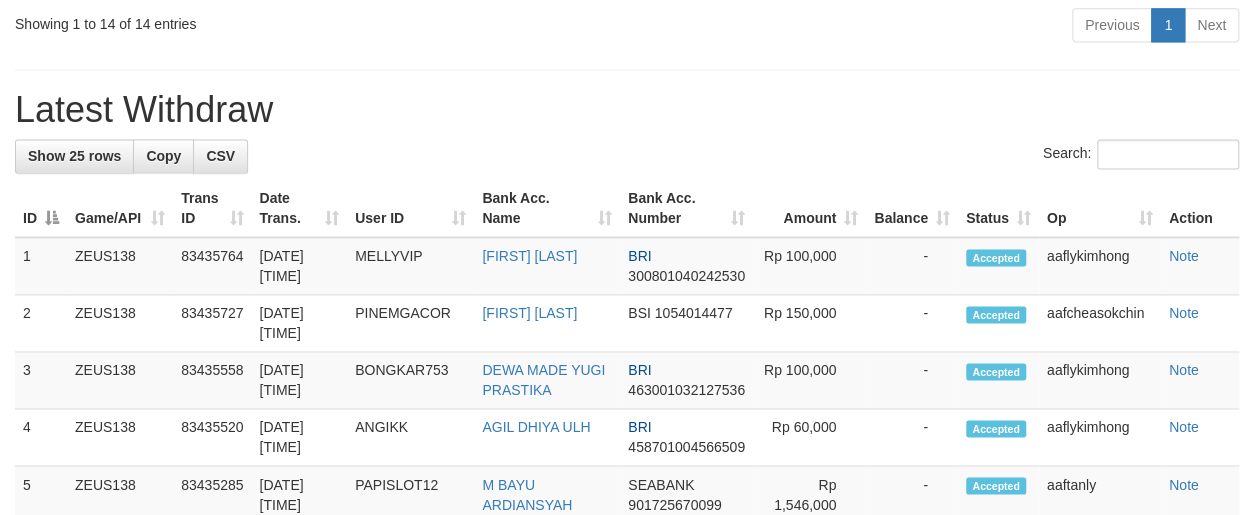 scroll, scrollTop: 1198, scrollLeft: 0, axis: vertical 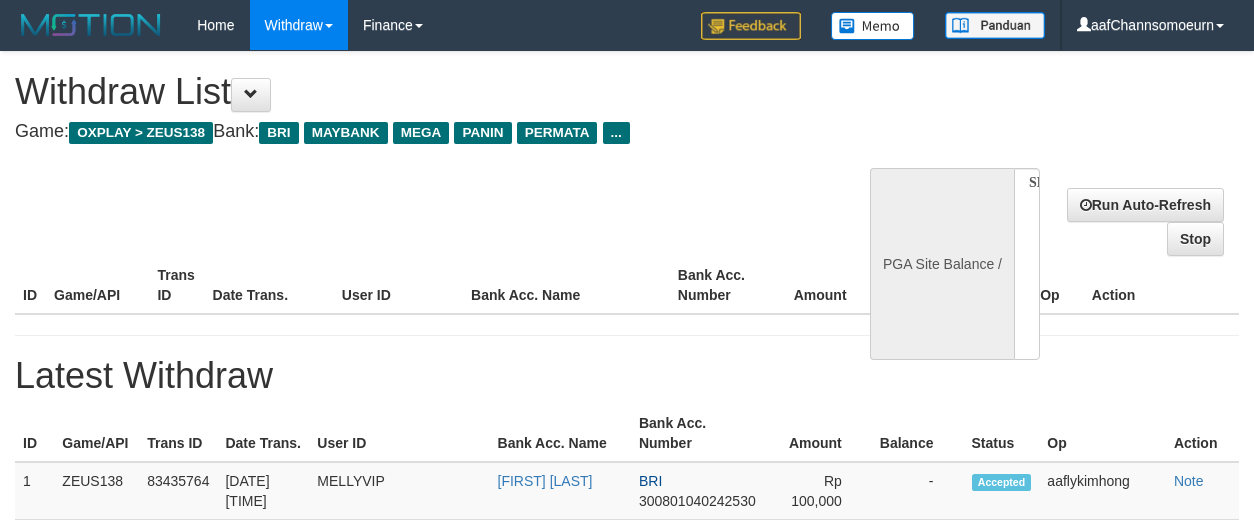 select 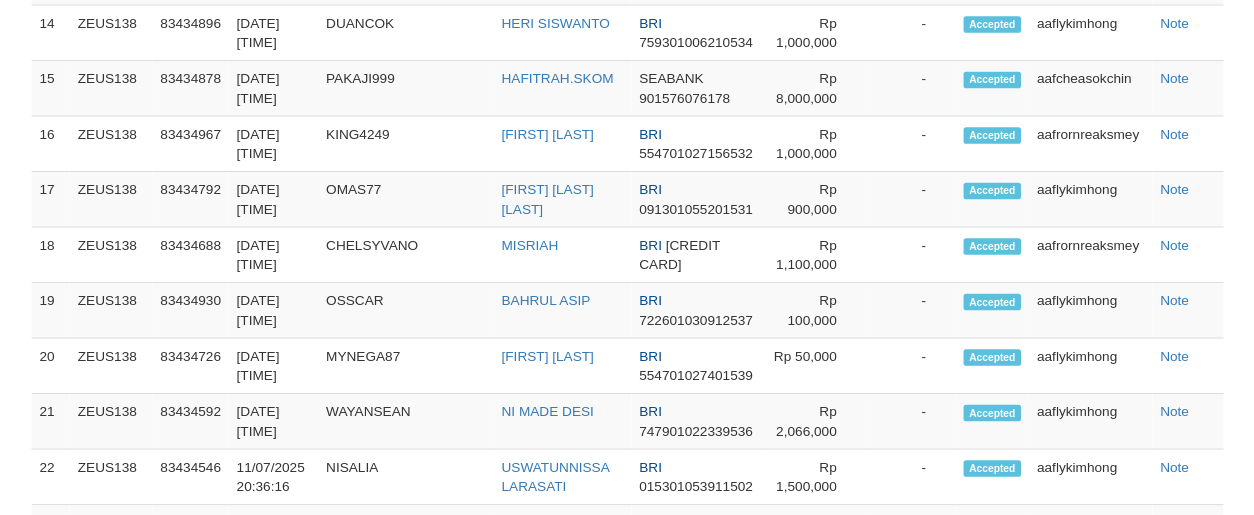 scroll, scrollTop: 1253, scrollLeft: 0, axis: vertical 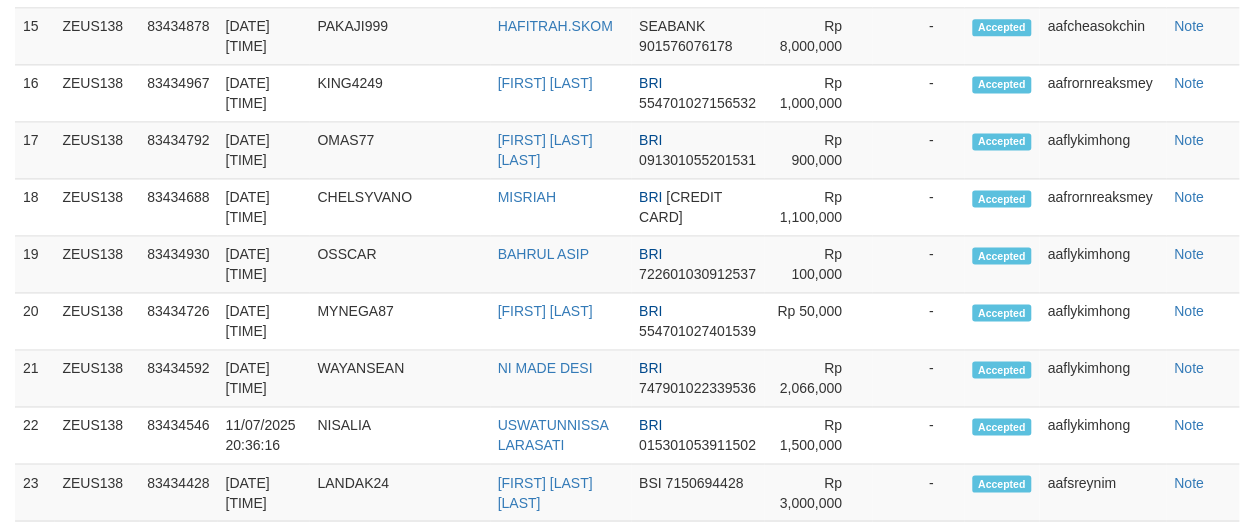 select on "**" 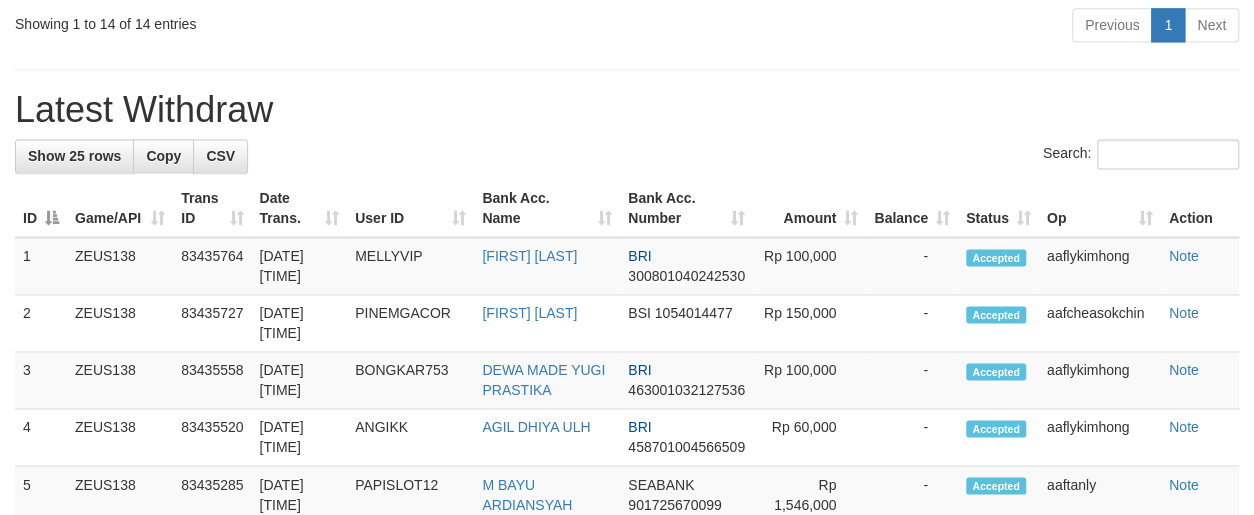 scroll, scrollTop: 1198, scrollLeft: 0, axis: vertical 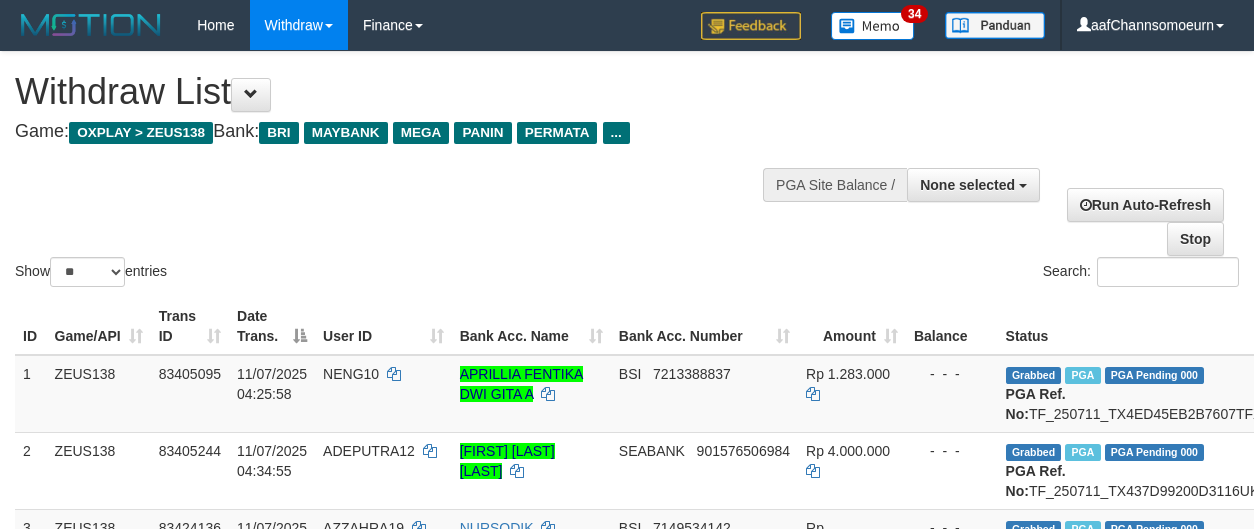 select 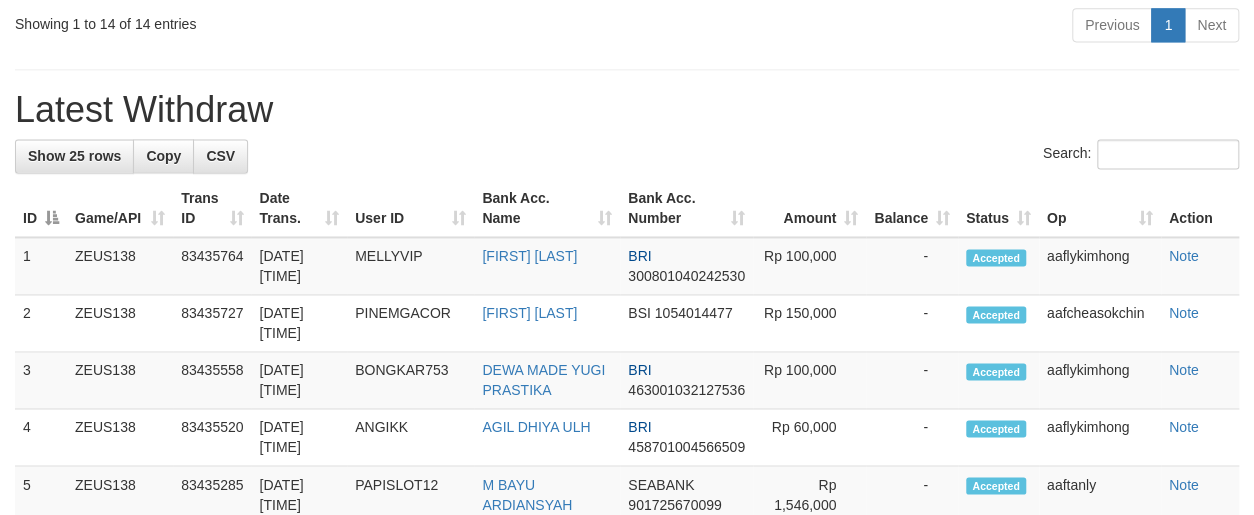 scroll, scrollTop: 1198, scrollLeft: 0, axis: vertical 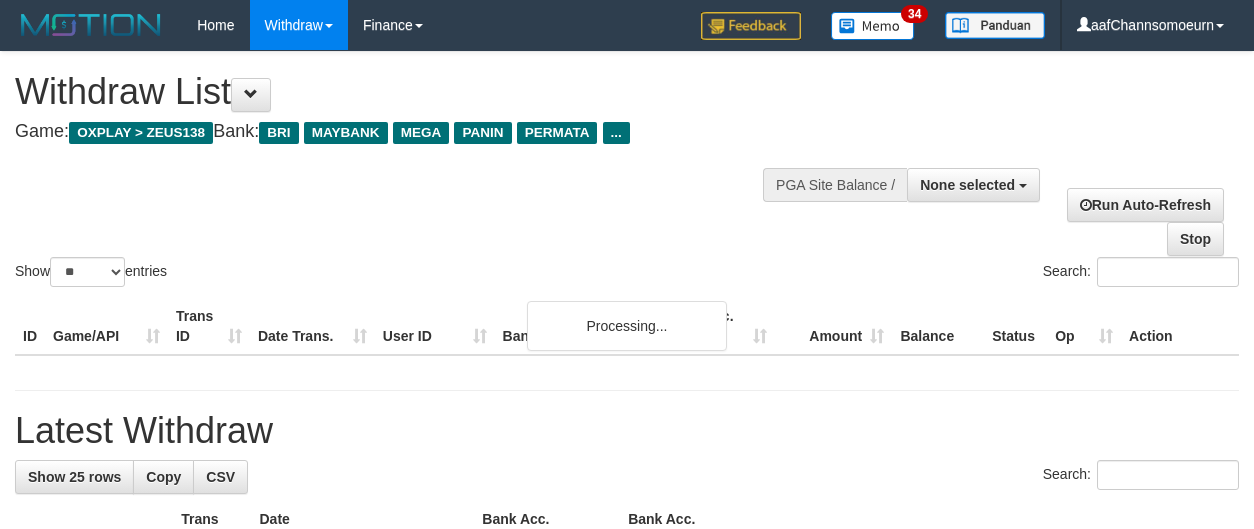 select 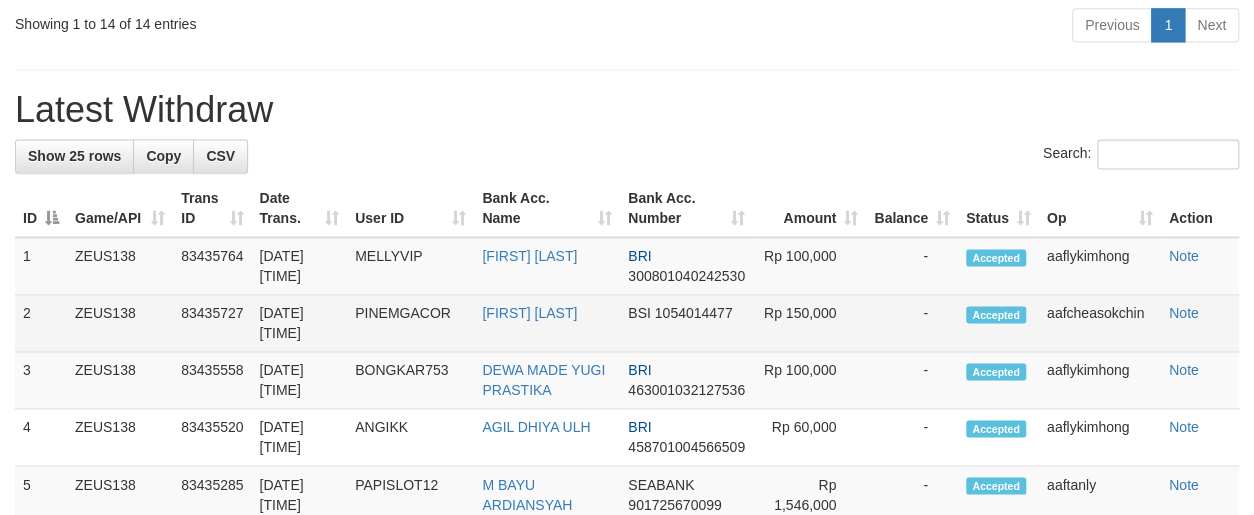 scroll, scrollTop: 1198, scrollLeft: 0, axis: vertical 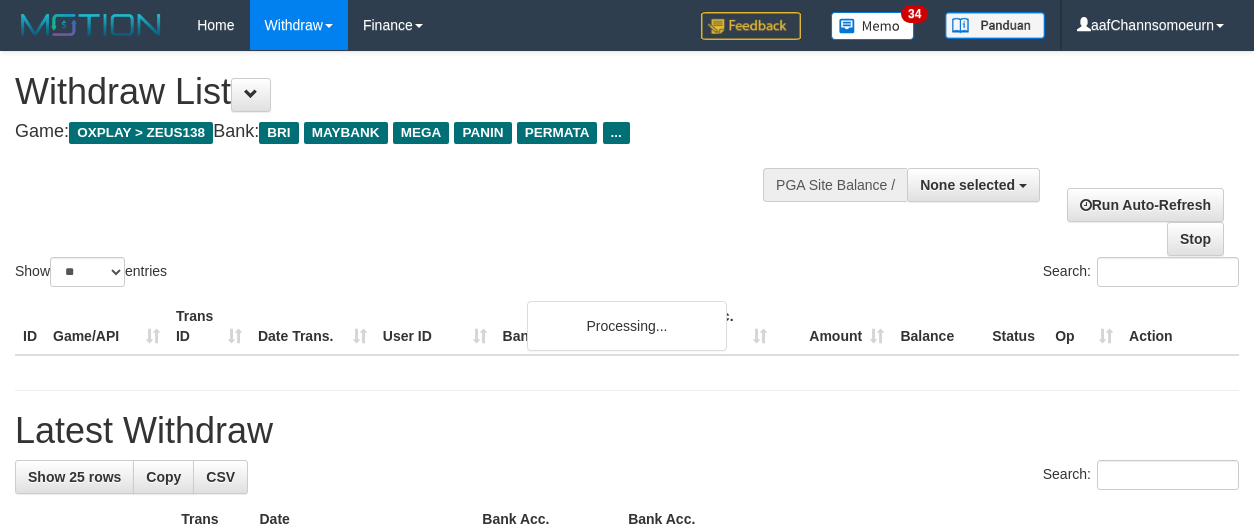 select 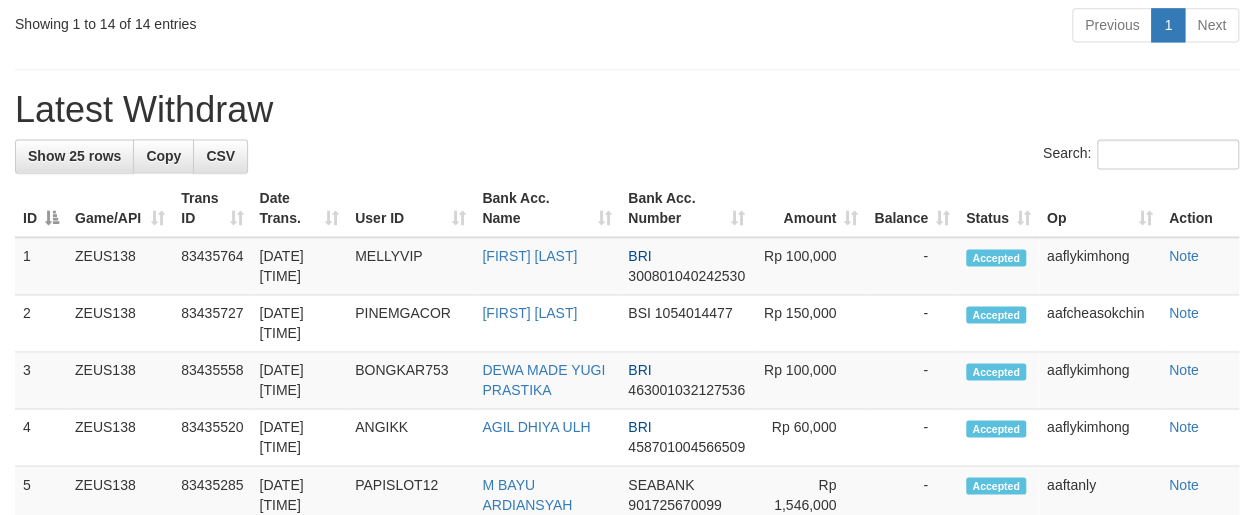 scroll, scrollTop: 1198, scrollLeft: 0, axis: vertical 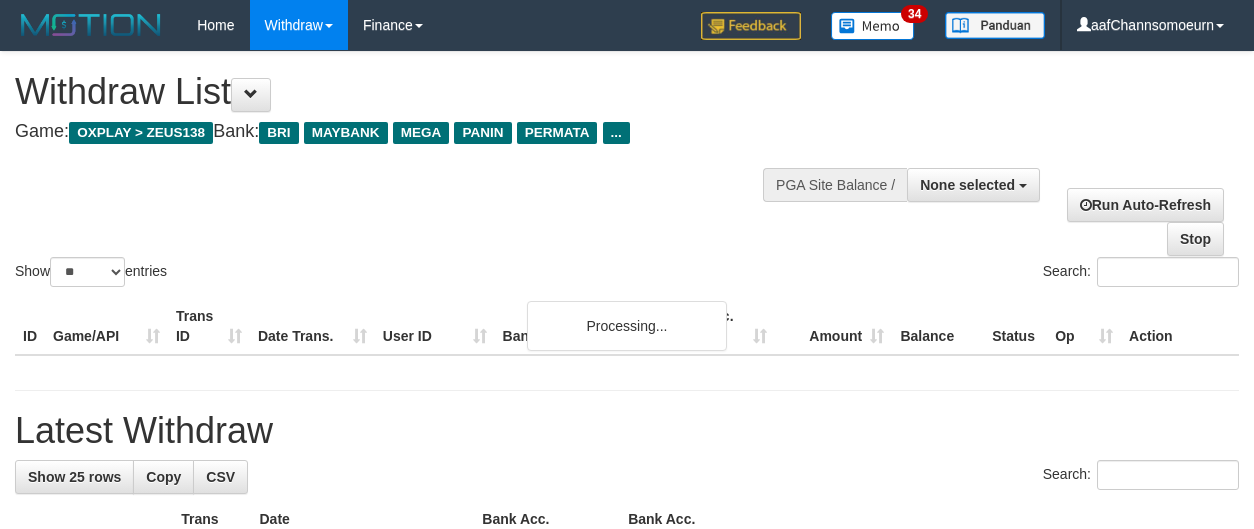 select 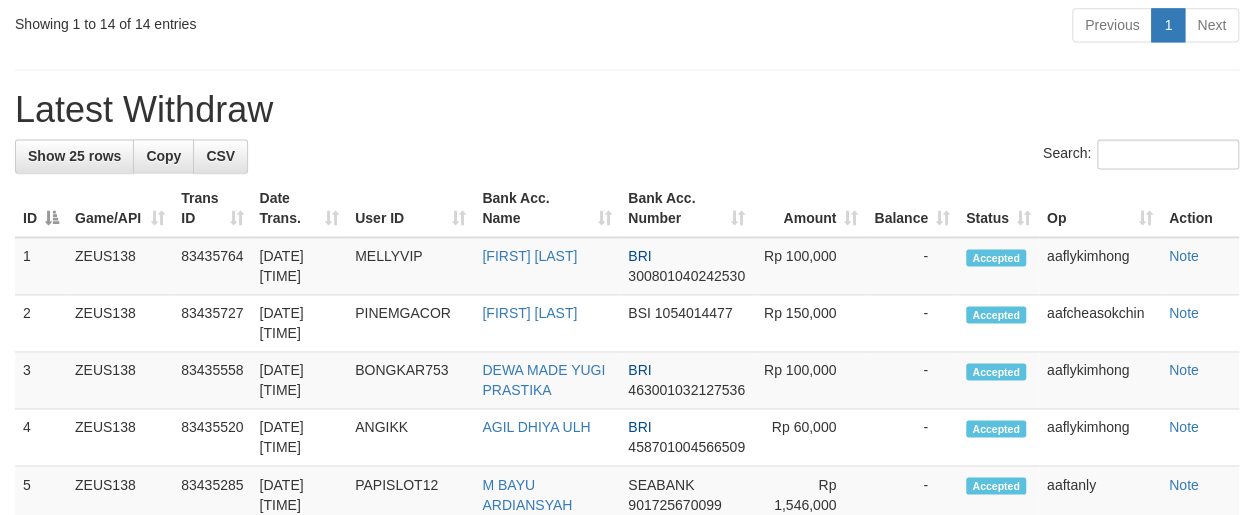 scroll, scrollTop: 1198, scrollLeft: 0, axis: vertical 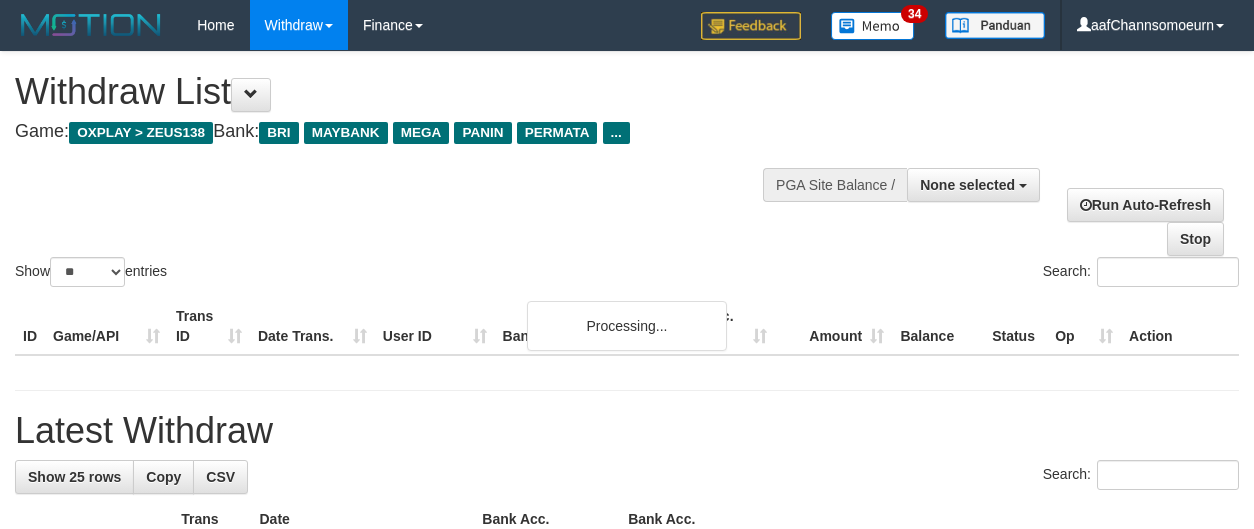 select 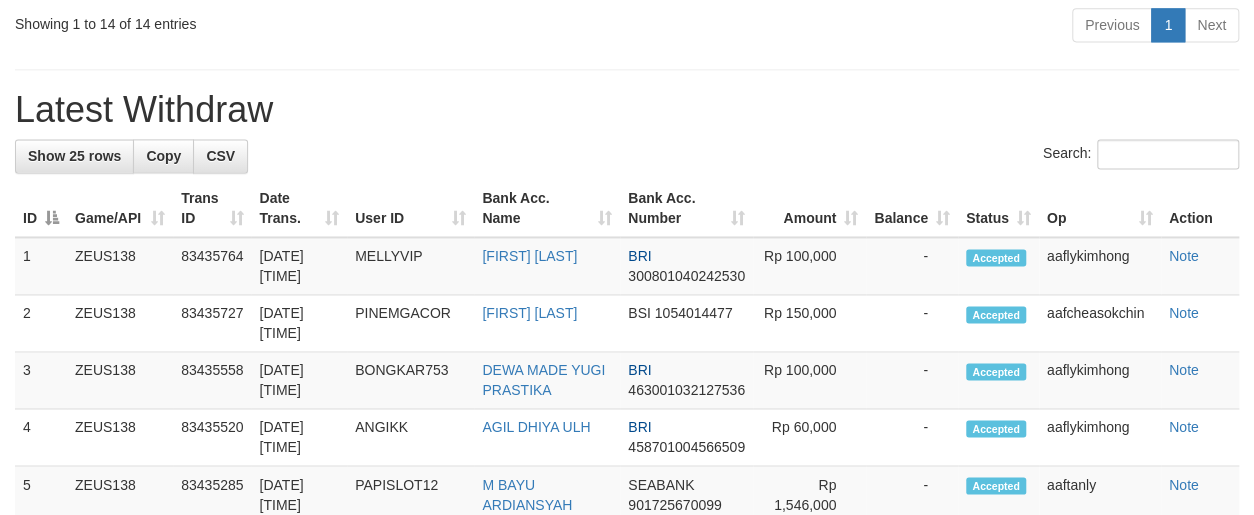 scroll, scrollTop: 1198, scrollLeft: 0, axis: vertical 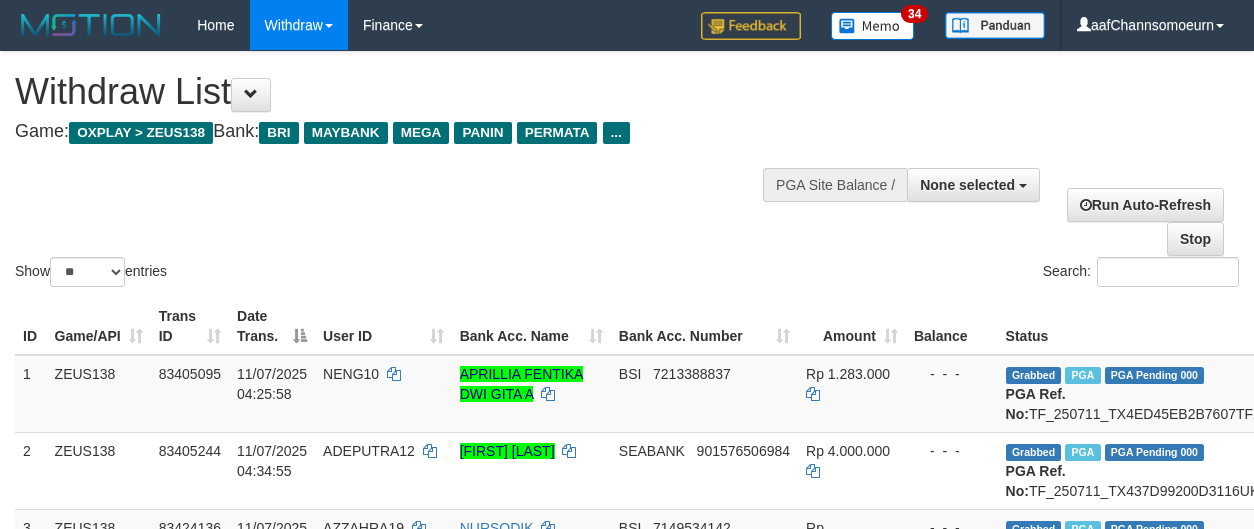 select 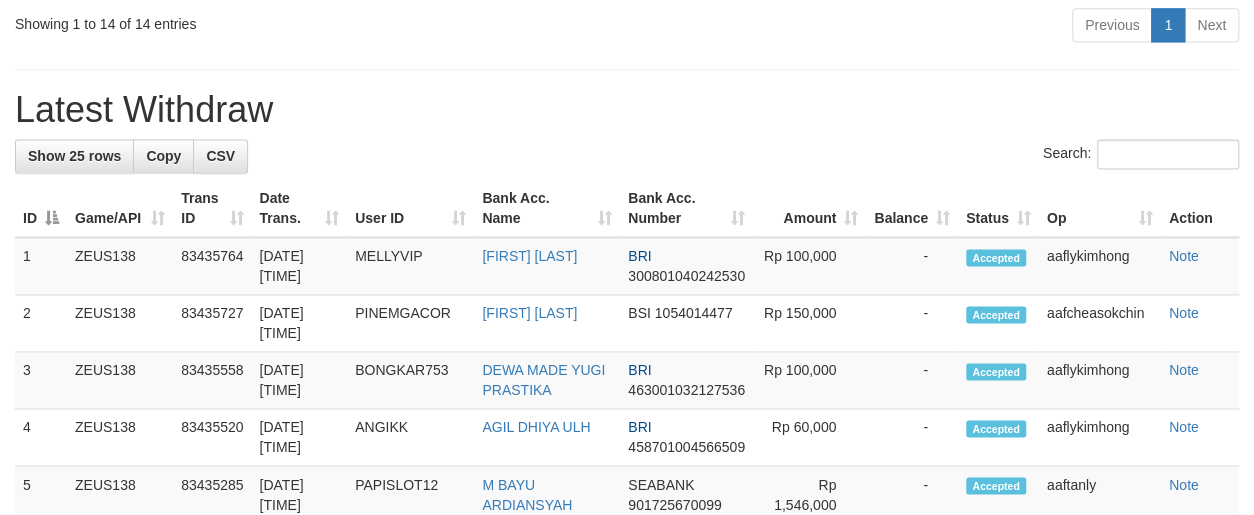 scroll, scrollTop: 1198, scrollLeft: 0, axis: vertical 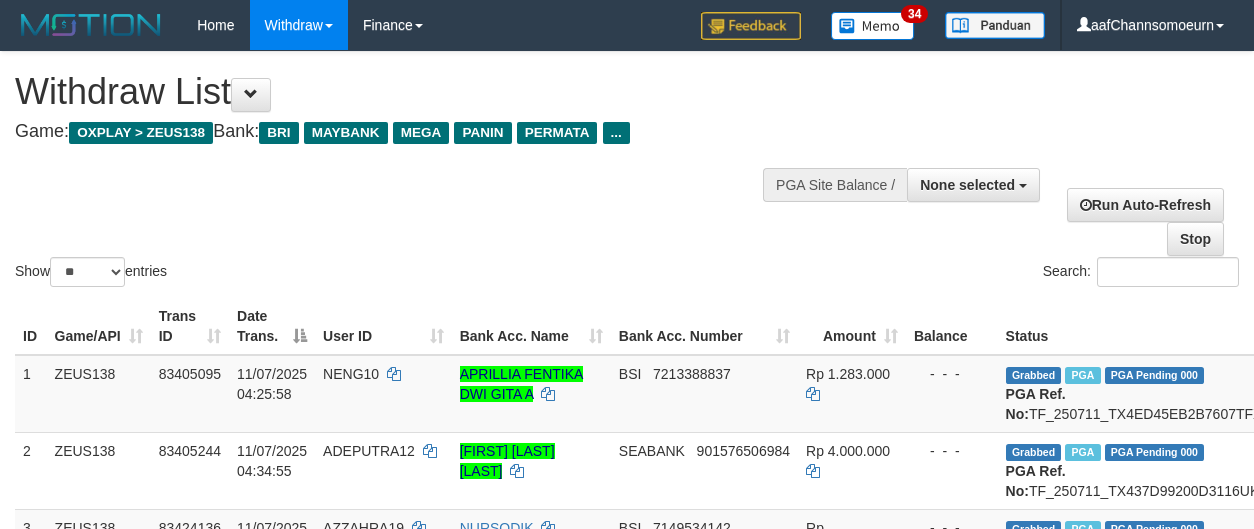 select 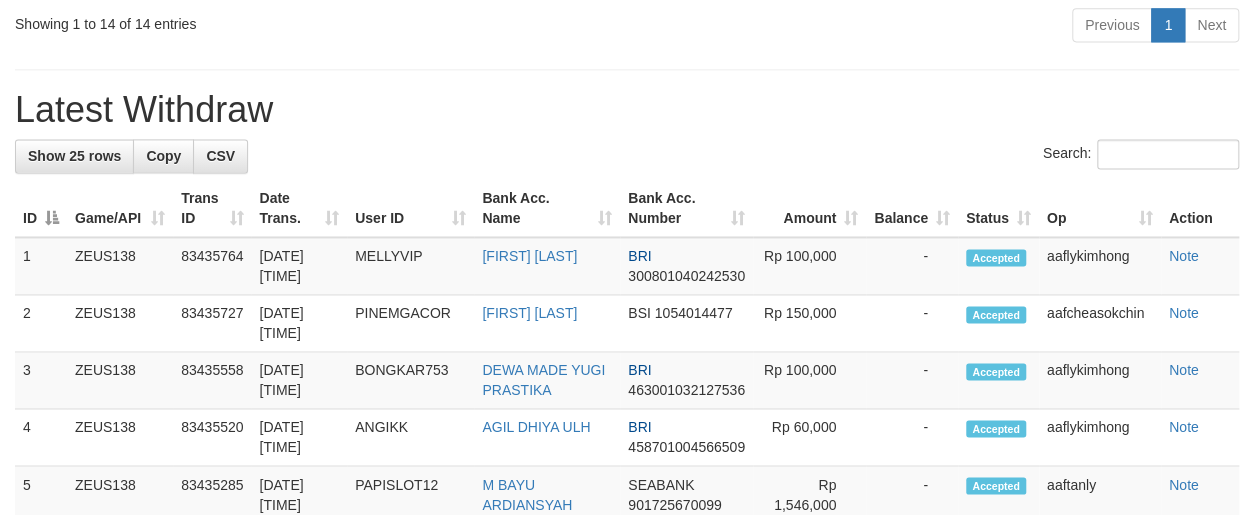 scroll, scrollTop: 1198, scrollLeft: 0, axis: vertical 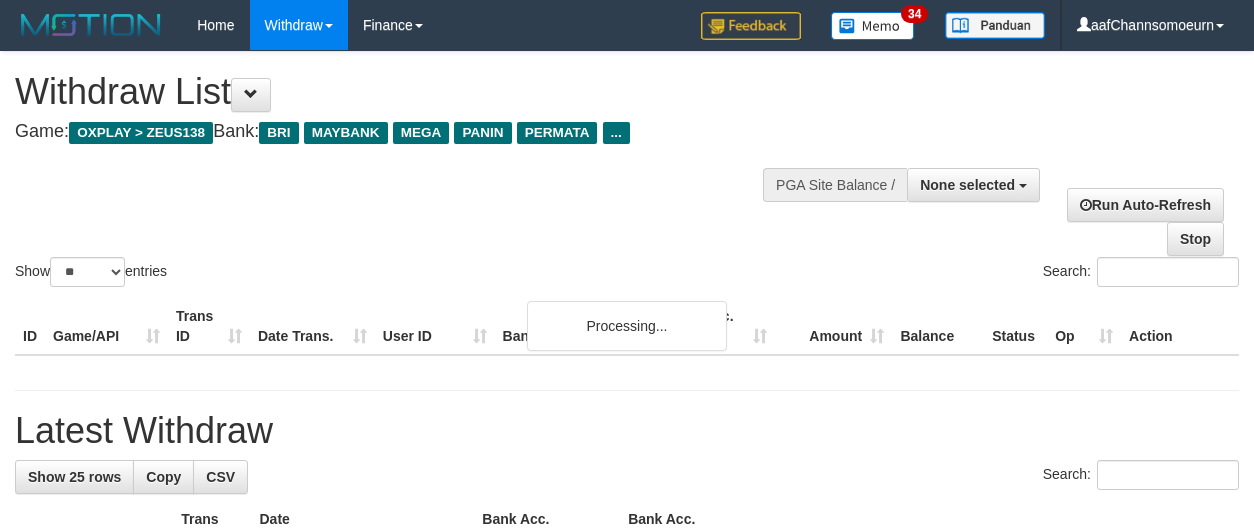select 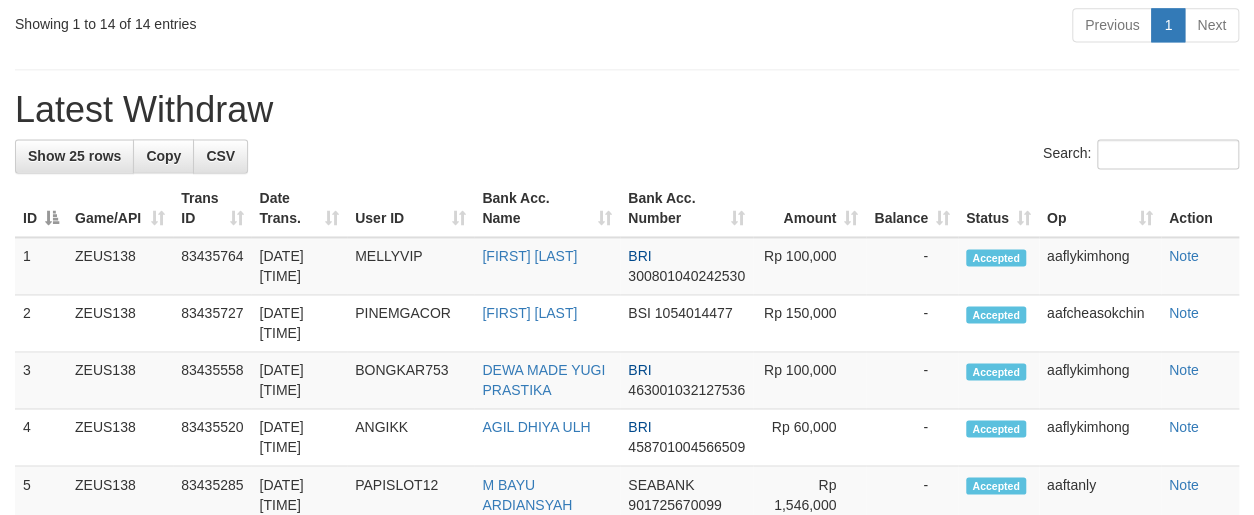 scroll, scrollTop: 1198, scrollLeft: 0, axis: vertical 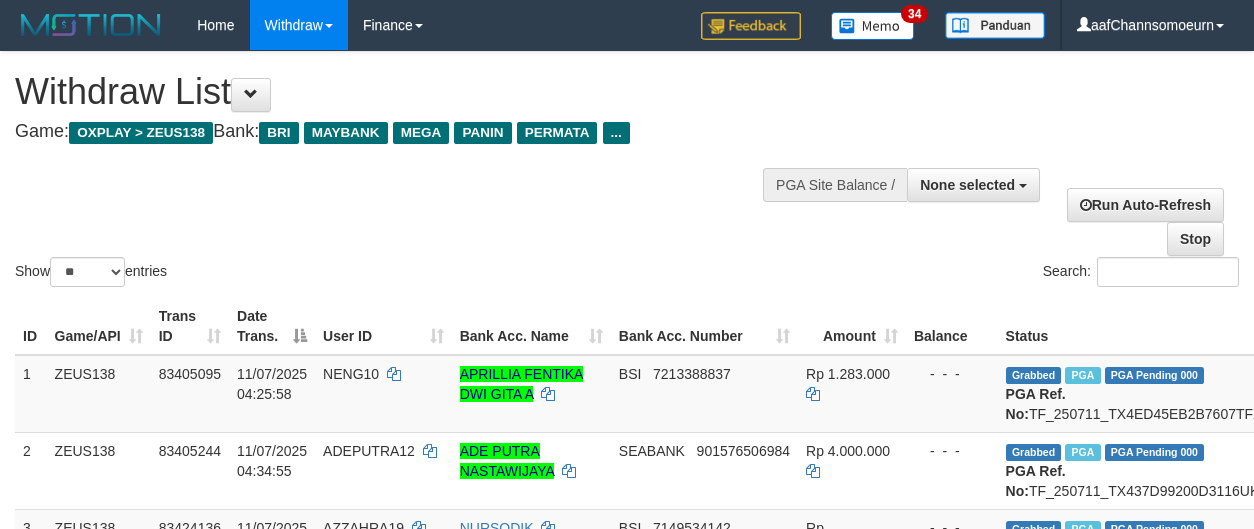 select 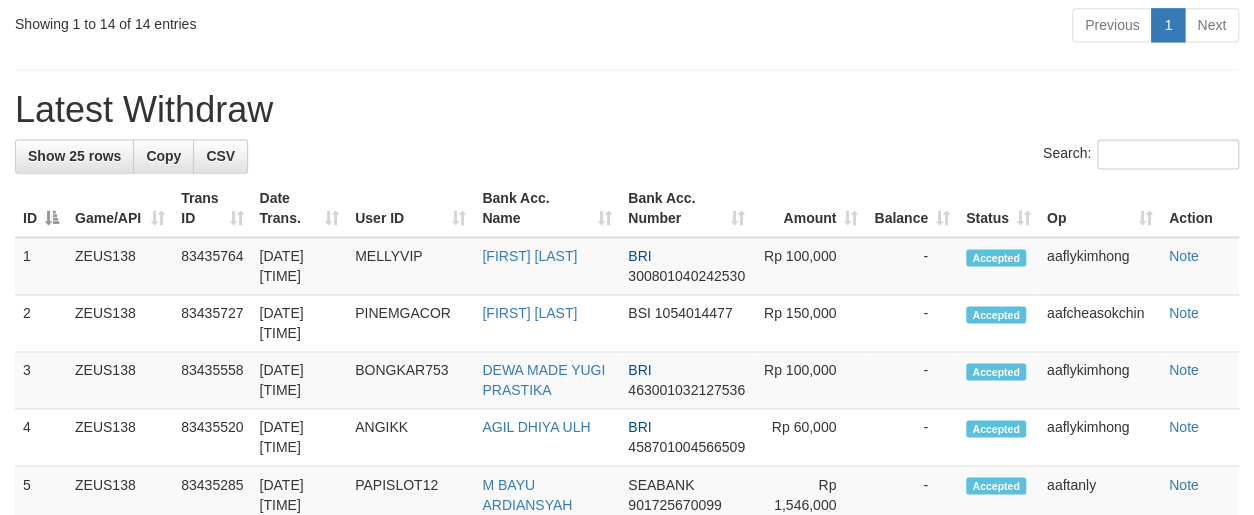 scroll, scrollTop: 1198, scrollLeft: 0, axis: vertical 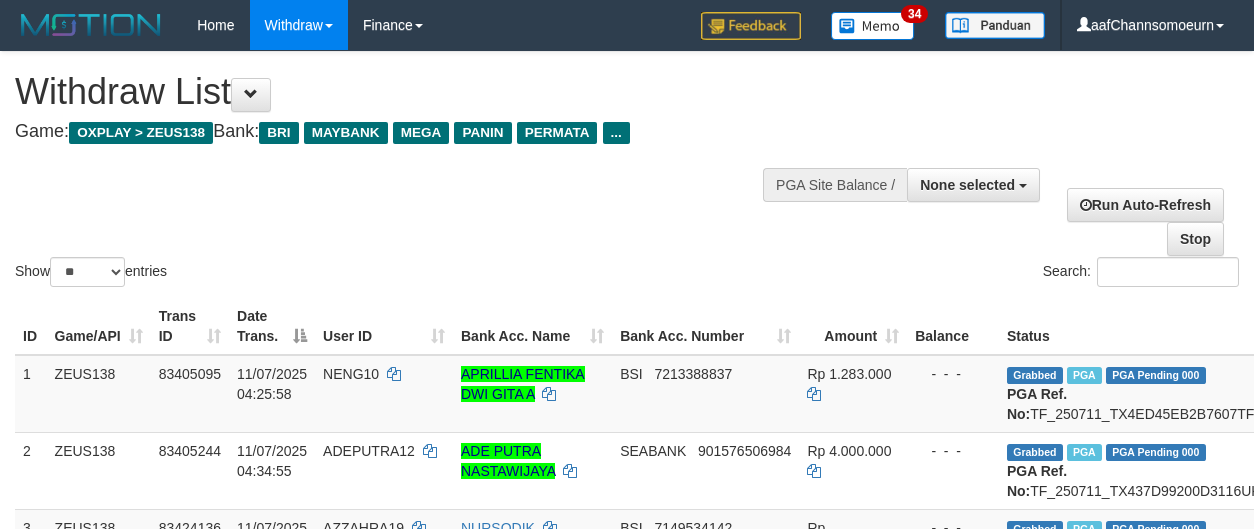 select 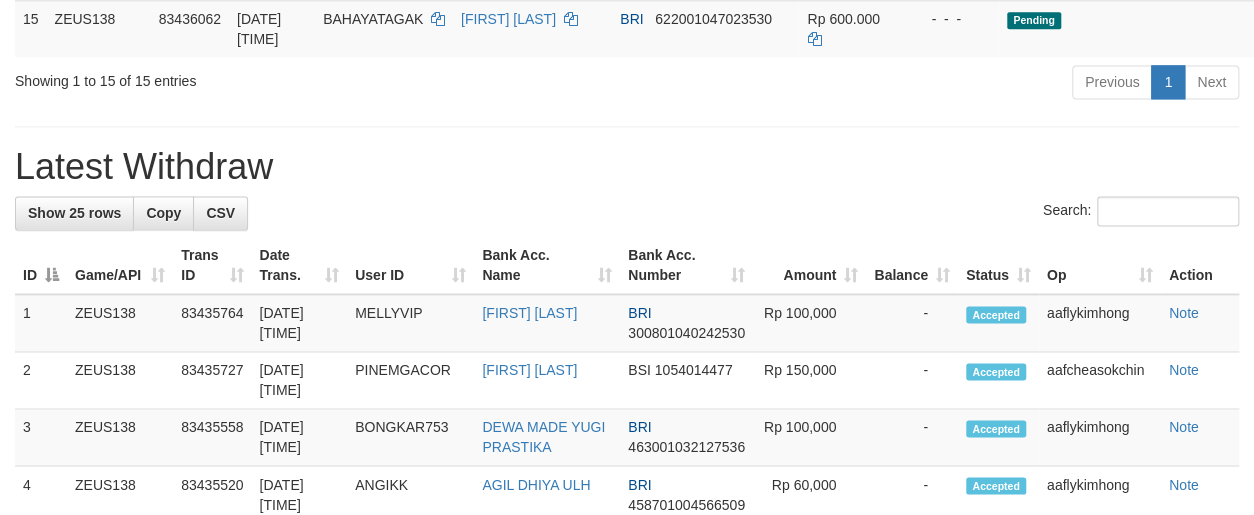 scroll, scrollTop: 1198, scrollLeft: 0, axis: vertical 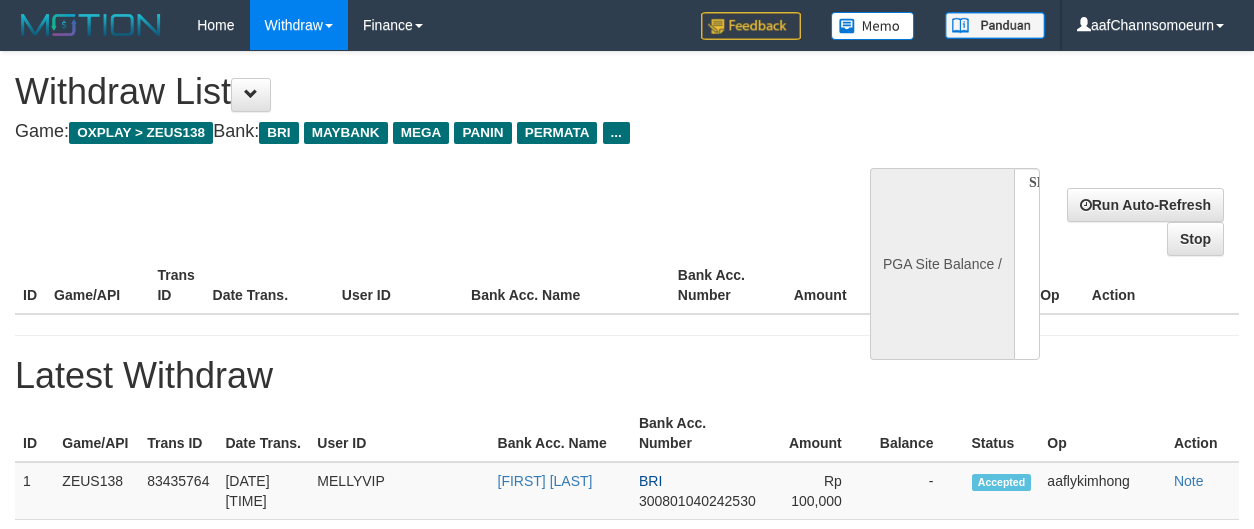select 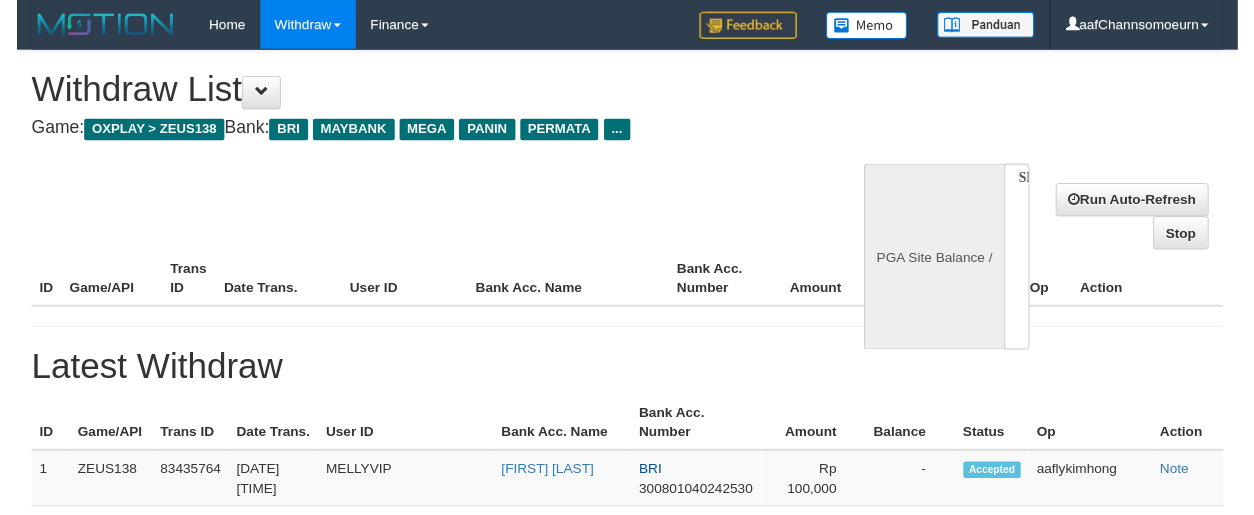 scroll, scrollTop: 1253, scrollLeft: 0, axis: vertical 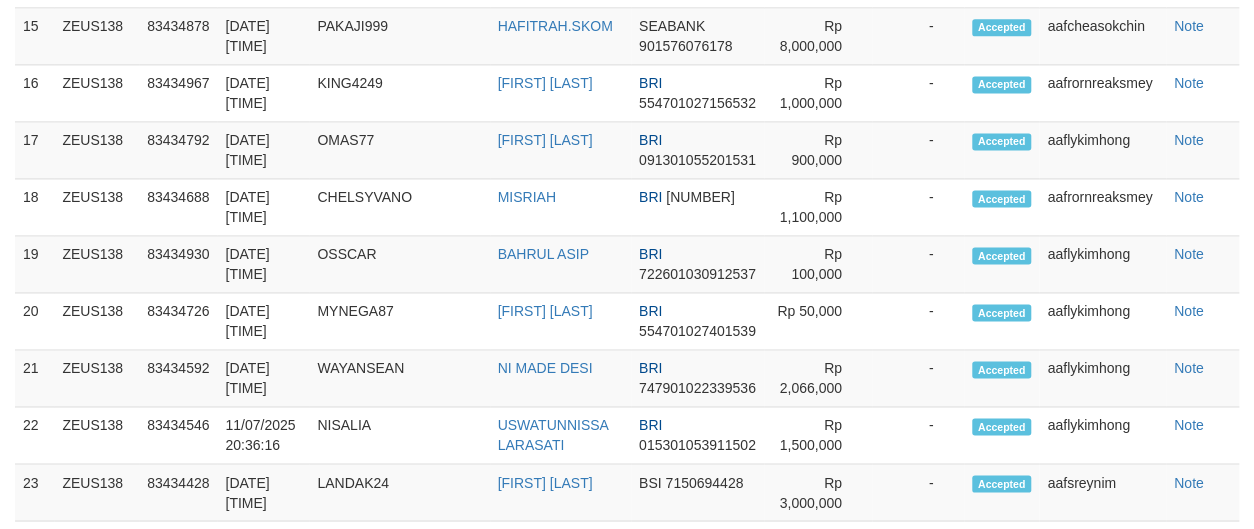 select on "**" 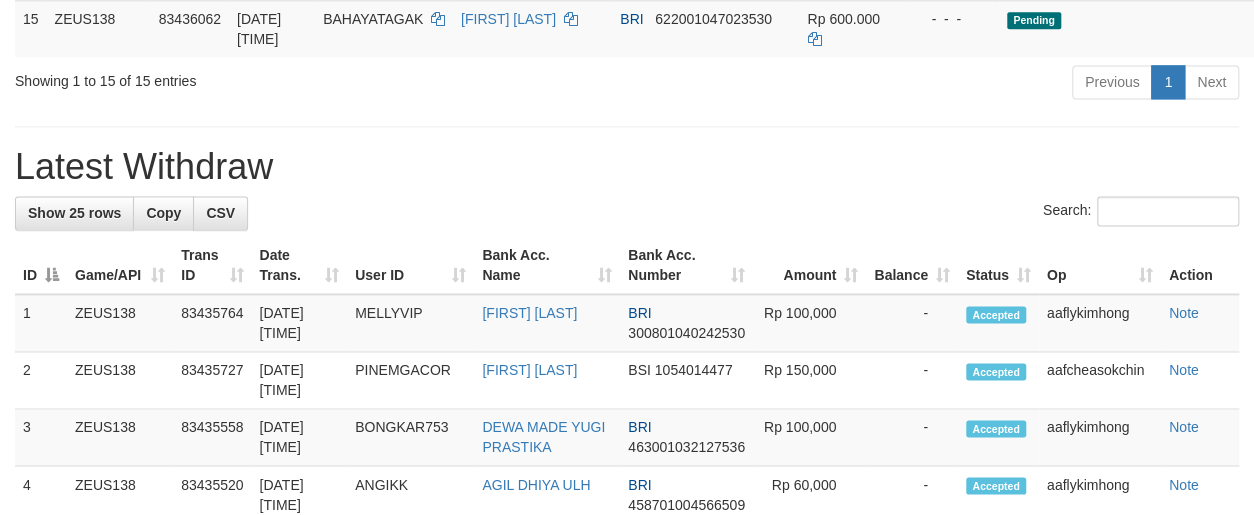 scroll, scrollTop: 1198, scrollLeft: 0, axis: vertical 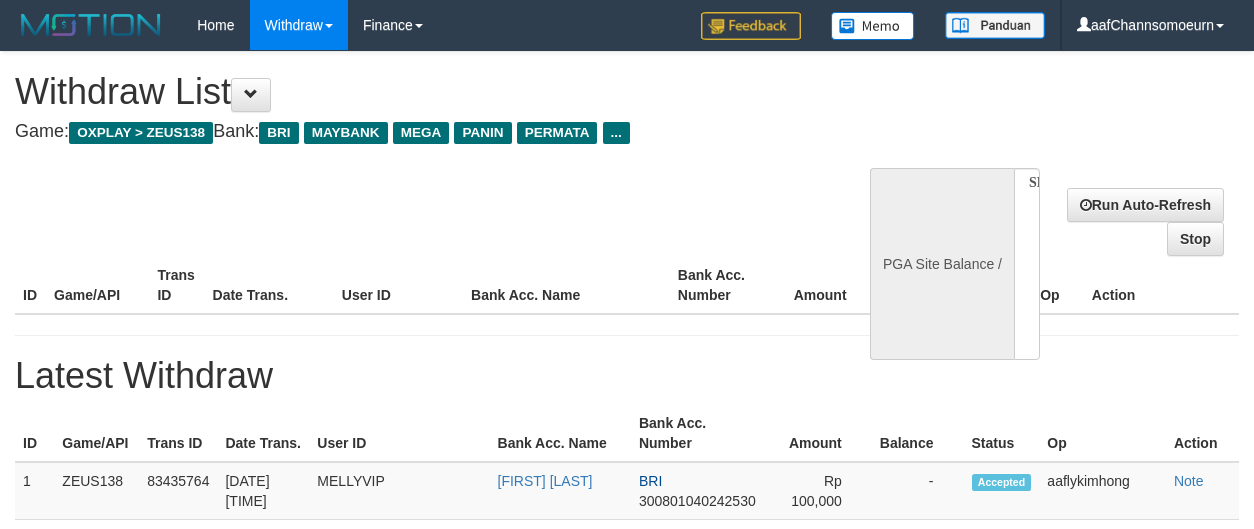 select 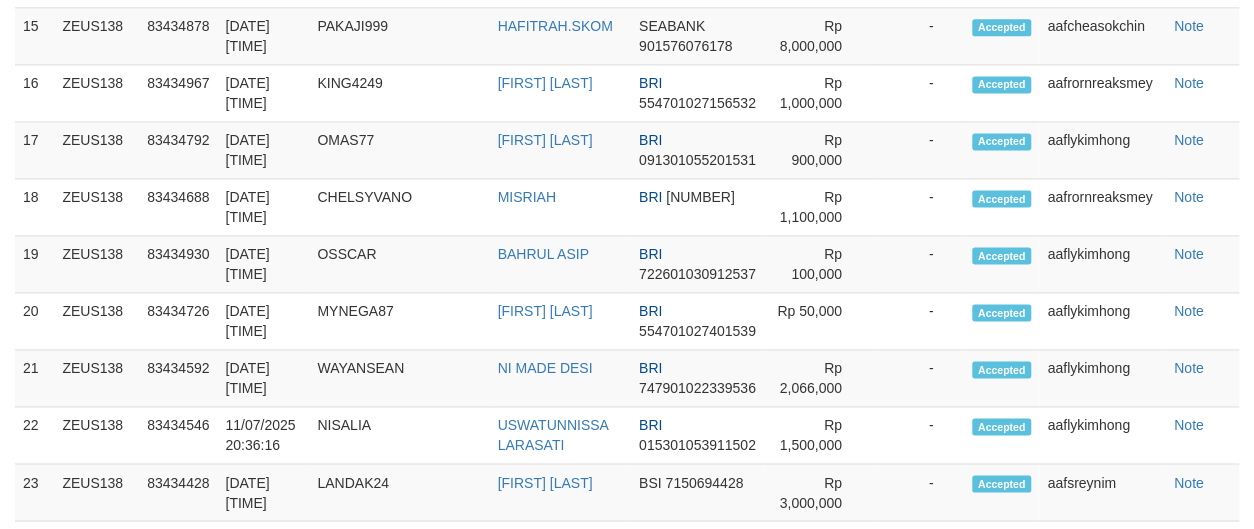 select on "**" 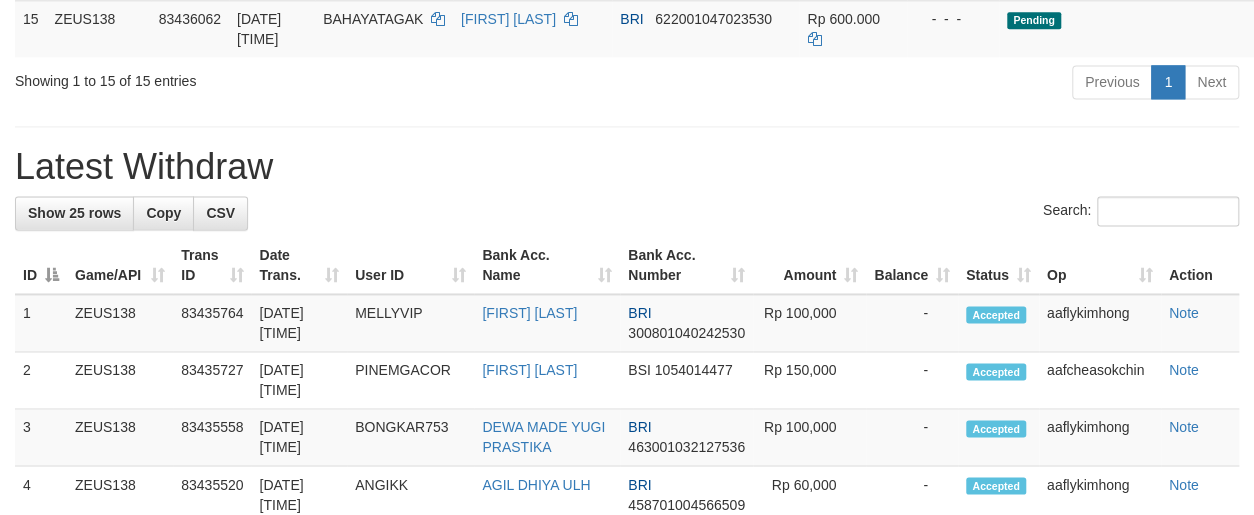 scroll, scrollTop: 1198, scrollLeft: 0, axis: vertical 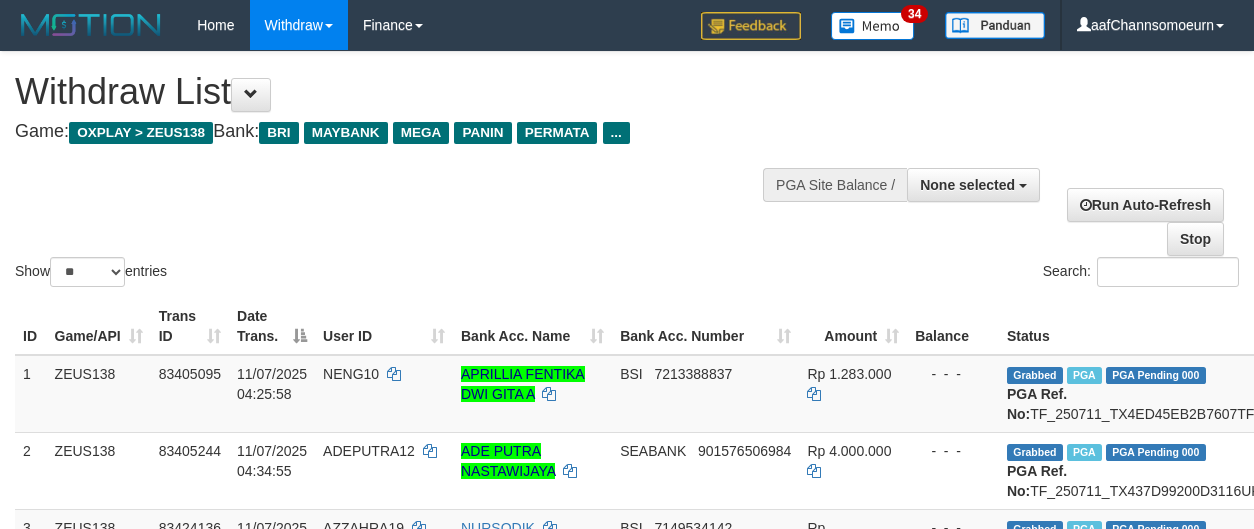 select 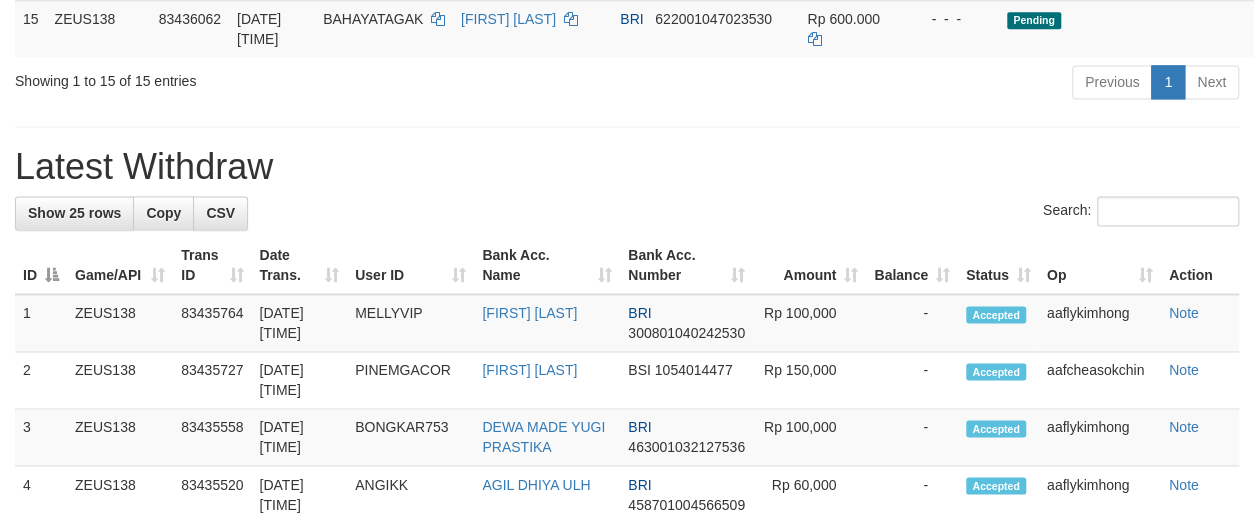scroll, scrollTop: 1198, scrollLeft: 0, axis: vertical 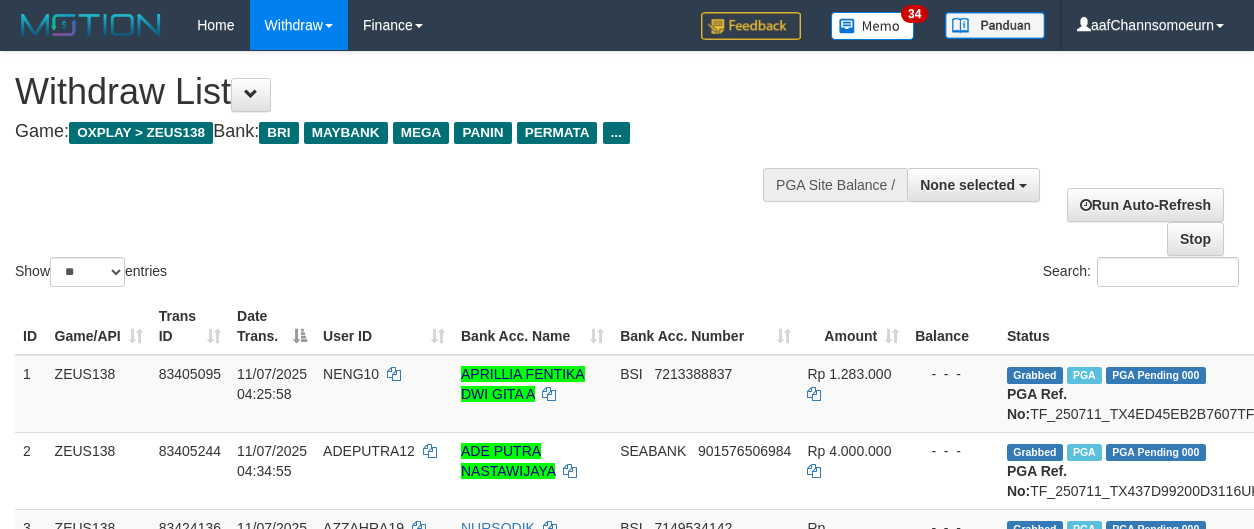 select 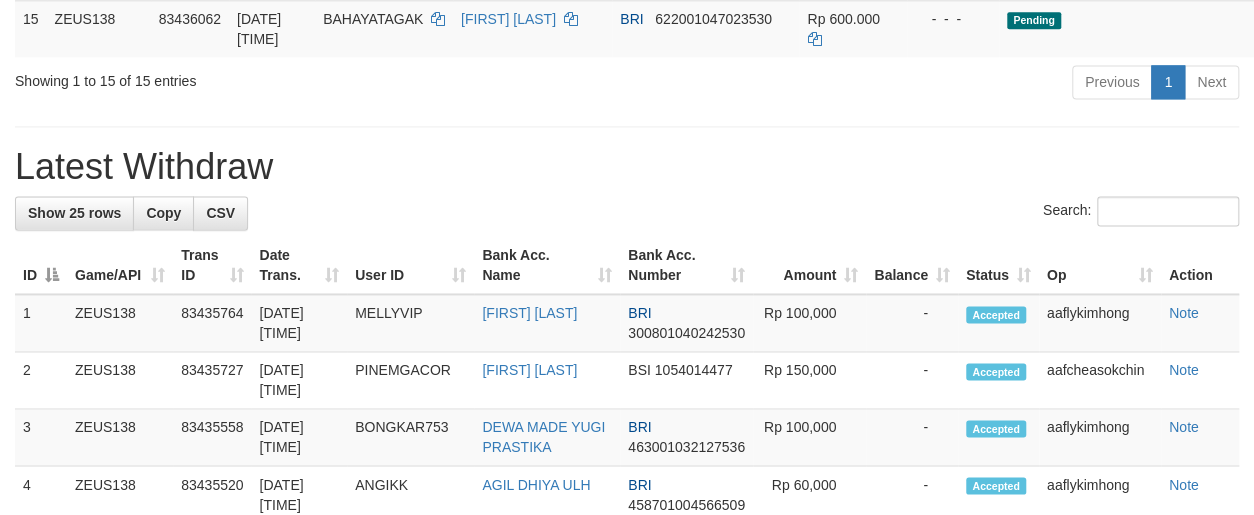 scroll, scrollTop: 1198, scrollLeft: 0, axis: vertical 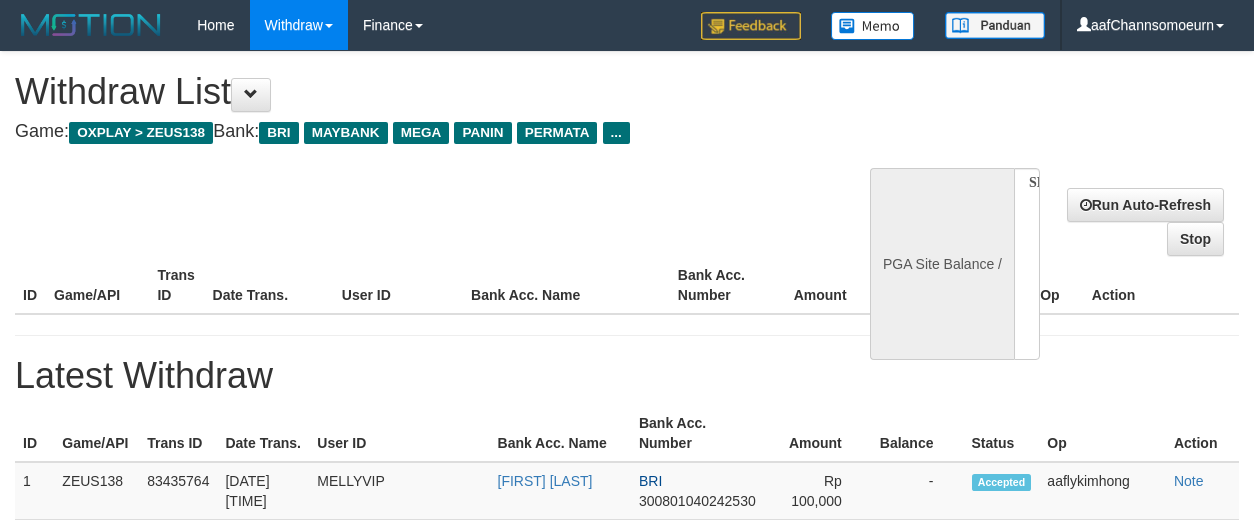 select 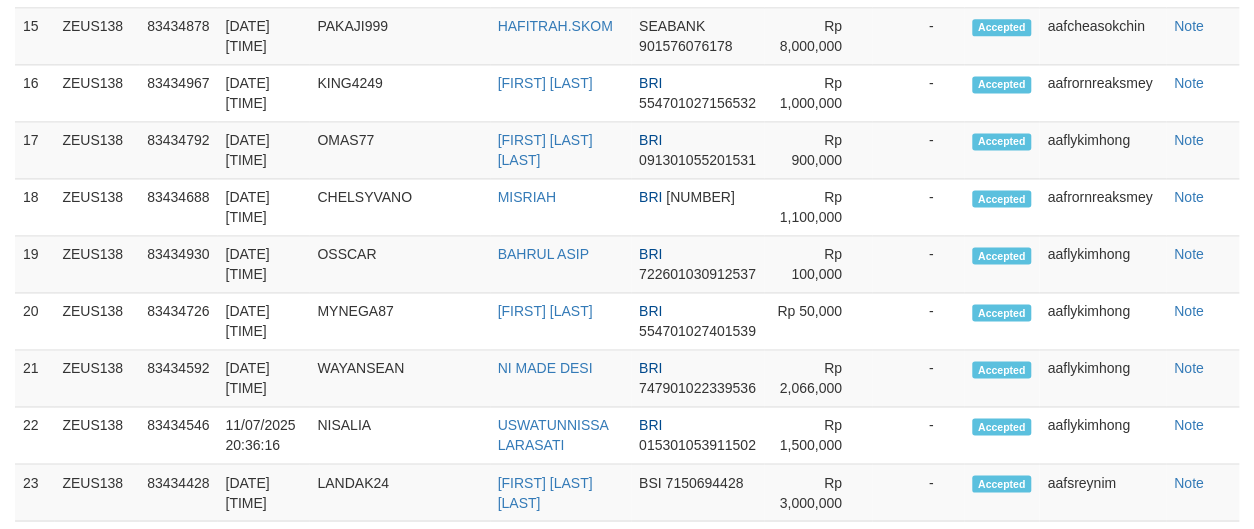 select on "**" 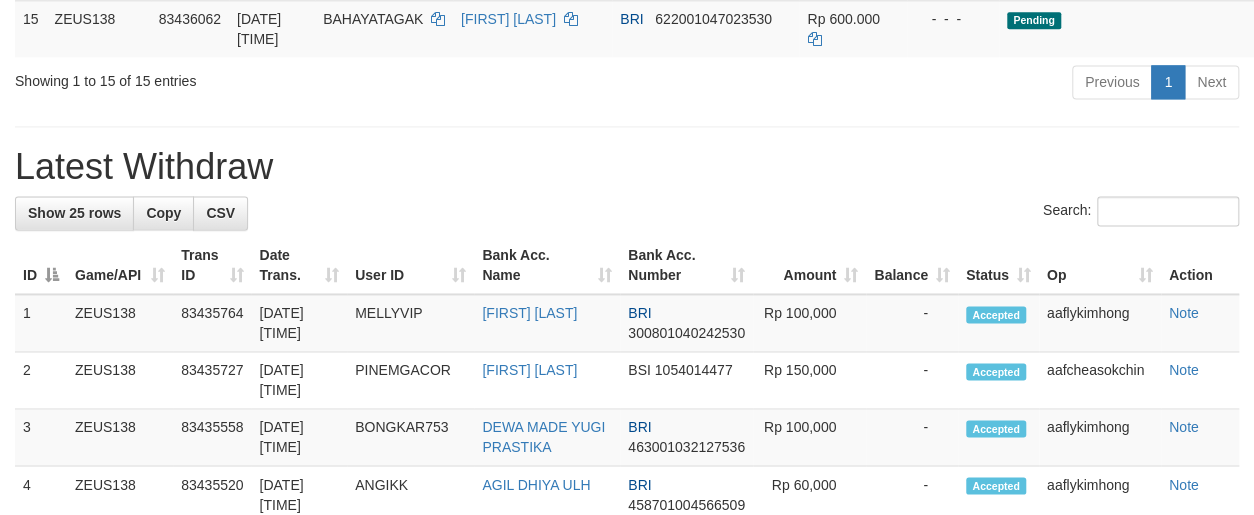 scroll, scrollTop: 1198, scrollLeft: 0, axis: vertical 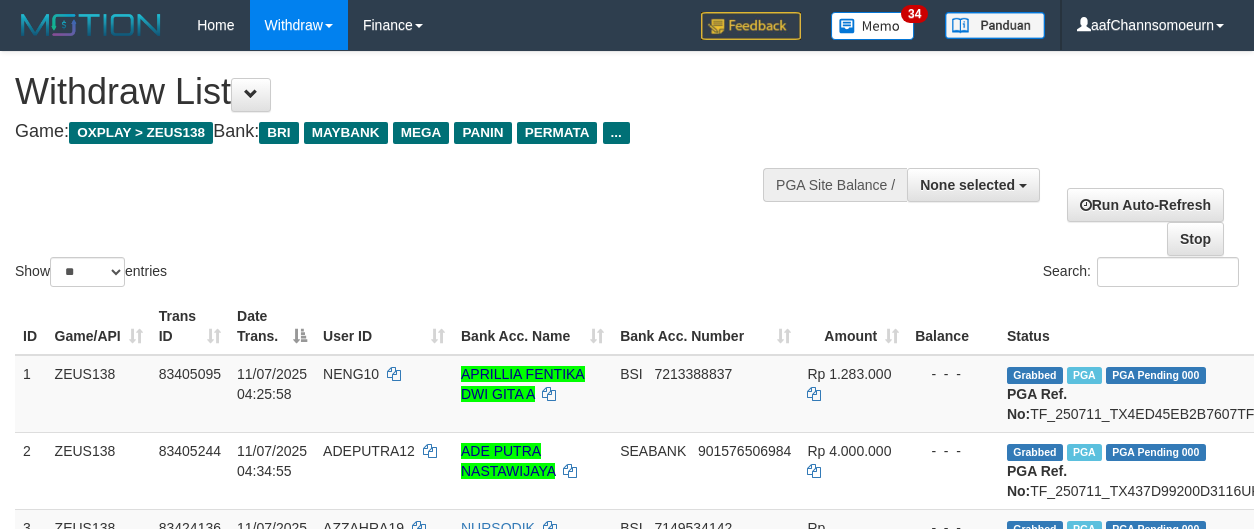select 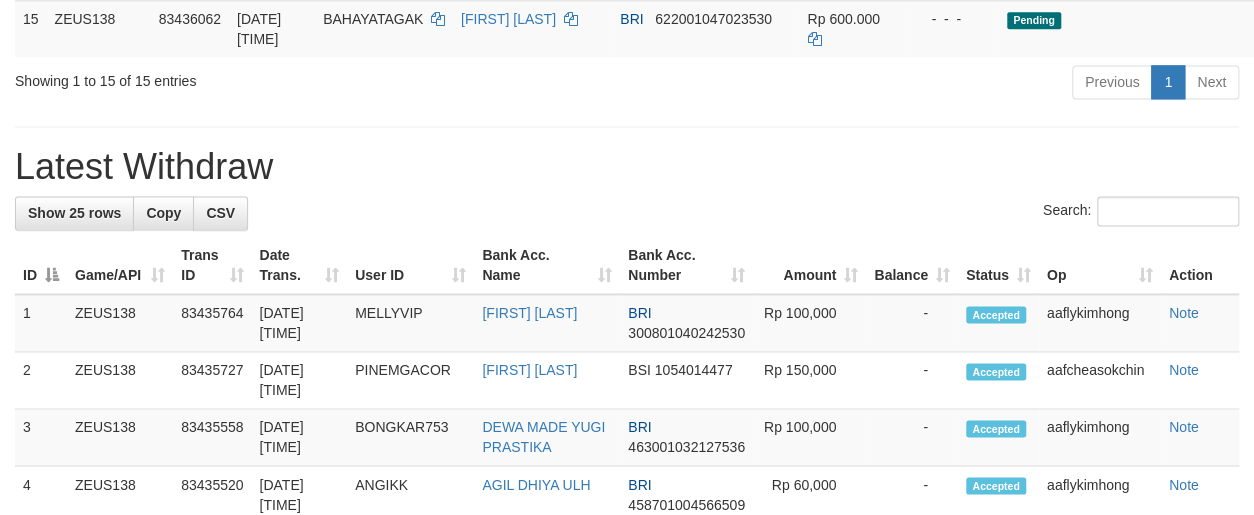 scroll, scrollTop: 1198, scrollLeft: 0, axis: vertical 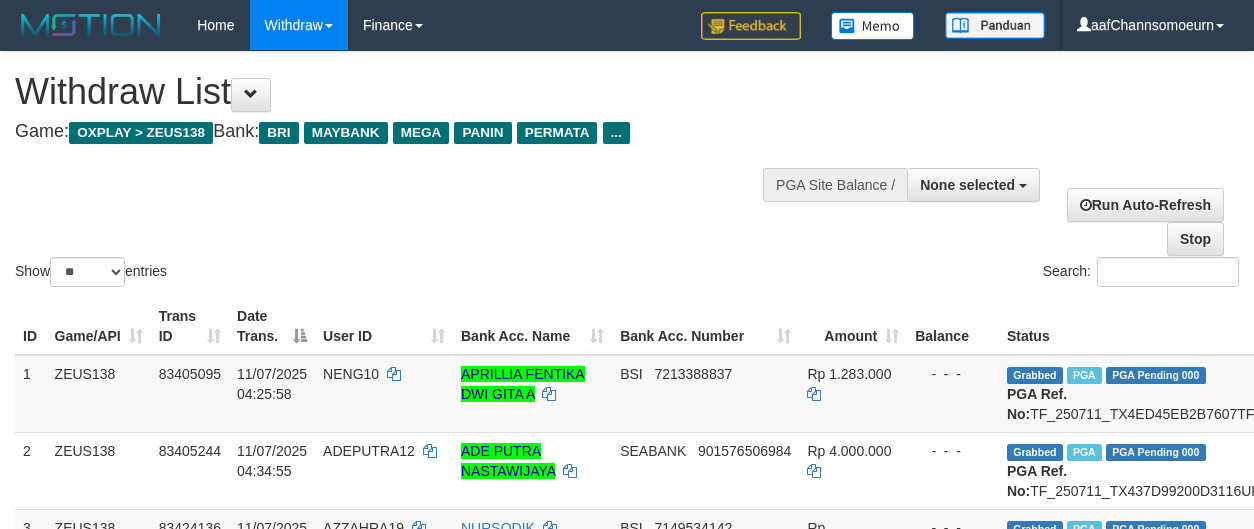 select 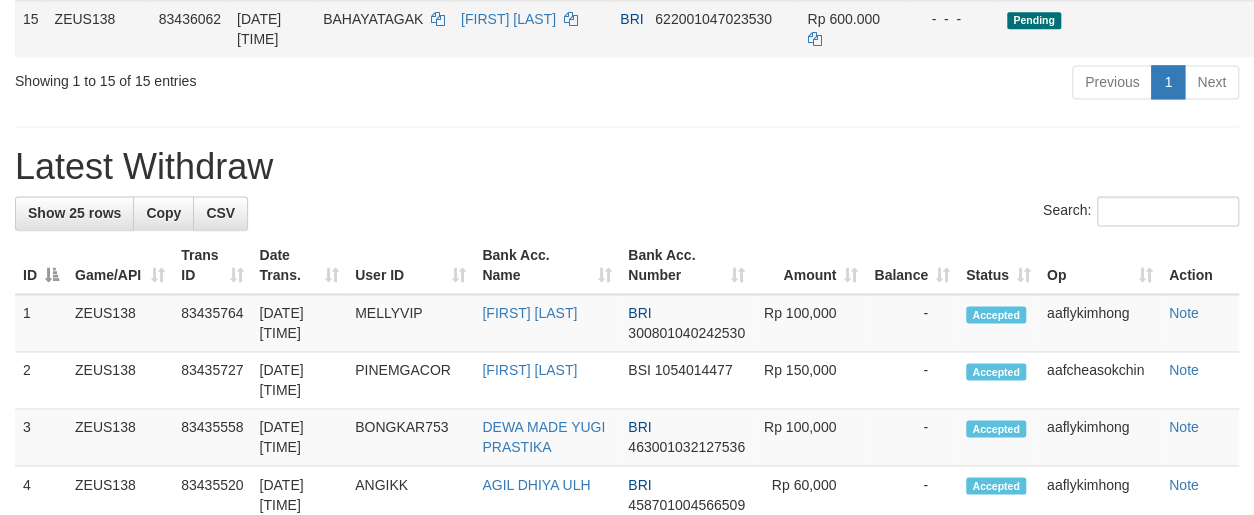 scroll, scrollTop: 1198, scrollLeft: 0, axis: vertical 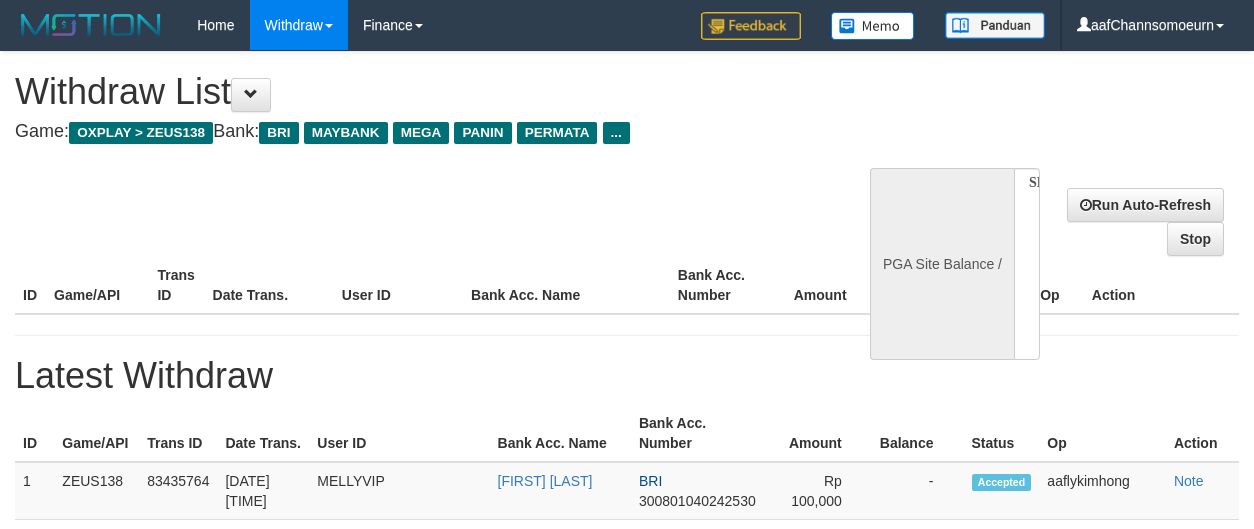 select 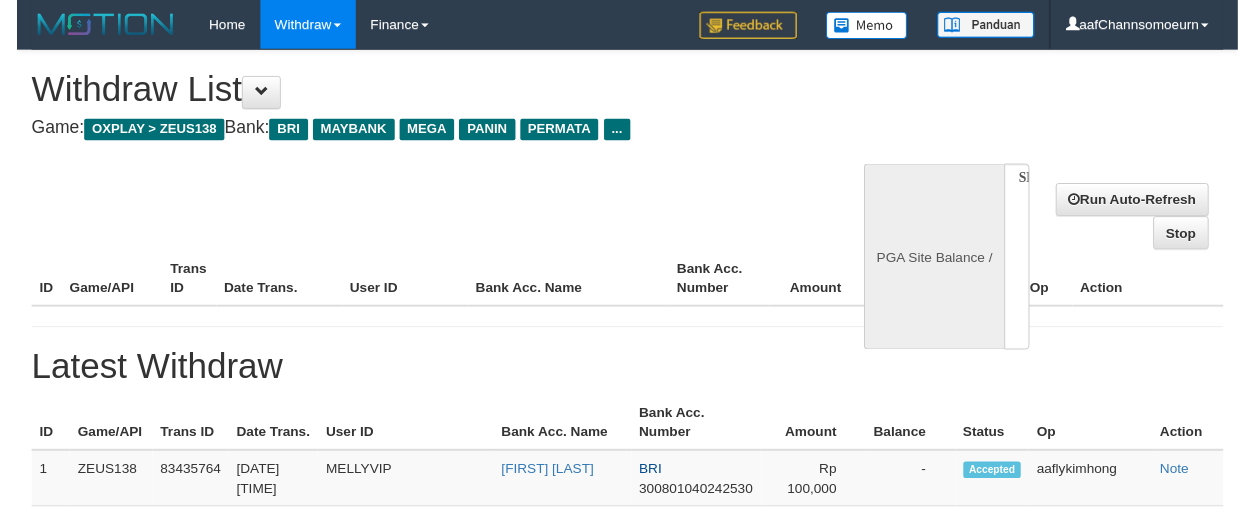scroll, scrollTop: 1253, scrollLeft: 0, axis: vertical 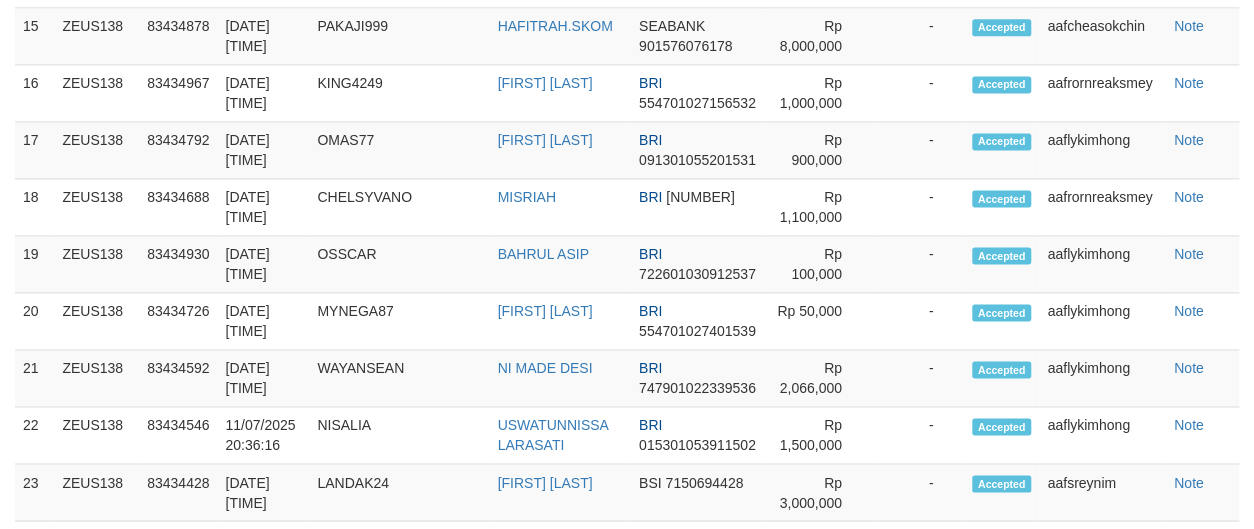 select on "**" 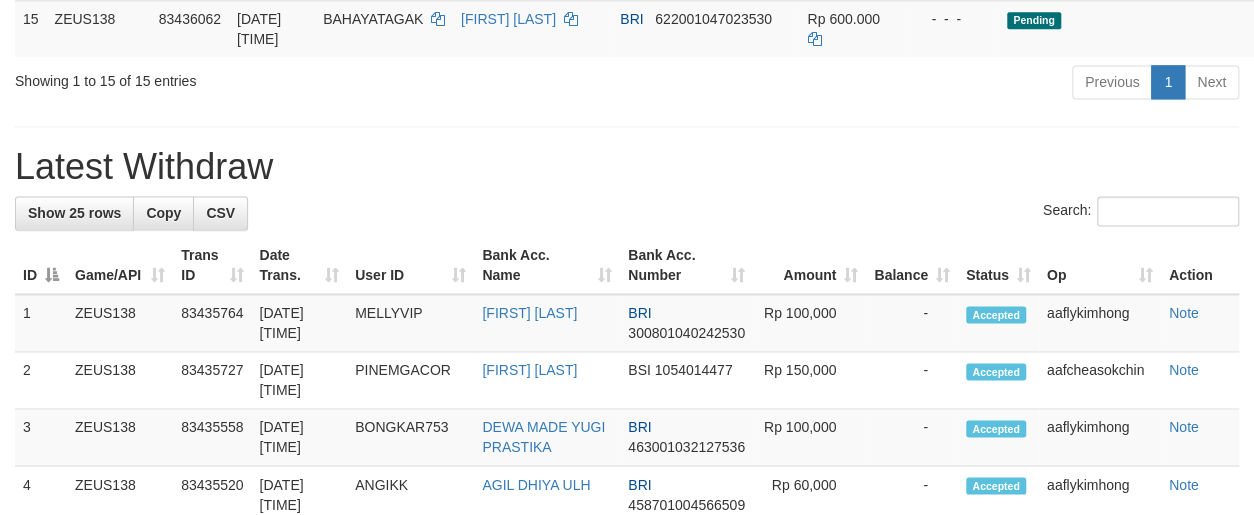 scroll, scrollTop: 1198, scrollLeft: 0, axis: vertical 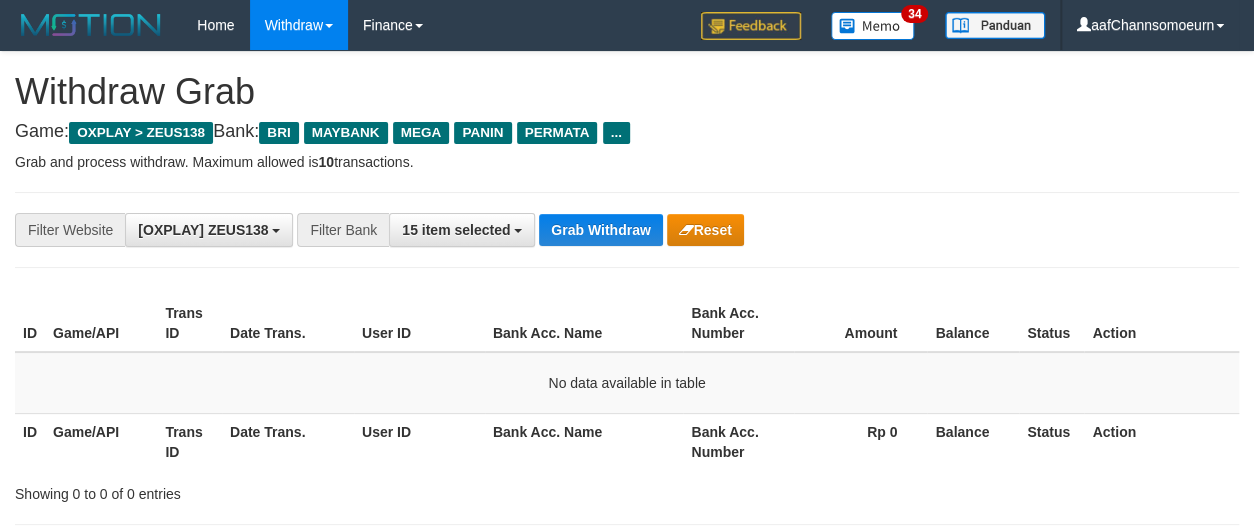 click on "Grab Withdraw" at bounding box center (600, 230) 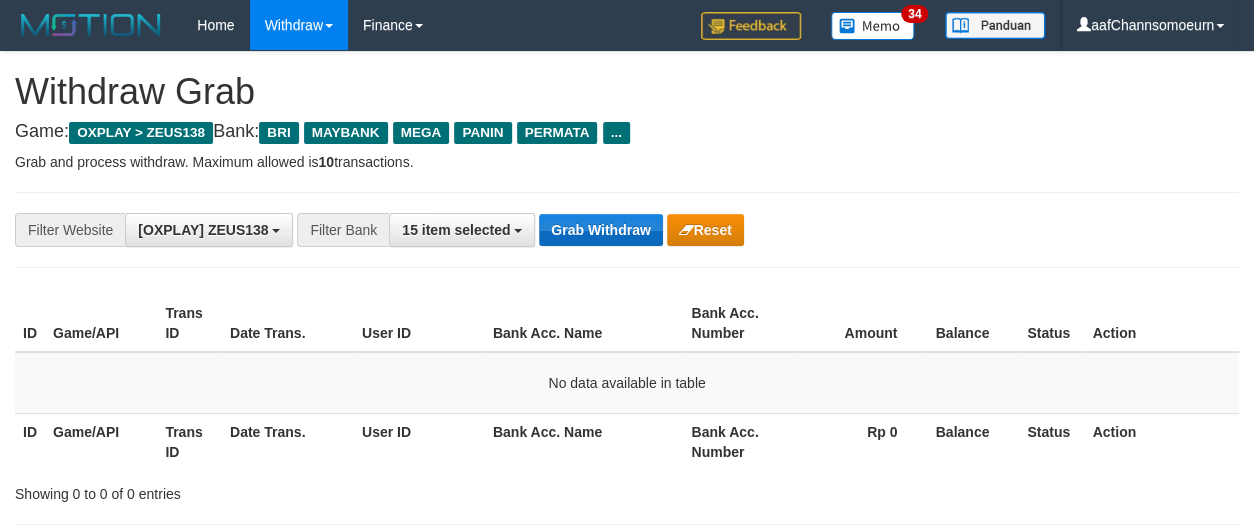 click on "Grab Withdraw" at bounding box center [600, 230] 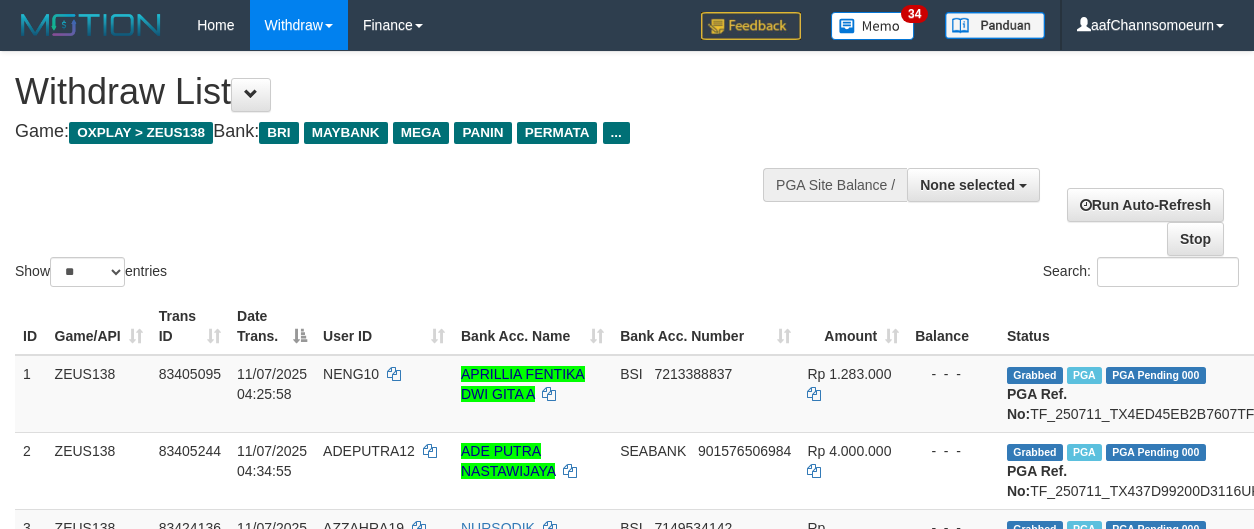 select 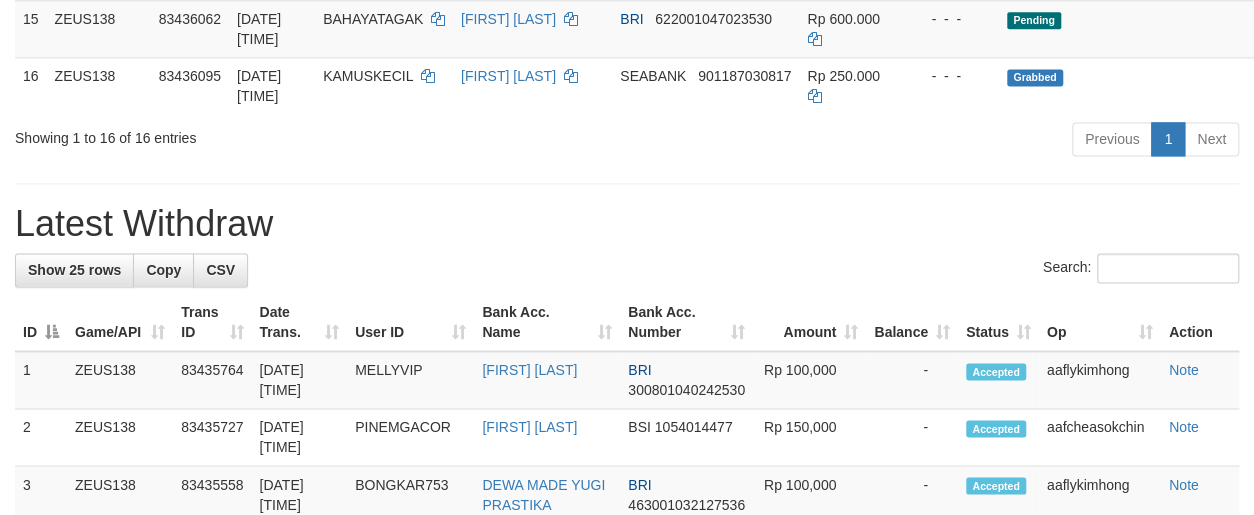 scroll, scrollTop: 1198, scrollLeft: 0, axis: vertical 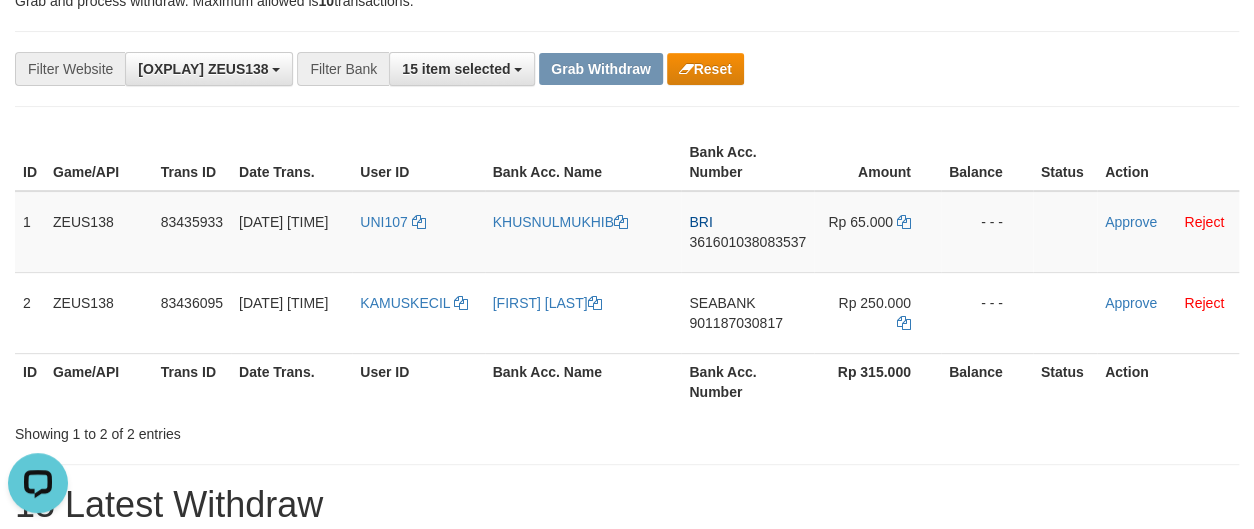 click on "**********" at bounding box center [627, 69] 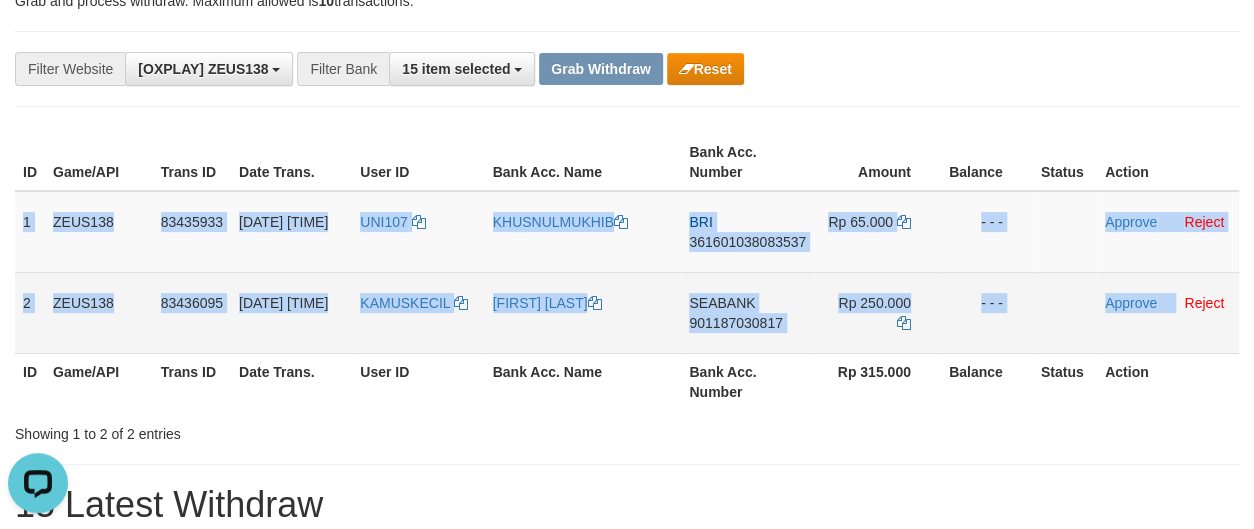 drag, startPoint x: 20, startPoint y: 206, endPoint x: 1178, endPoint y: 320, distance: 1163.5979 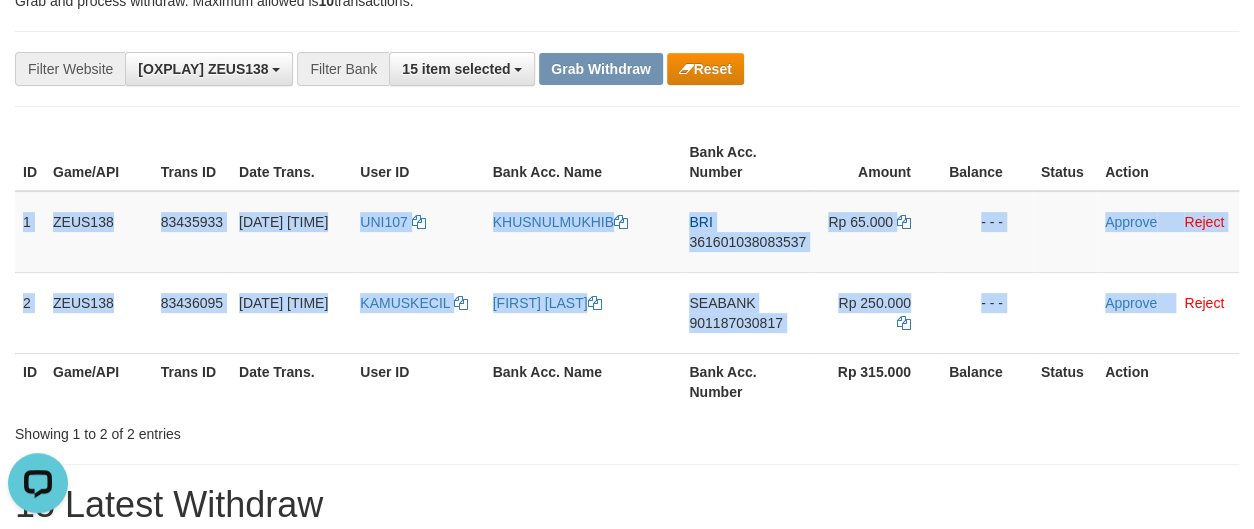 copy on "1
ZEUS138
83435933
11/07/2025 20:59:47
UNI107
KHUSNULMUKHIB
BRI
361601038083537
Rp 65.000
- - -
Approve
Reject
2
ZEUS138
83436095
11/07/2025 21:02:20
KAMUSKECIL
ALDILA YANUAR
SEABANK
901187030817
Rp 250.000
- - -
Approve" 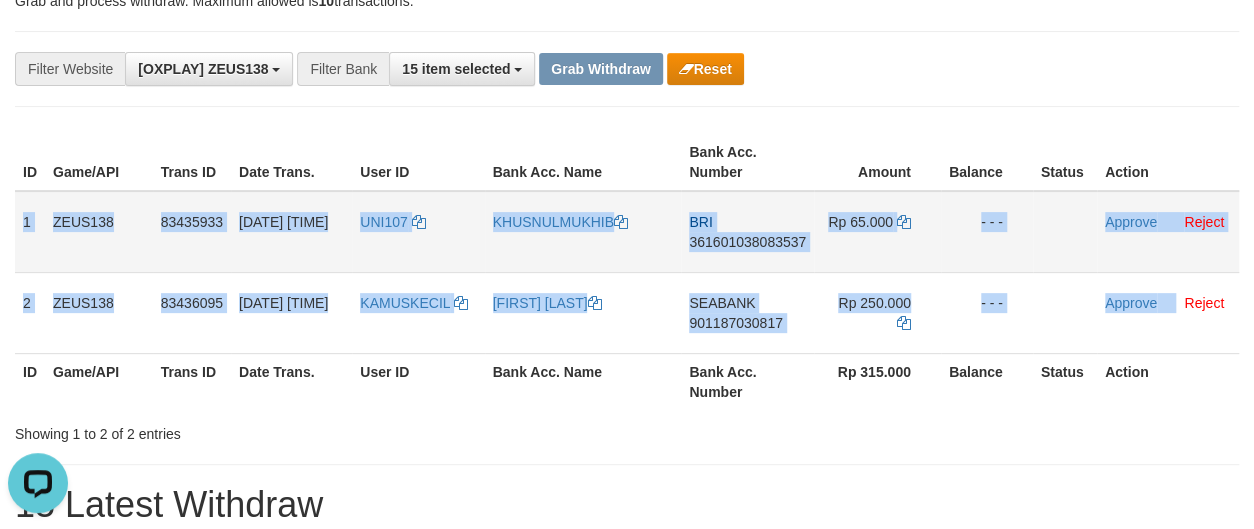click on "361601038083537" at bounding box center (747, 242) 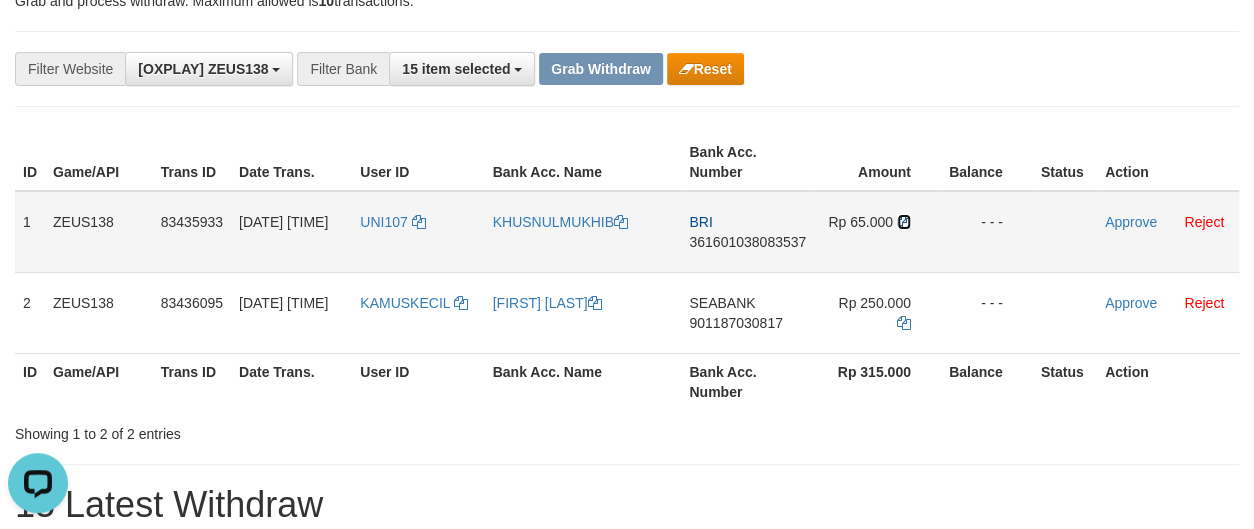 click at bounding box center (904, 222) 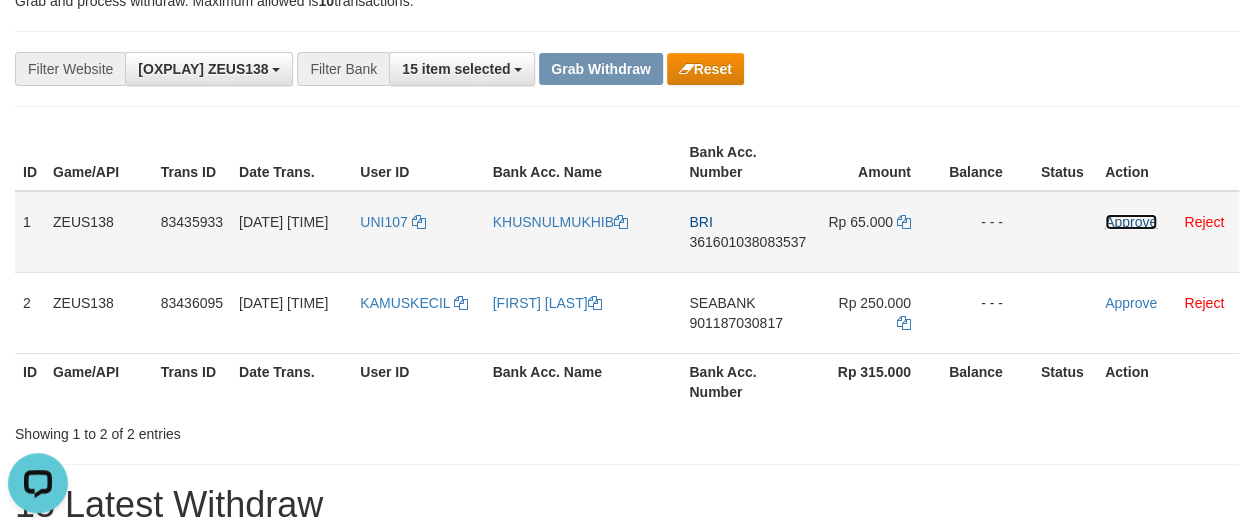 click on "Approve" at bounding box center [1131, 222] 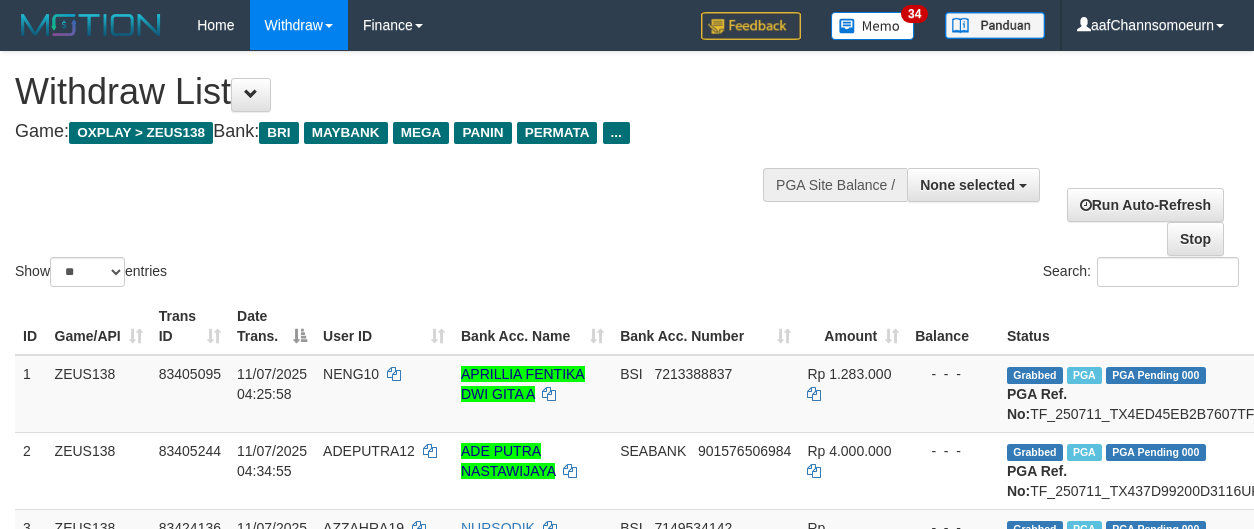 select 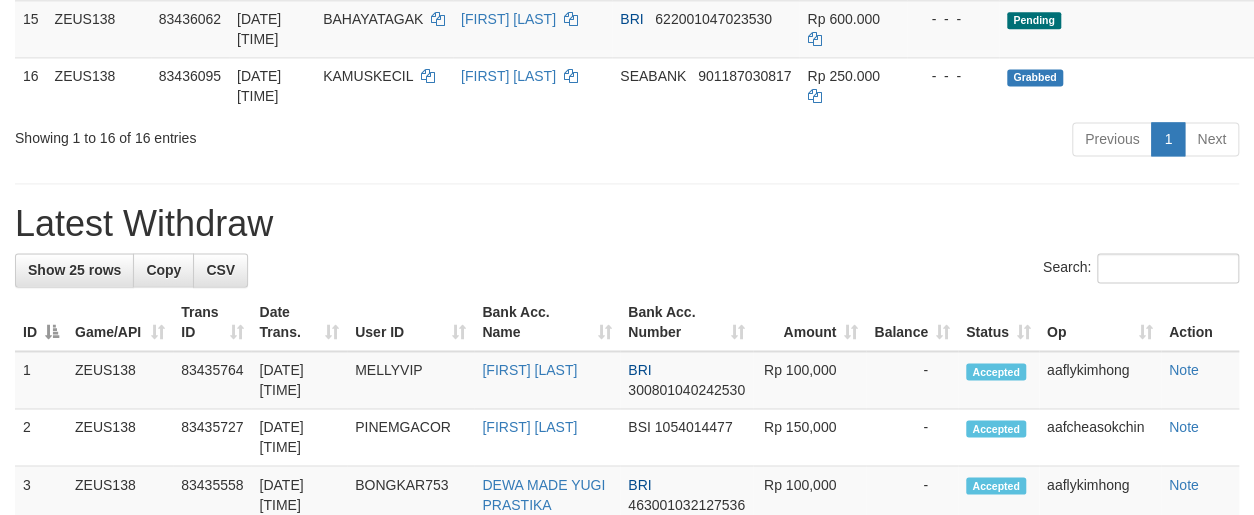 scroll, scrollTop: 1198, scrollLeft: 0, axis: vertical 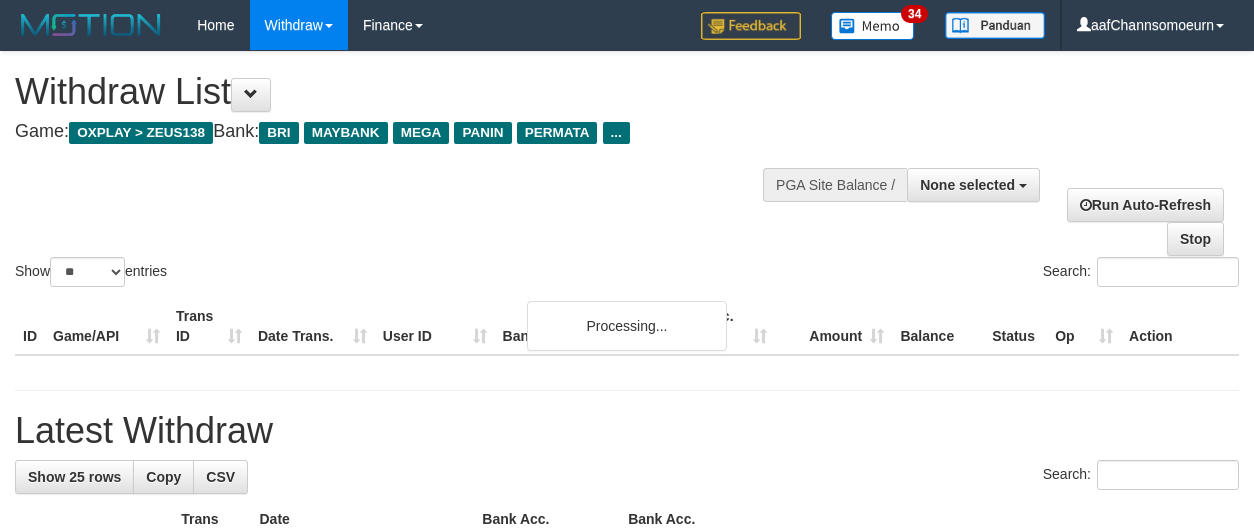 select 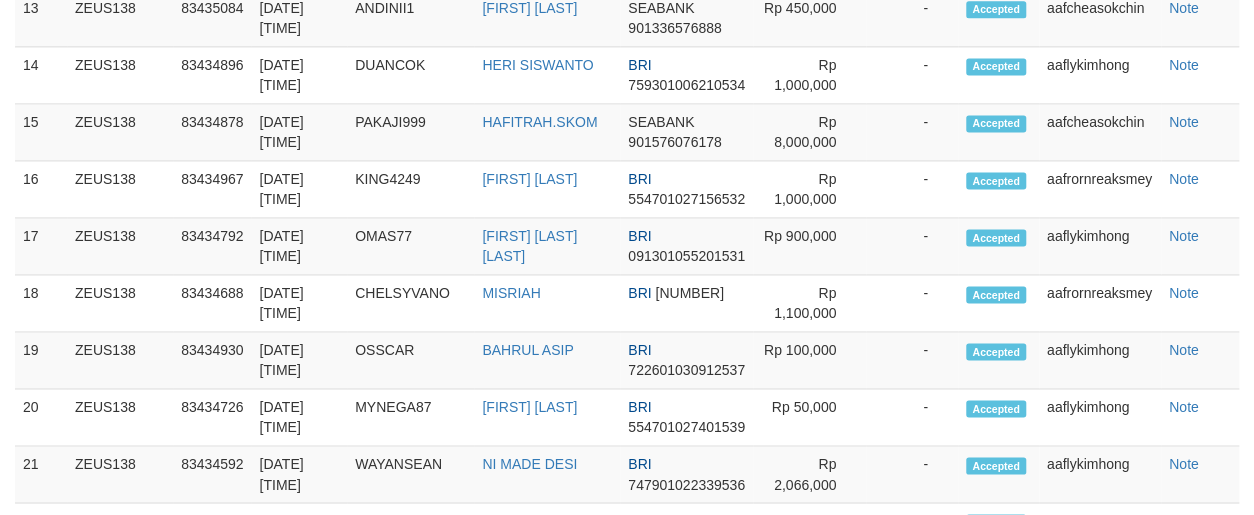 scroll, scrollTop: 1198, scrollLeft: 0, axis: vertical 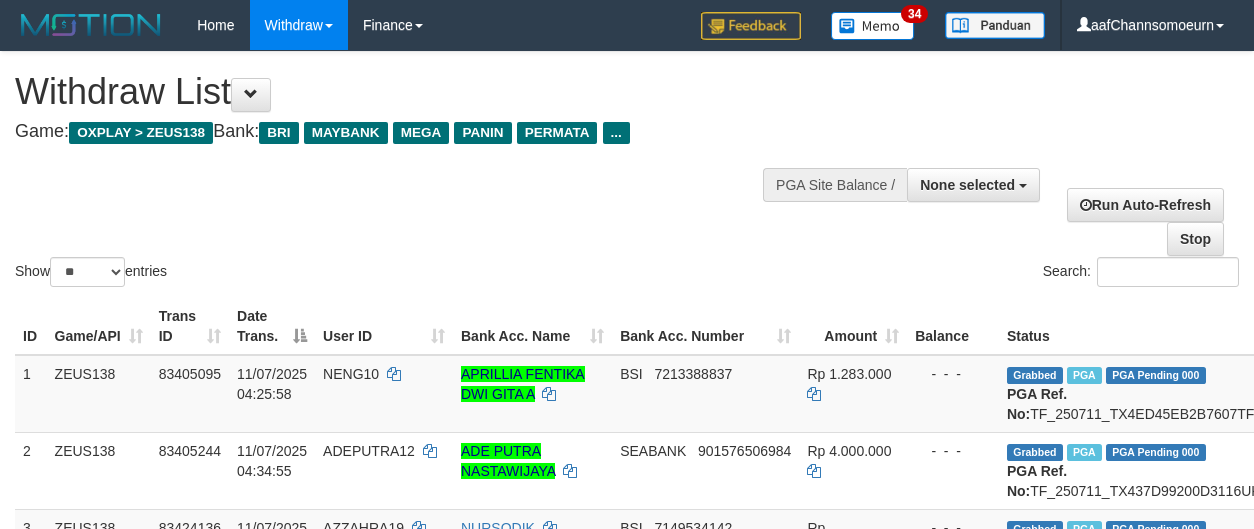 select 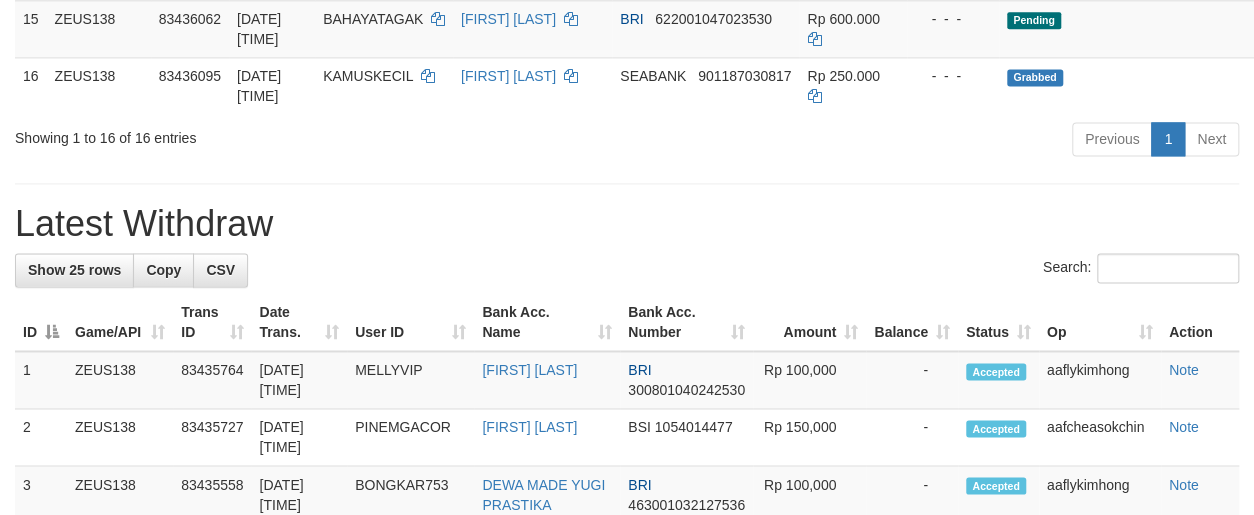 scroll, scrollTop: 1198, scrollLeft: 0, axis: vertical 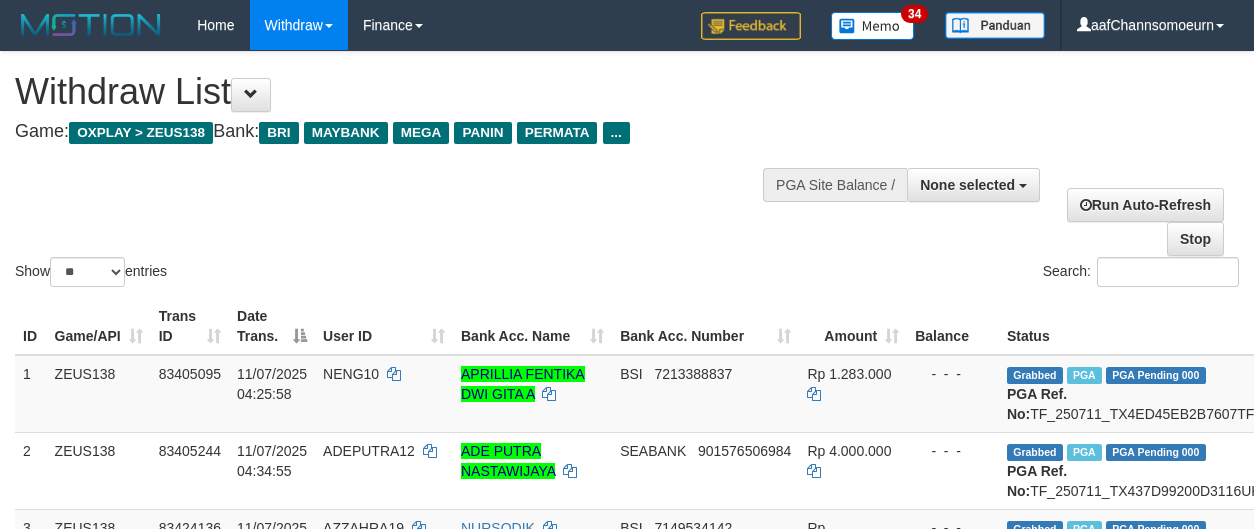 select 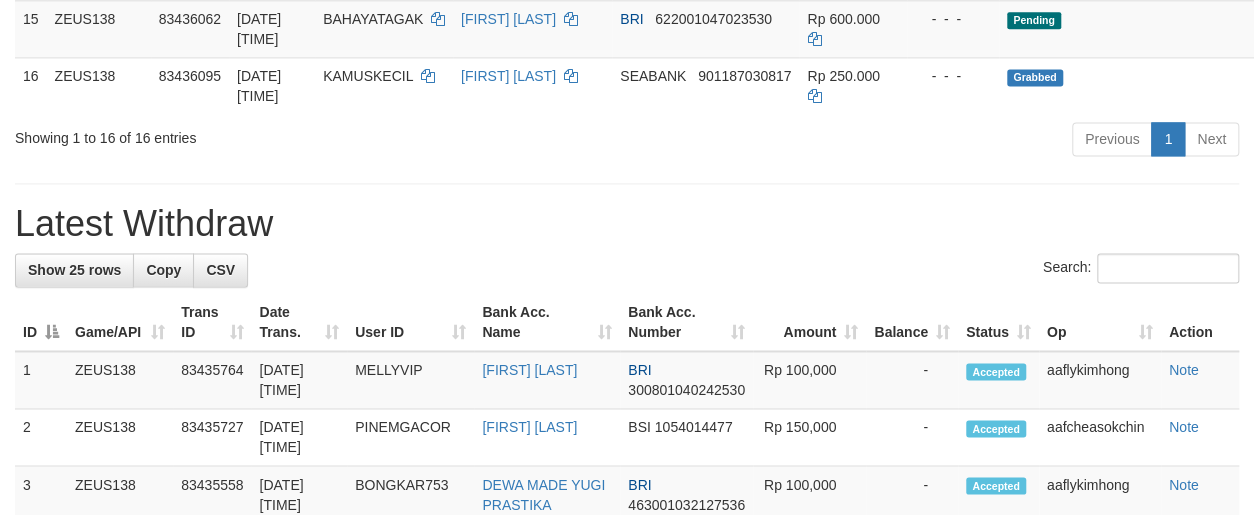 scroll, scrollTop: 1198, scrollLeft: 0, axis: vertical 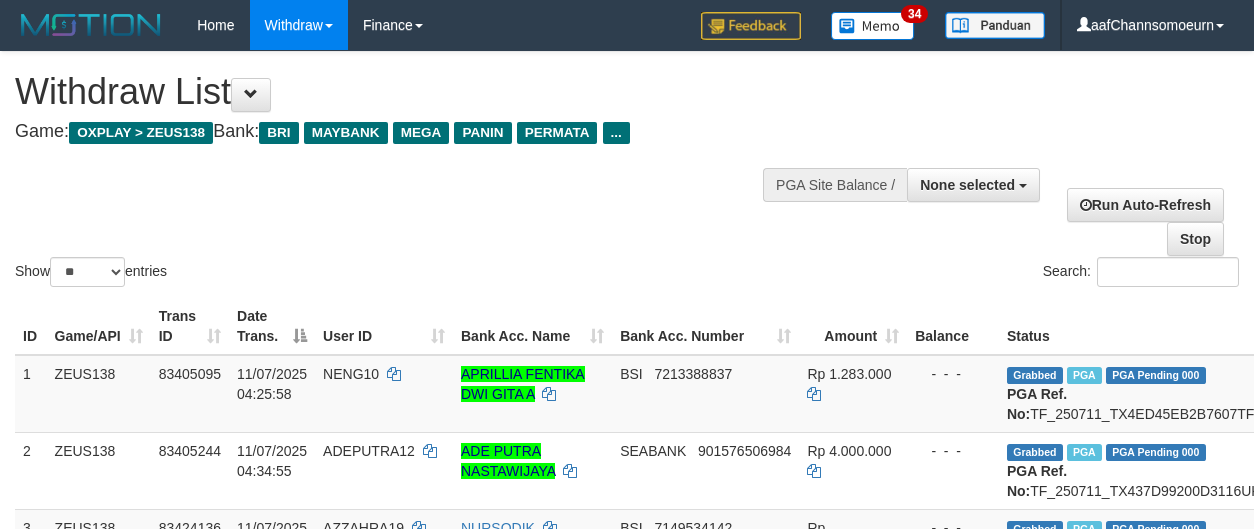 select 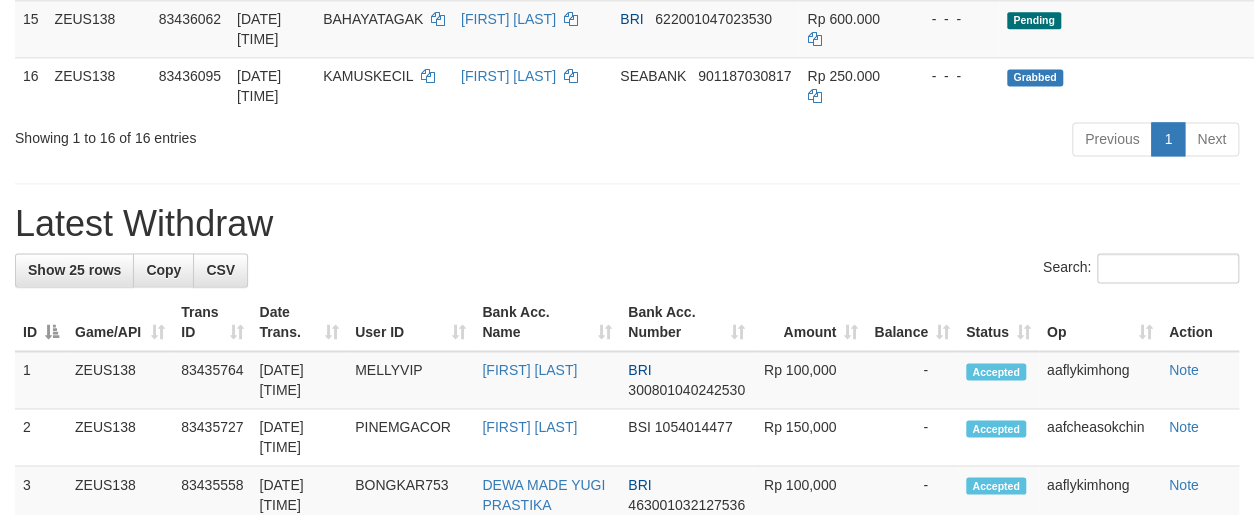 scroll, scrollTop: 1198, scrollLeft: 0, axis: vertical 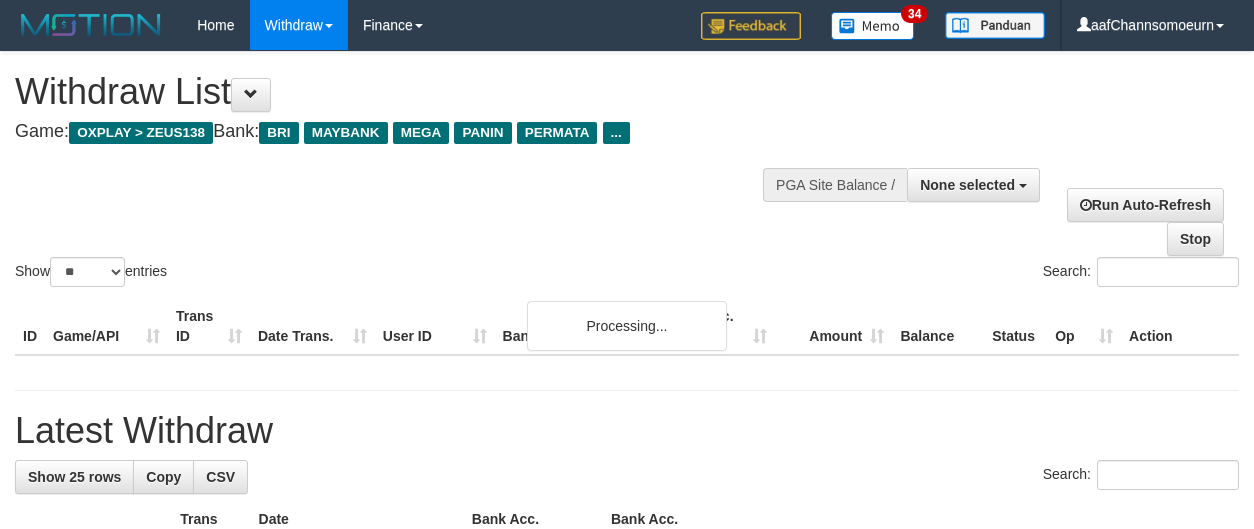 select 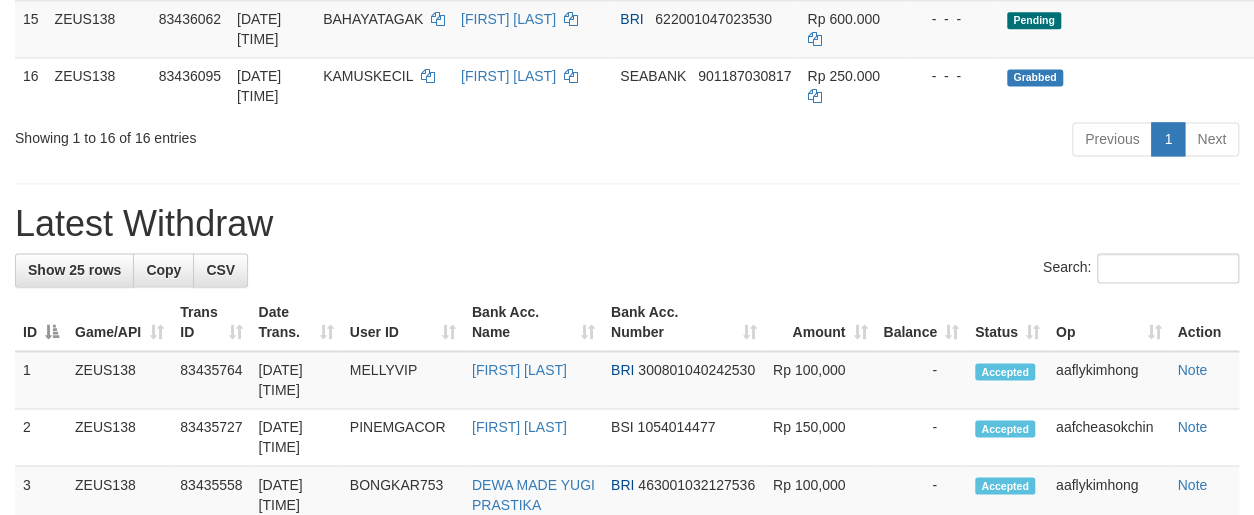 scroll, scrollTop: 1198, scrollLeft: 0, axis: vertical 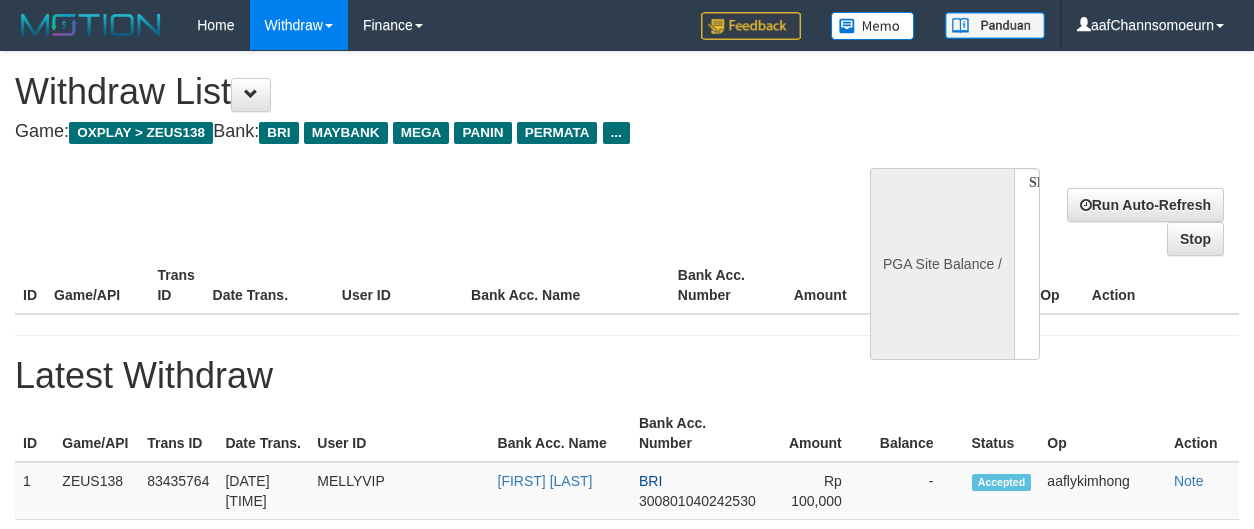 select 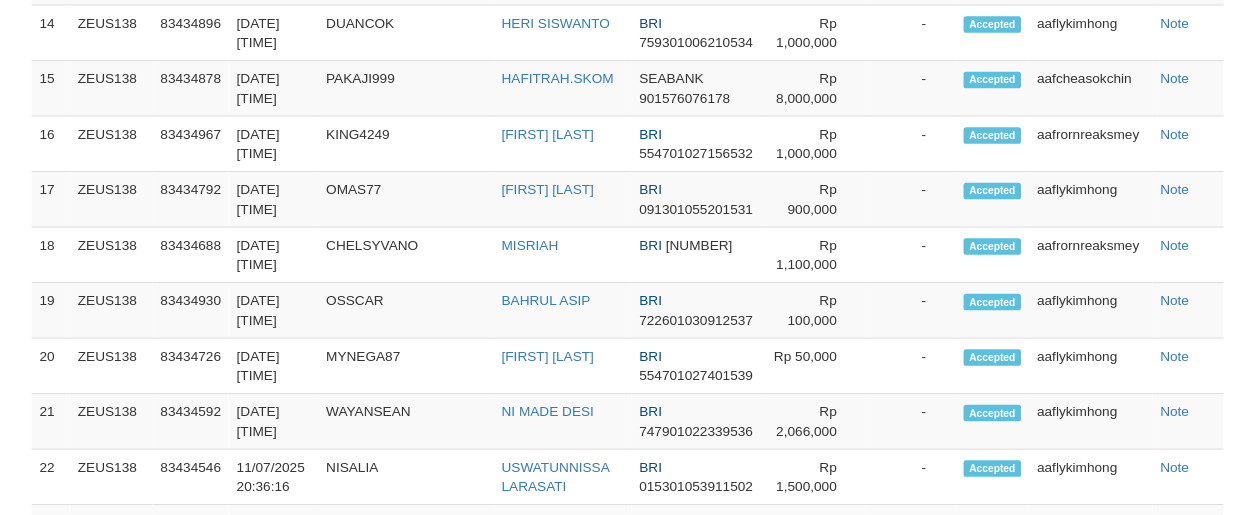 scroll, scrollTop: 1253, scrollLeft: 0, axis: vertical 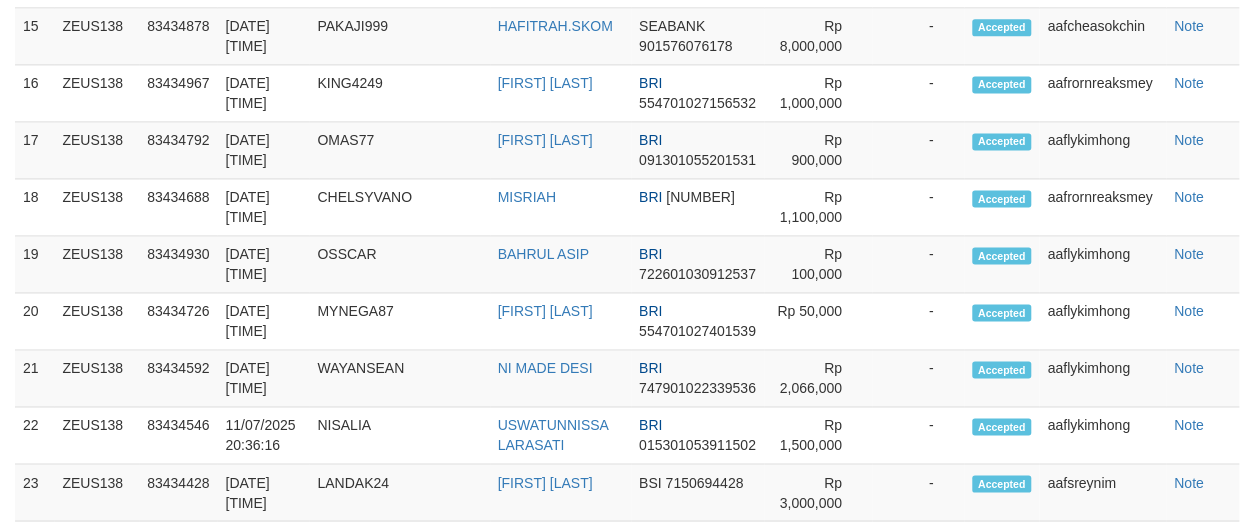select on "**" 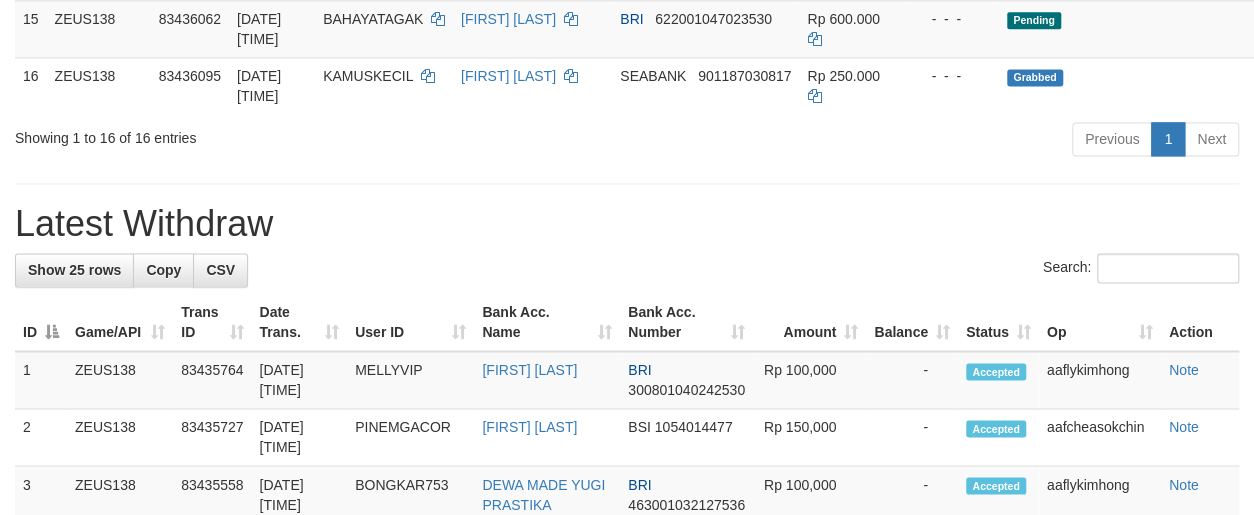 scroll, scrollTop: 1198, scrollLeft: 0, axis: vertical 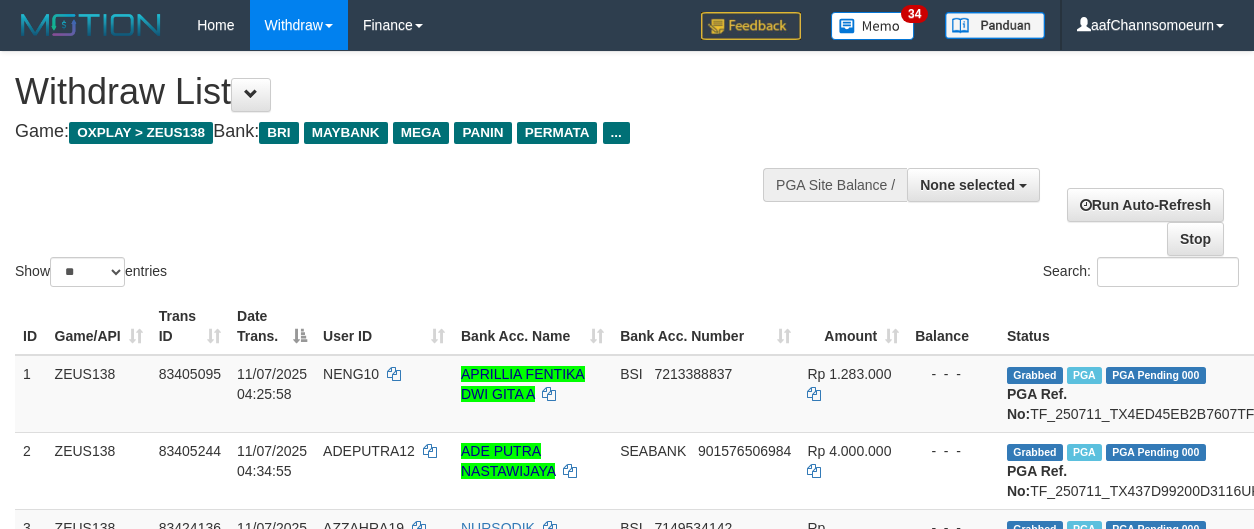 select 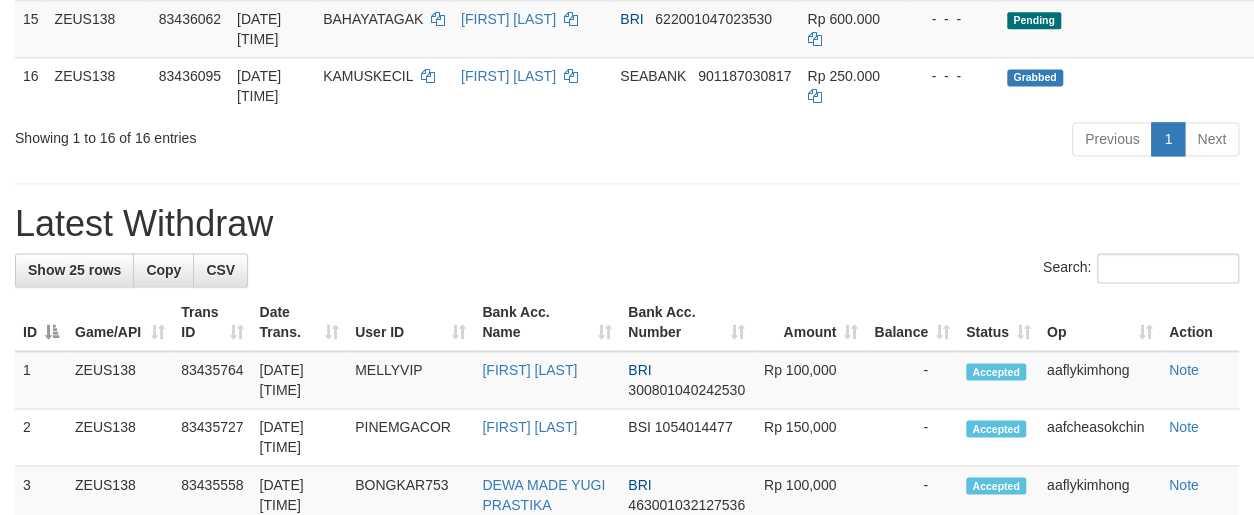 scroll, scrollTop: 1198, scrollLeft: 0, axis: vertical 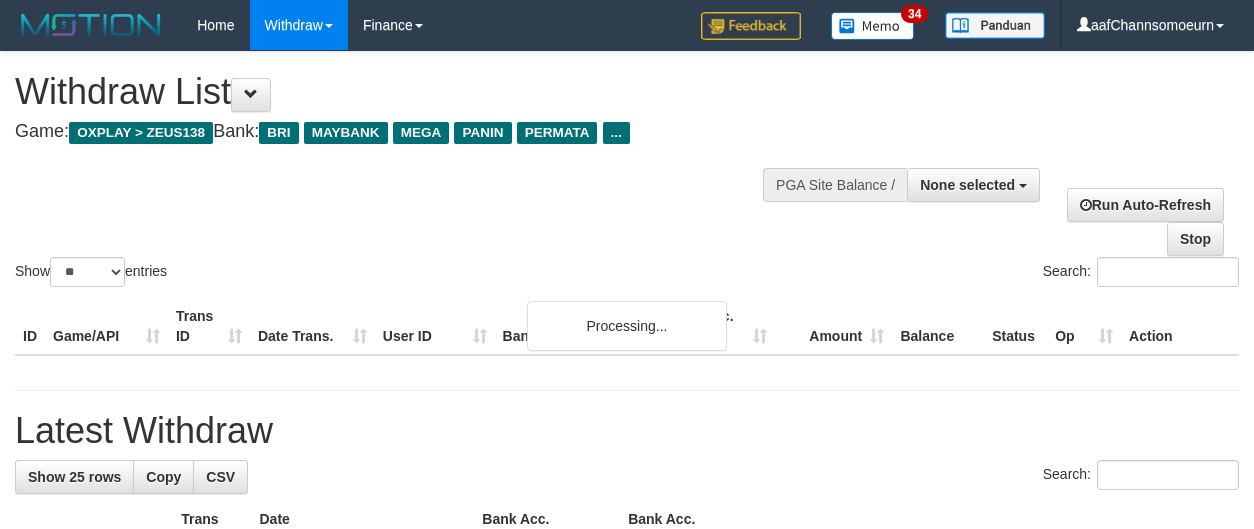 select 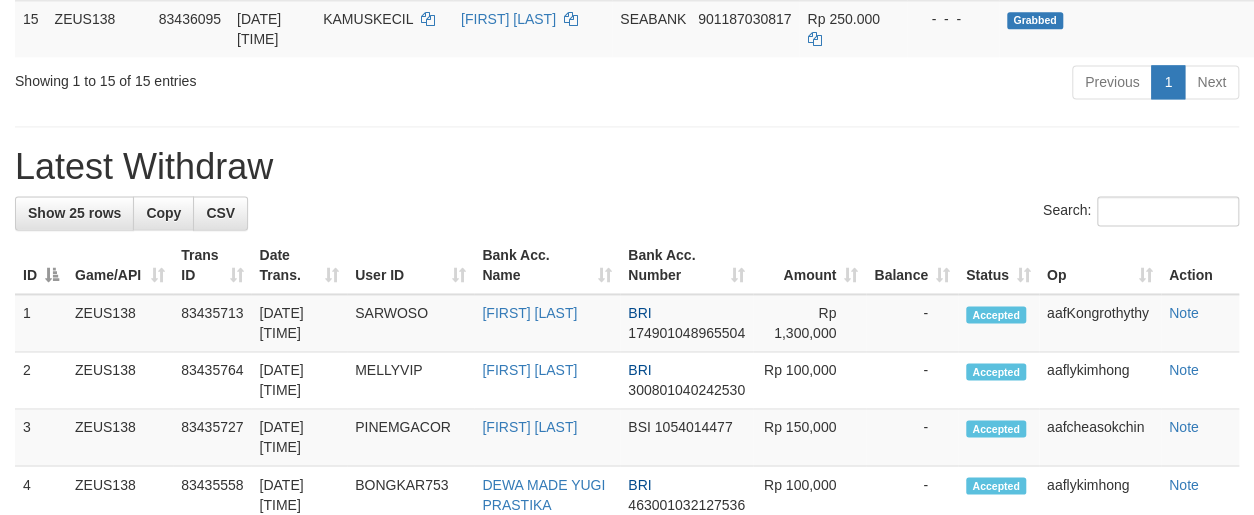 scroll, scrollTop: 1198, scrollLeft: 0, axis: vertical 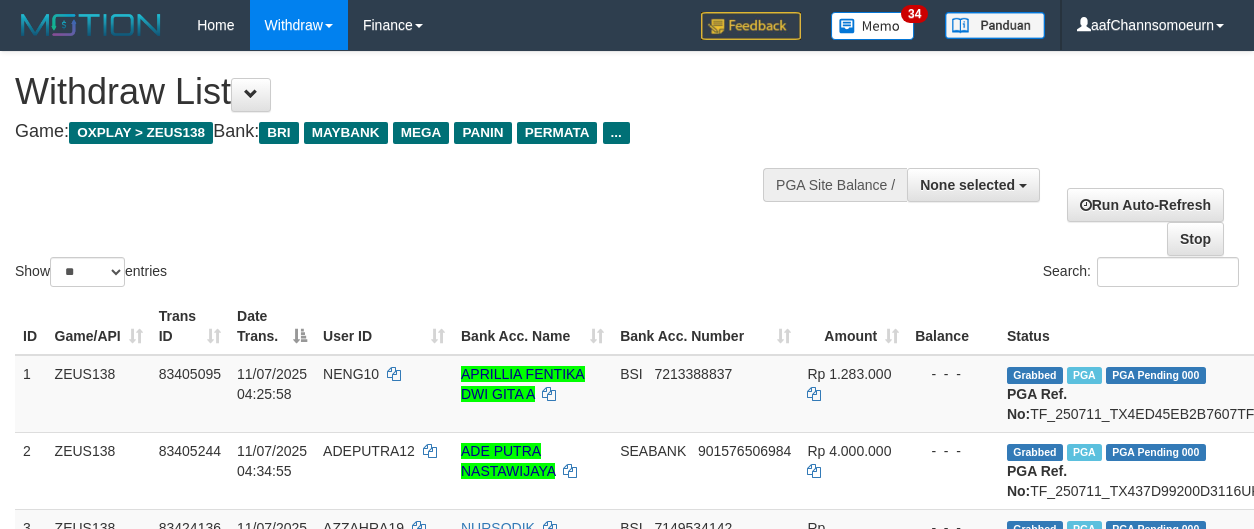 select 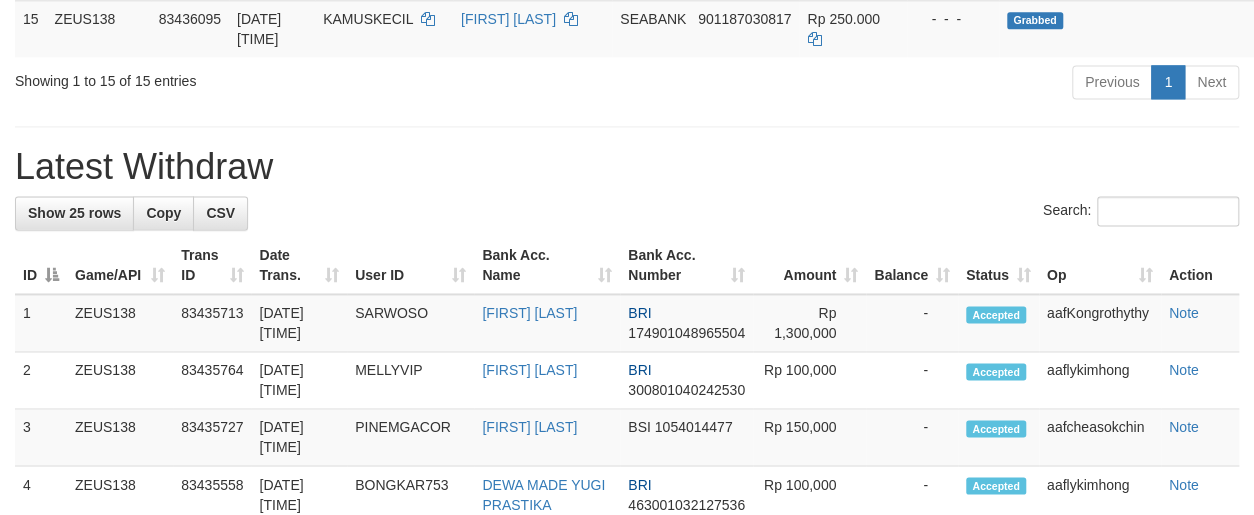 scroll, scrollTop: 1198, scrollLeft: 0, axis: vertical 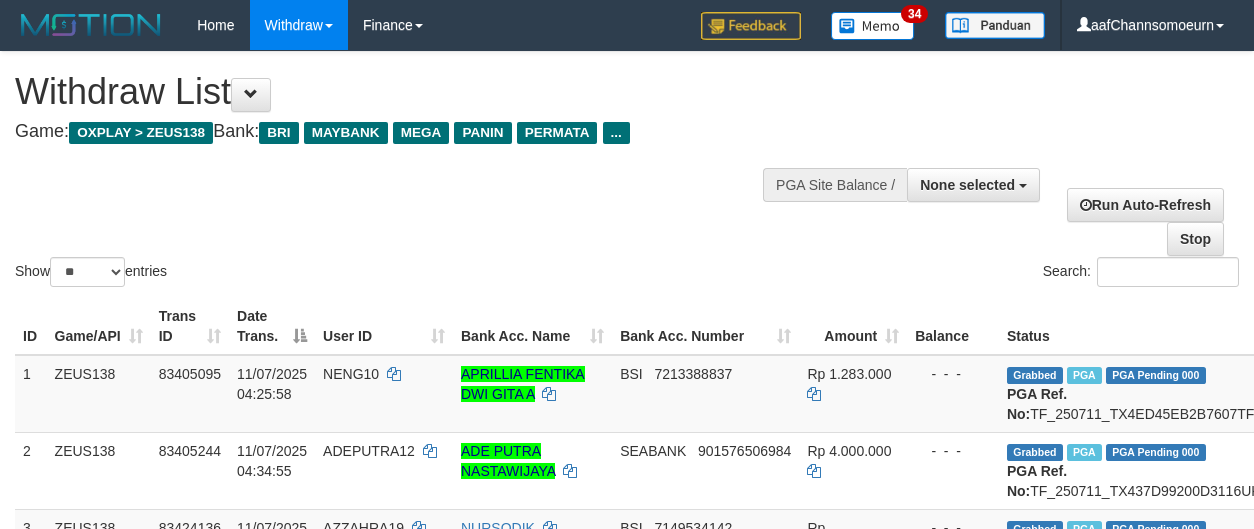select 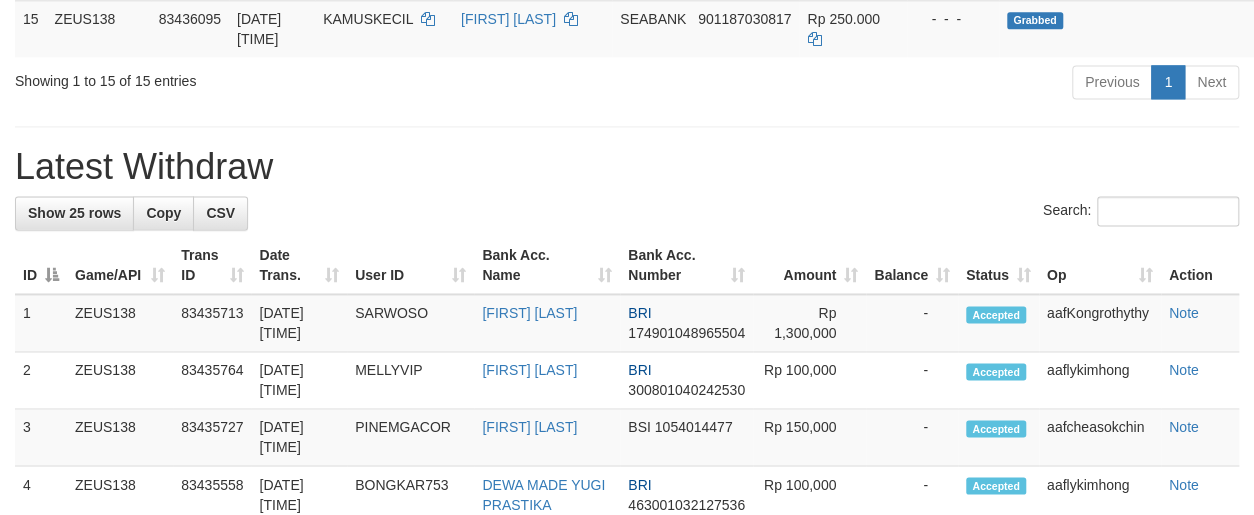 scroll, scrollTop: 1198, scrollLeft: 0, axis: vertical 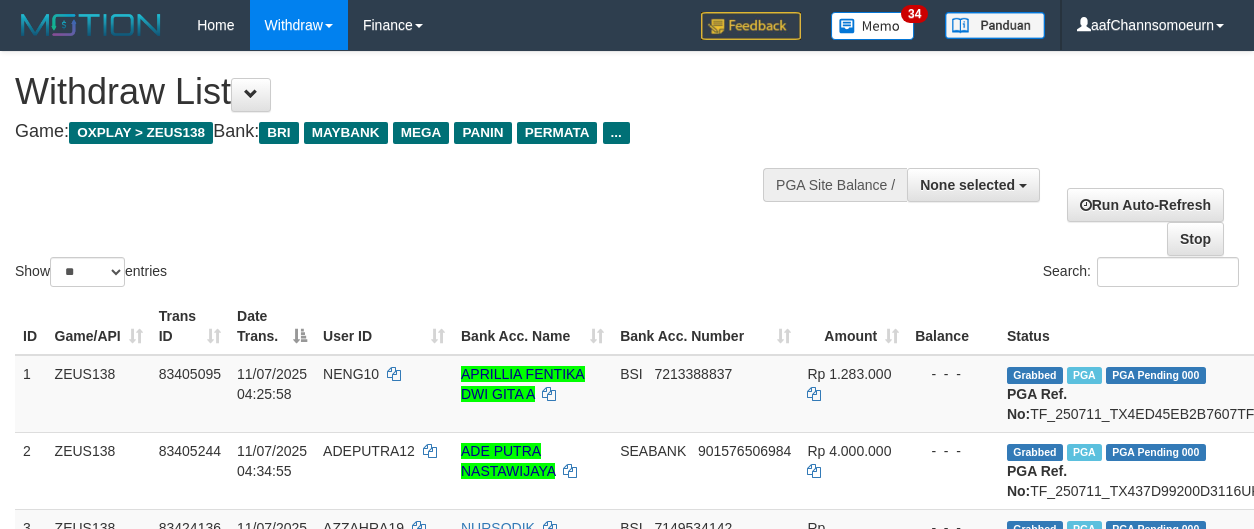 select 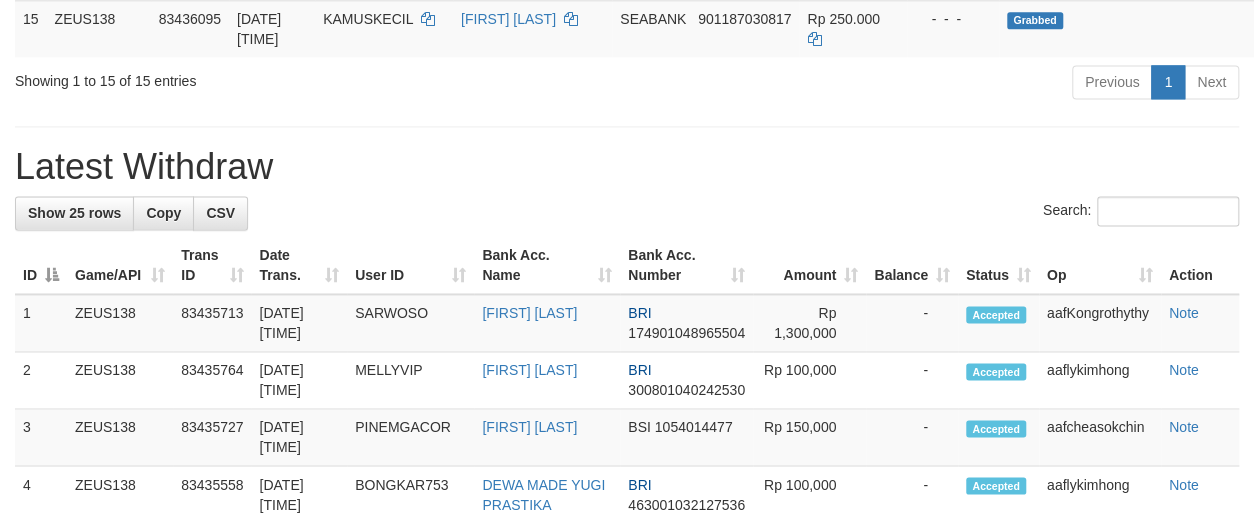 scroll, scrollTop: 1198, scrollLeft: 0, axis: vertical 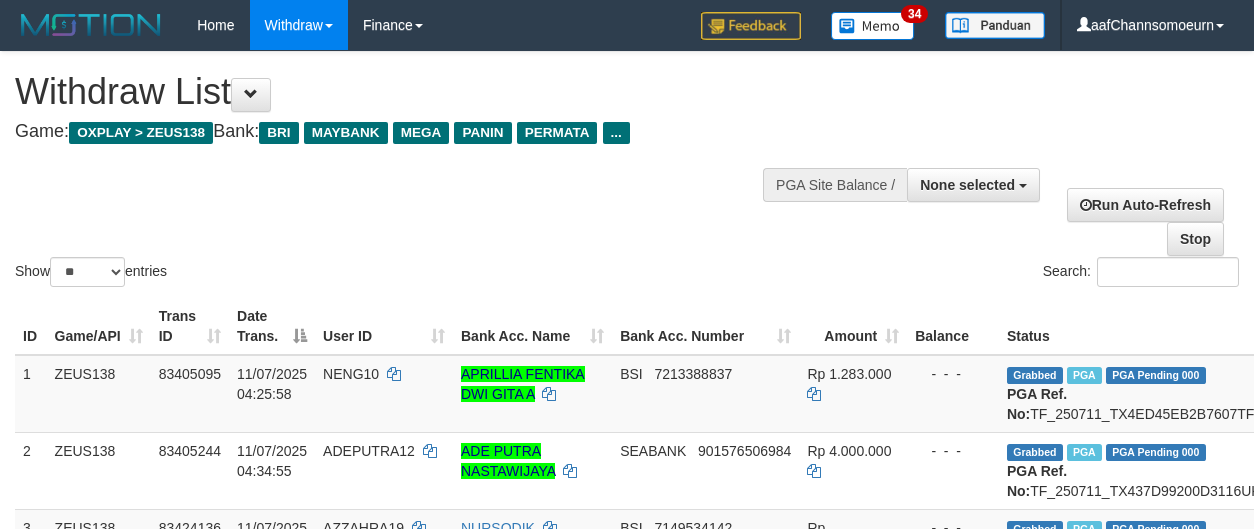 select 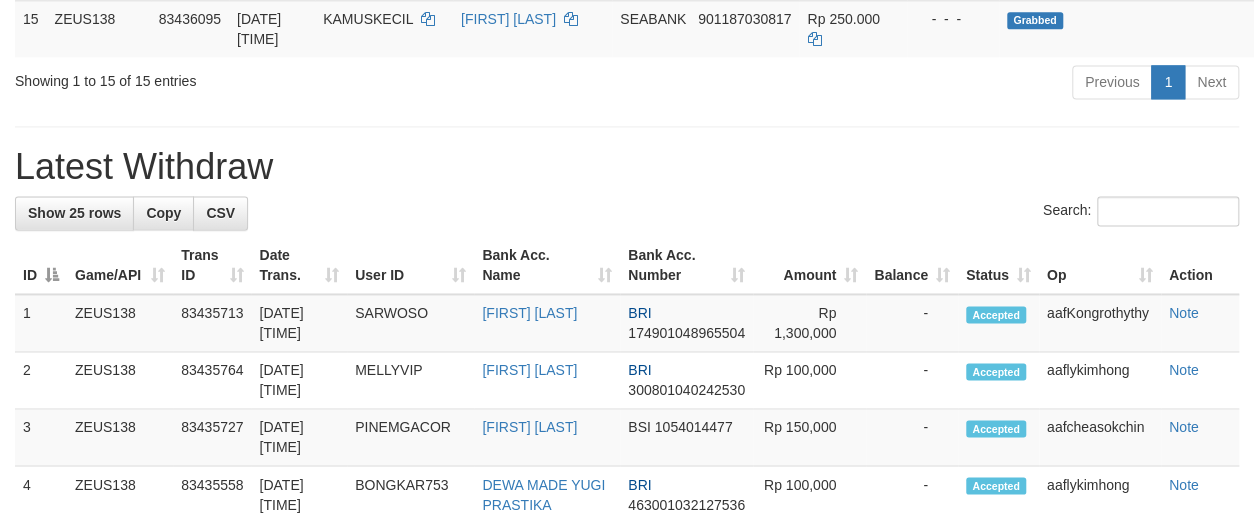 scroll, scrollTop: 1198, scrollLeft: 0, axis: vertical 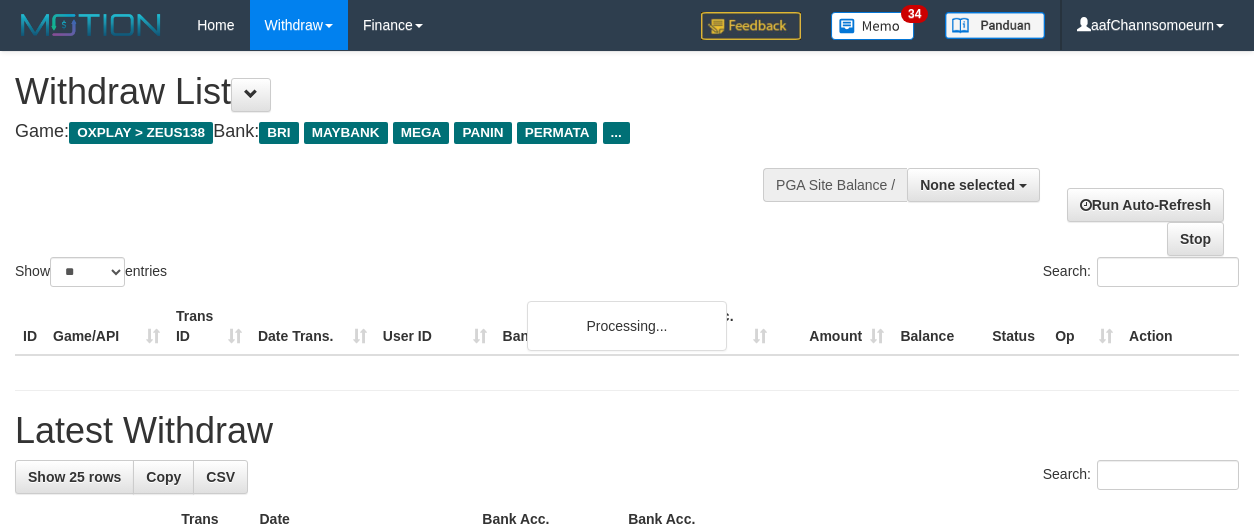 select 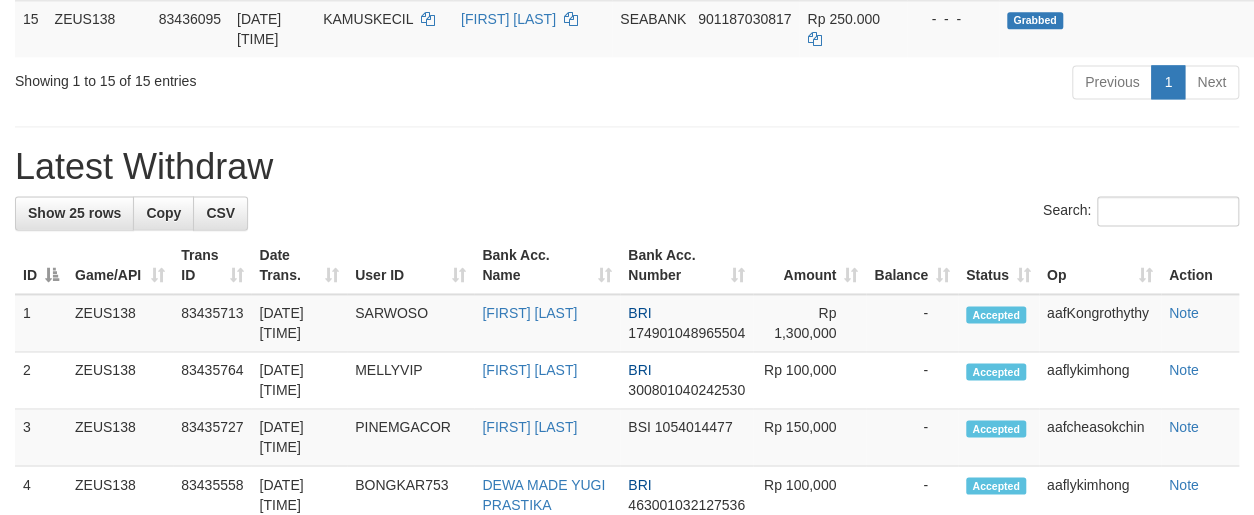 scroll, scrollTop: 1198, scrollLeft: 0, axis: vertical 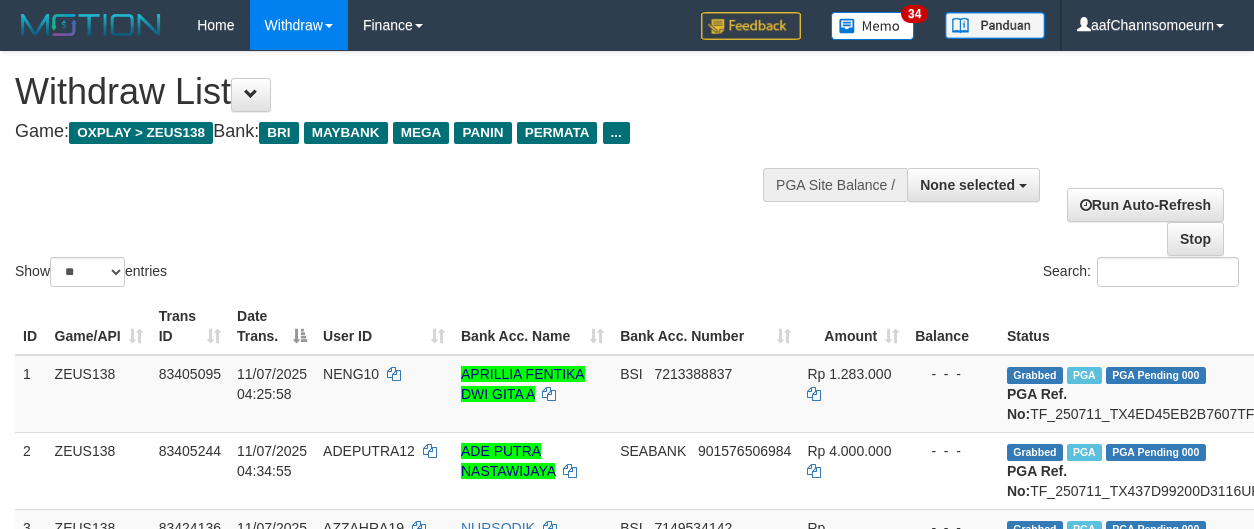 select 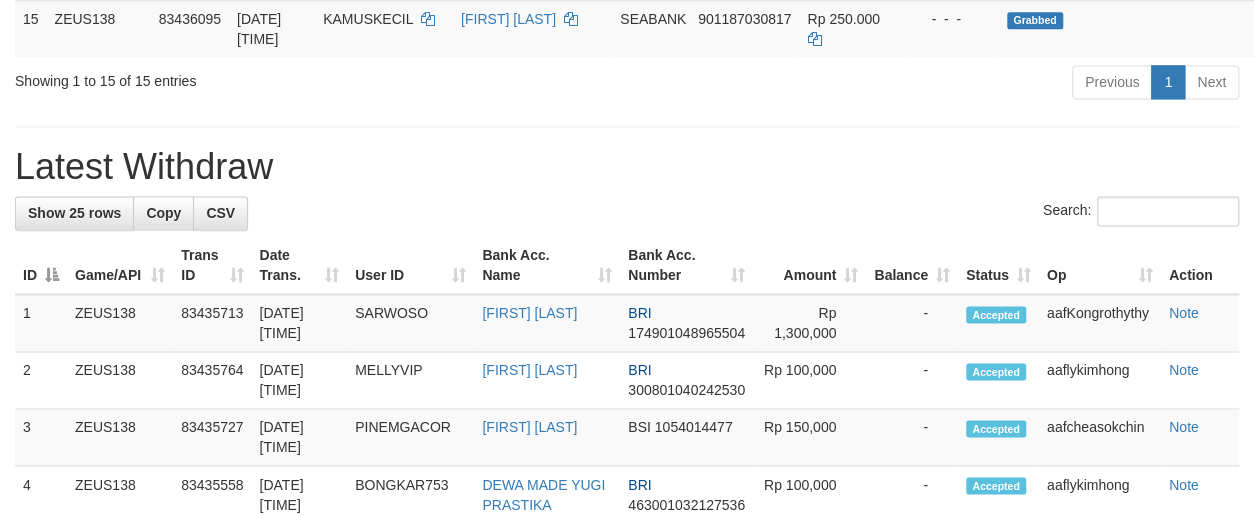scroll, scrollTop: 1198, scrollLeft: 0, axis: vertical 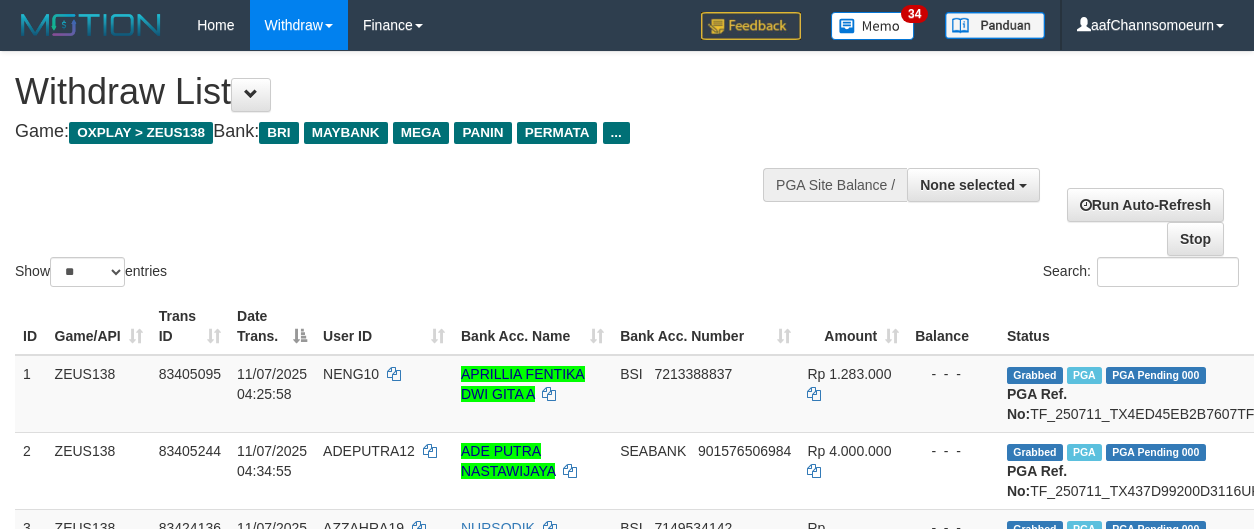 select 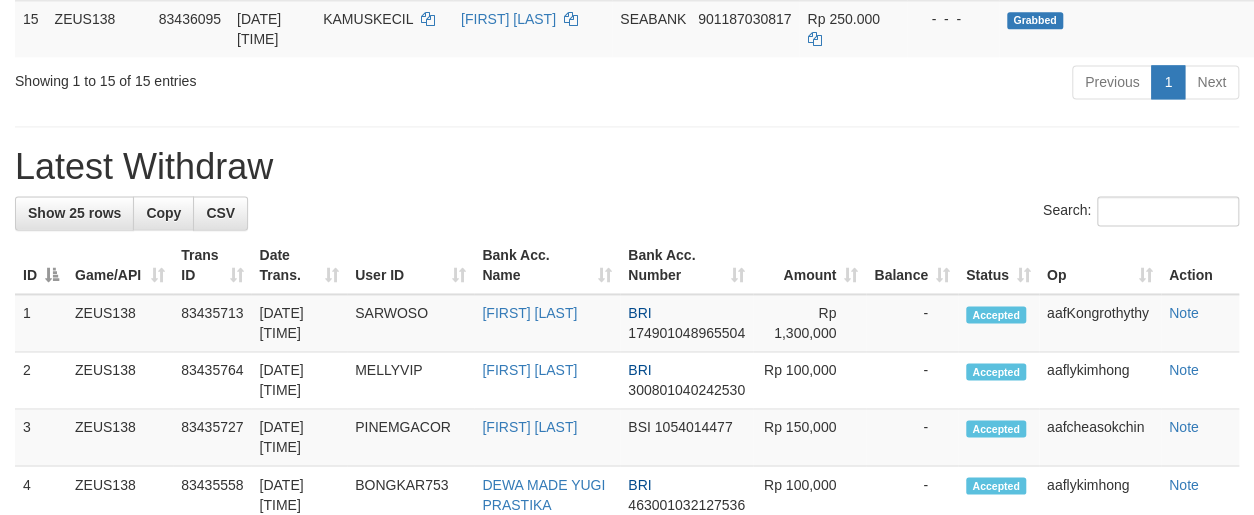 scroll, scrollTop: 1198, scrollLeft: 0, axis: vertical 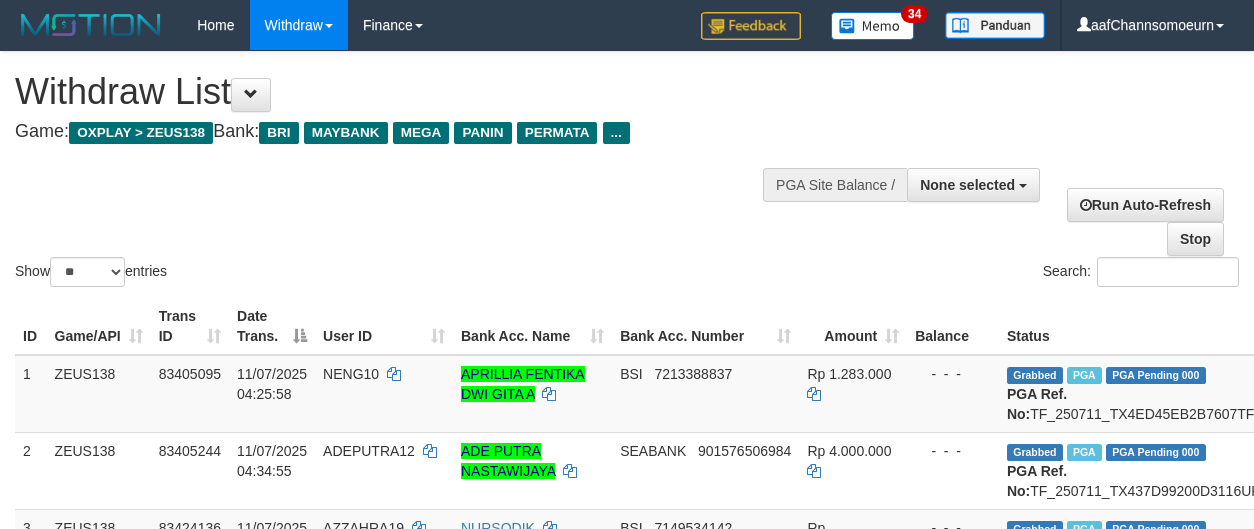 select 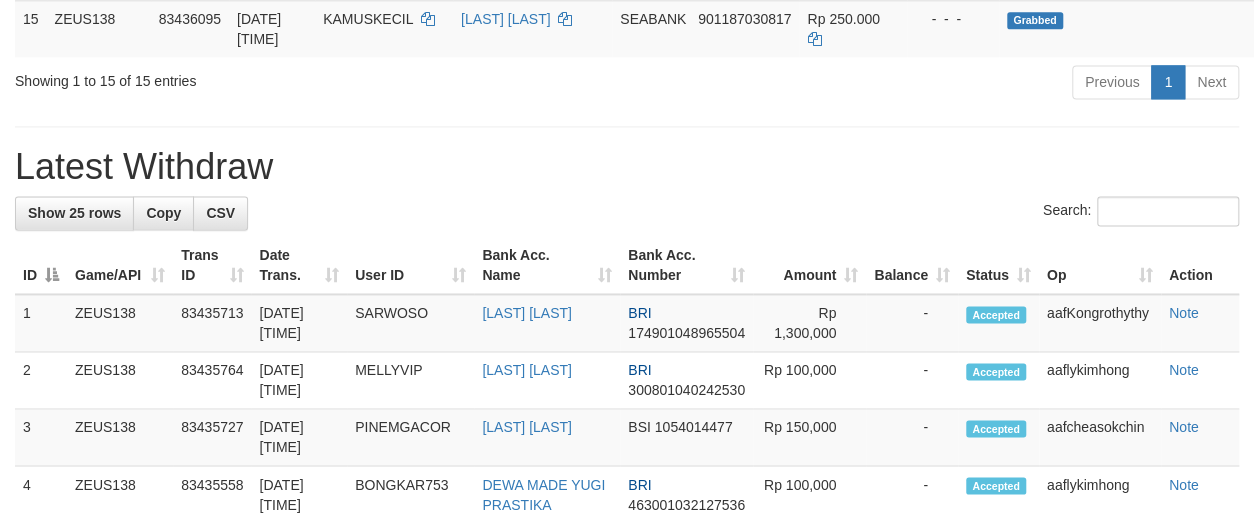 scroll, scrollTop: 1198, scrollLeft: 0, axis: vertical 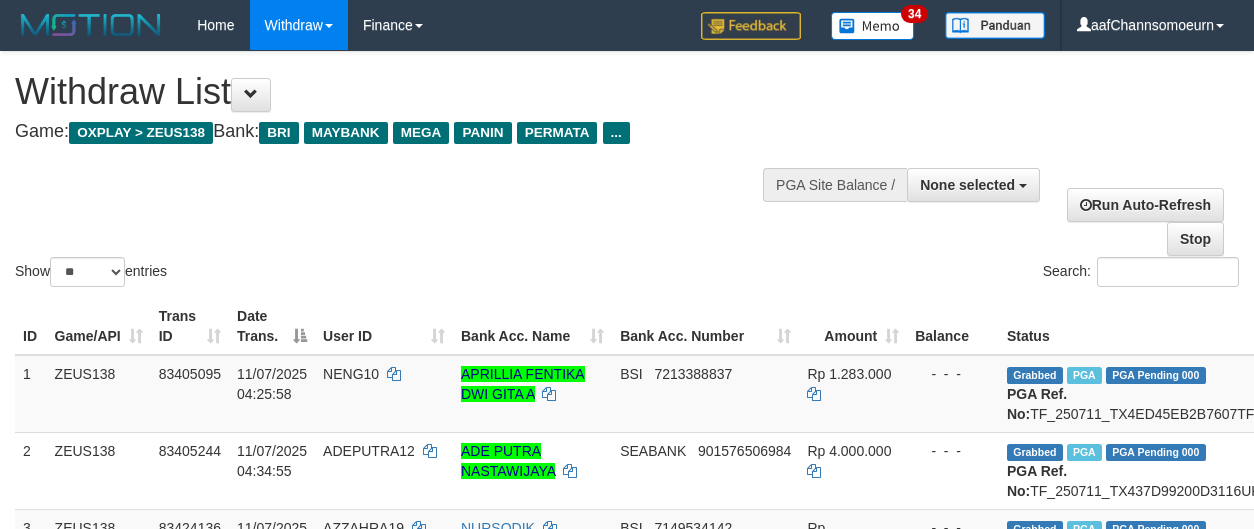 select 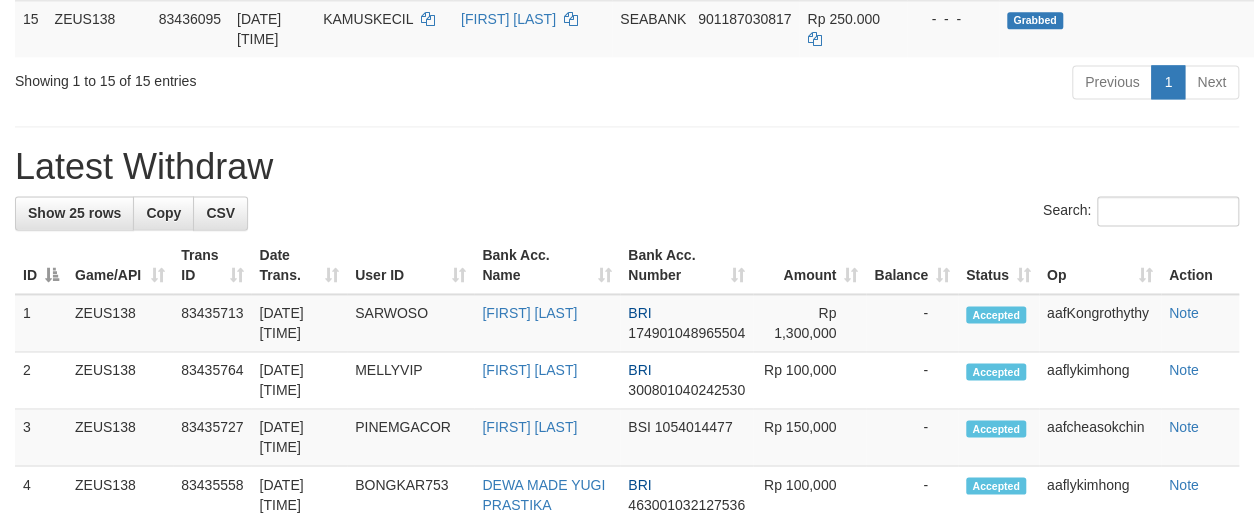 scroll, scrollTop: 1198, scrollLeft: 0, axis: vertical 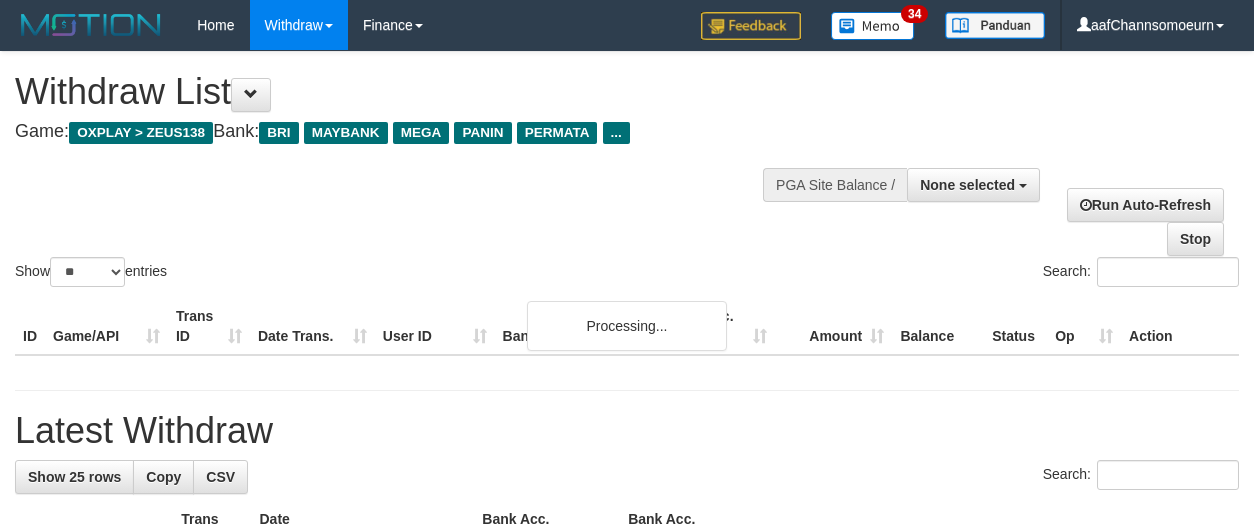 select 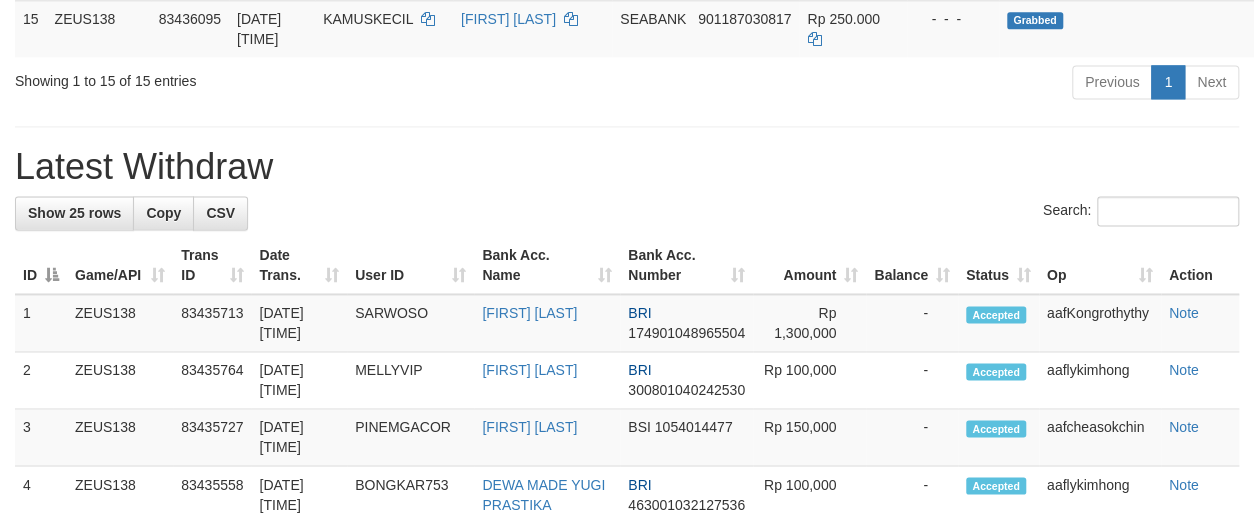scroll, scrollTop: 1198, scrollLeft: 0, axis: vertical 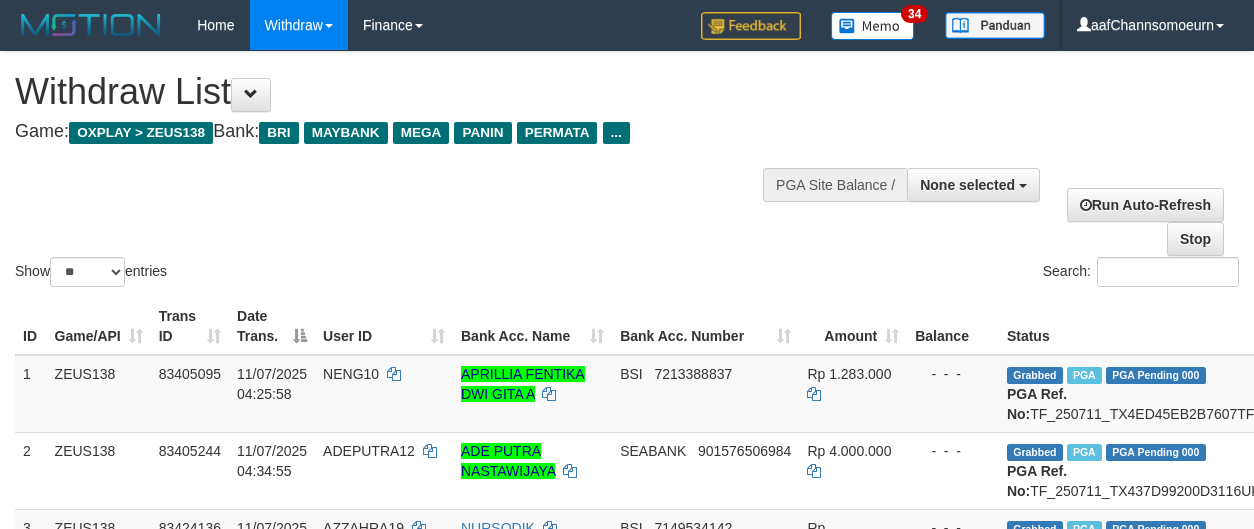 select 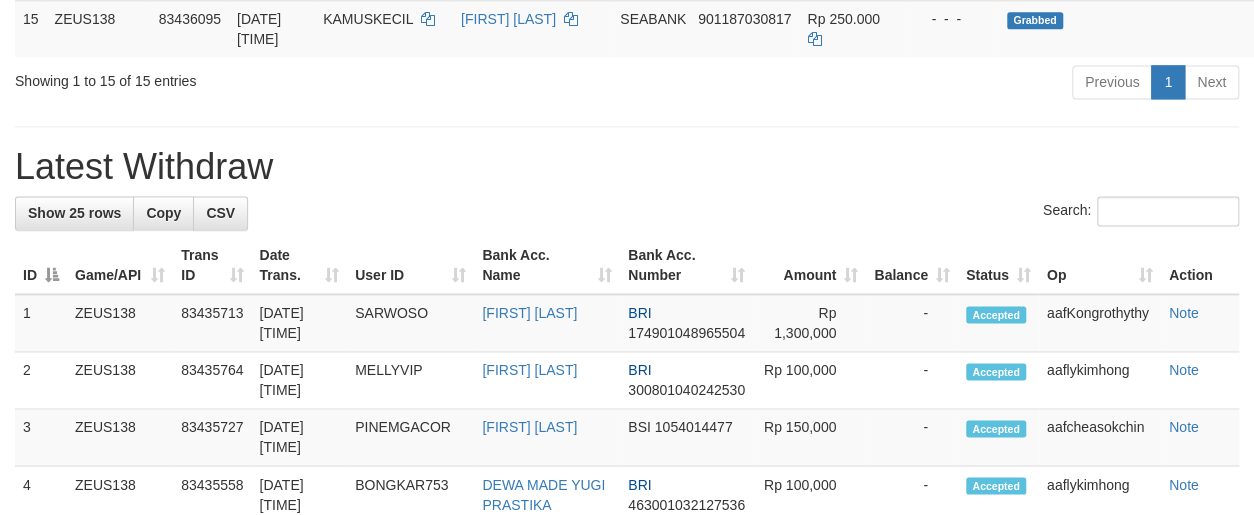 scroll, scrollTop: 1198, scrollLeft: 0, axis: vertical 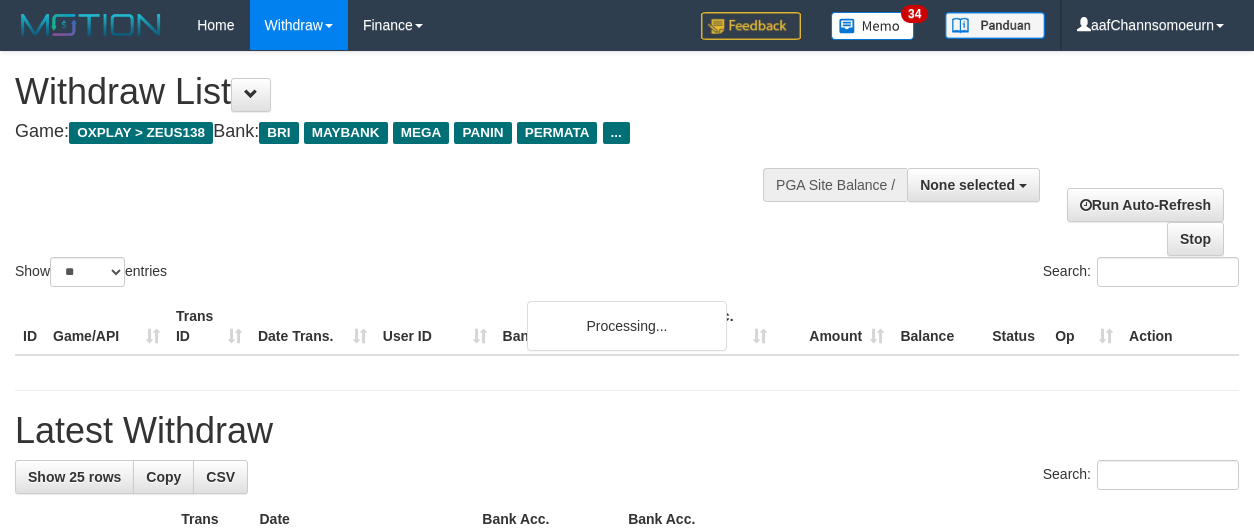 select 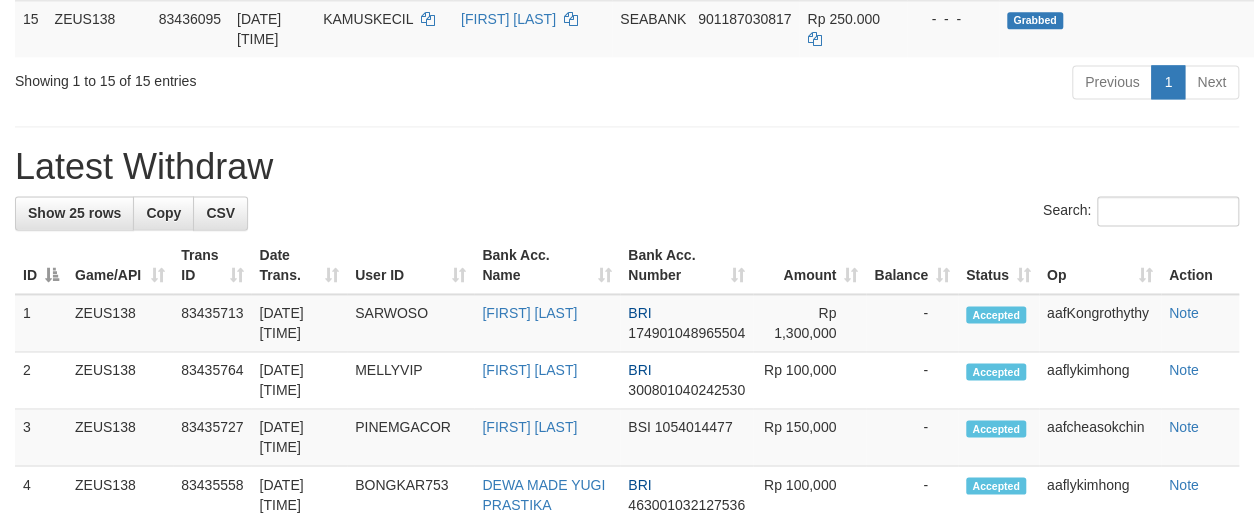 scroll, scrollTop: 1198, scrollLeft: 0, axis: vertical 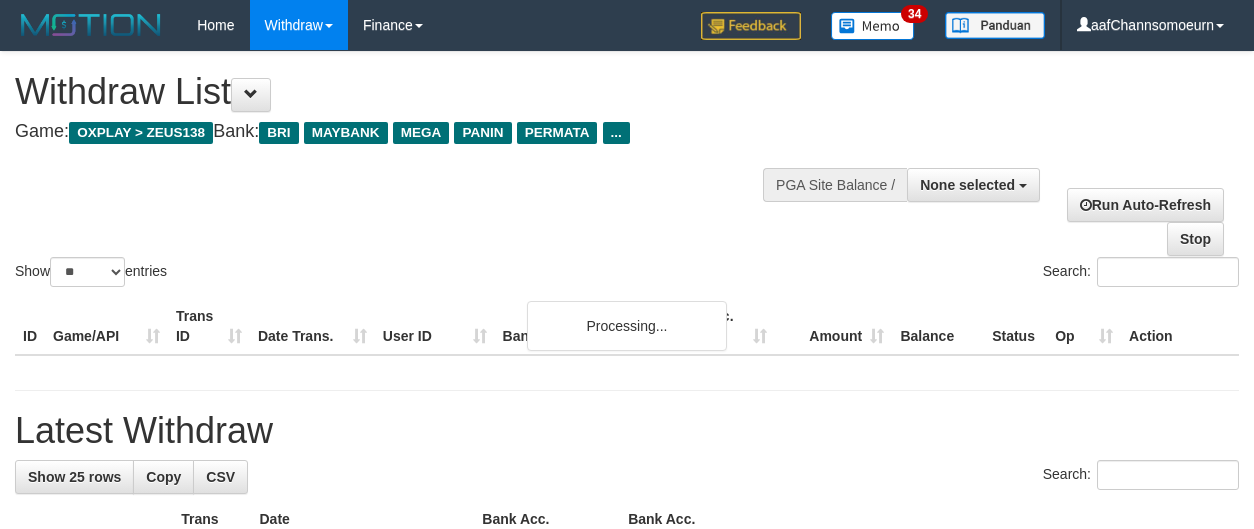 select 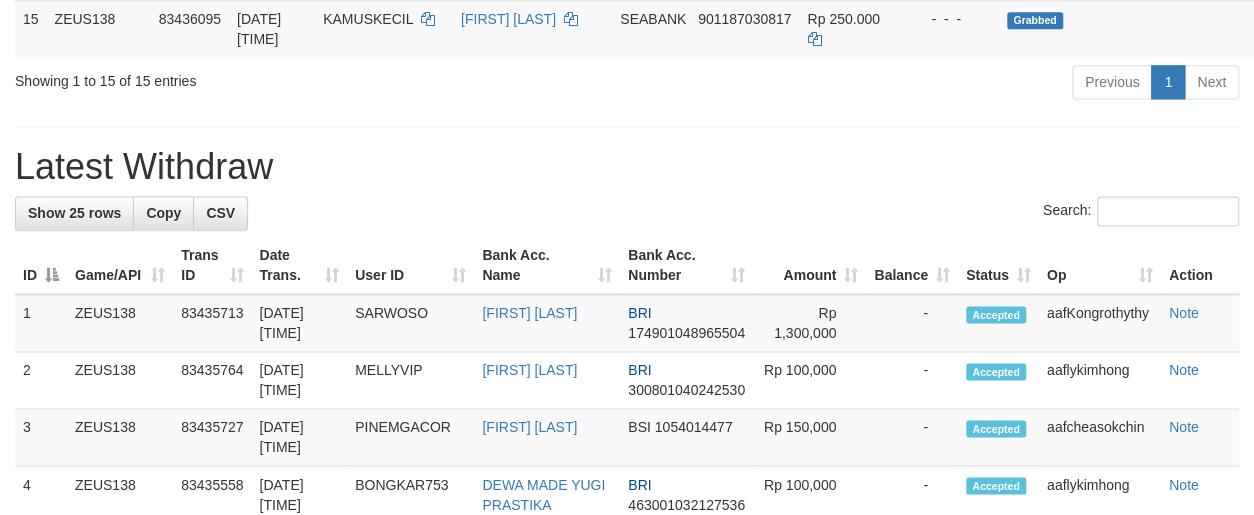 scroll, scrollTop: 1198, scrollLeft: 0, axis: vertical 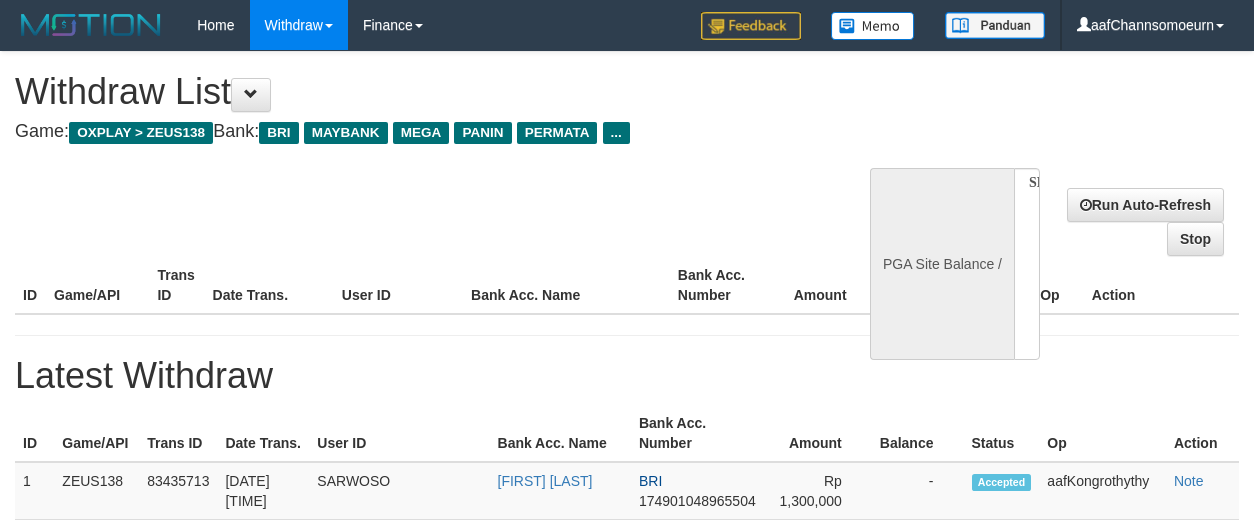 select 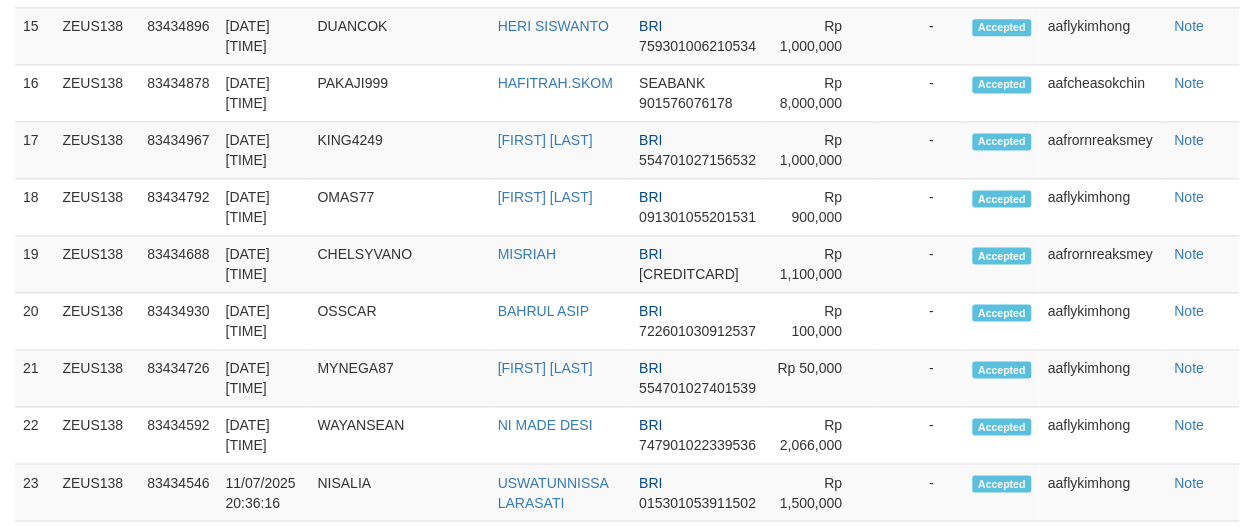 select on "**" 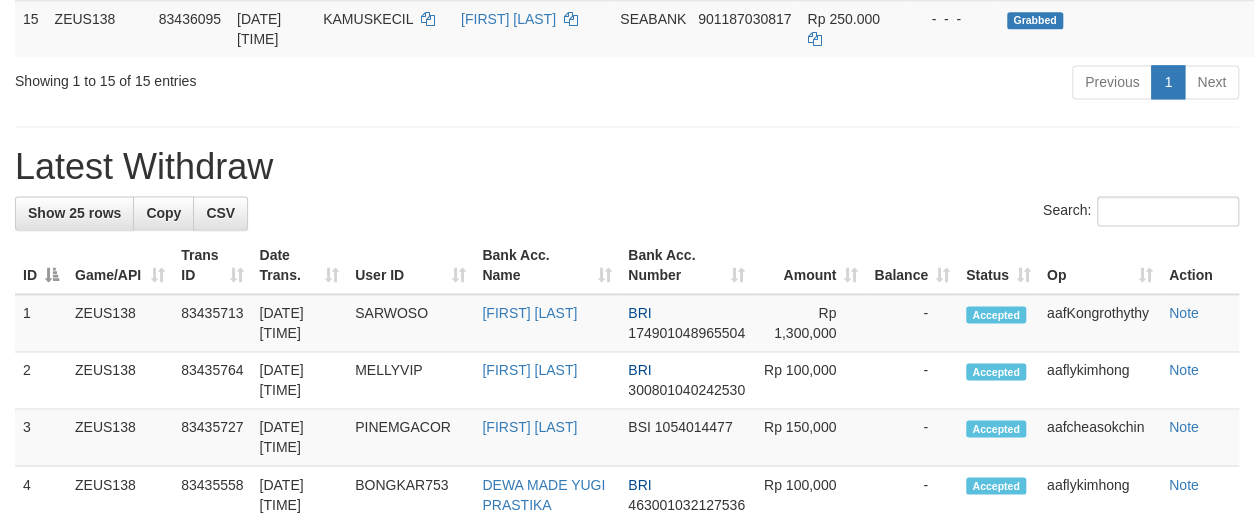 scroll, scrollTop: 1198, scrollLeft: 0, axis: vertical 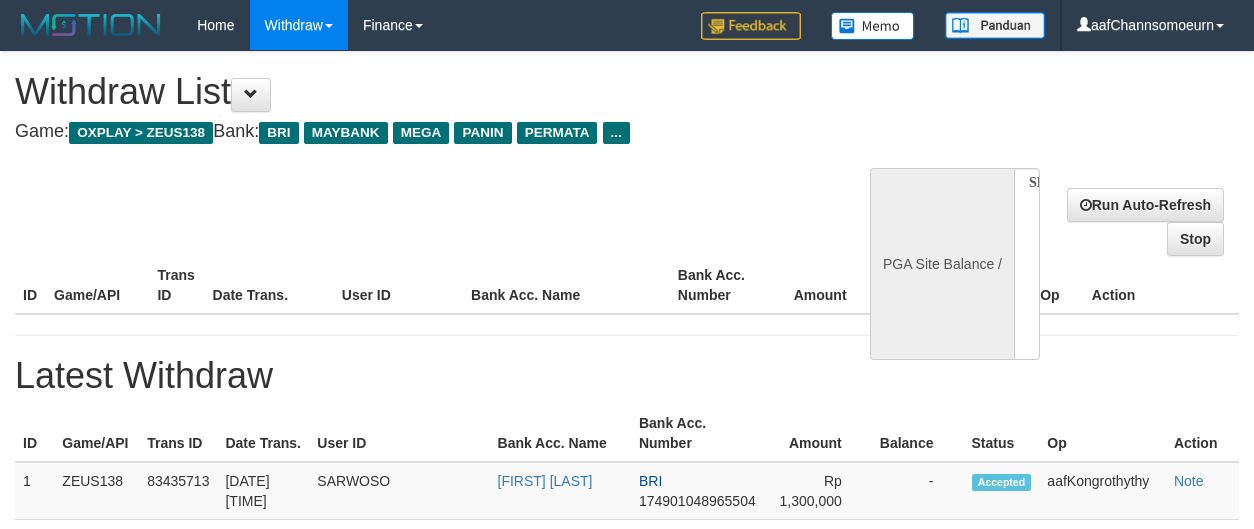 select 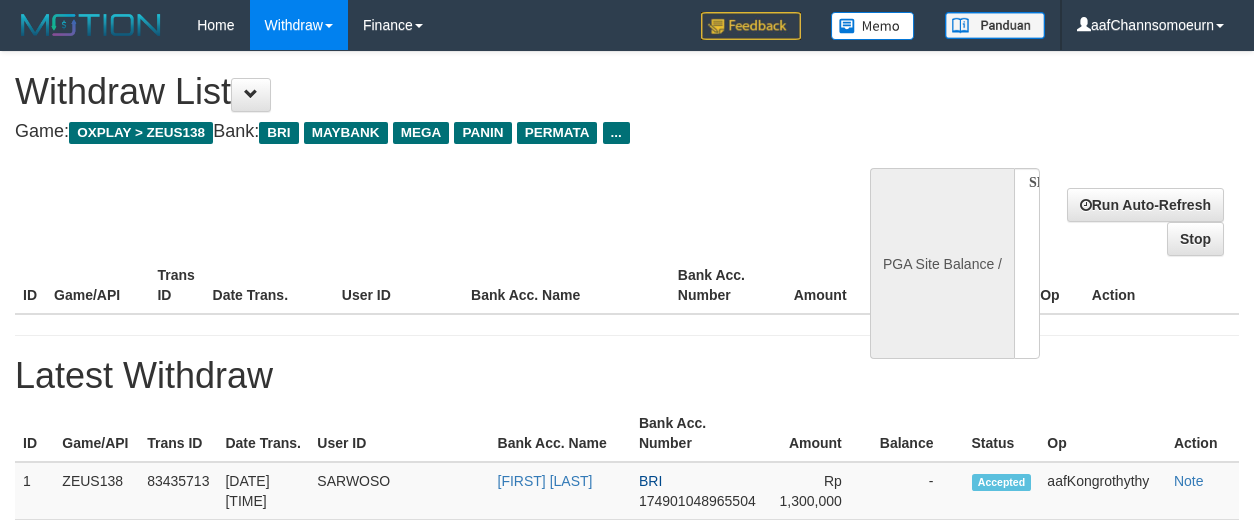 scroll, scrollTop: 1198, scrollLeft: 0, axis: vertical 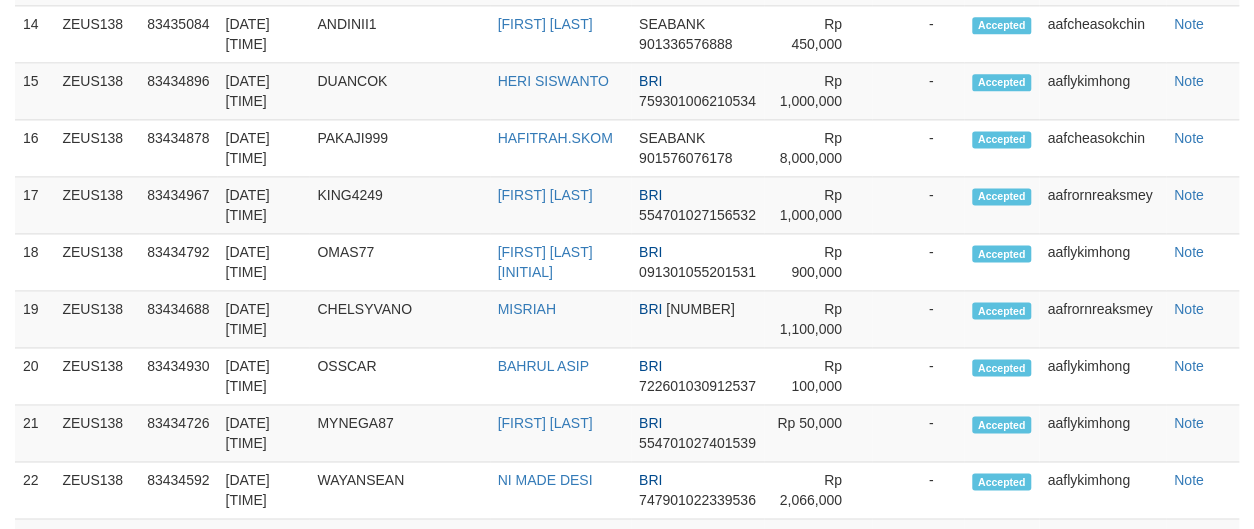 select on "**" 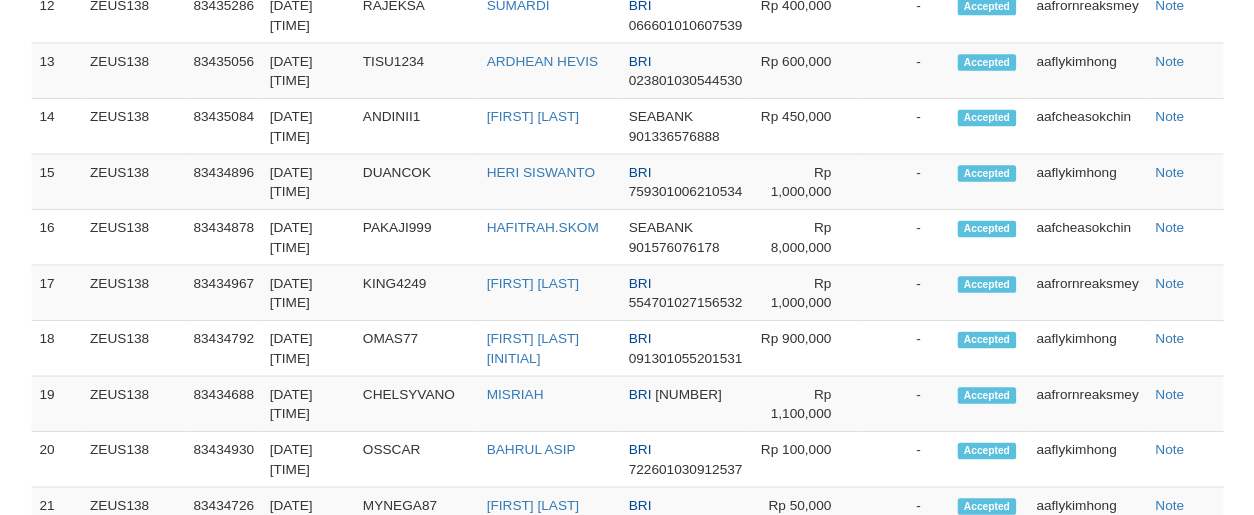scroll, scrollTop: 2285, scrollLeft: 0, axis: vertical 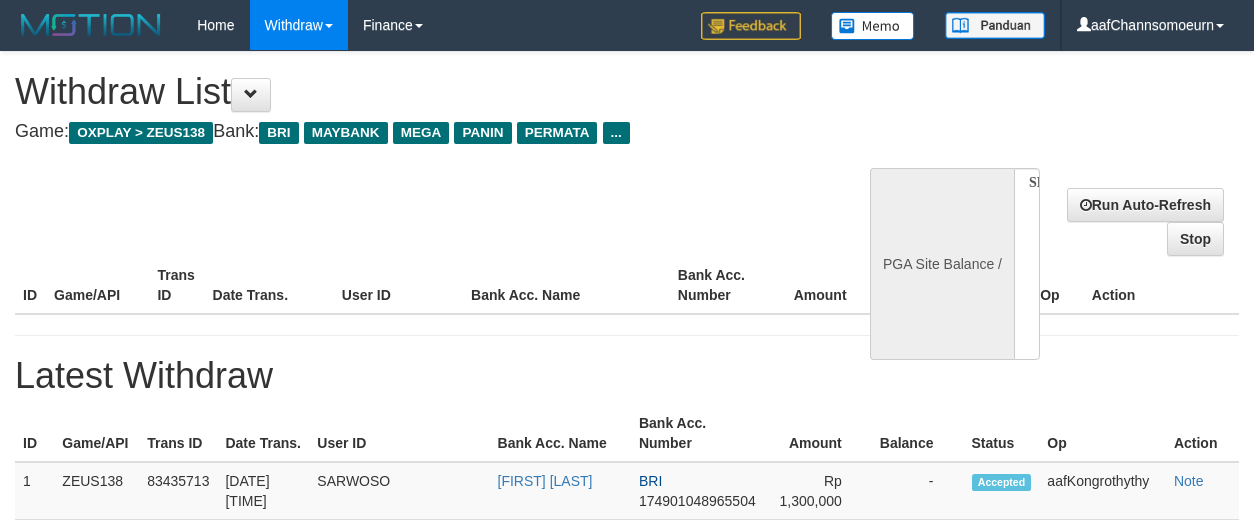select 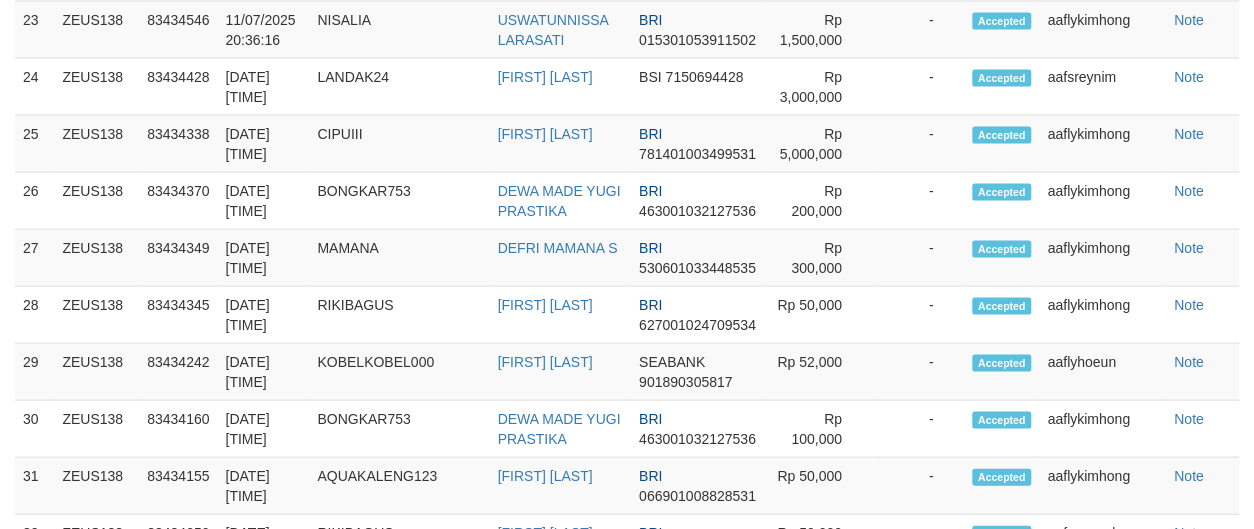 select on "**" 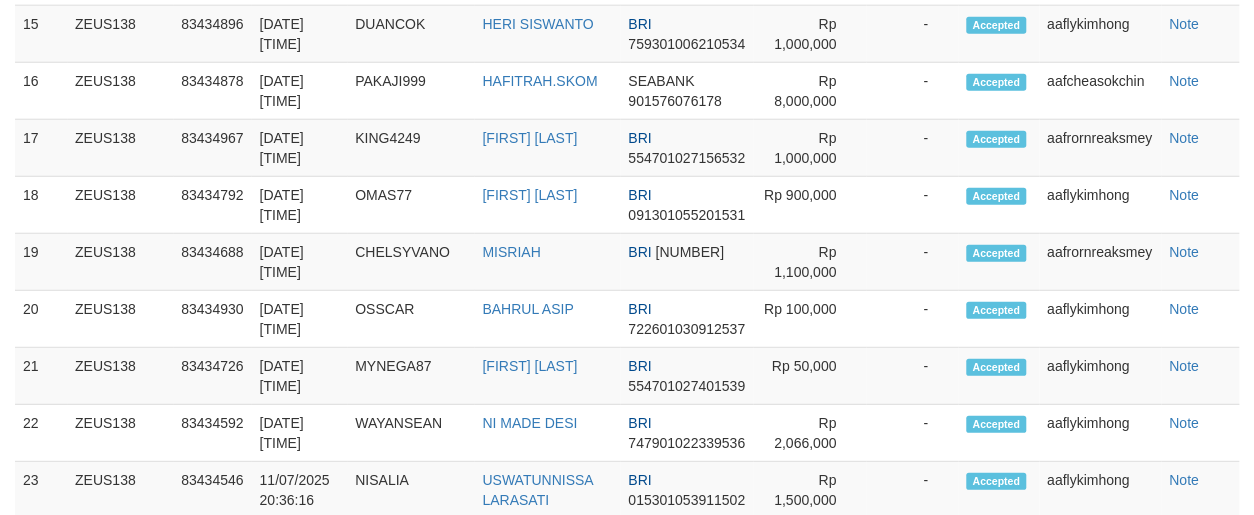 scroll, scrollTop: 2285, scrollLeft: 0, axis: vertical 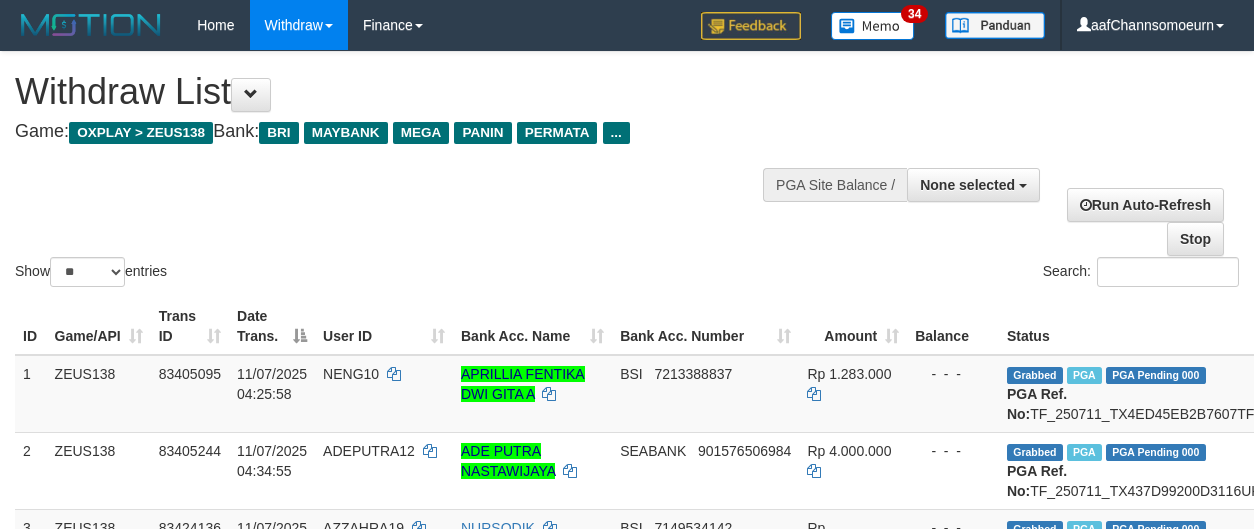 select 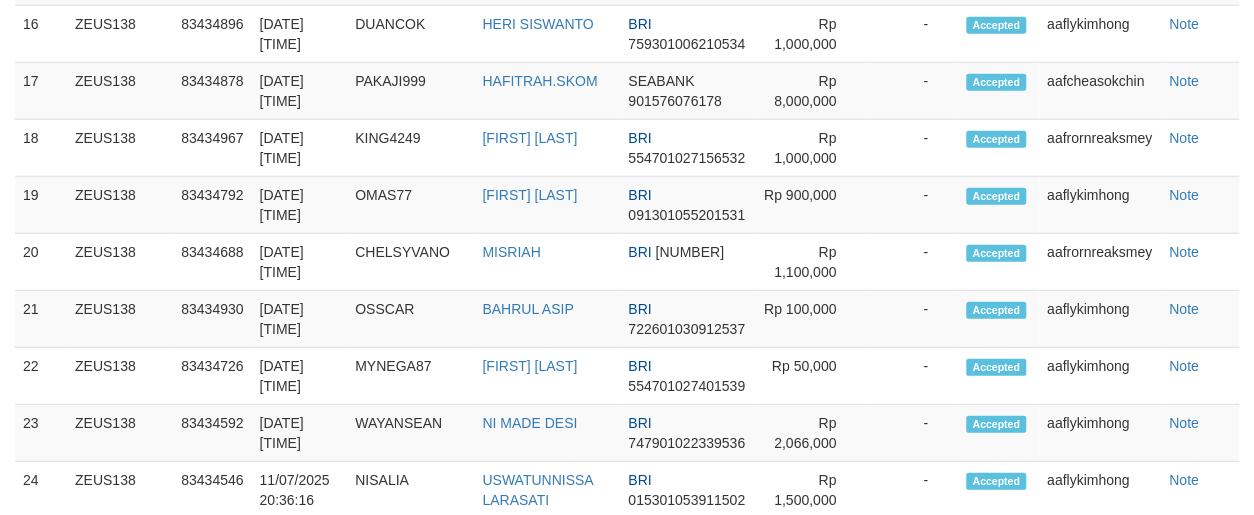 scroll, scrollTop: 2285, scrollLeft: 0, axis: vertical 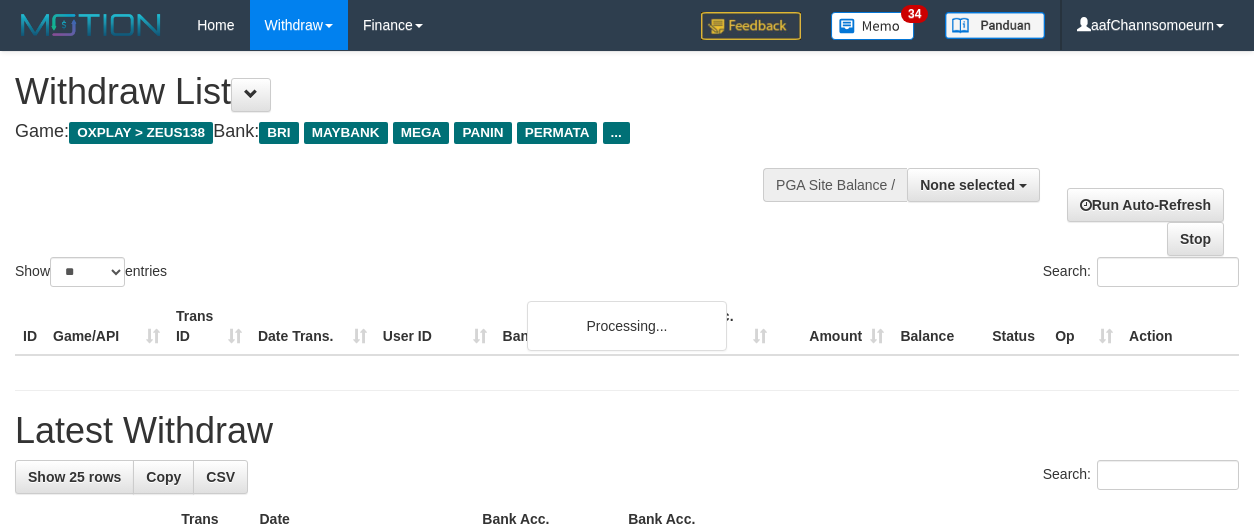 select 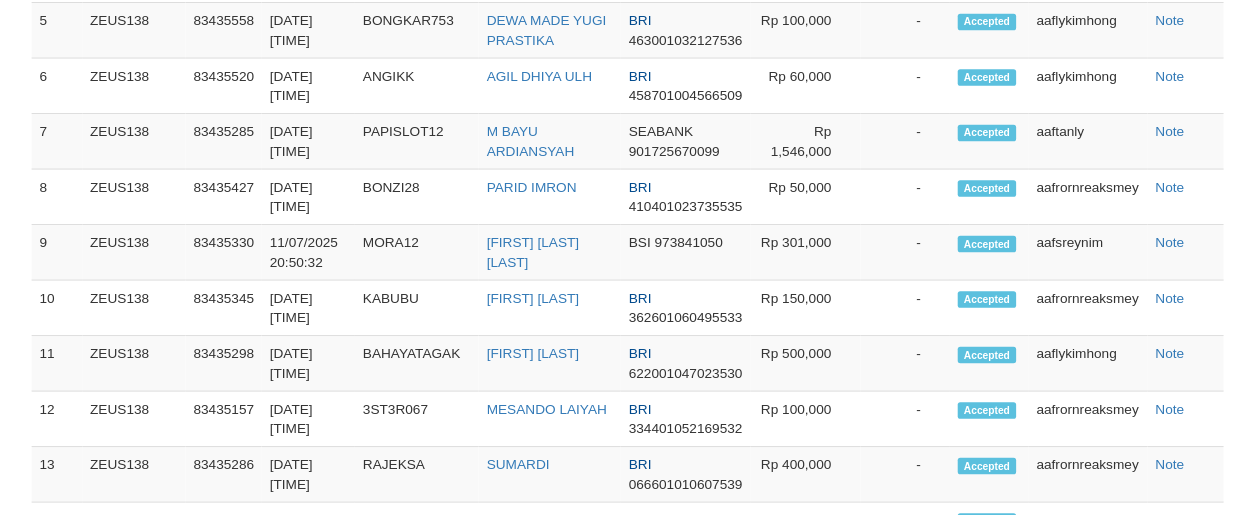 scroll, scrollTop: 2285, scrollLeft: 0, axis: vertical 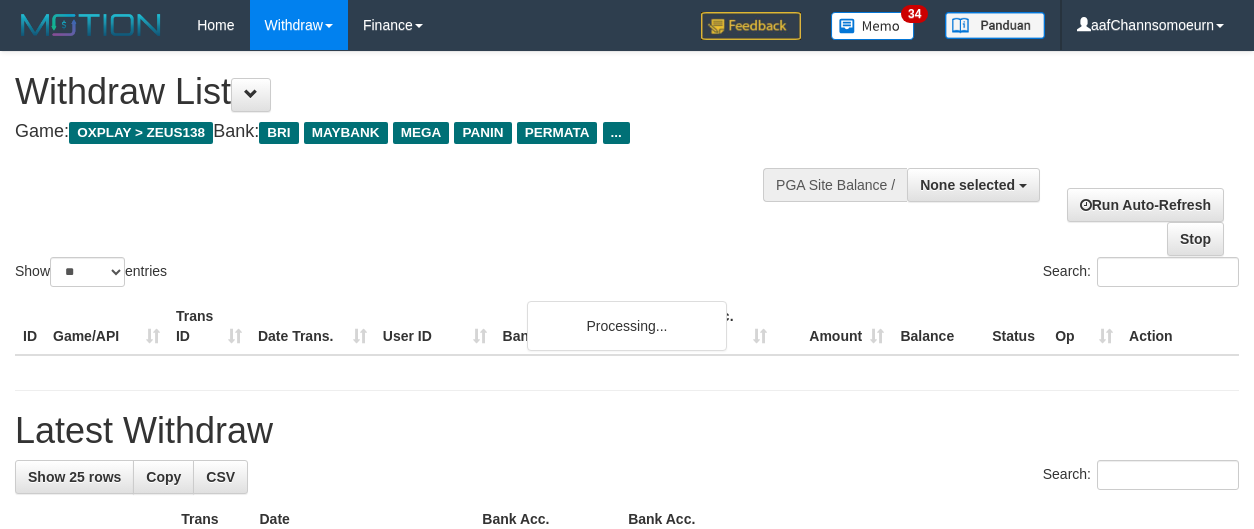select 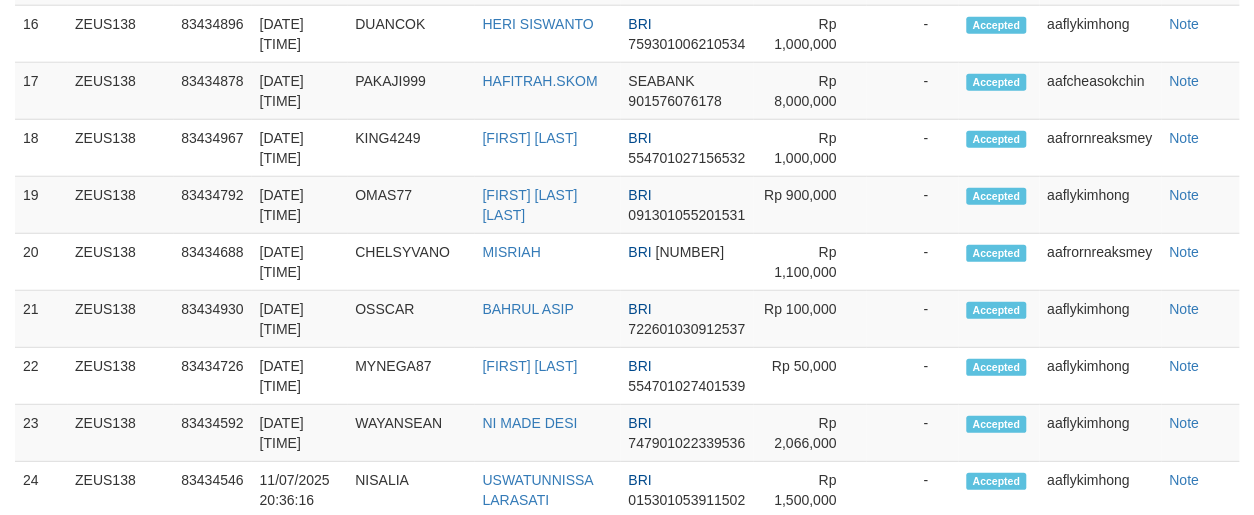 scroll, scrollTop: 2285, scrollLeft: 0, axis: vertical 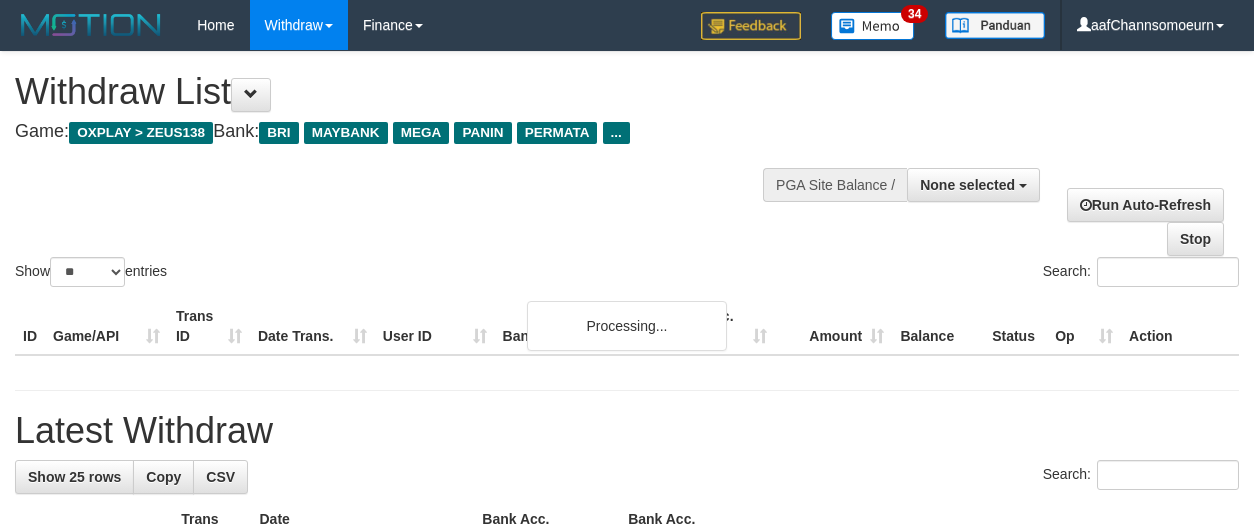 select 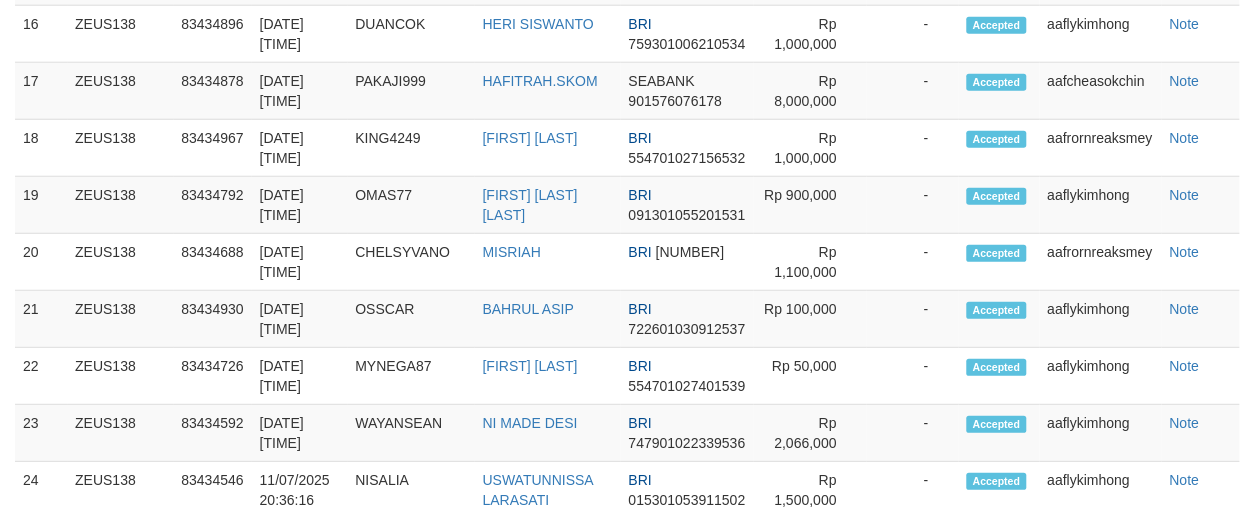 scroll, scrollTop: 2285, scrollLeft: 0, axis: vertical 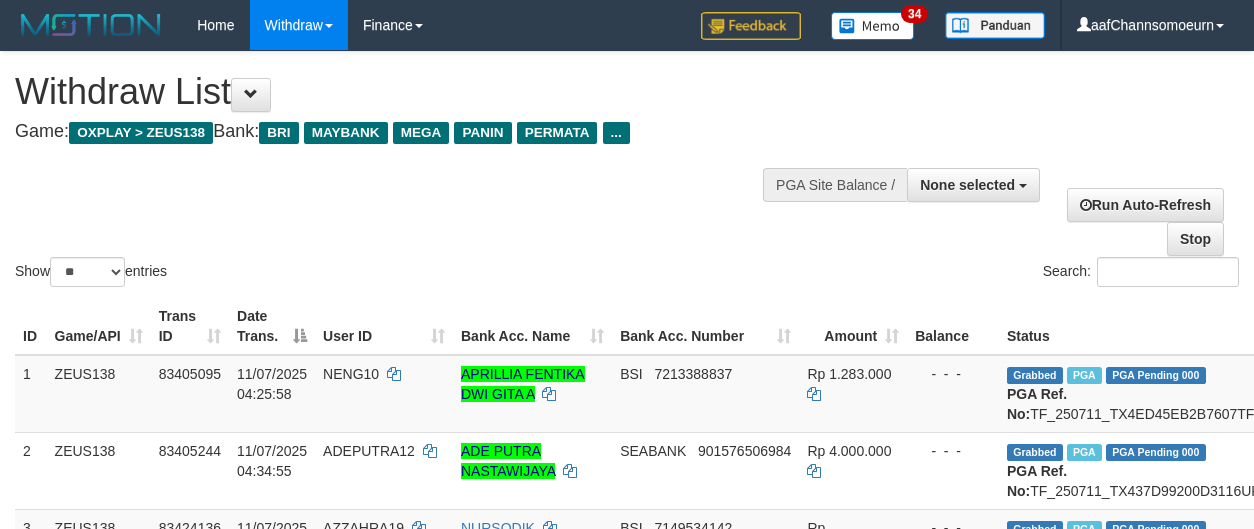 select 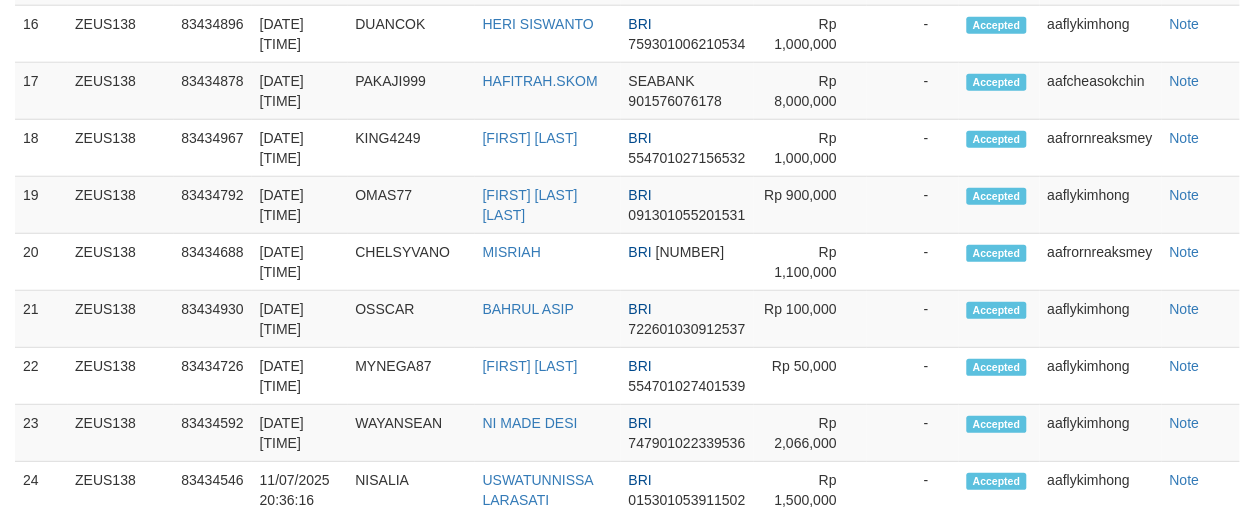 scroll, scrollTop: 2285, scrollLeft: 0, axis: vertical 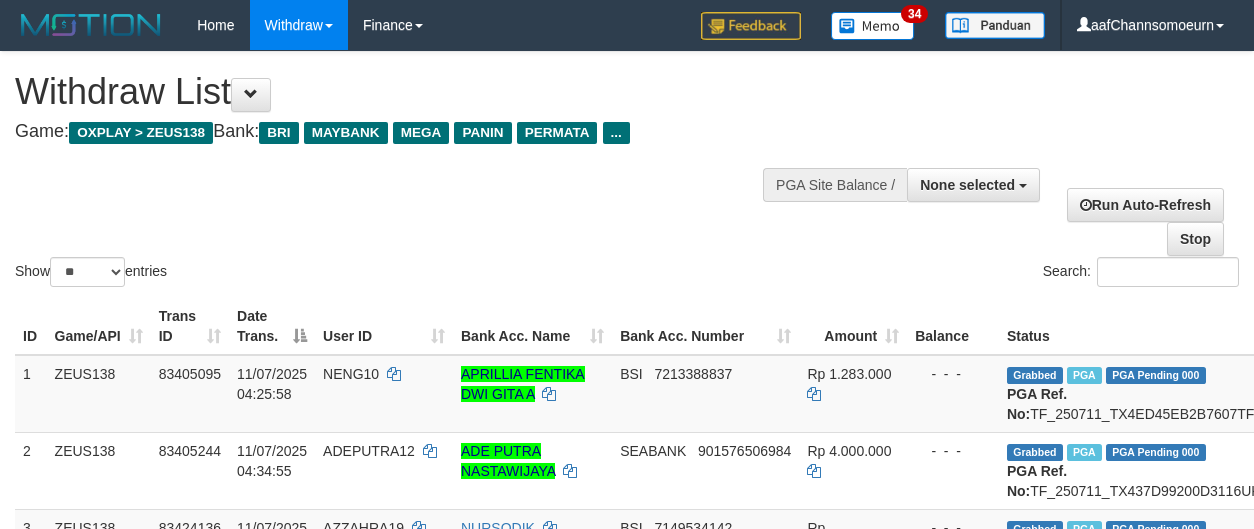 select 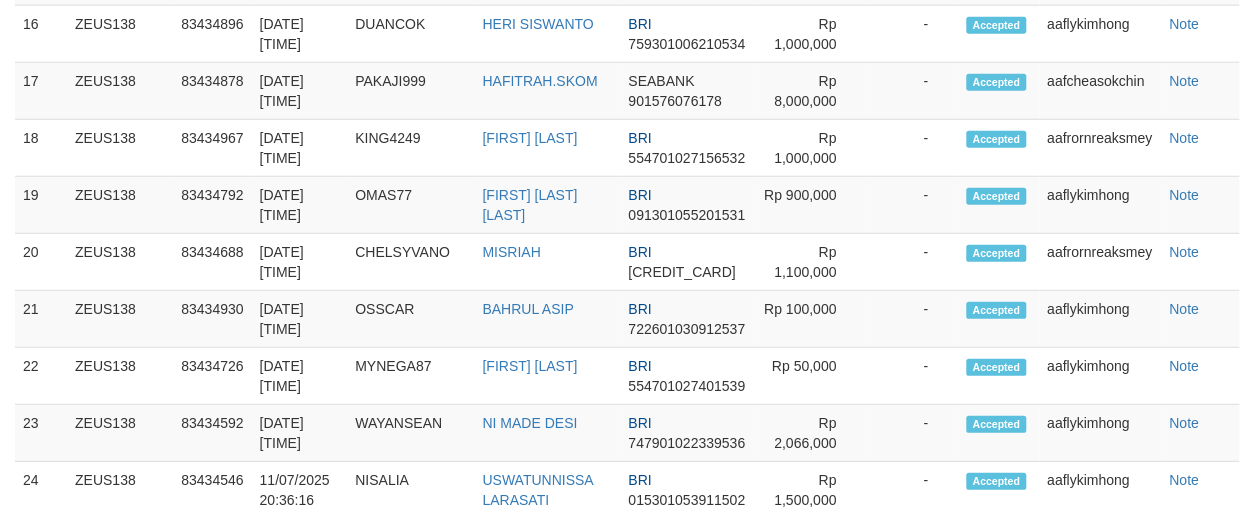 scroll, scrollTop: 2285, scrollLeft: 0, axis: vertical 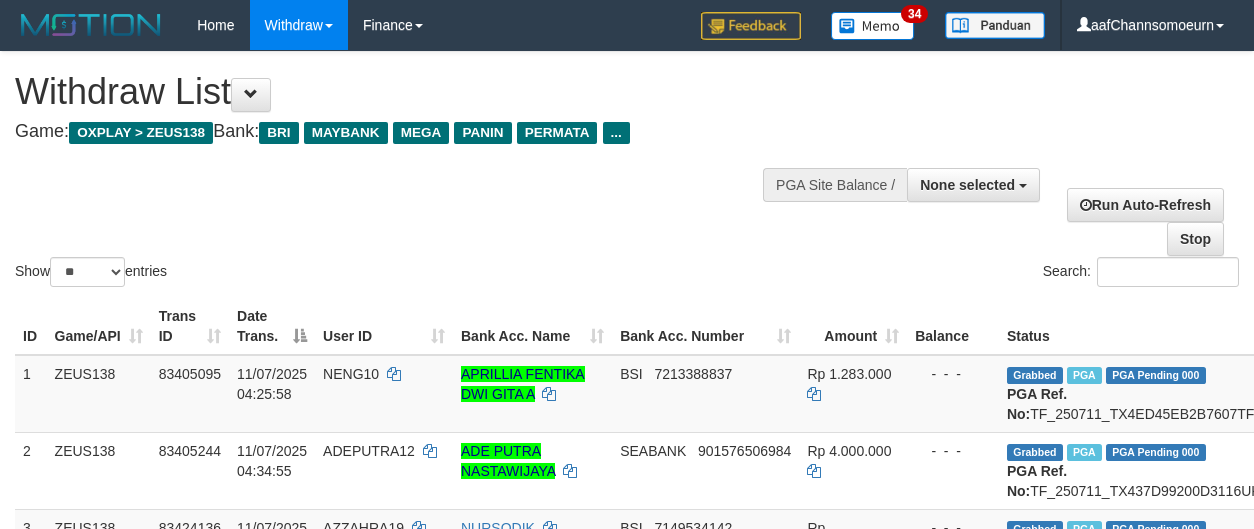 select 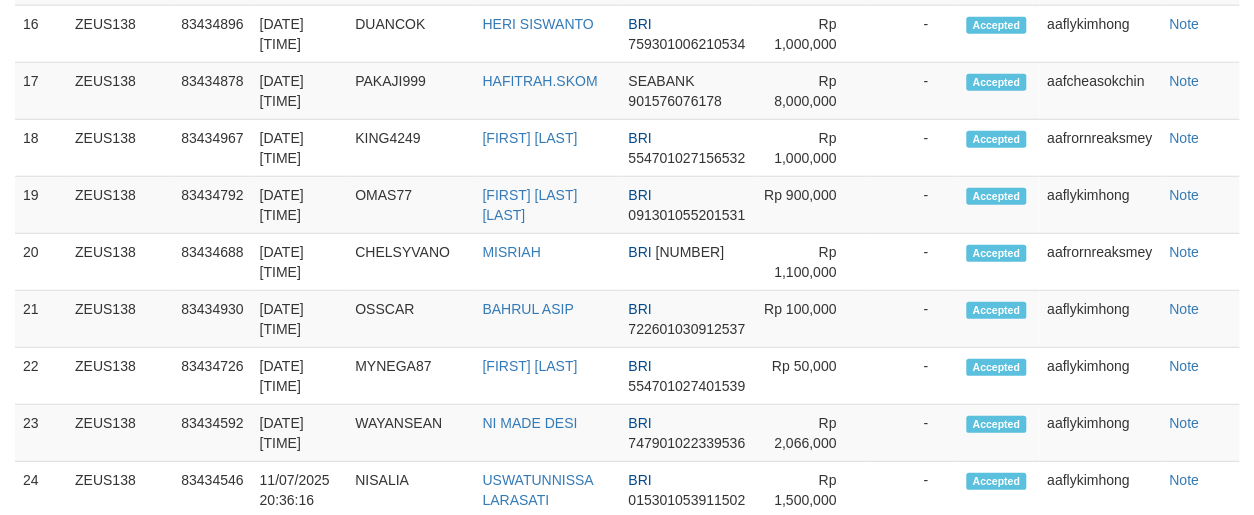 scroll, scrollTop: 2285, scrollLeft: 0, axis: vertical 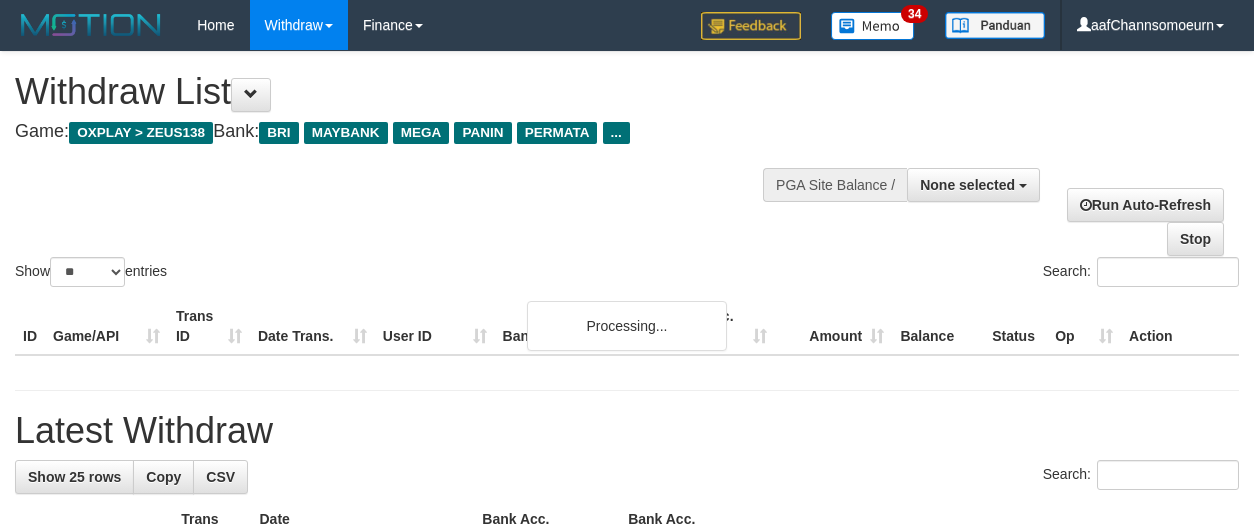select 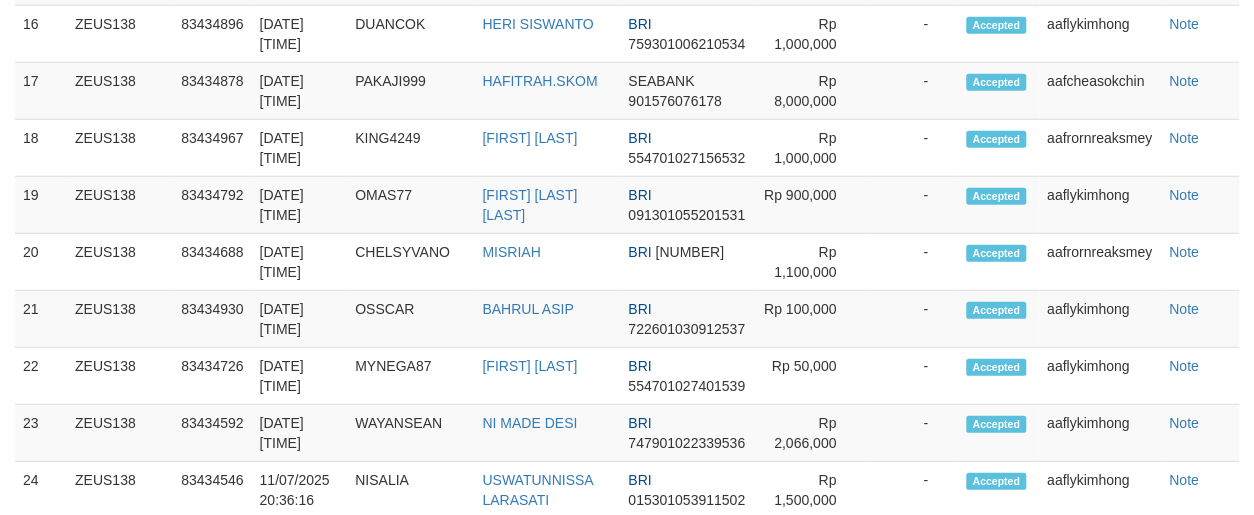 scroll, scrollTop: 2285, scrollLeft: 0, axis: vertical 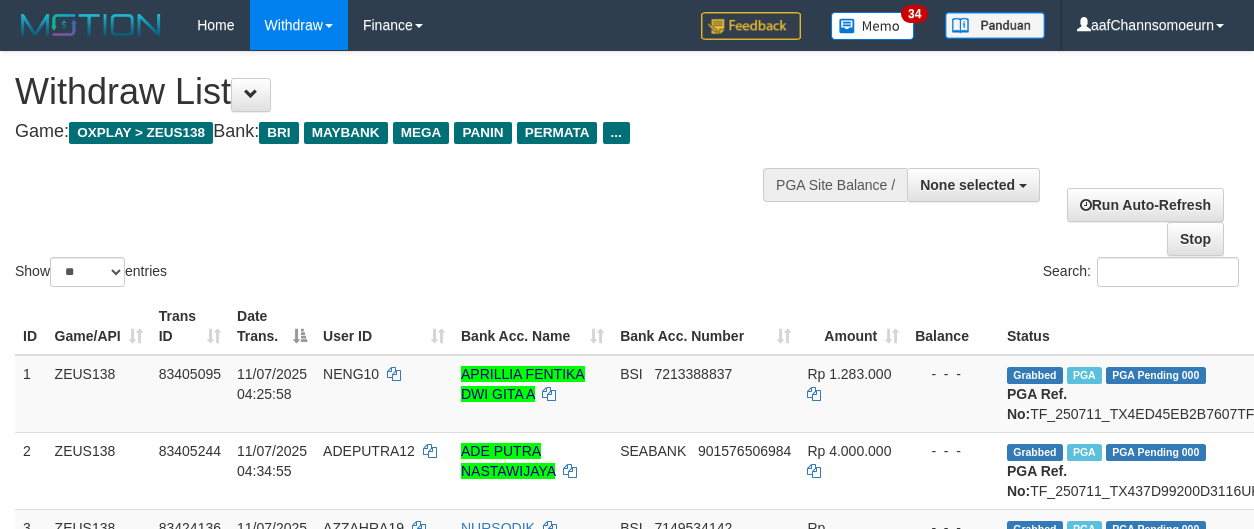 select 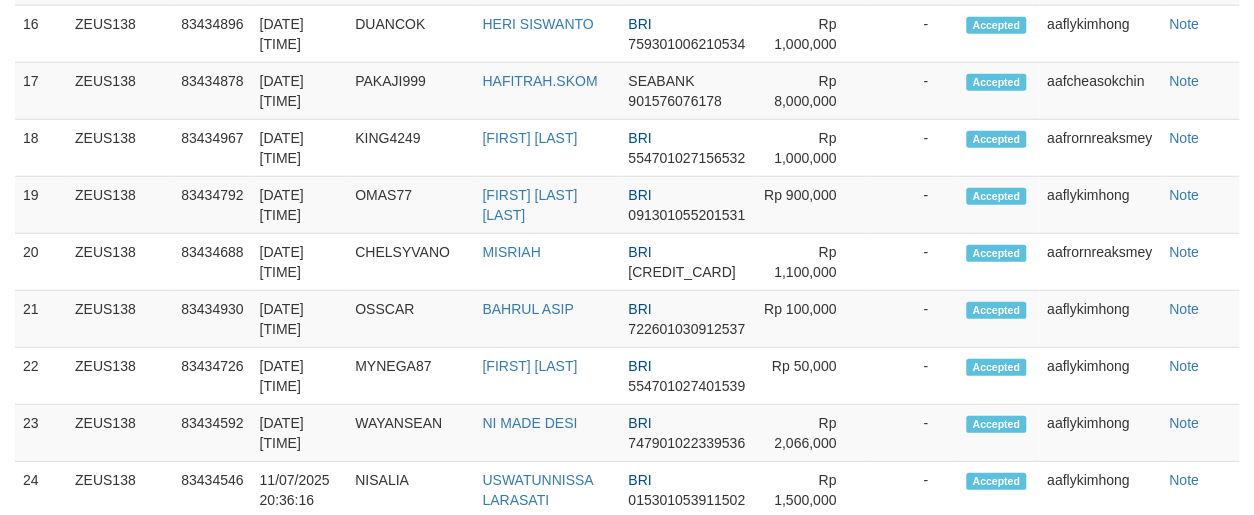 scroll, scrollTop: 2285, scrollLeft: 0, axis: vertical 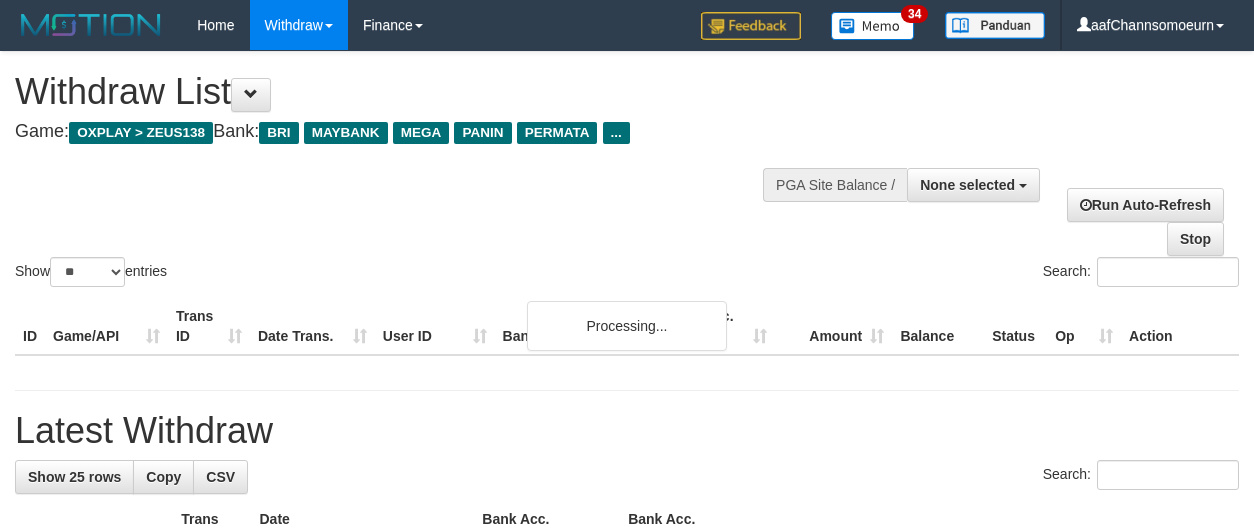 select 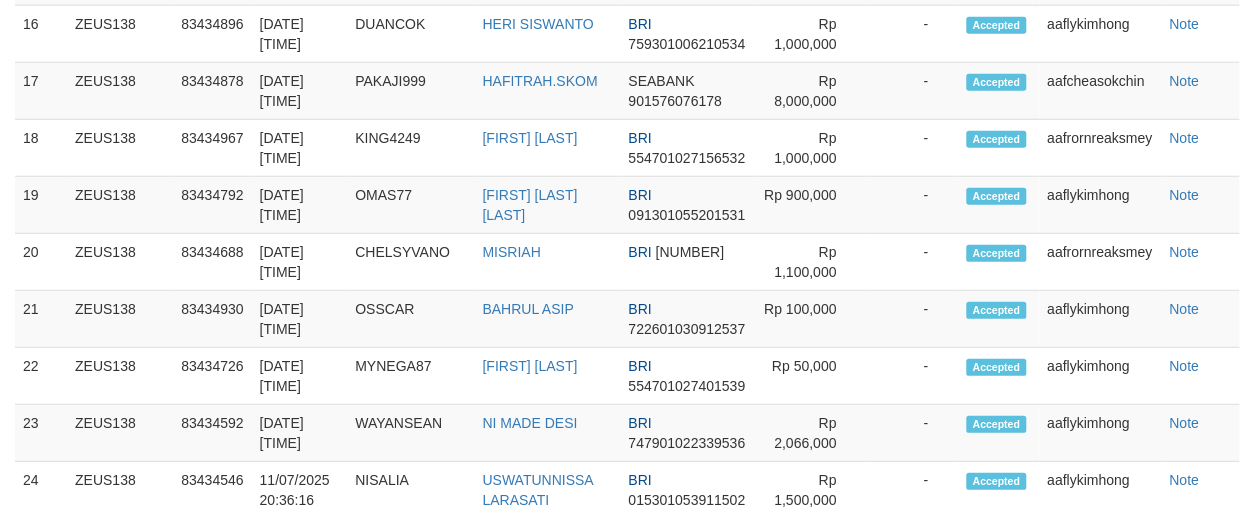 scroll, scrollTop: 2285, scrollLeft: 0, axis: vertical 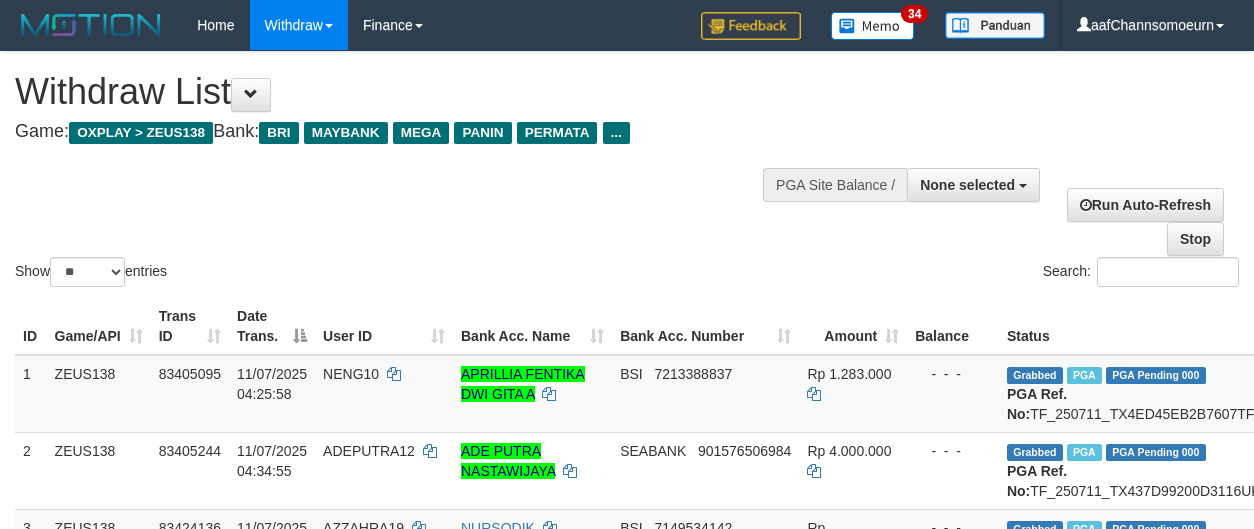 select 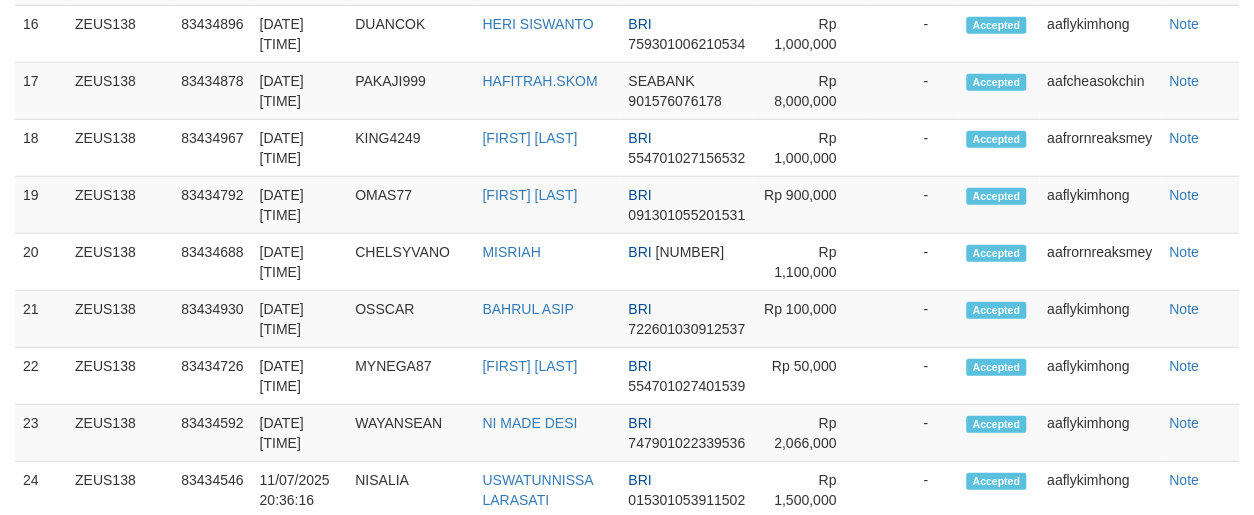 scroll, scrollTop: 2285, scrollLeft: 0, axis: vertical 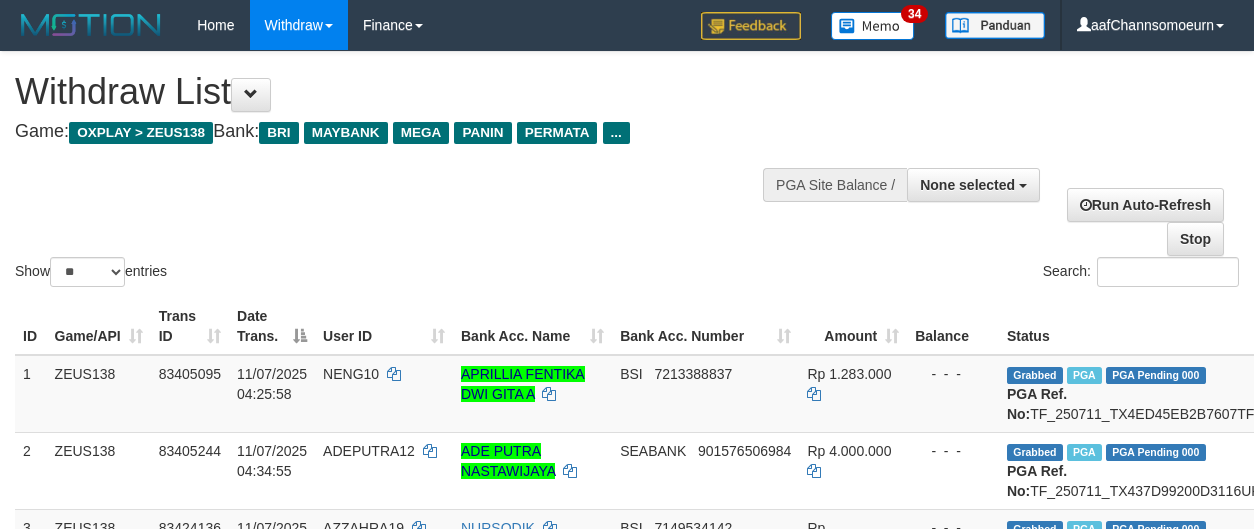 select 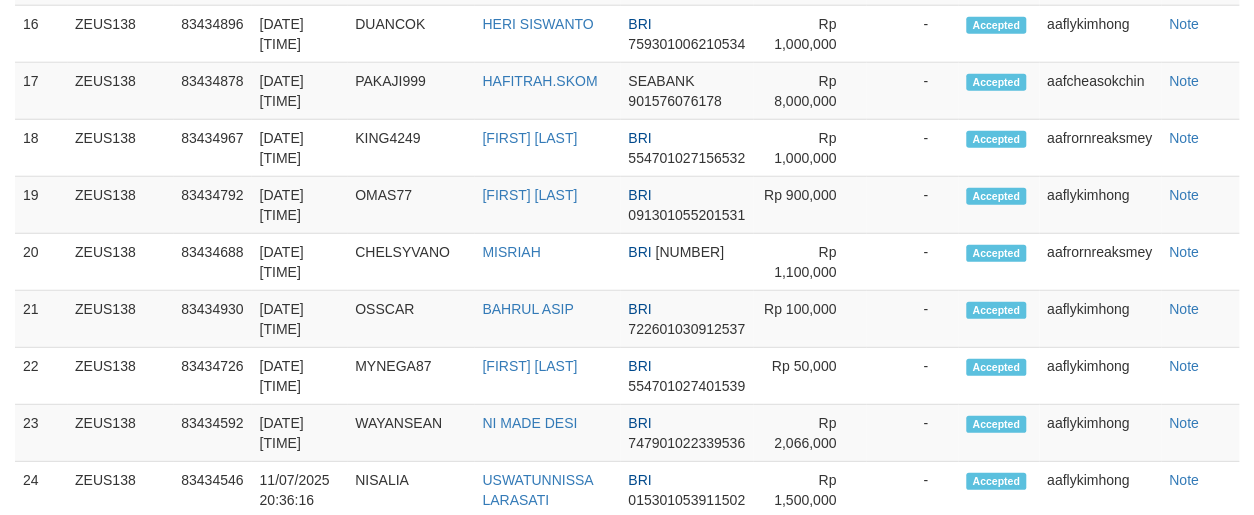 scroll, scrollTop: 2285, scrollLeft: 0, axis: vertical 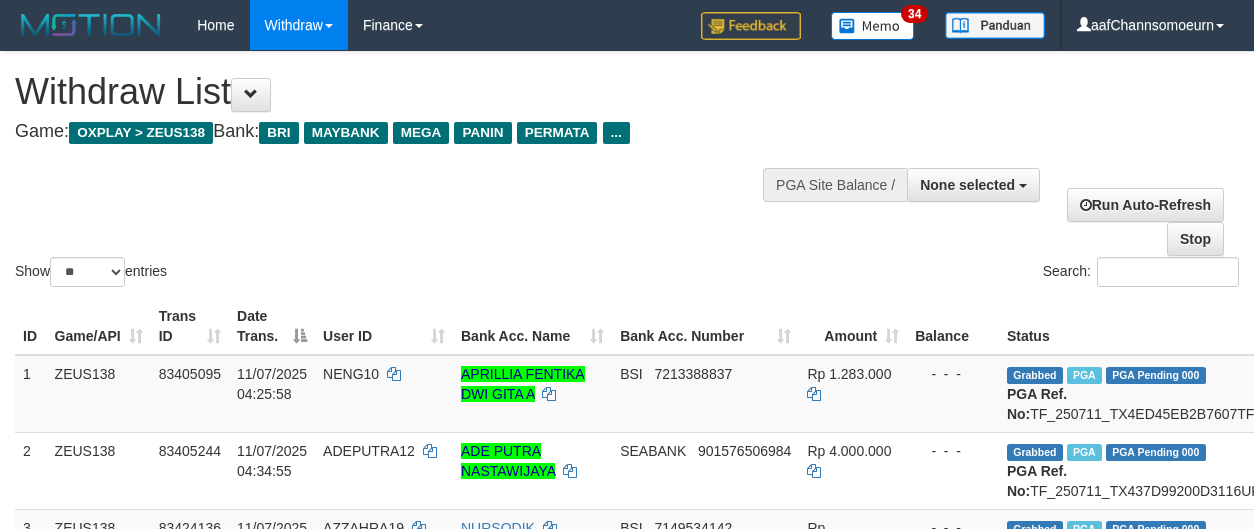 select 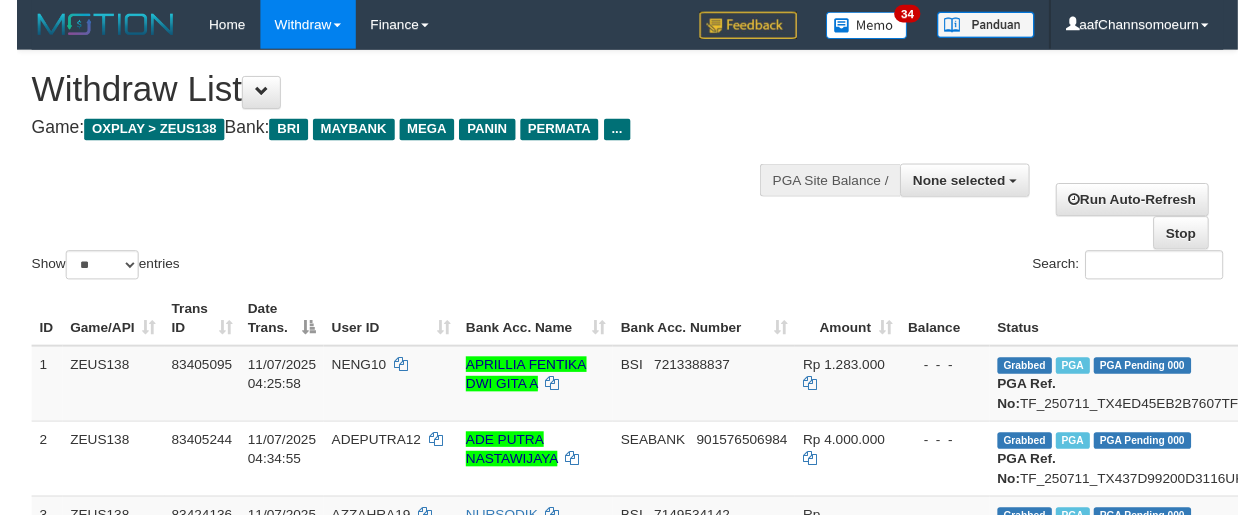 scroll, scrollTop: 2340, scrollLeft: 0, axis: vertical 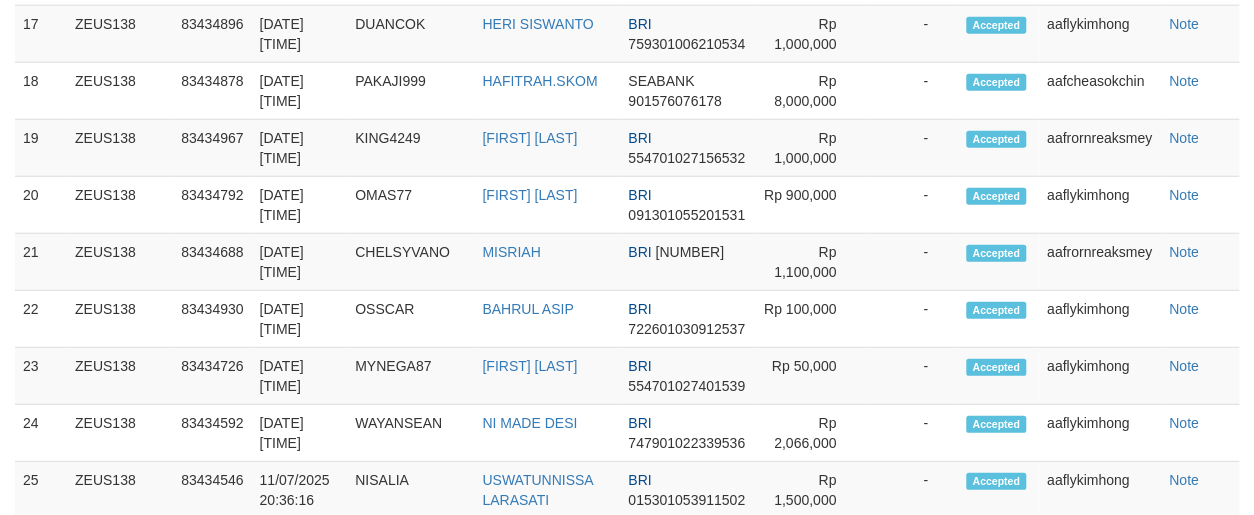 drag, startPoint x: 1238, startPoint y: 165, endPoint x: 1261, endPoint y: 192, distance: 35.468296 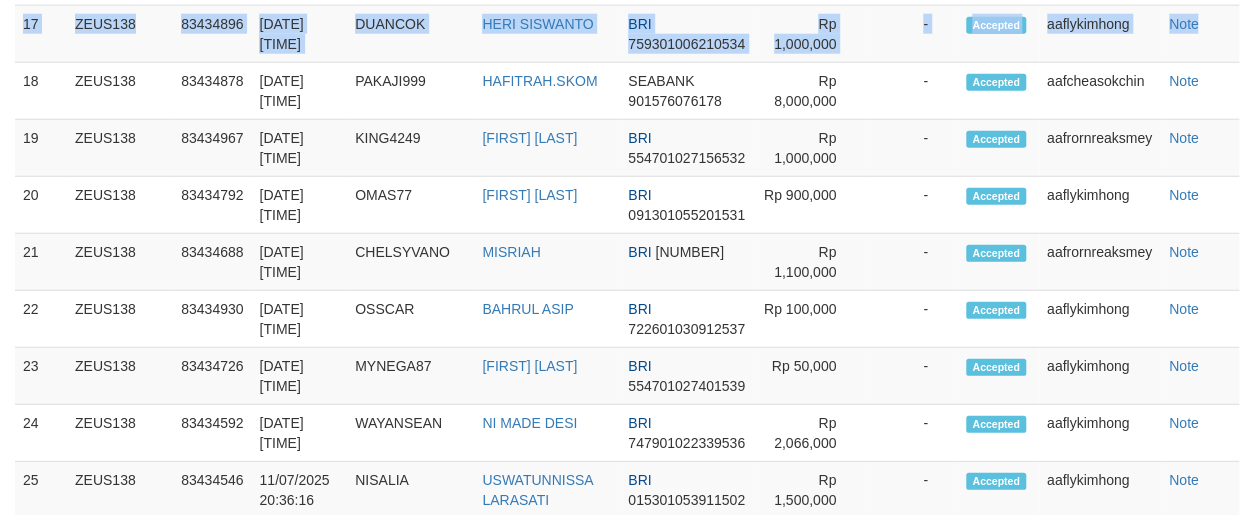 scroll, scrollTop: 2340, scrollLeft: 18, axis: both 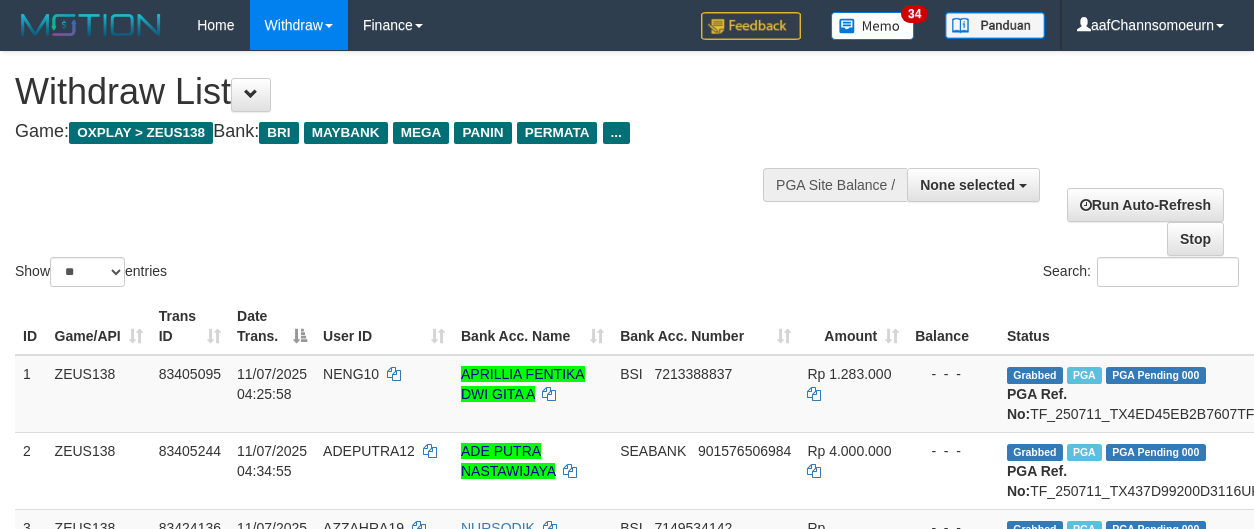 select 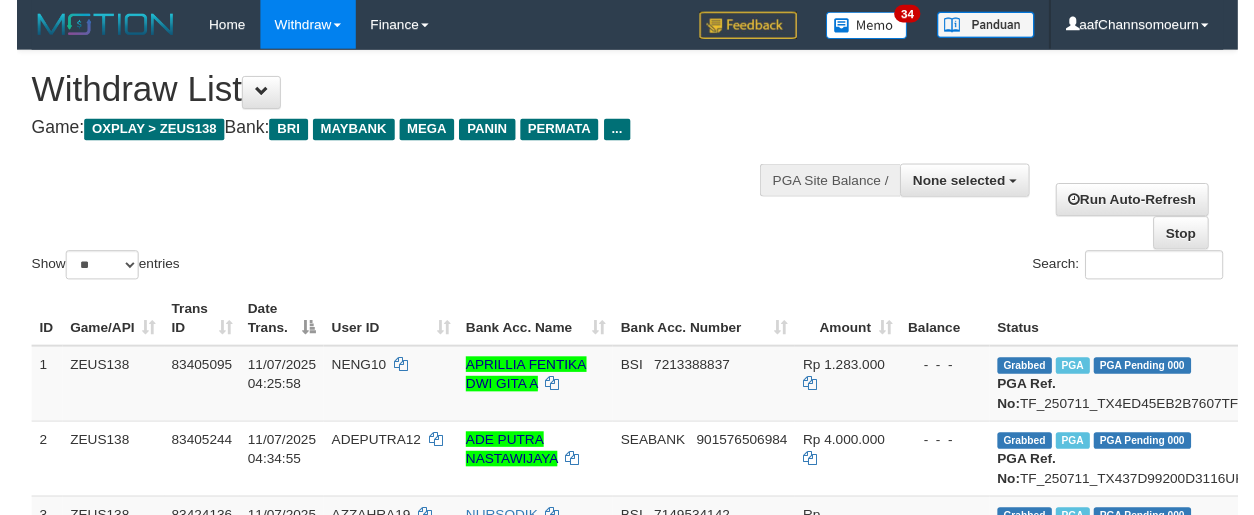 scroll, scrollTop: 995, scrollLeft: 18, axis: both 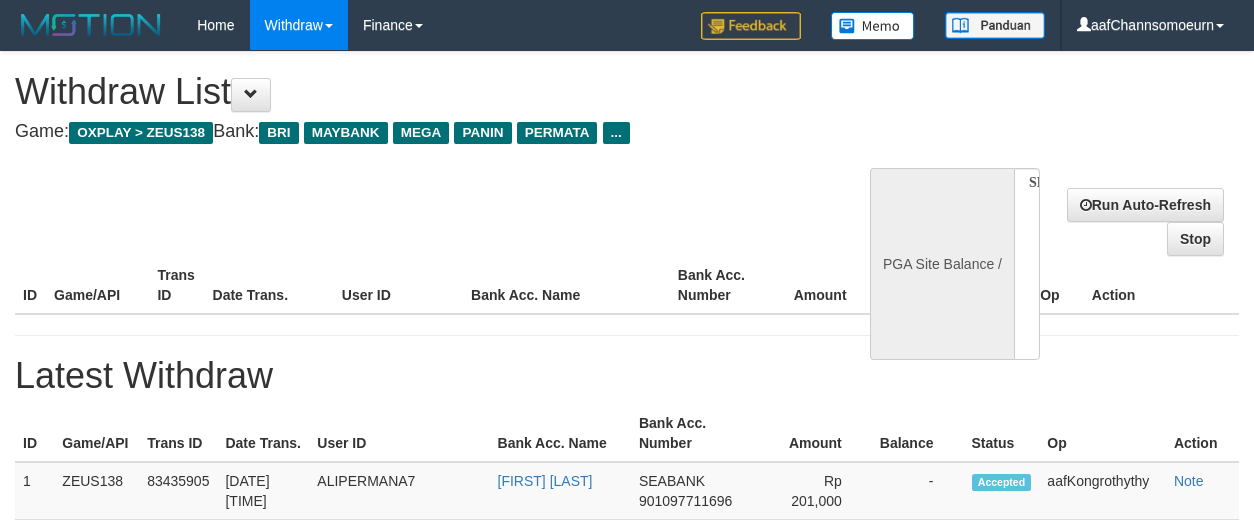 select 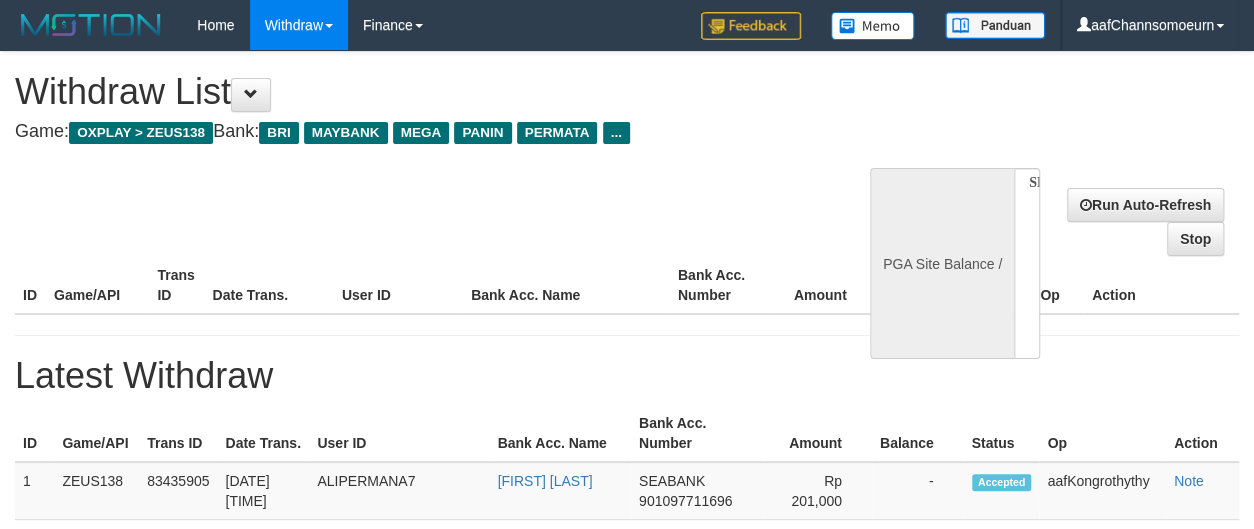 select on "**" 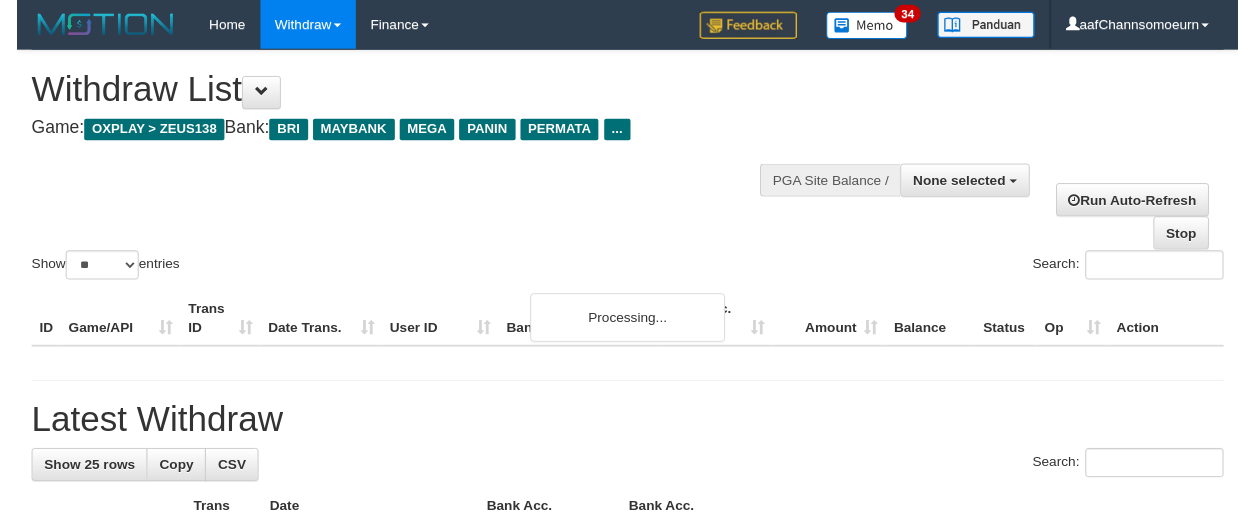 scroll, scrollTop: 995, scrollLeft: 18, axis: both 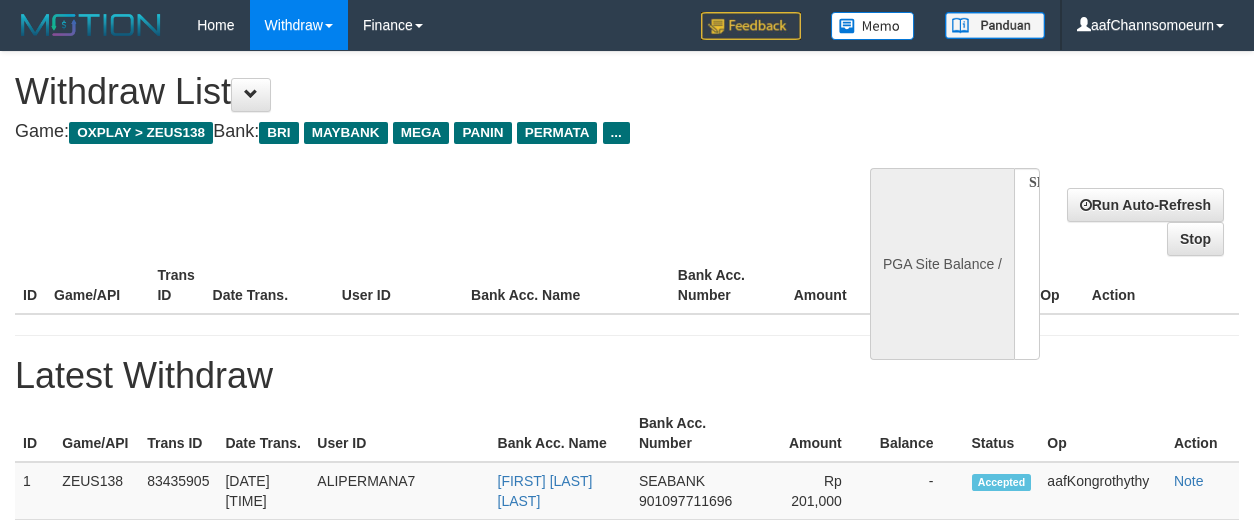 select 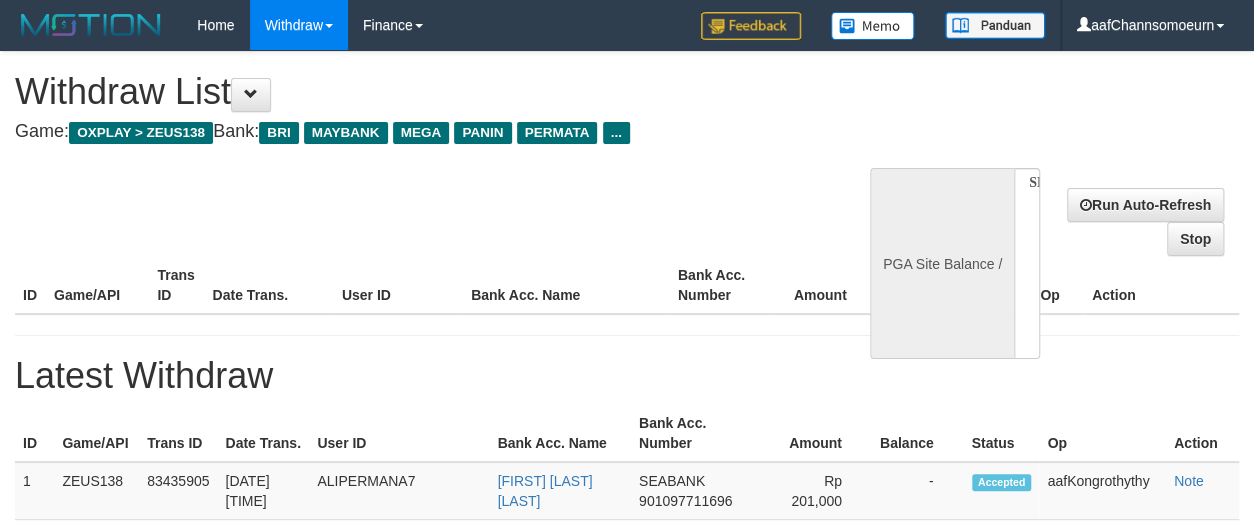 select on "**" 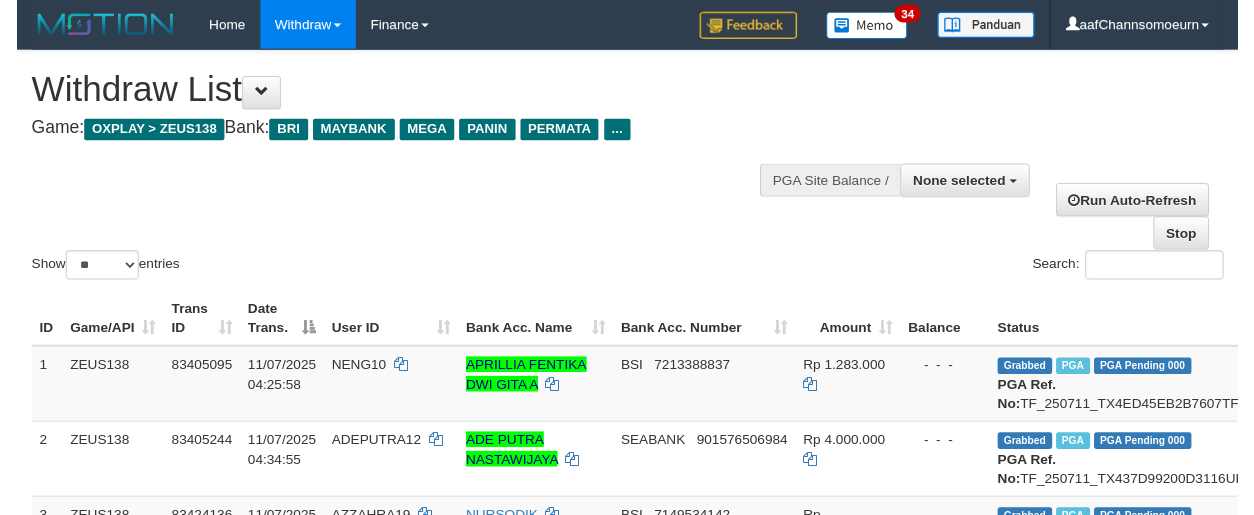 scroll, scrollTop: 995, scrollLeft: 18, axis: both 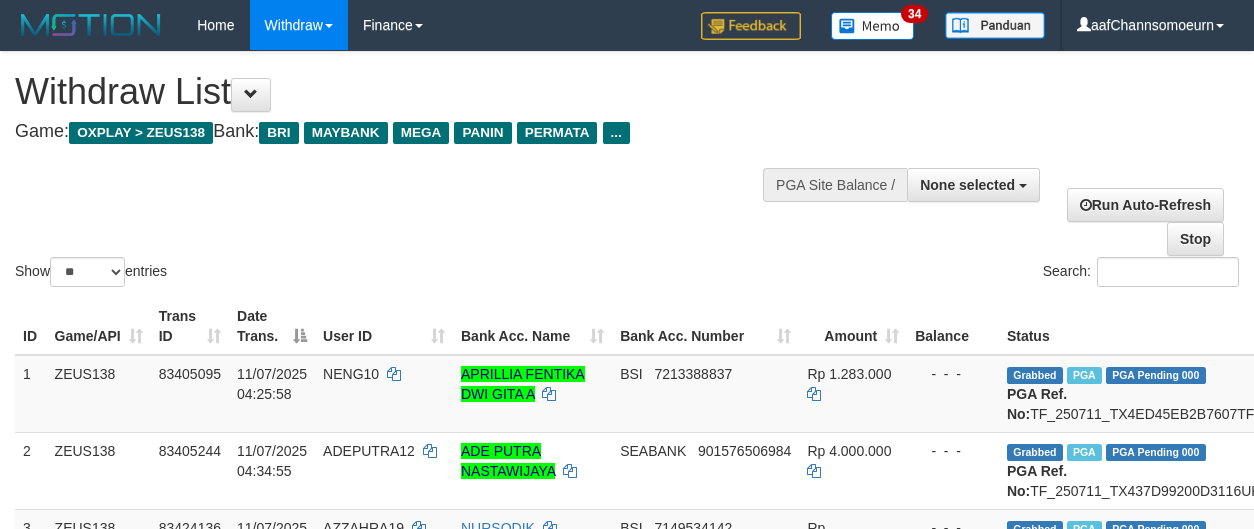 select 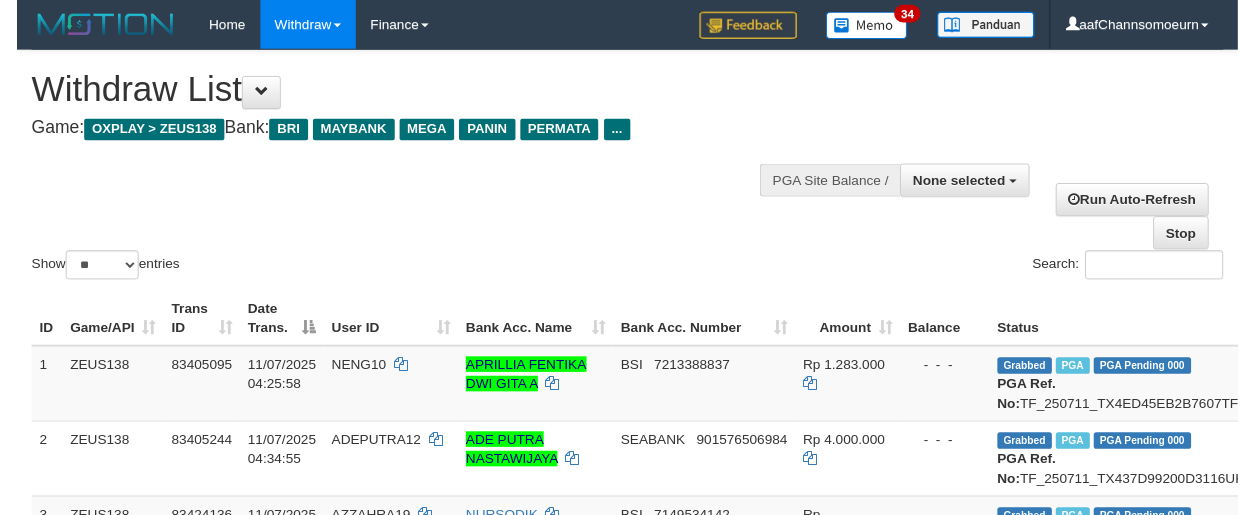 scroll, scrollTop: 995, scrollLeft: 18, axis: both 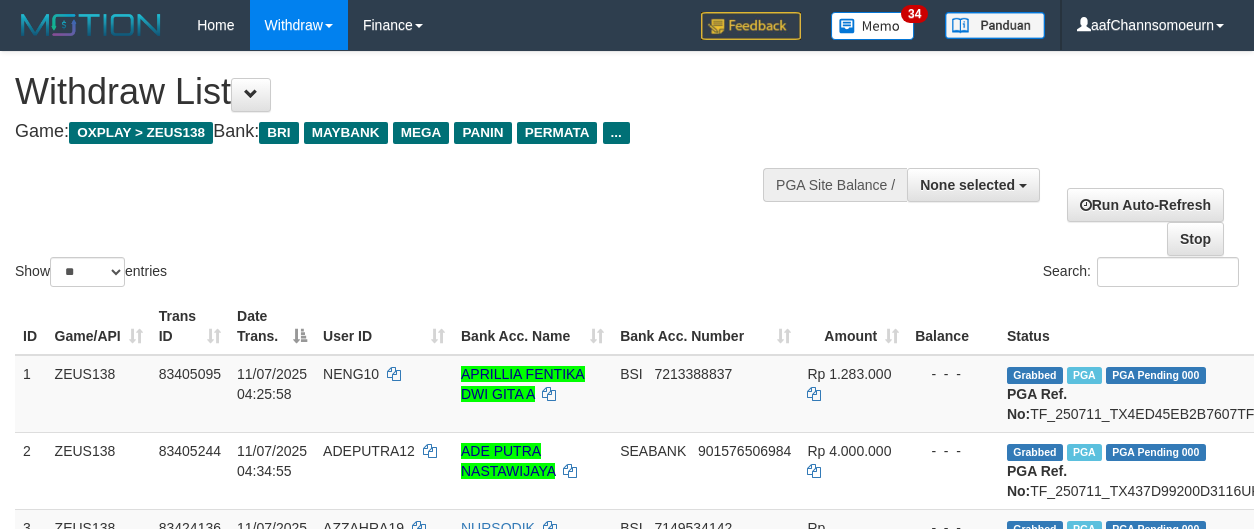 select 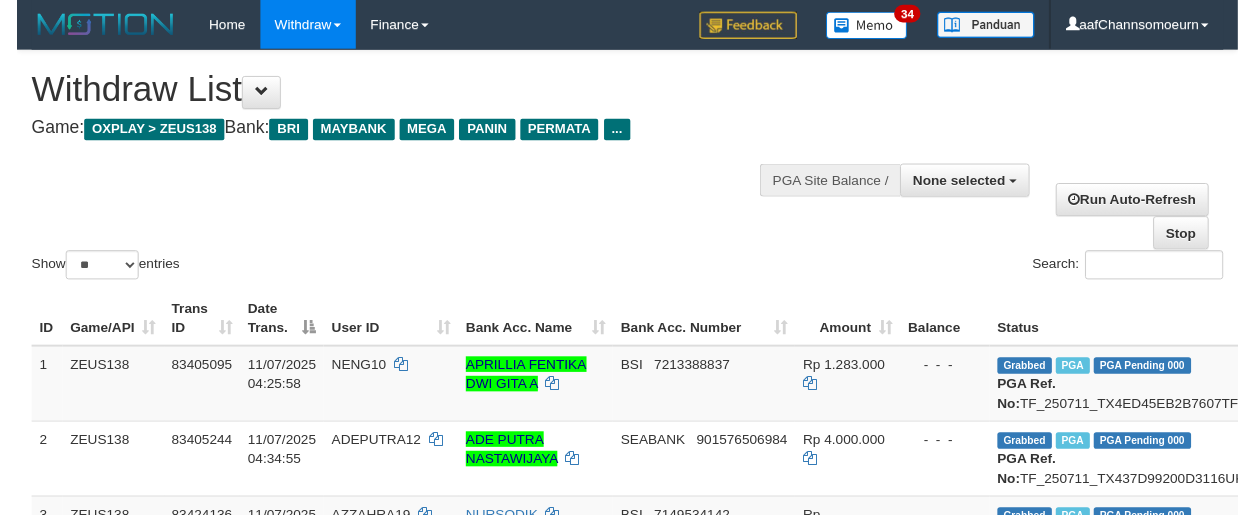 scroll, scrollTop: 995, scrollLeft: 18, axis: both 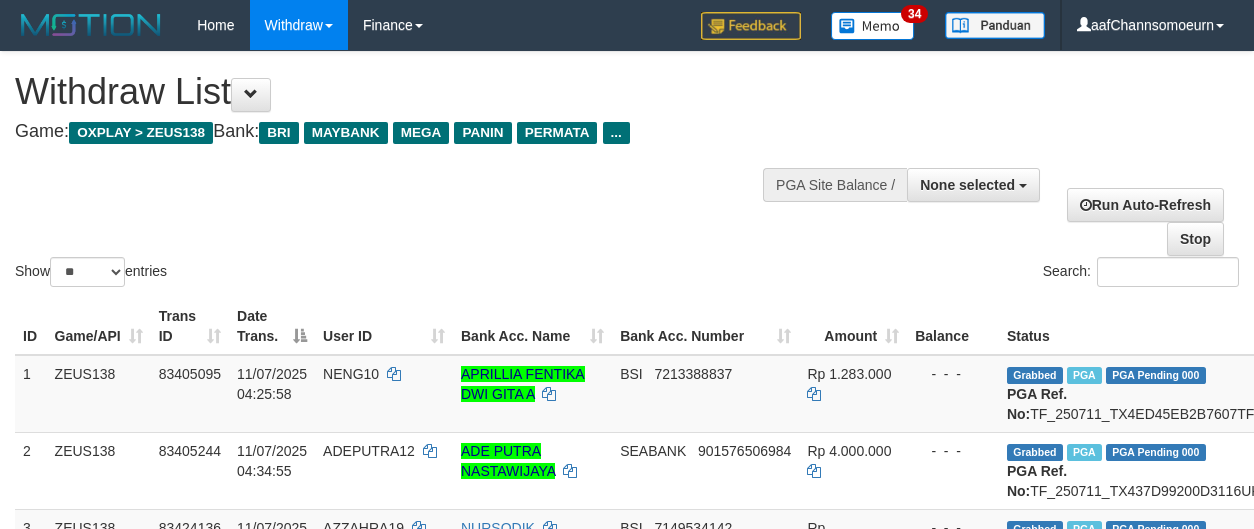 select 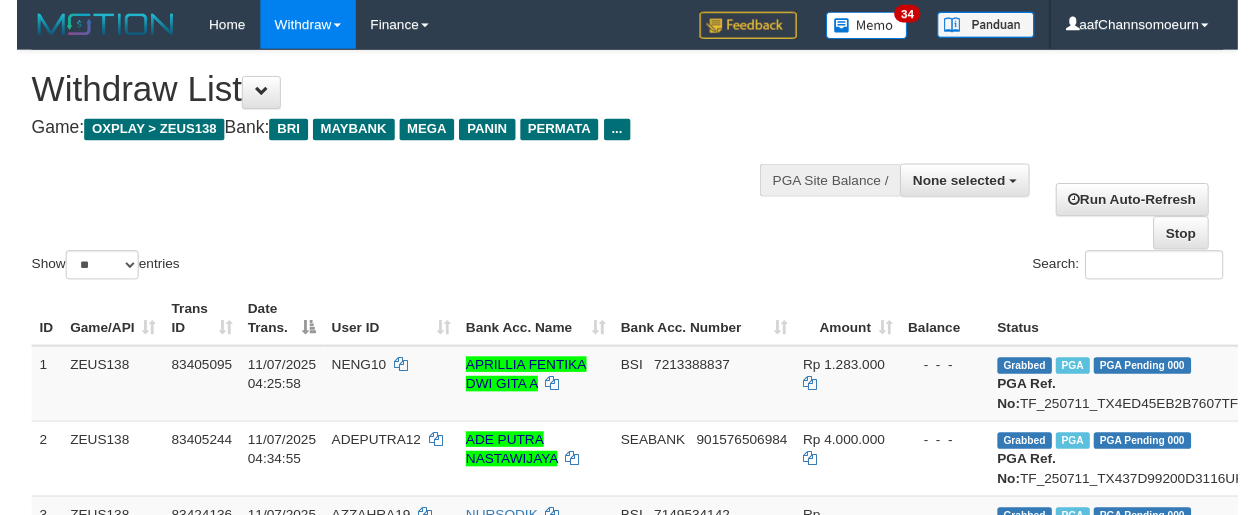 scroll, scrollTop: 995, scrollLeft: 18, axis: both 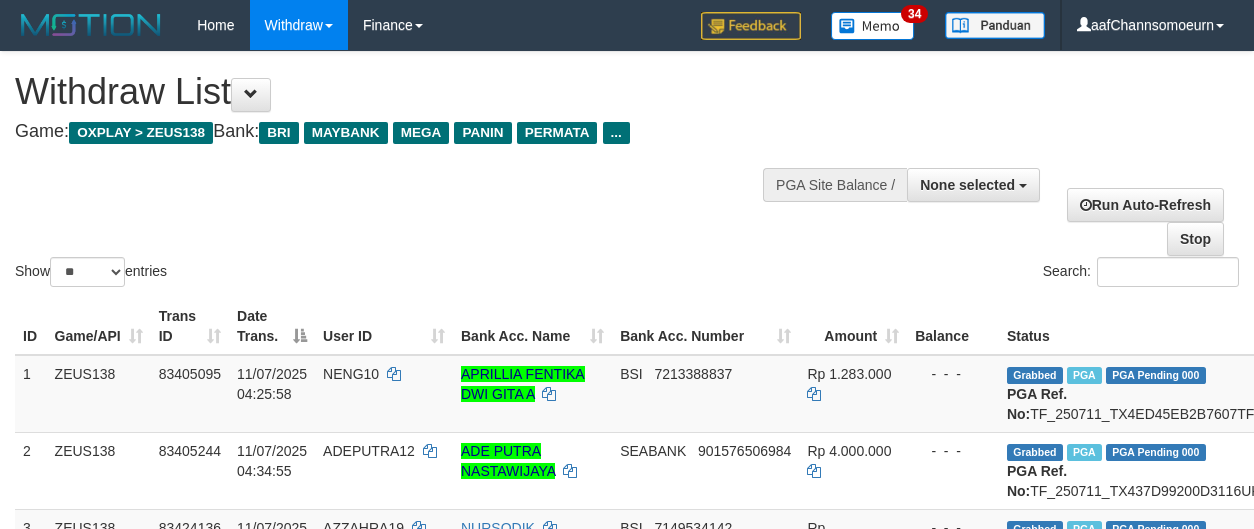 select 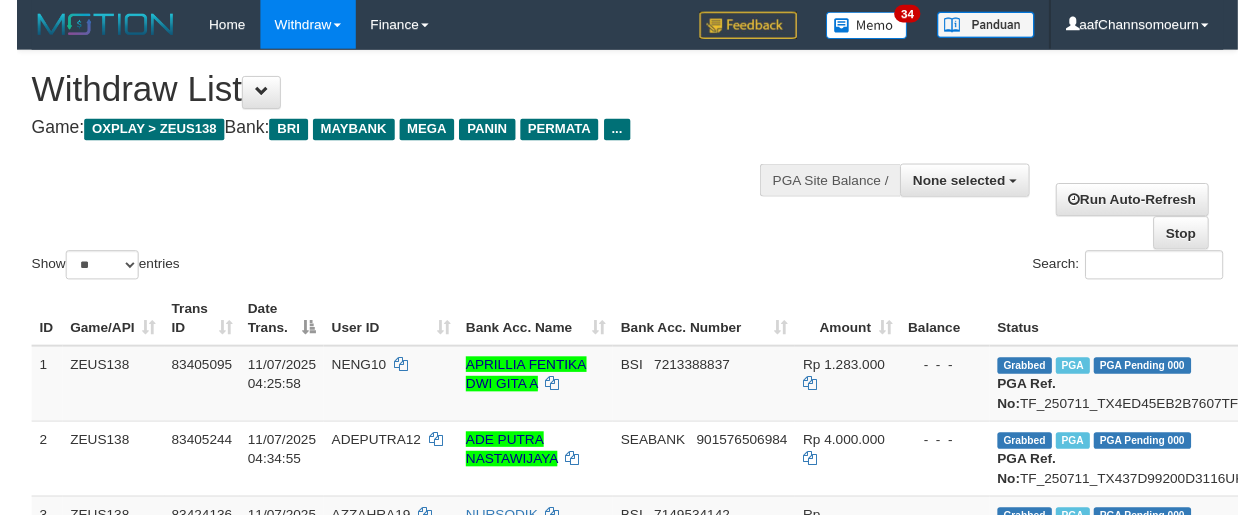 scroll, scrollTop: 995, scrollLeft: 18, axis: both 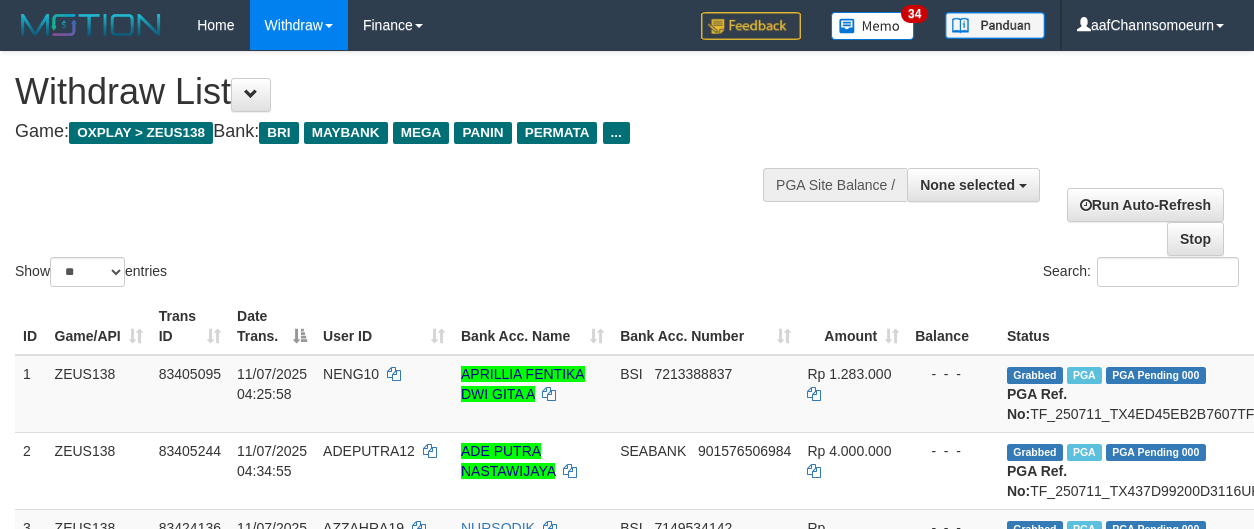 select 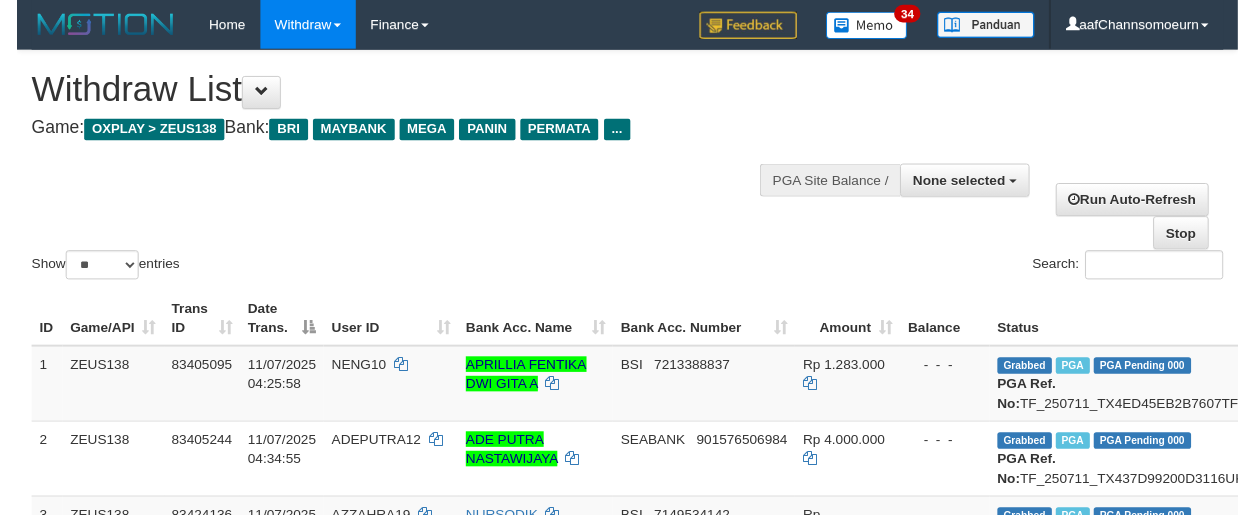 scroll, scrollTop: 995, scrollLeft: 18, axis: both 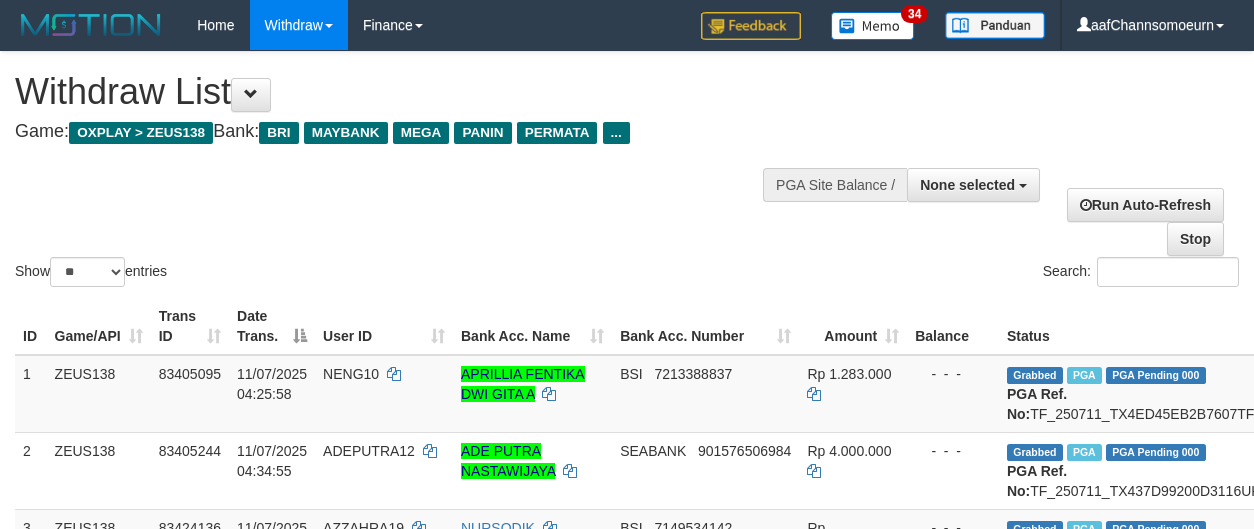 select 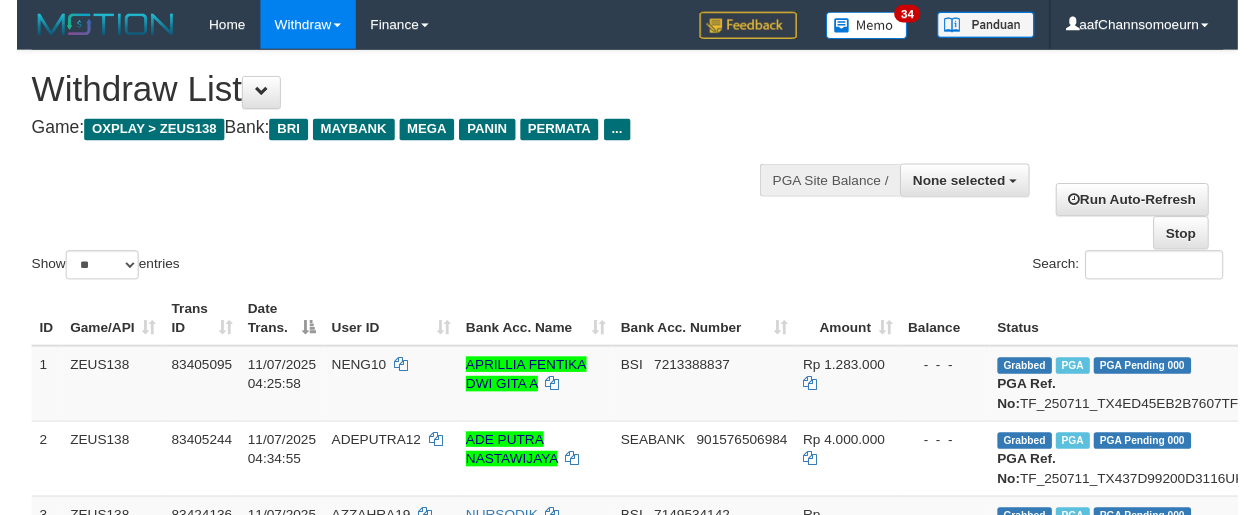 scroll, scrollTop: 995, scrollLeft: 18, axis: both 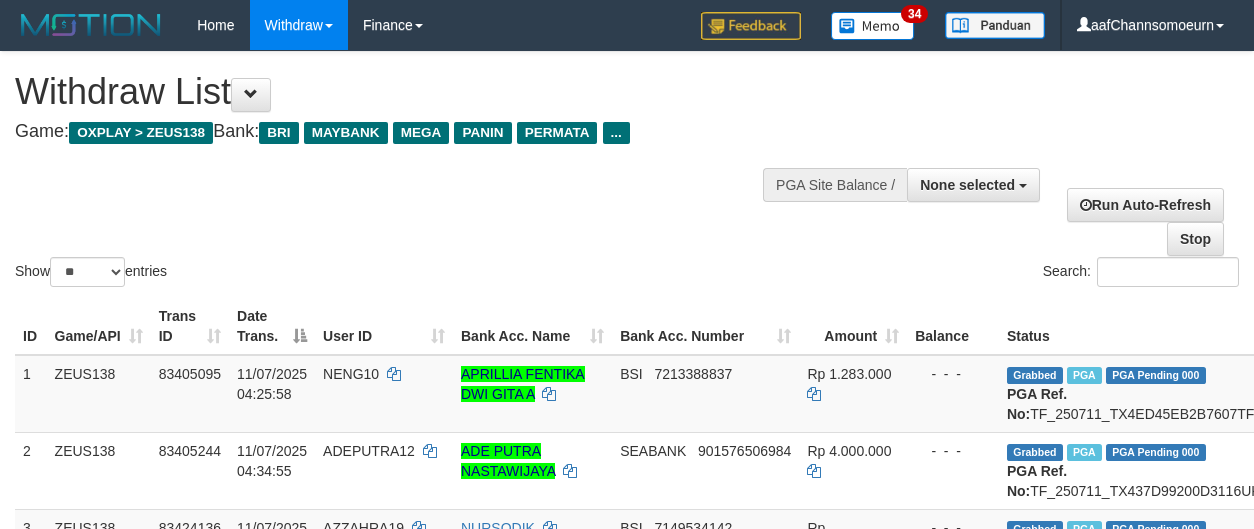 select 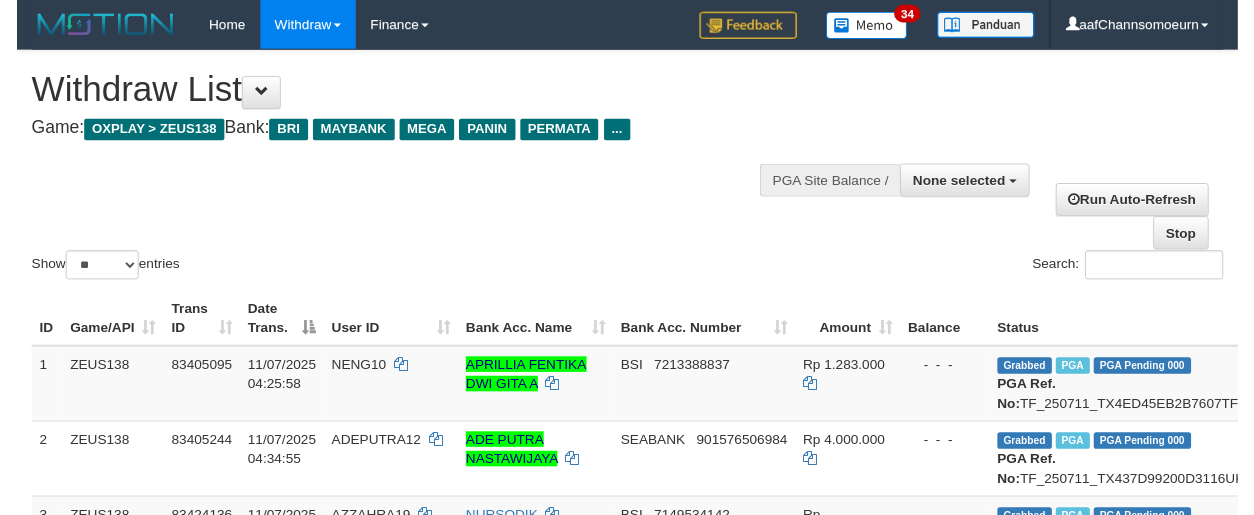 scroll, scrollTop: 995, scrollLeft: 18, axis: both 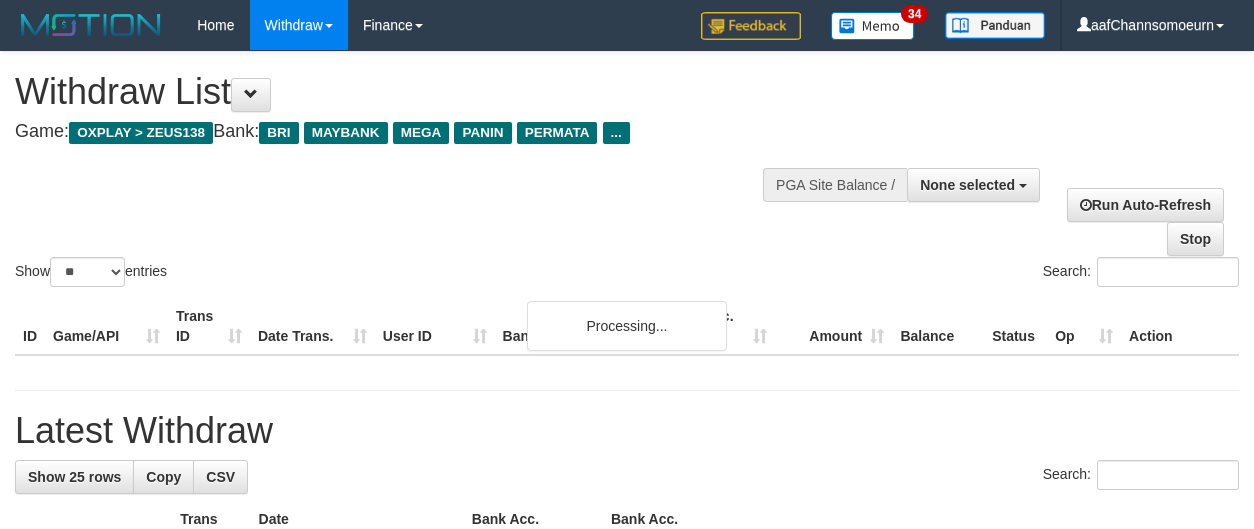 select 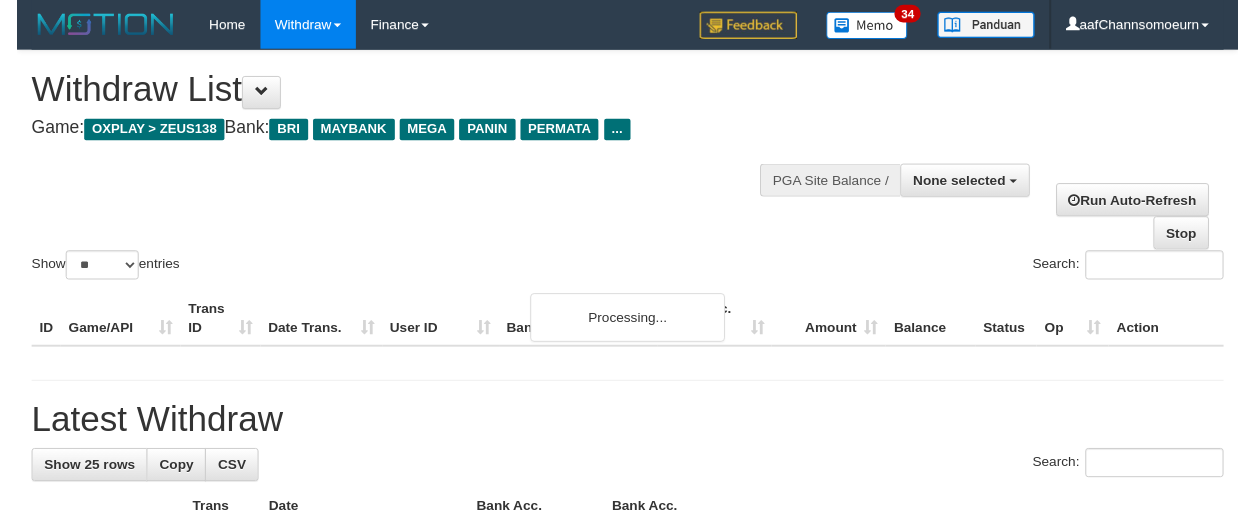 scroll, scrollTop: 1912, scrollLeft: 0, axis: vertical 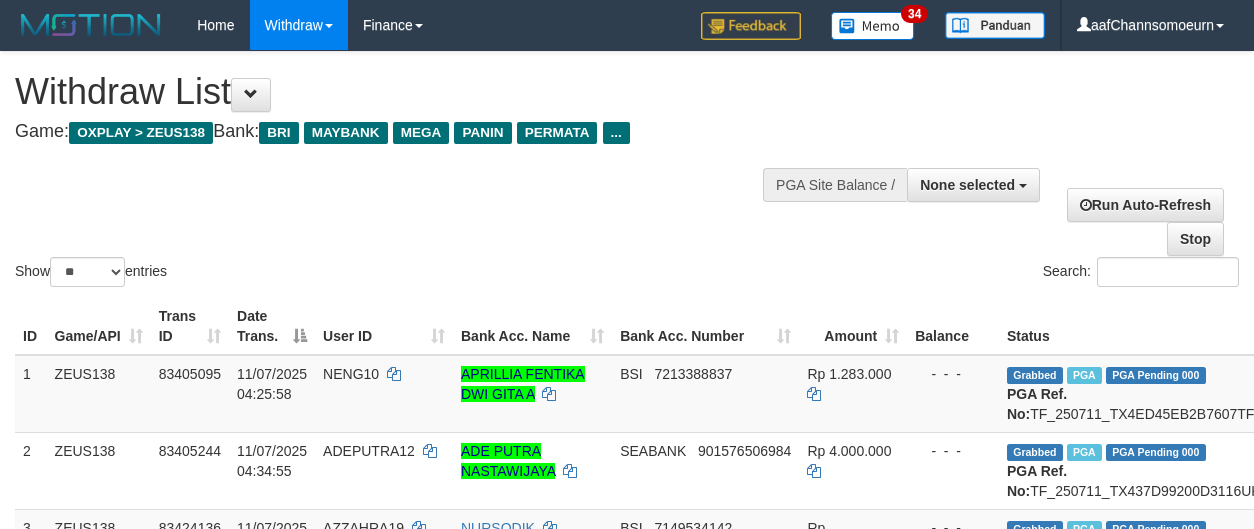 select 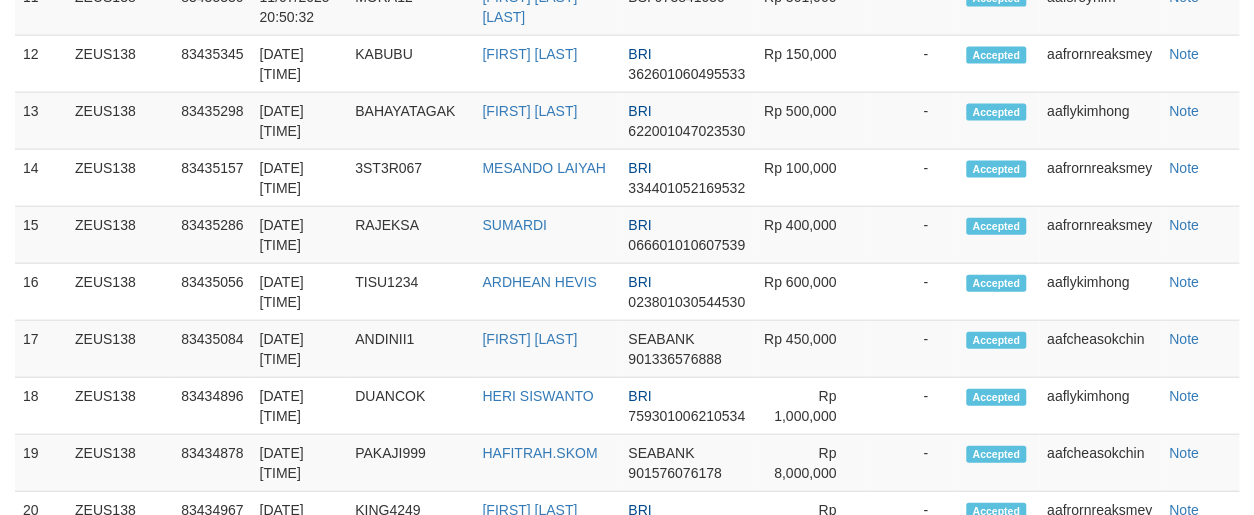 scroll, scrollTop: 1912, scrollLeft: 0, axis: vertical 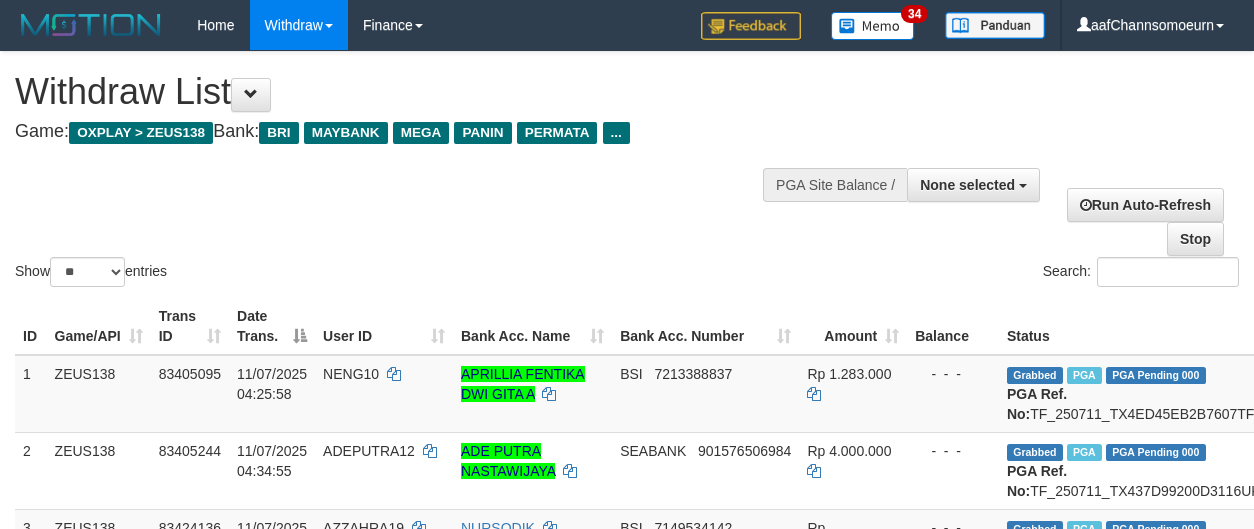 select 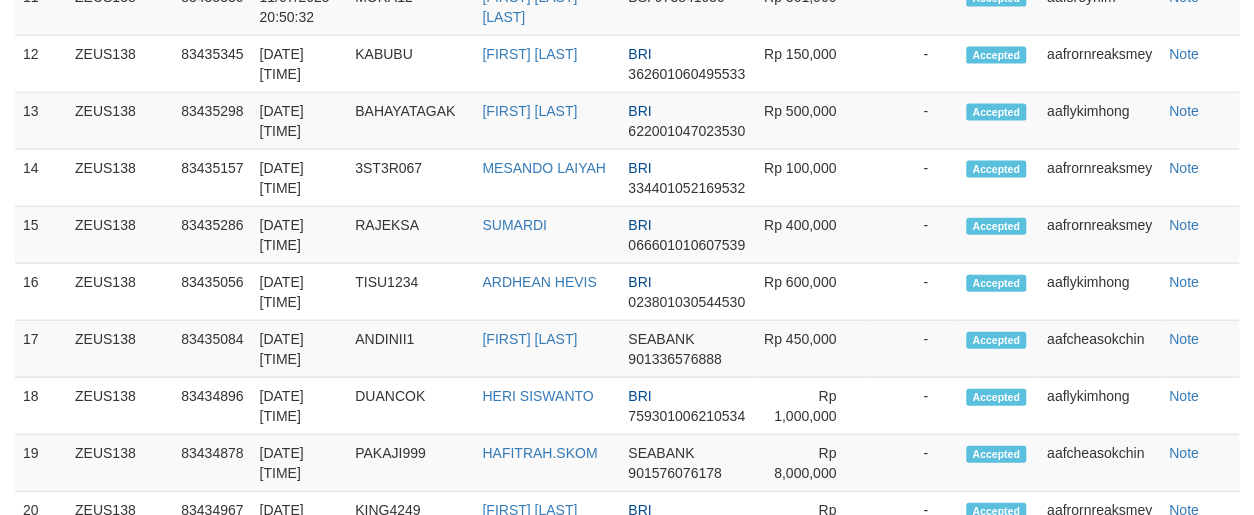 scroll, scrollTop: 1912, scrollLeft: 0, axis: vertical 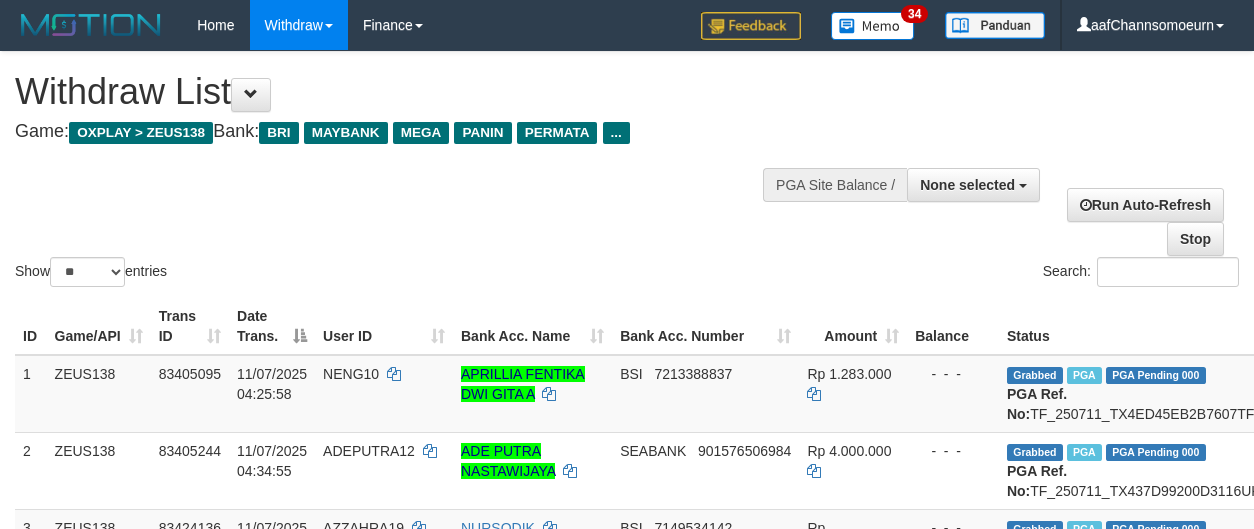 select 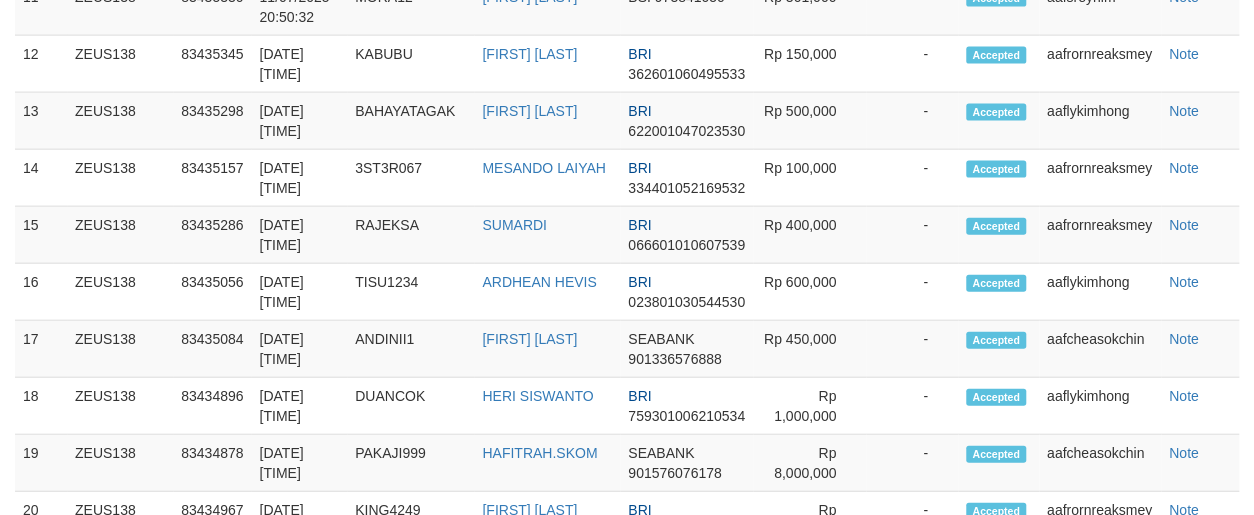 scroll, scrollTop: 1912, scrollLeft: 0, axis: vertical 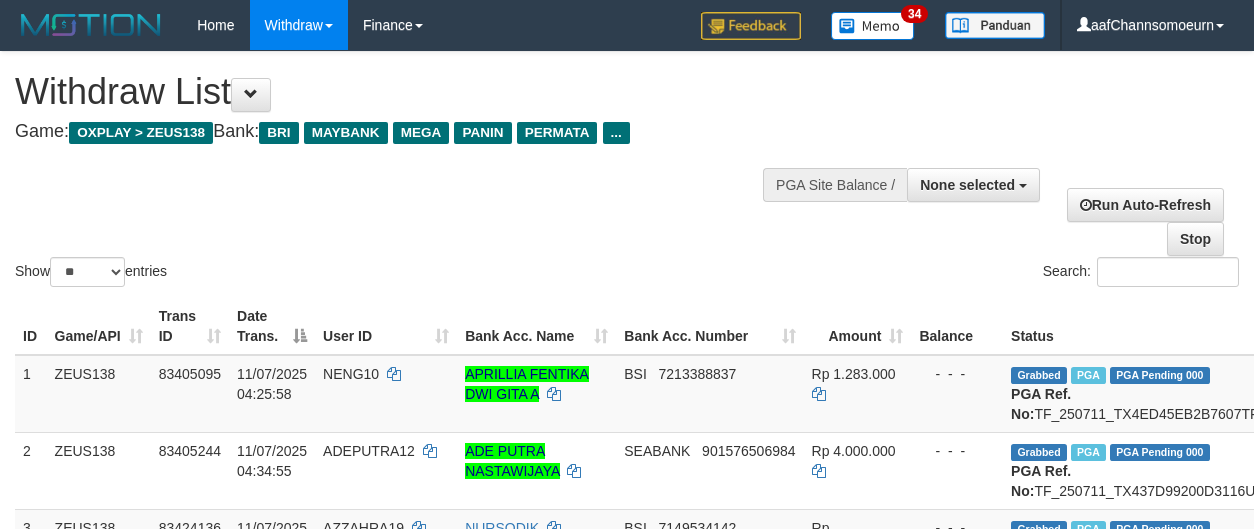 select 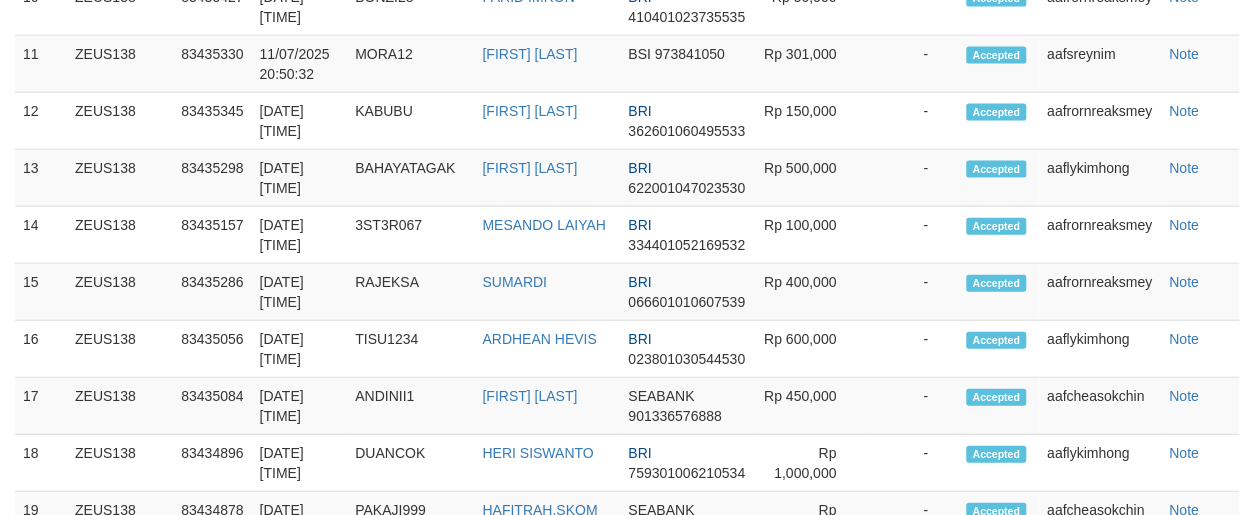 scroll, scrollTop: 1912, scrollLeft: 0, axis: vertical 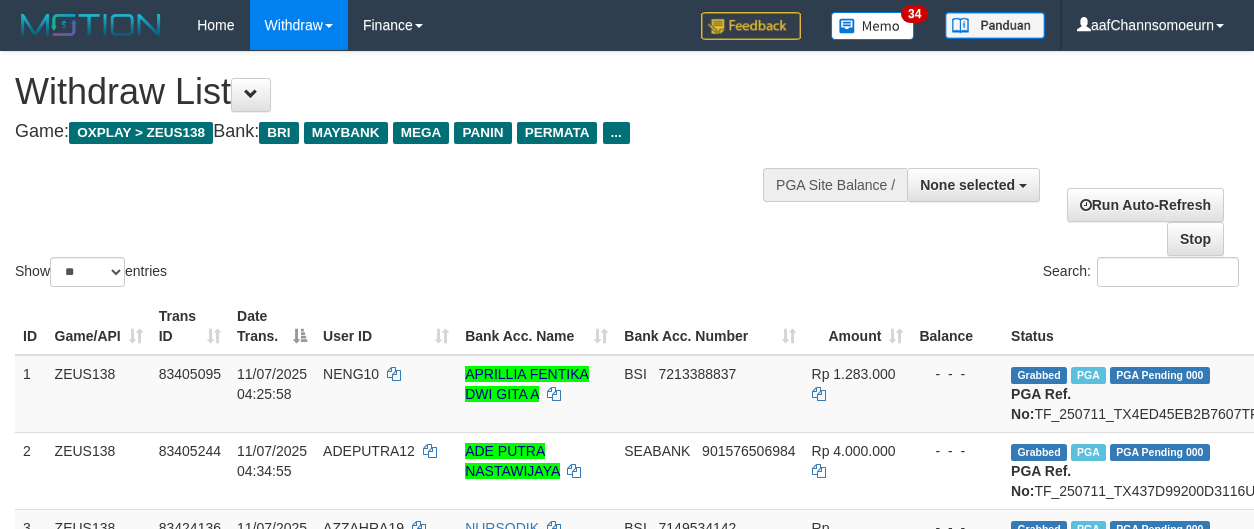 select 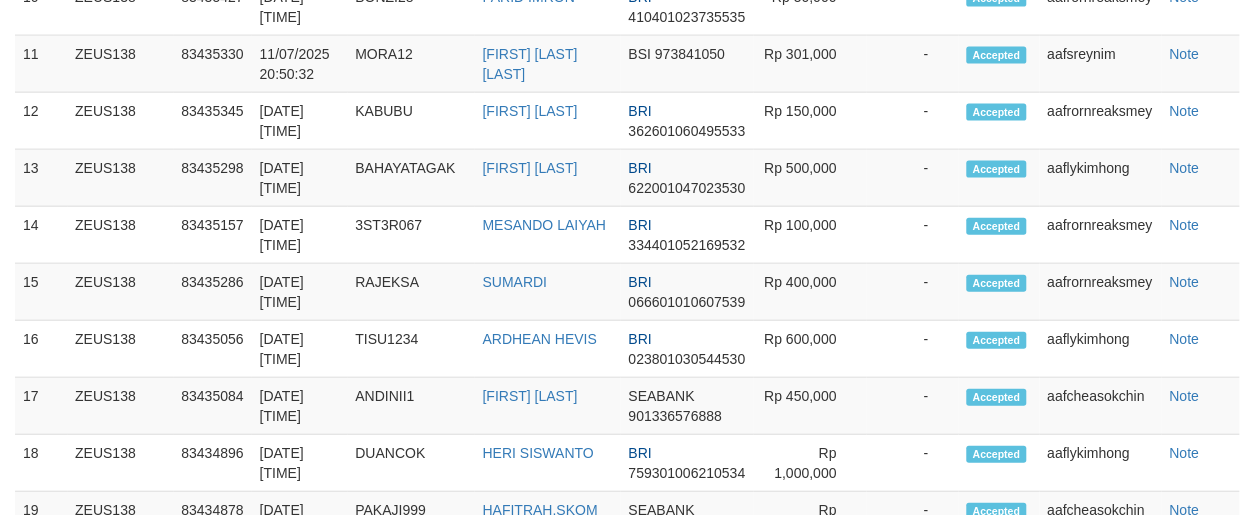 scroll, scrollTop: 1912, scrollLeft: 0, axis: vertical 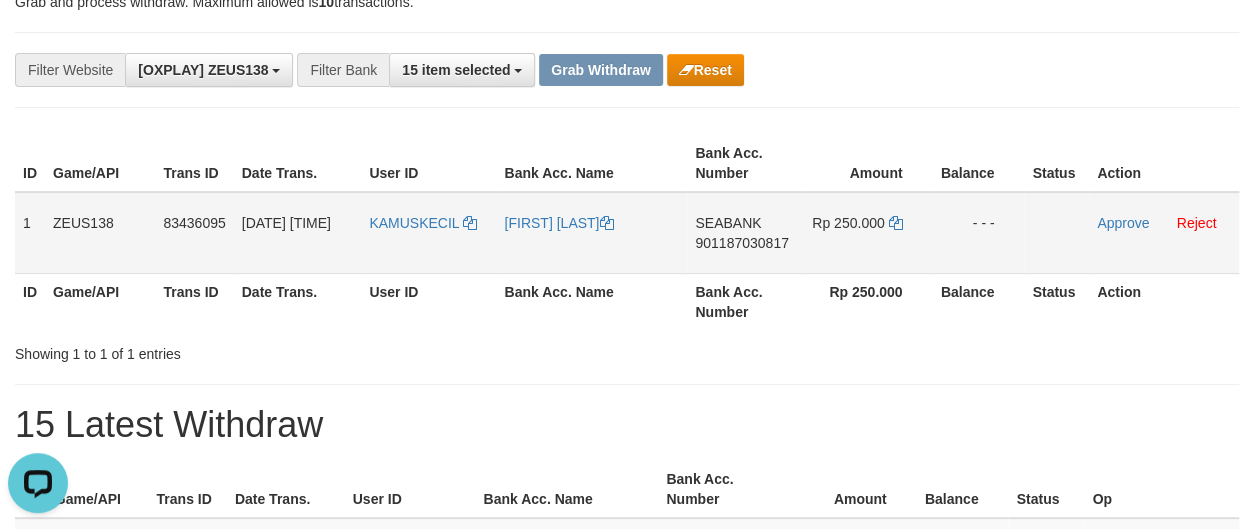 click on "SEABANK" at bounding box center [728, 223] 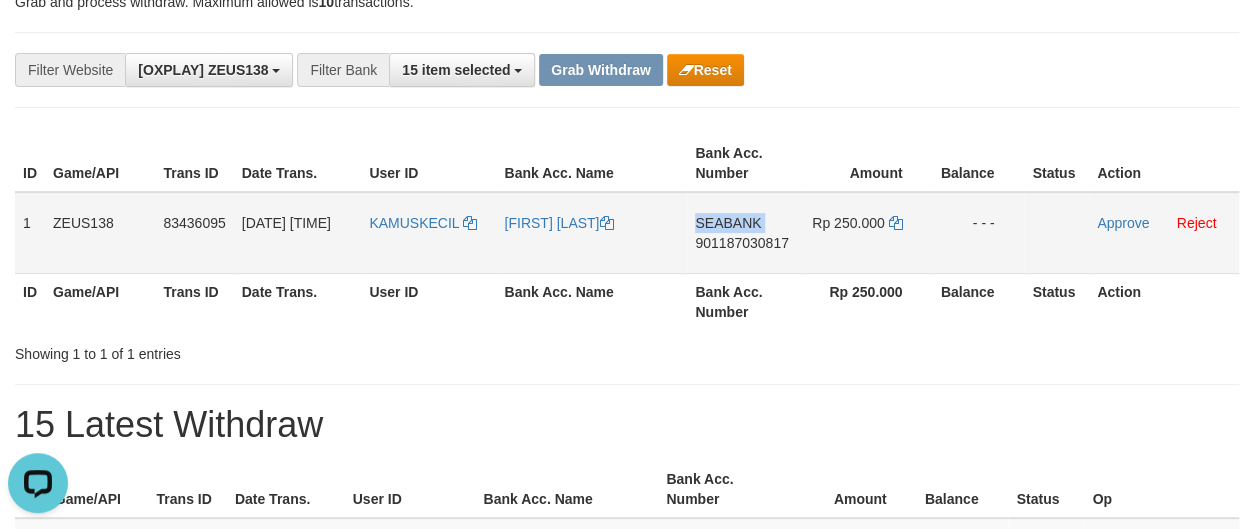 drag, startPoint x: 741, startPoint y: 224, endPoint x: 780, endPoint y: 229, distance: 39.319206 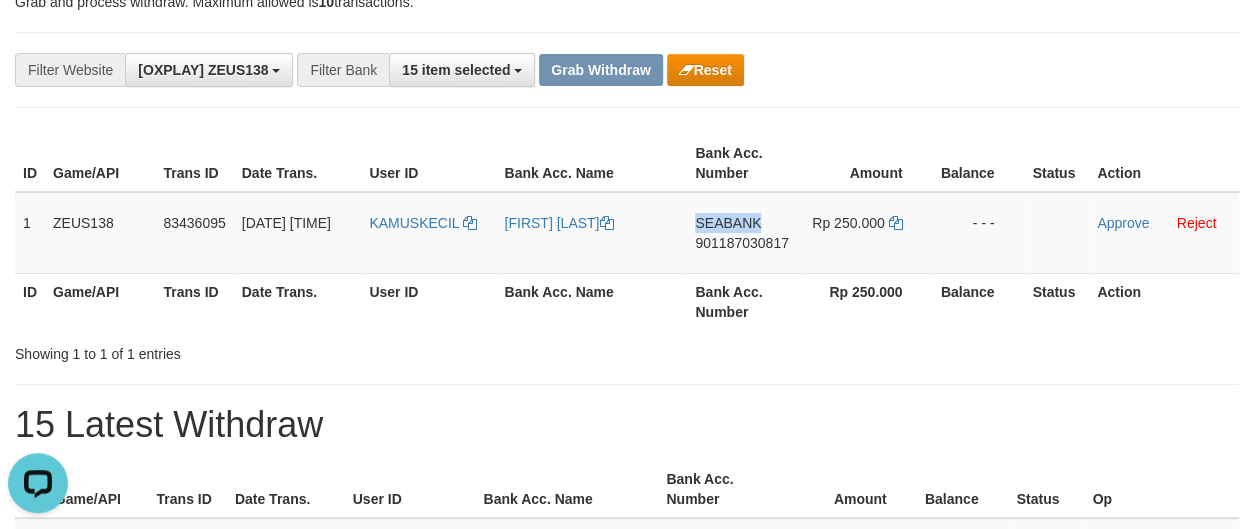 copy on "SEABANK" 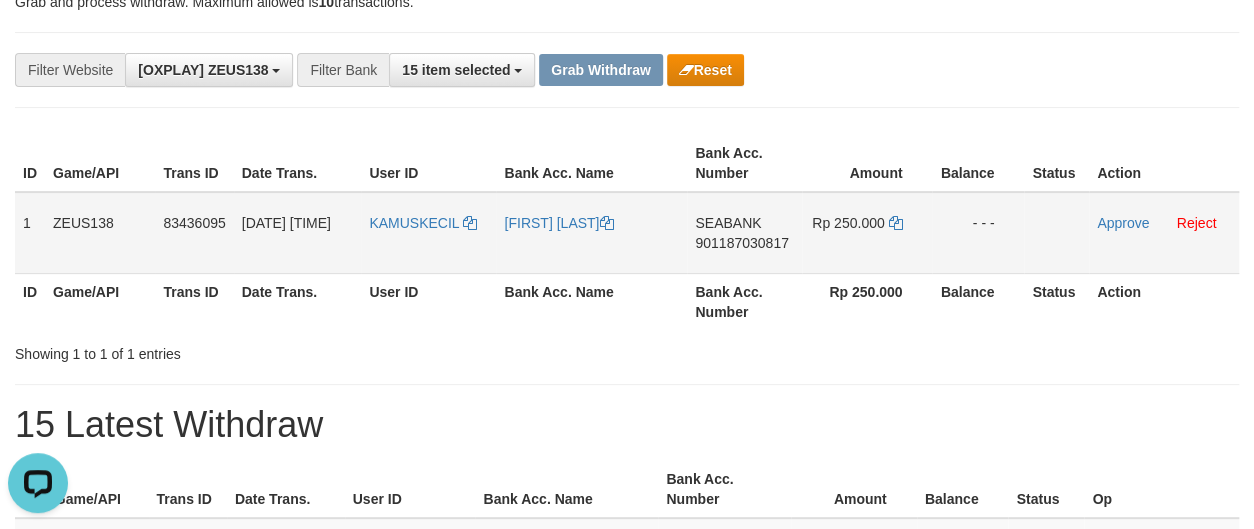 click on "901187030817" at bounding box center (741, 243) 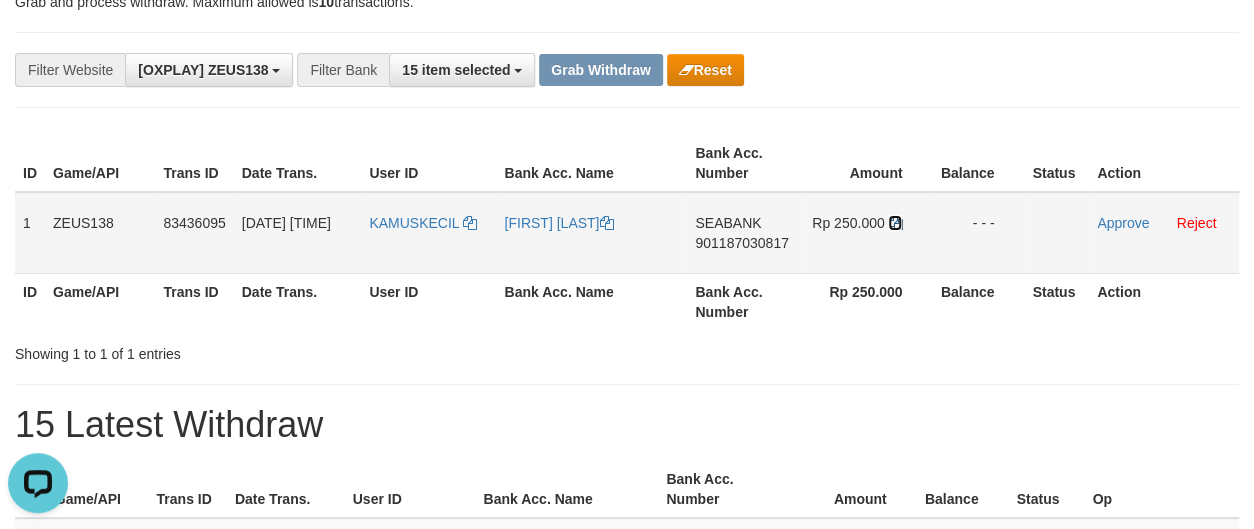 click at bounding box center [895, 223] 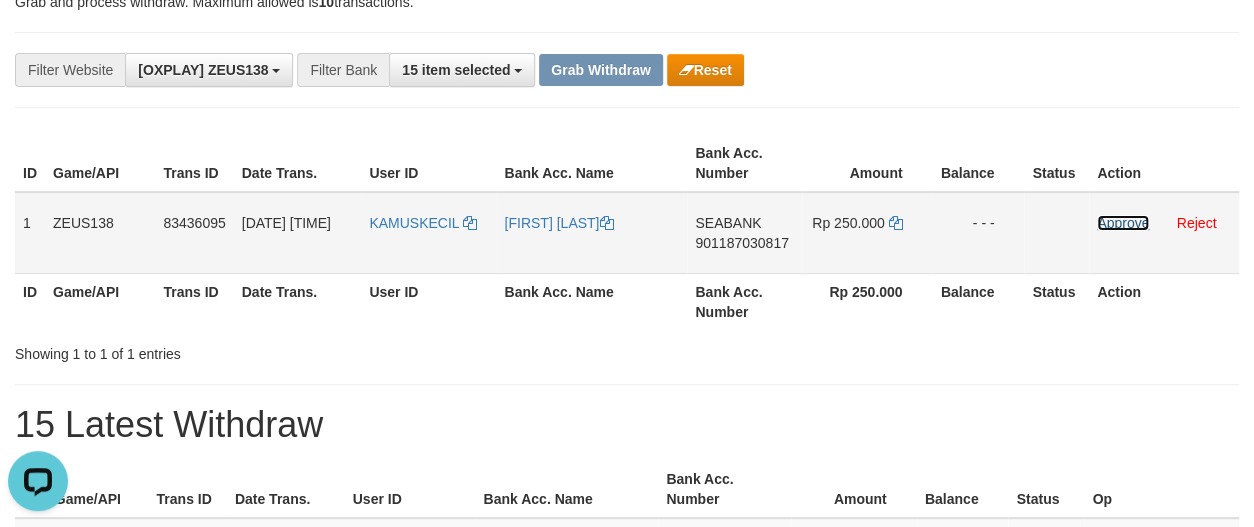 click on "Approve" at bounding box center (1123, 223) 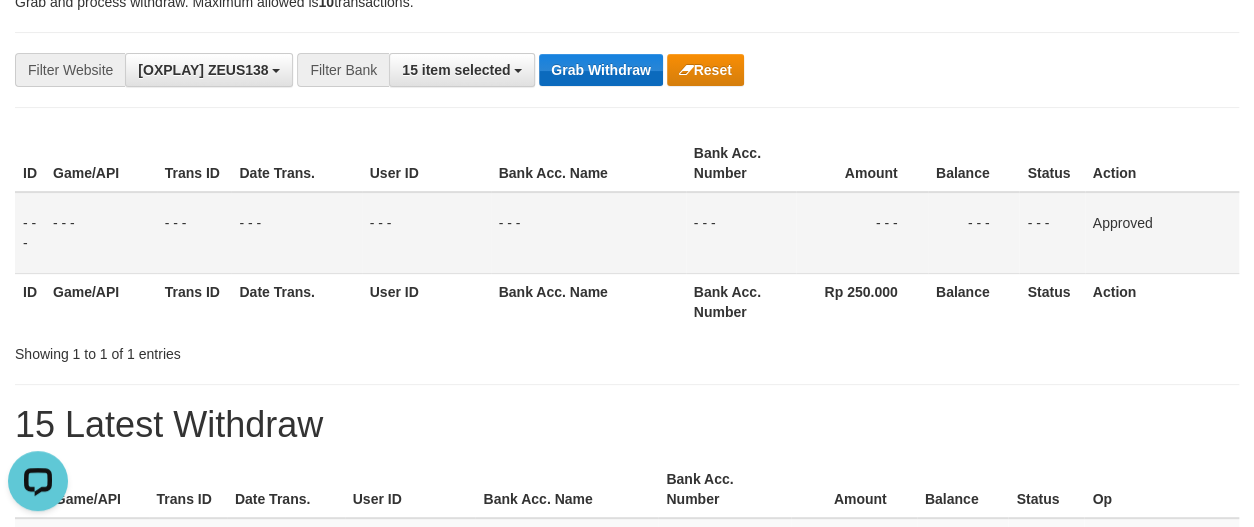 drag, startPoint x: 621, startPoint y: 49, endPoint x: 604, endPoint y: 59, distance: 19.723083 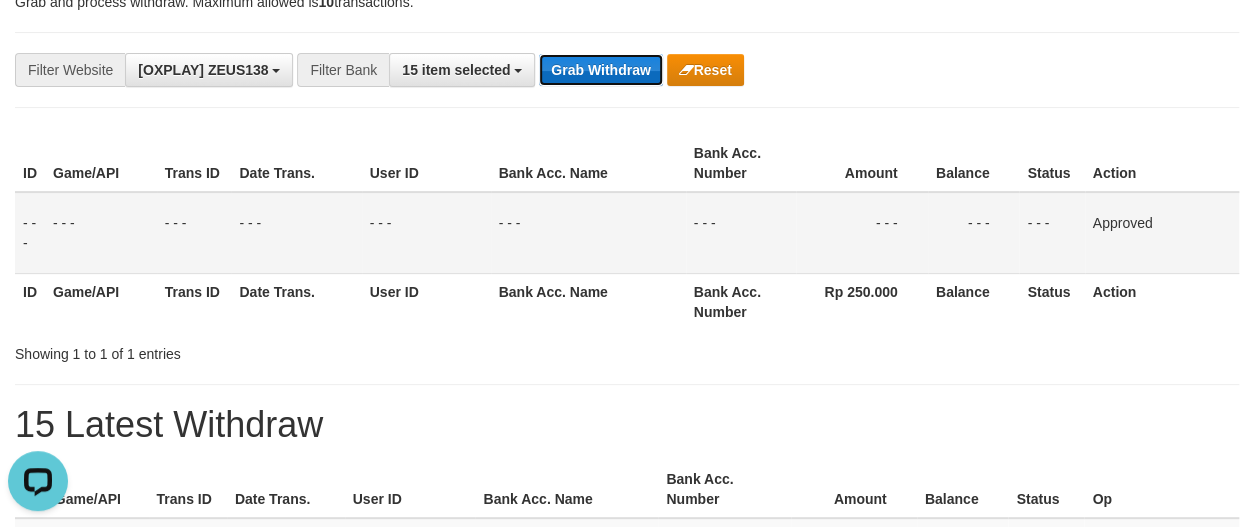 click on "Grab Withdraw" at bounding box center [600, 70] 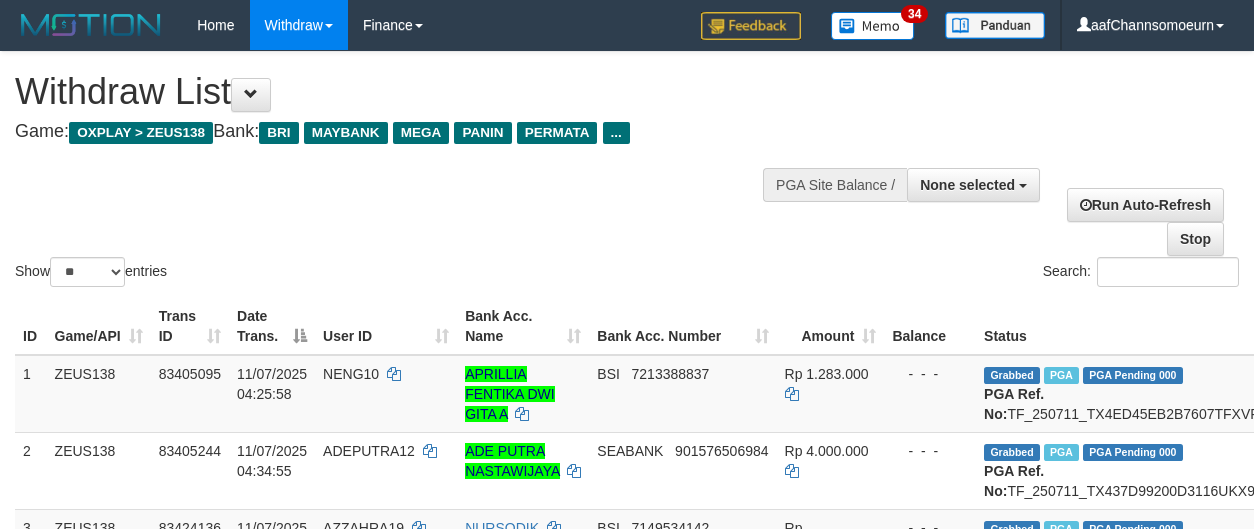 select 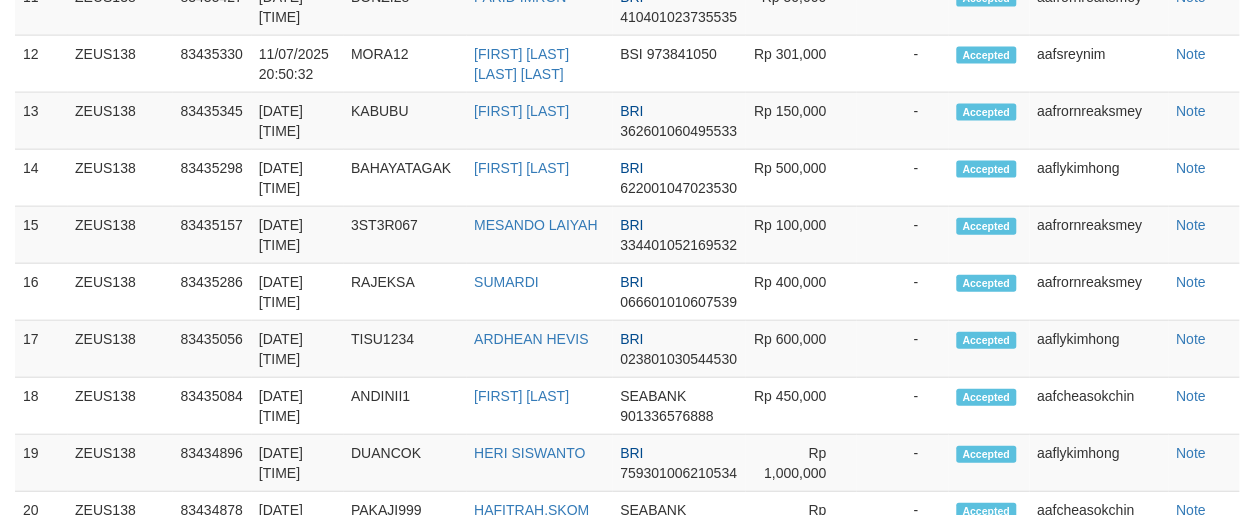 scroll, scrollTop: 1912, scrollLeft: 0, axis: vertical 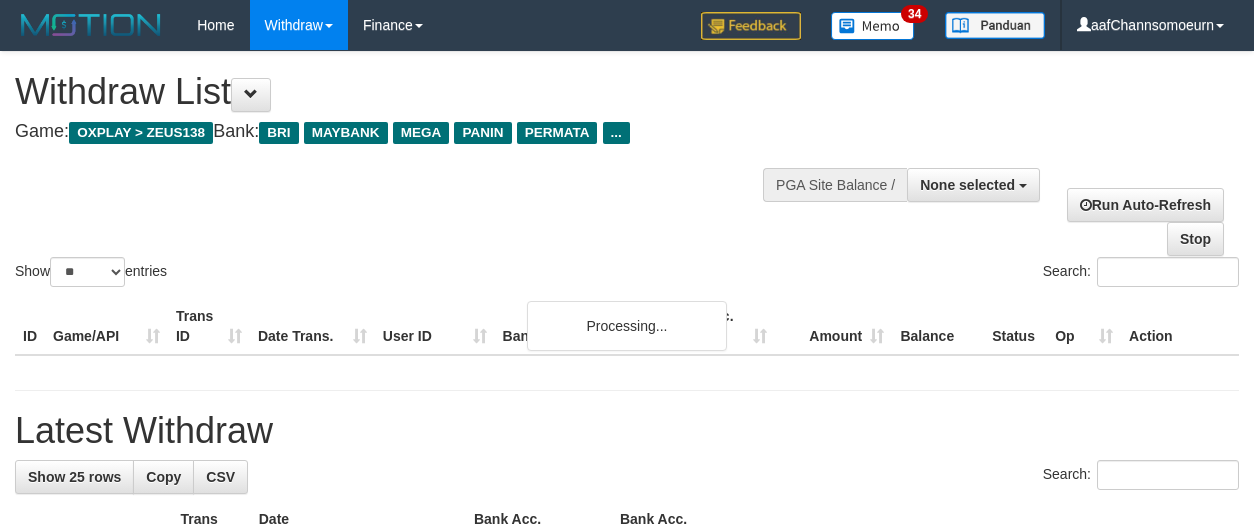 select 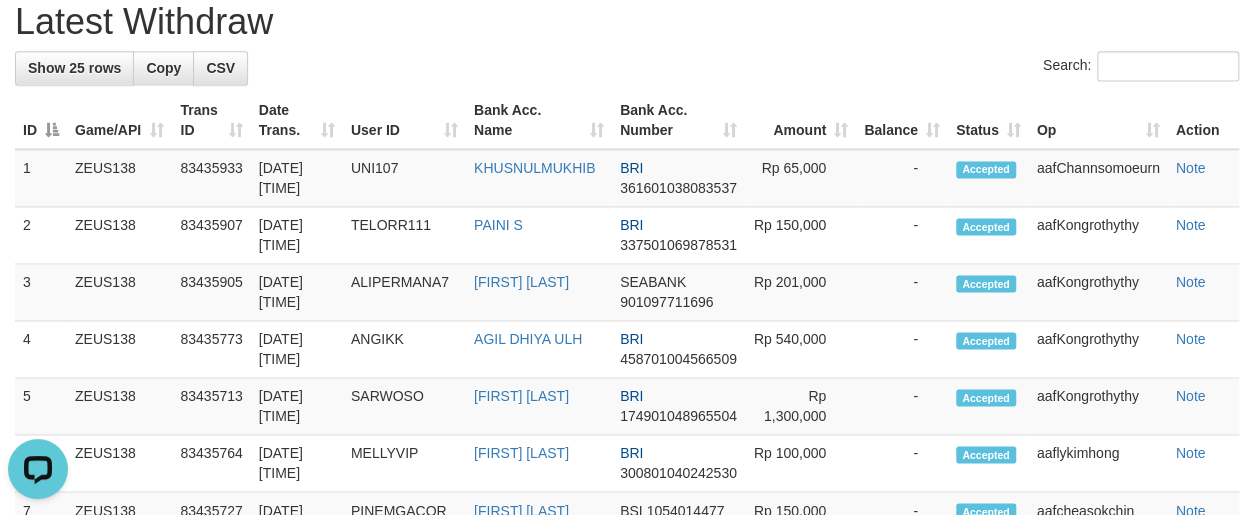 scroll, scrollTop: 0, scrollLeft: 0, axis: both 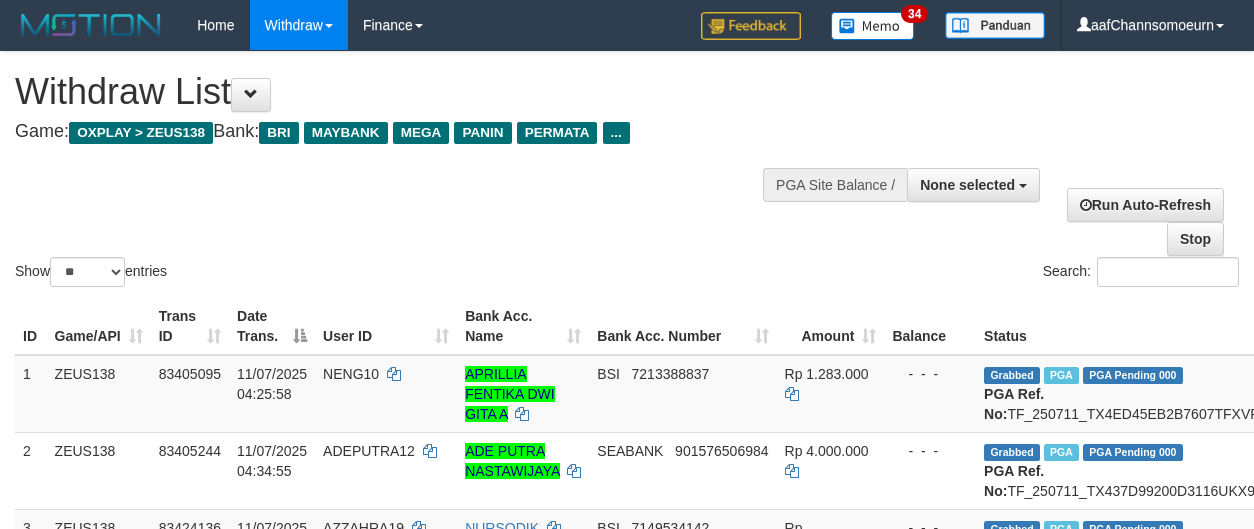 select 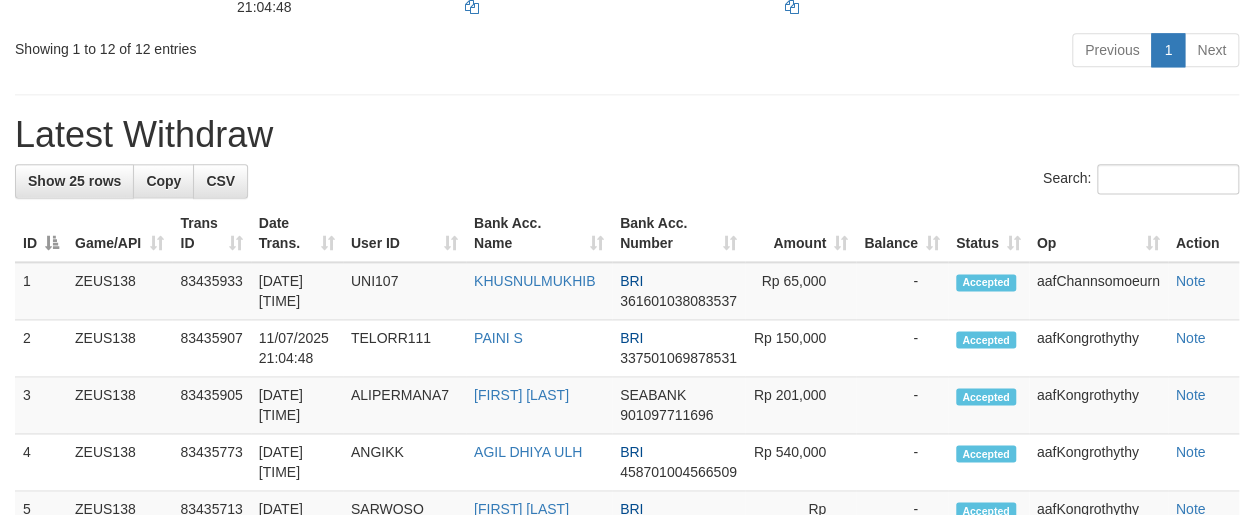 scroll, scrollTop: 1060, scrollLeft: 0, axis: vertical 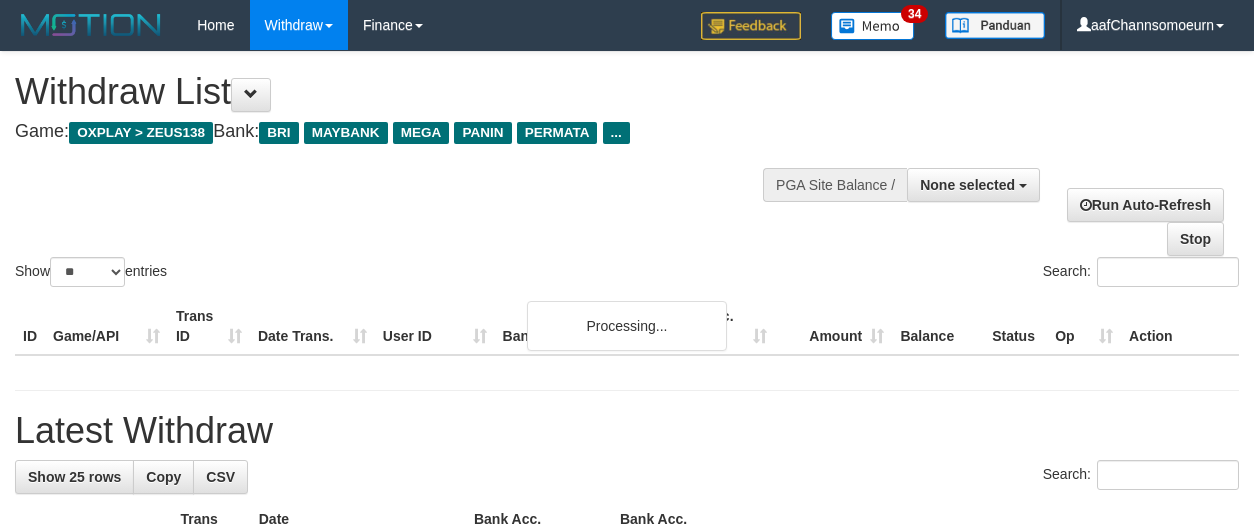 select 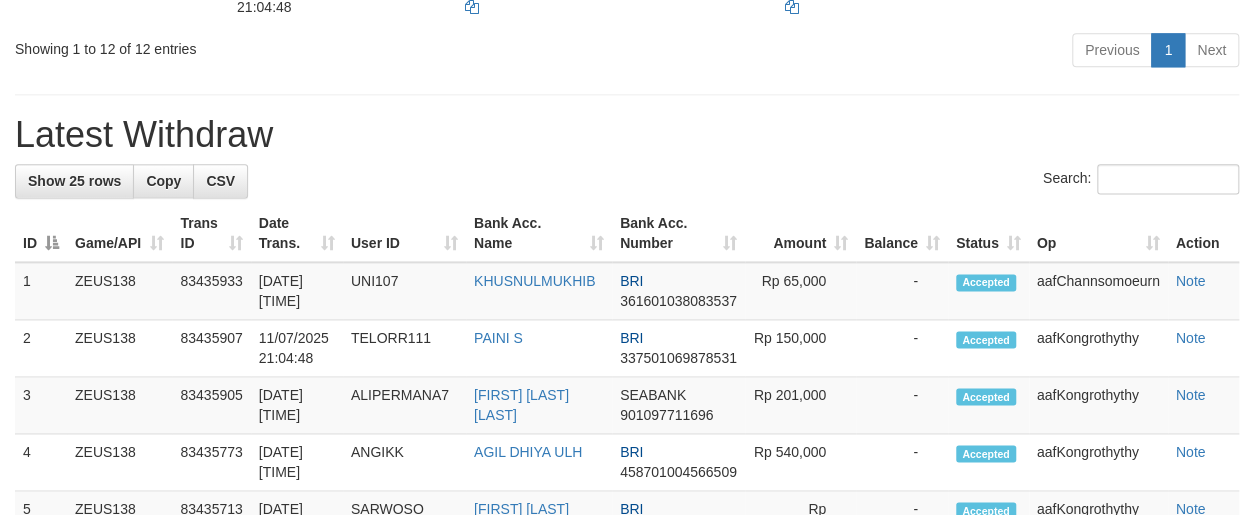 scroll, scrollTop: 1060, scrollLeft: 0, axis: vertical 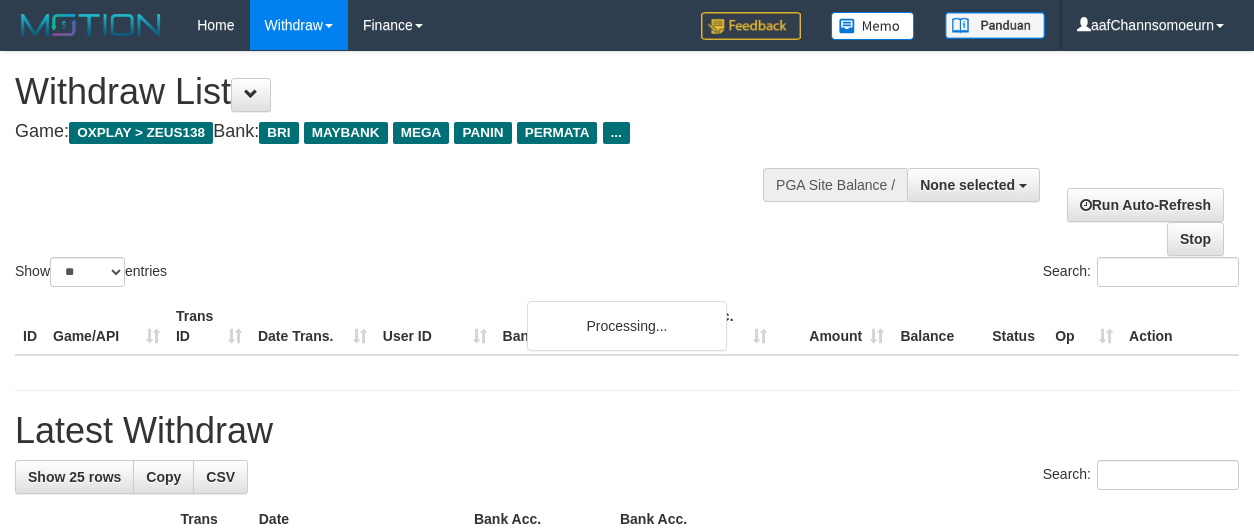 select 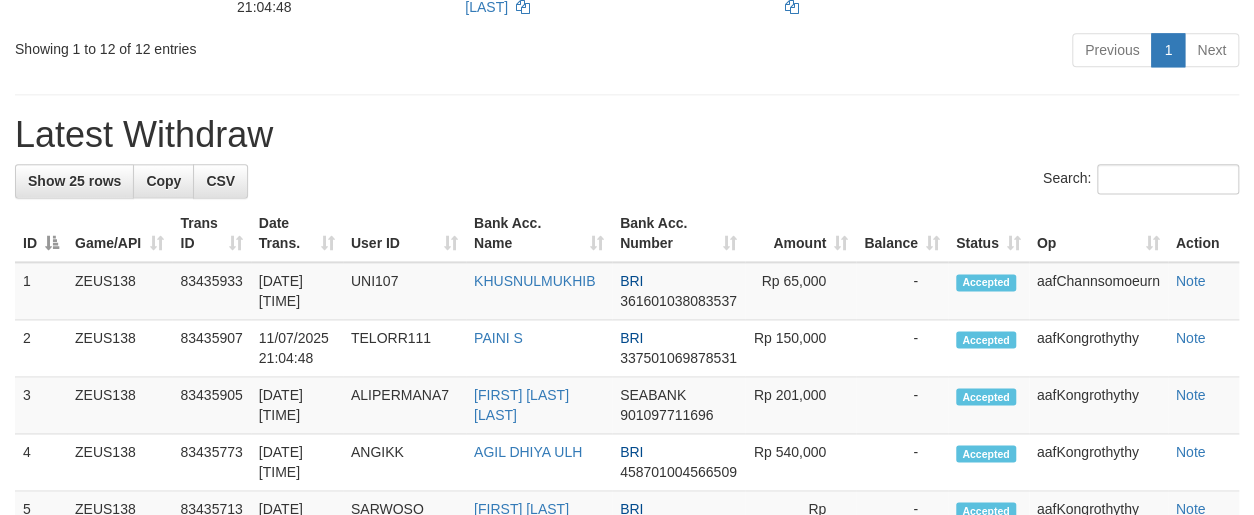 scroll, scrollTop: 1060, scrollLeft: 0, axis: vertical 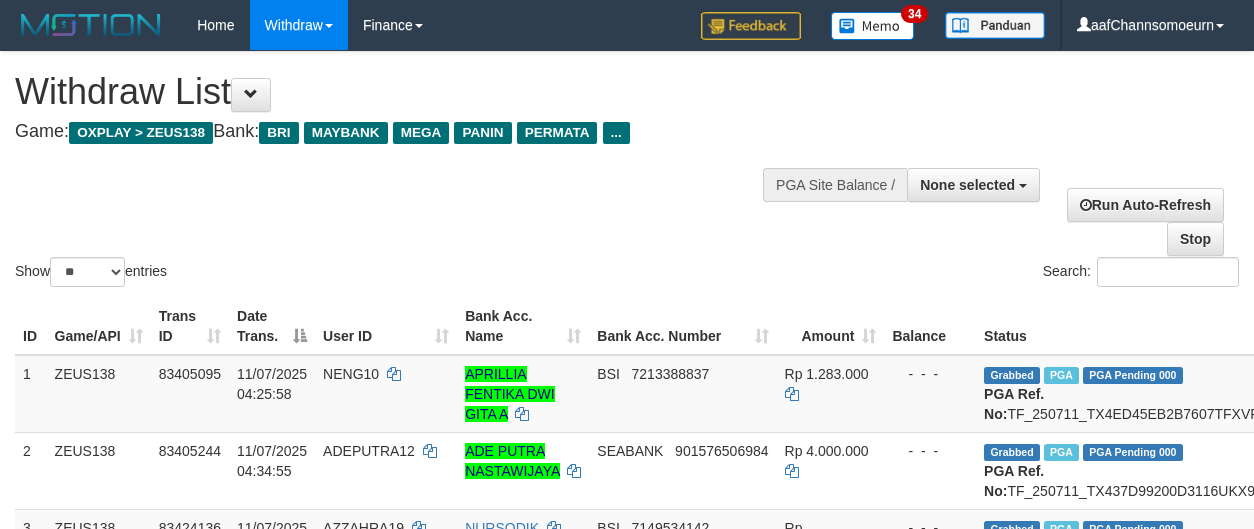 select 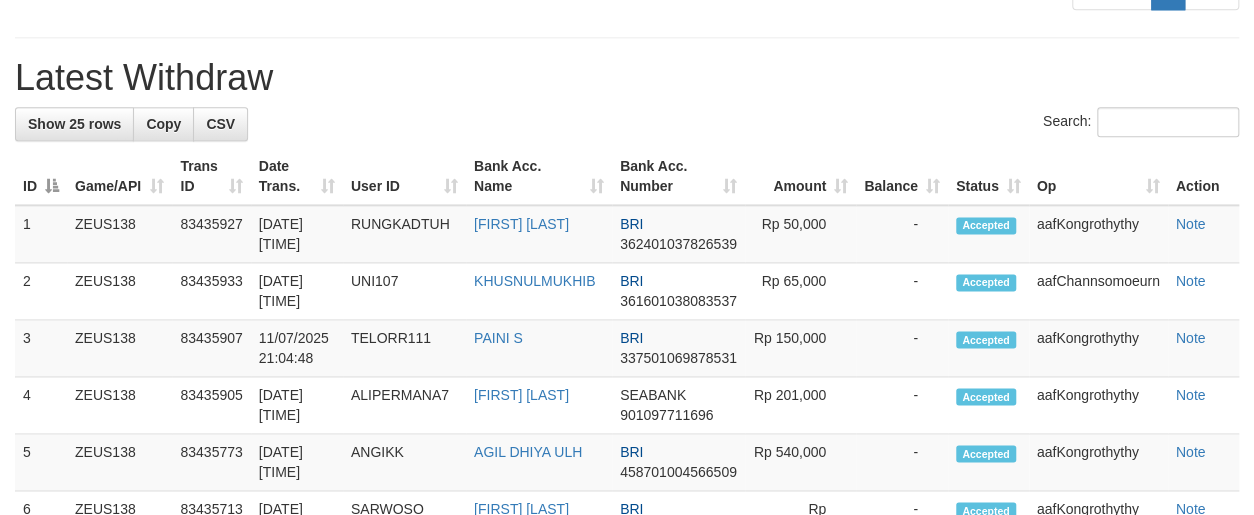 scroll, scrollTop: 1060, scrollLeft: 0, axis: vertical 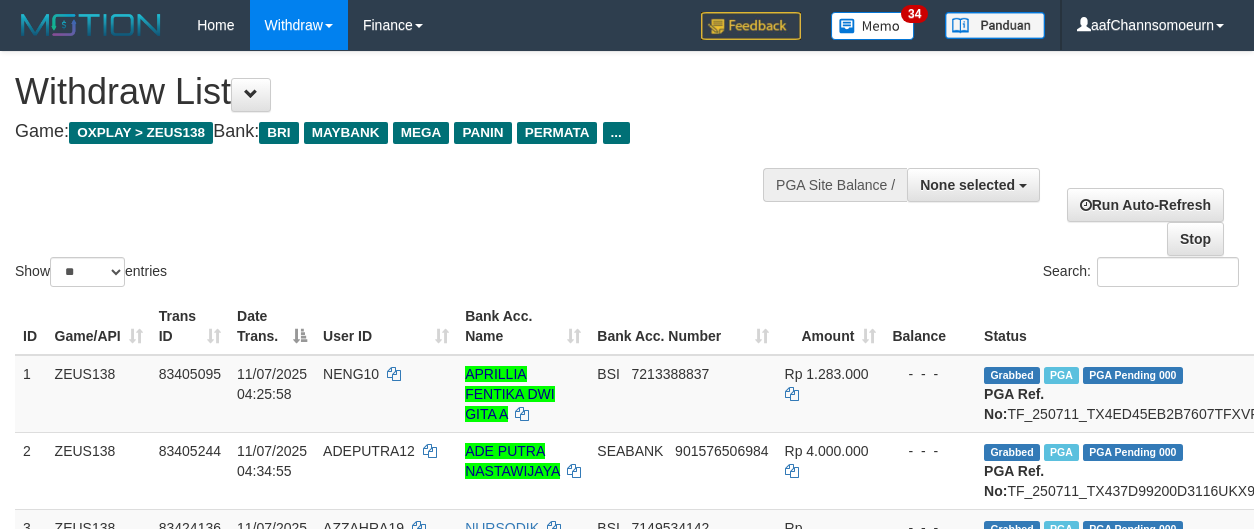 select 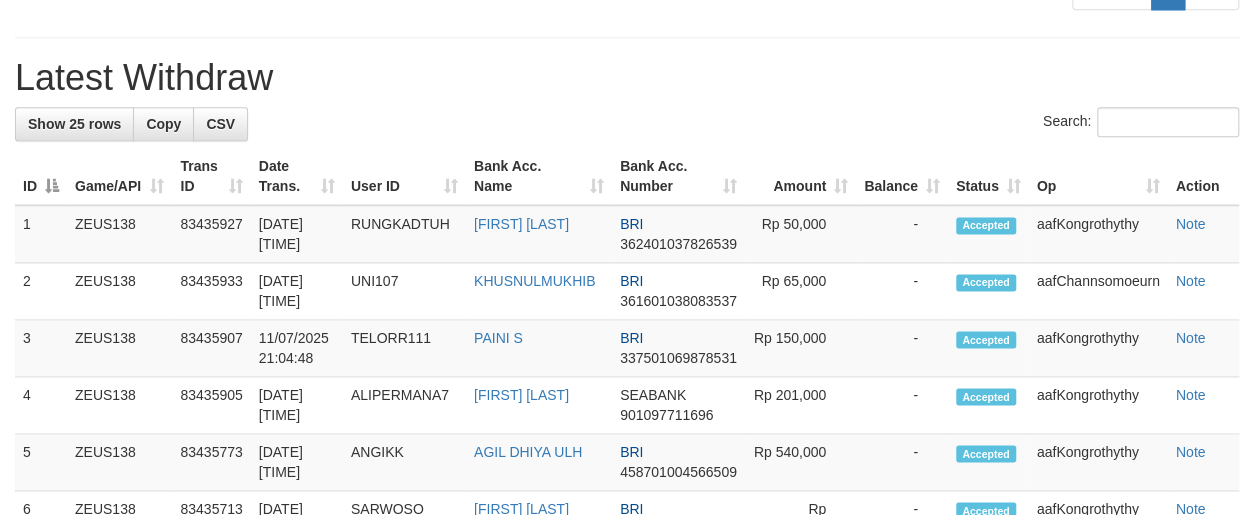 scroll, scrollTop: 1060, scrollLeft: 0, axis: vertical 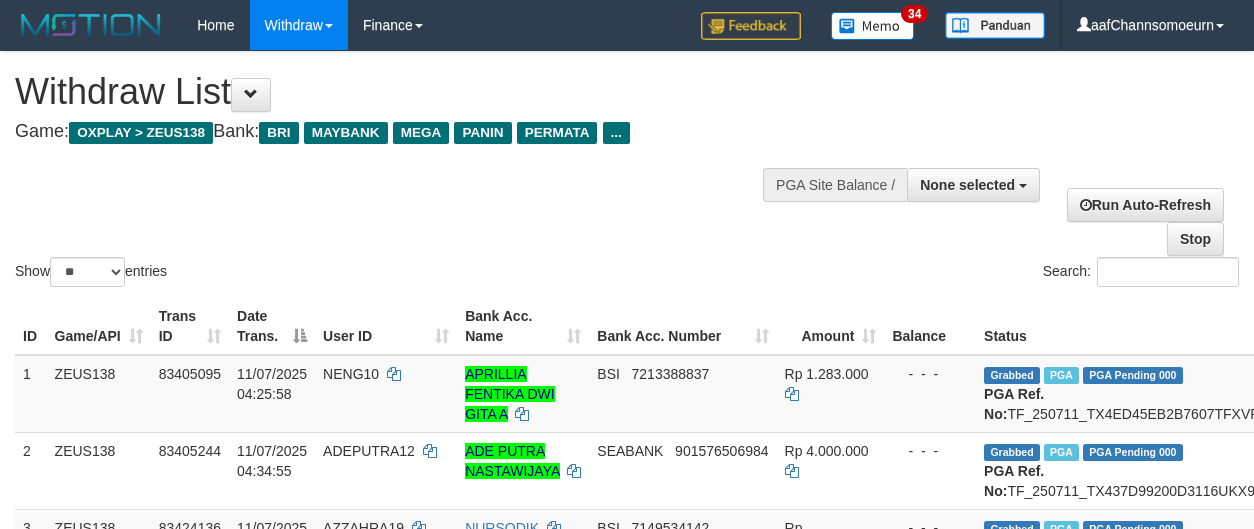 select 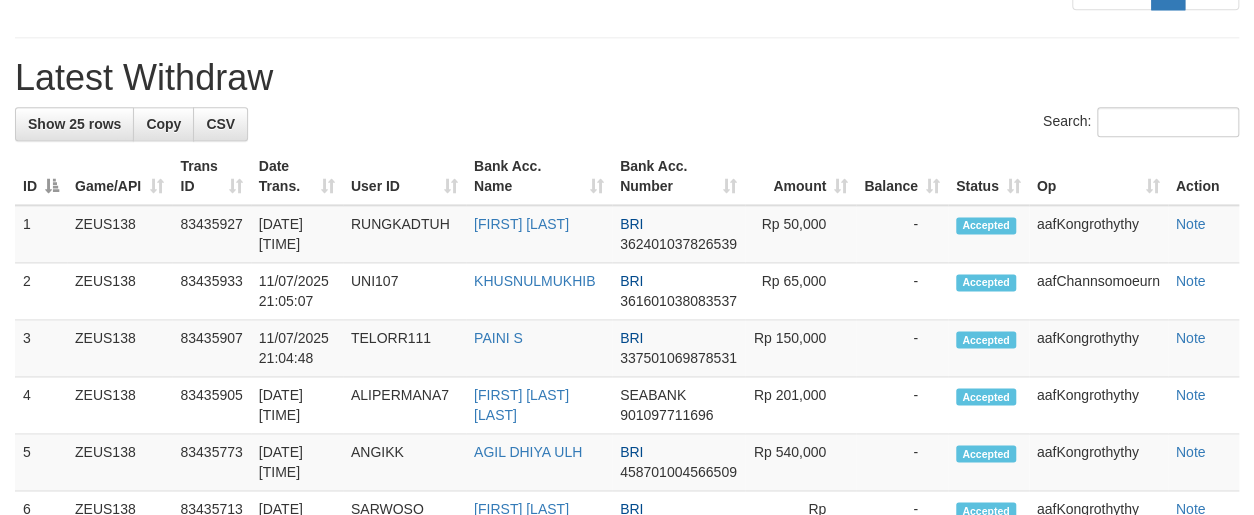 scroll, scrollTop: 1060, scrollLeft: 0, axis: vertical 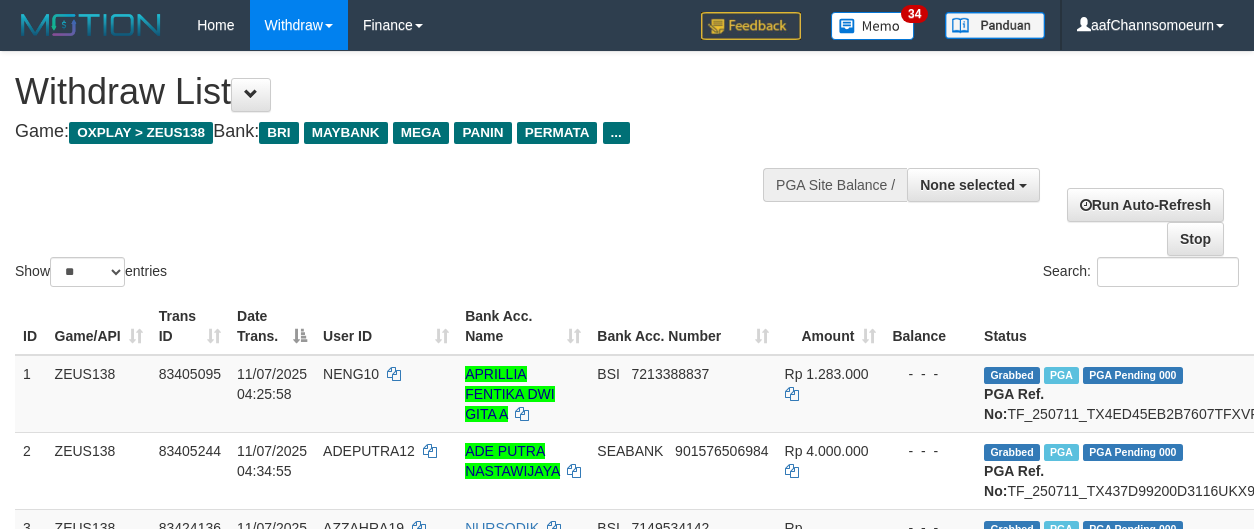 select 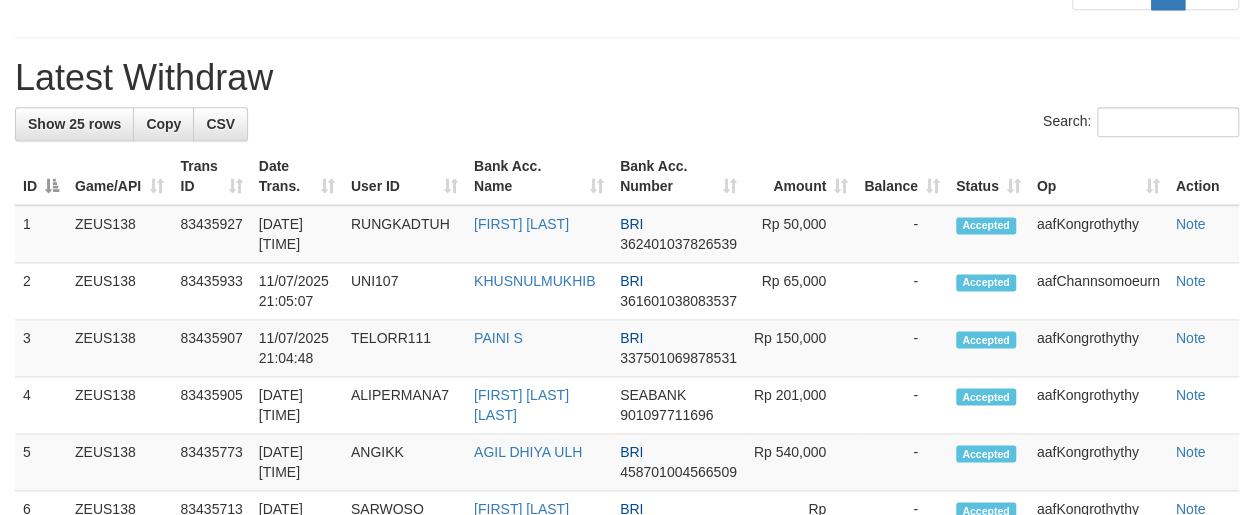 scroll, scrollTop: 1060, scrollLeft: 0, axis: vertical 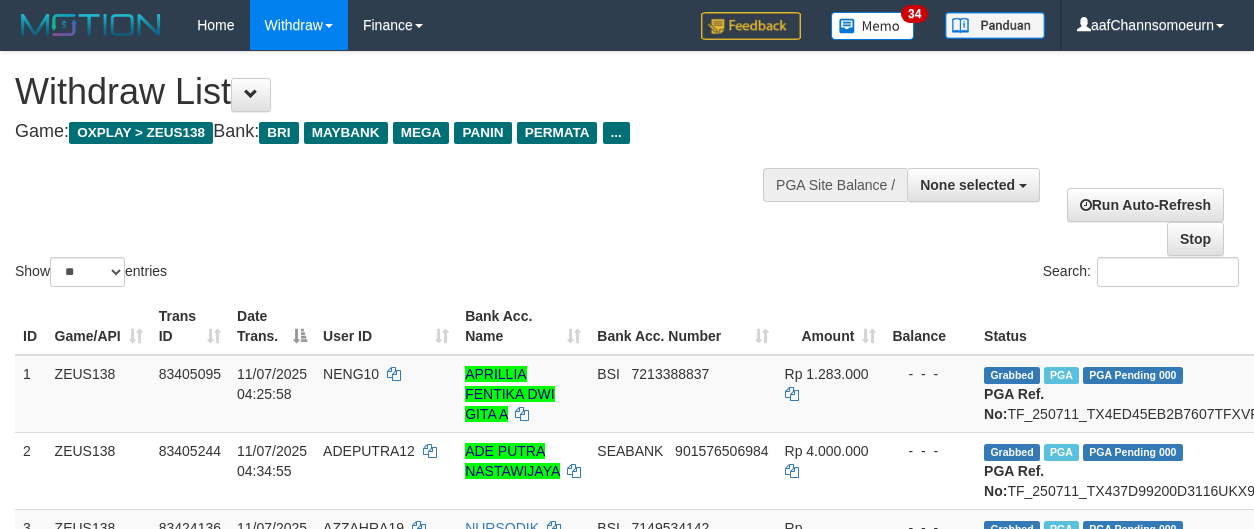 select 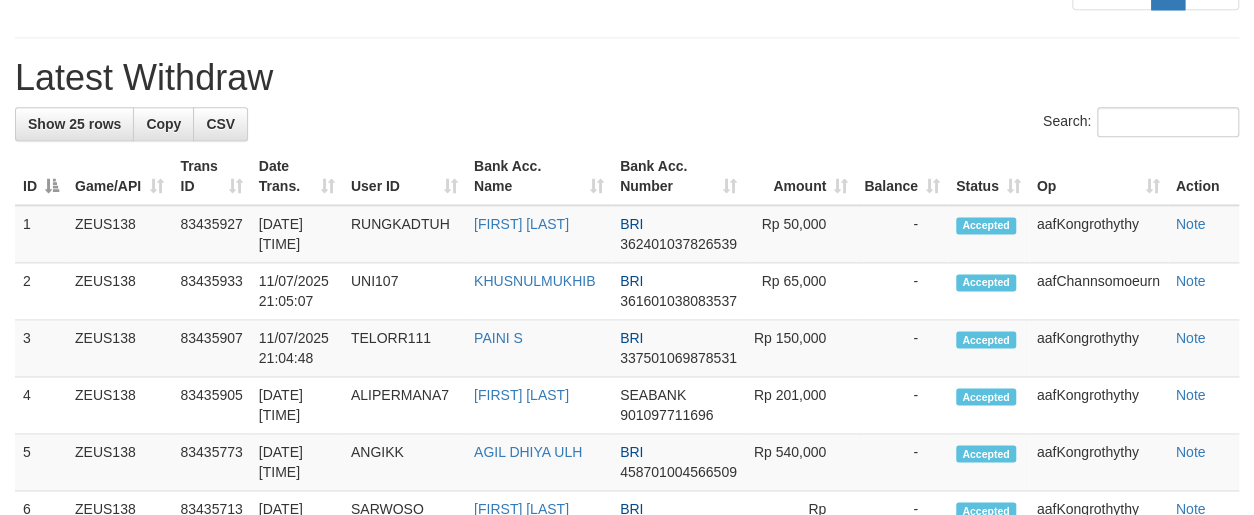 scroll, scrollTop: 1060, scrollLeft: 0, axis: vertical 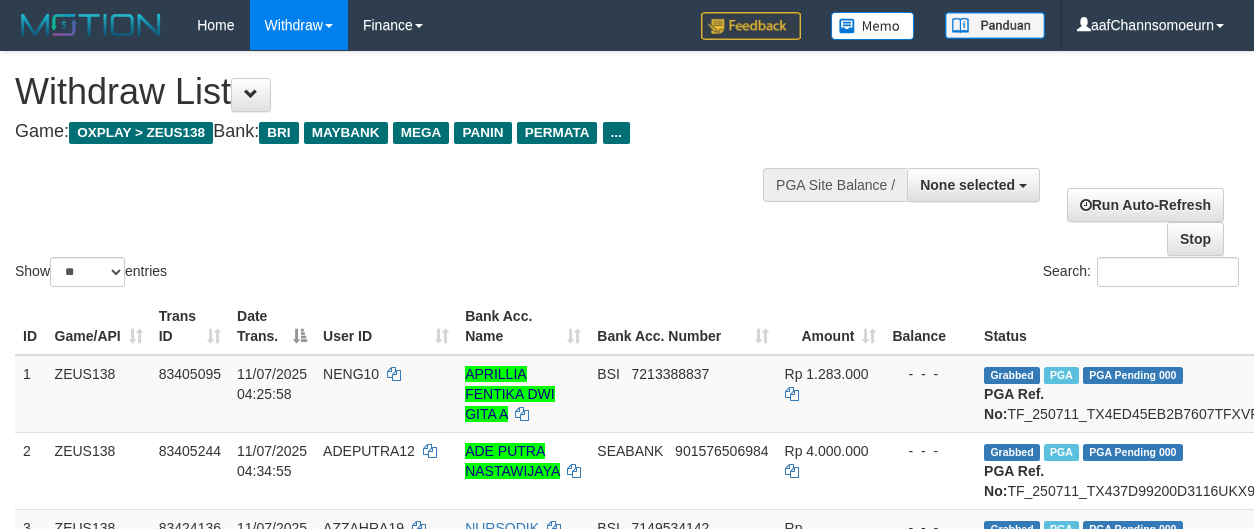 select 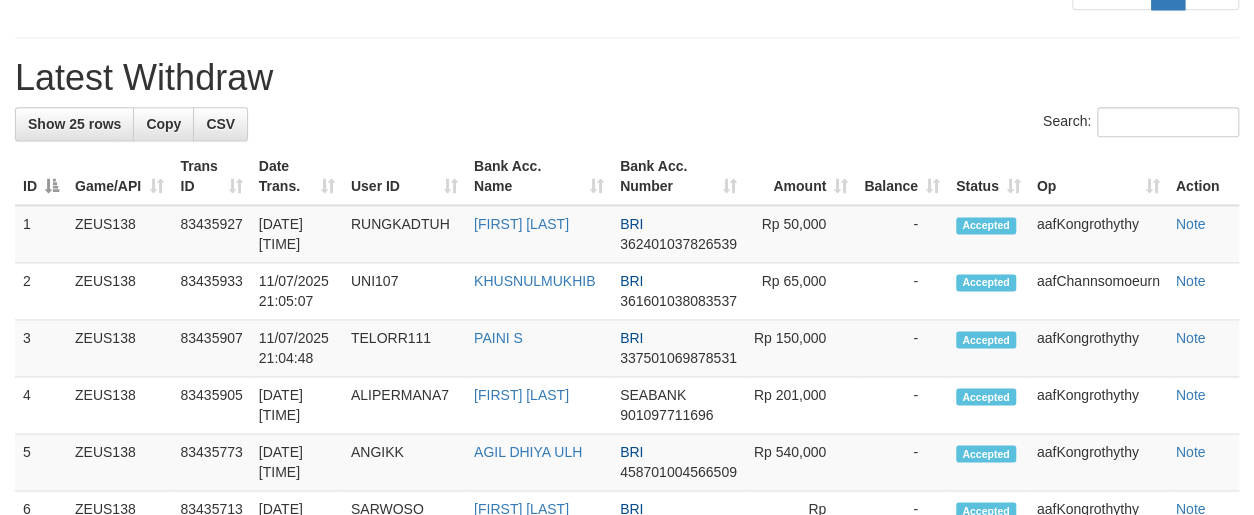scroll, scrollTop: 1060, scrollLeft: 0, axis: vertical 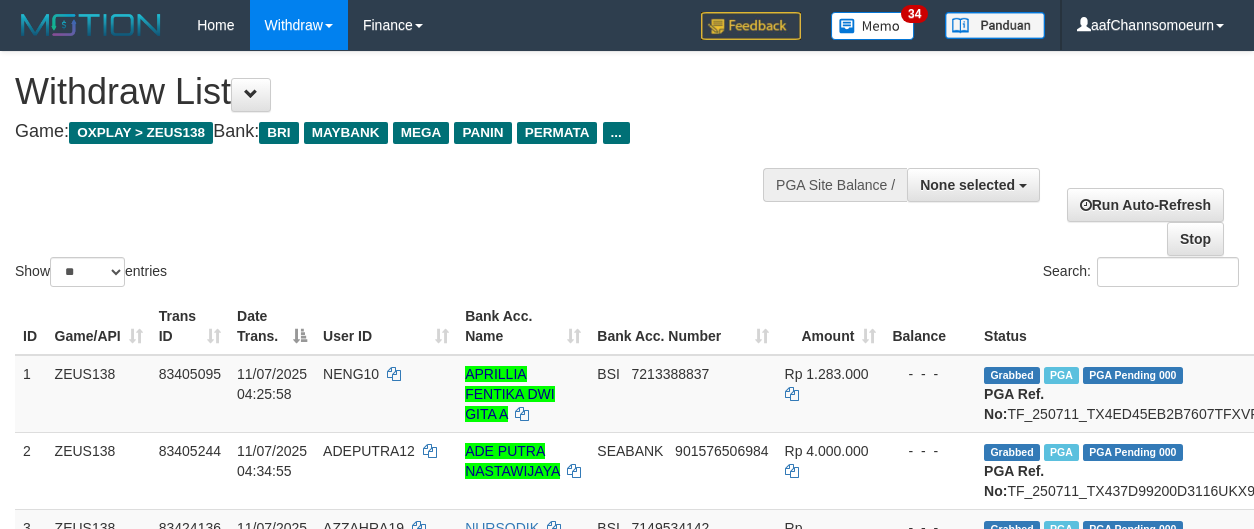 select 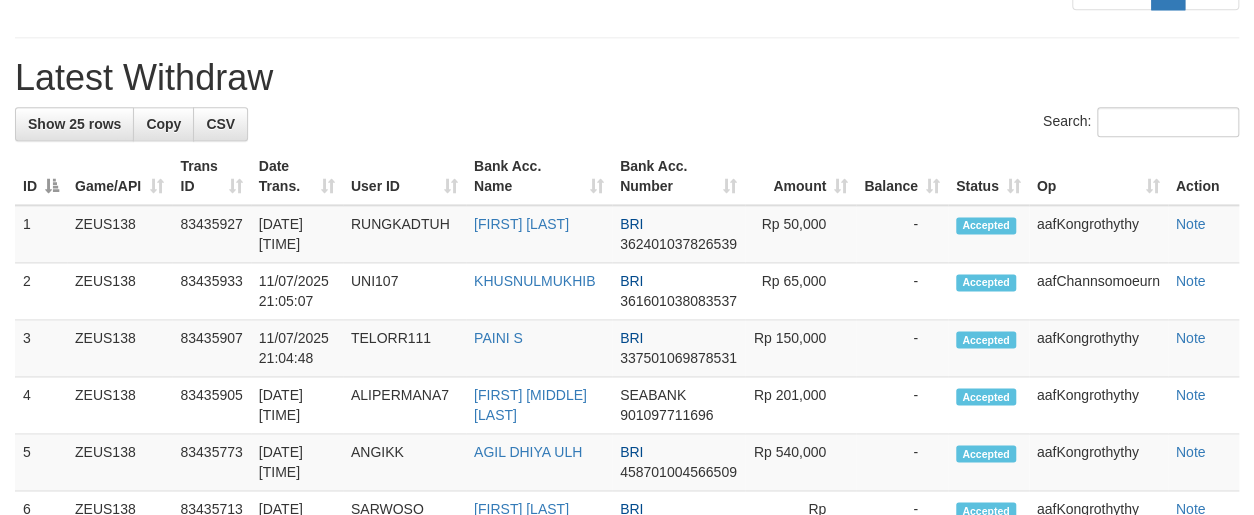 scroll, scrollTop: 1060, scrollLeft: 0, axis: vertical 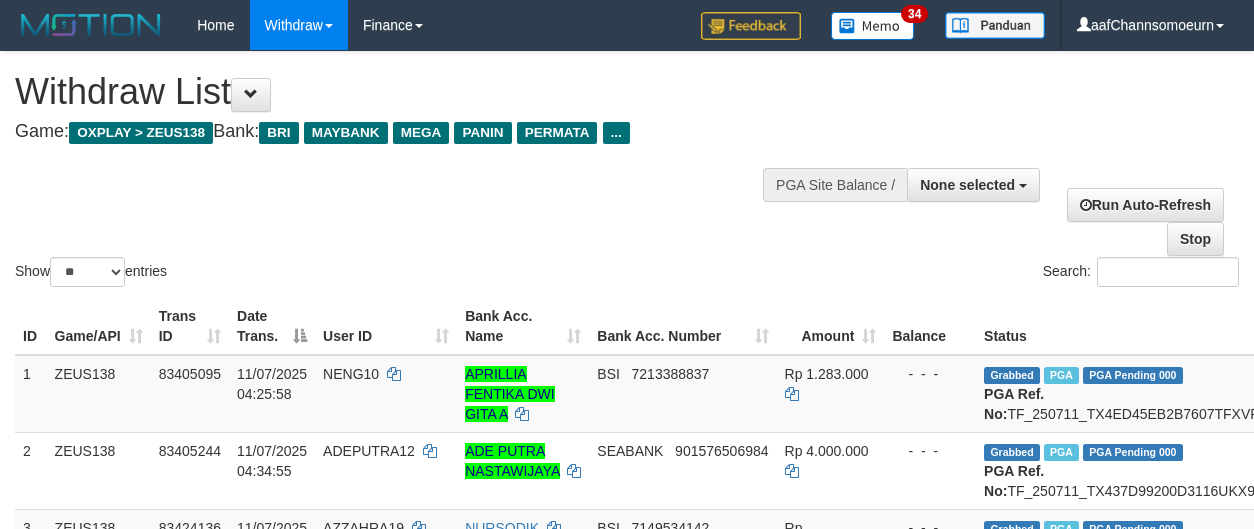 select 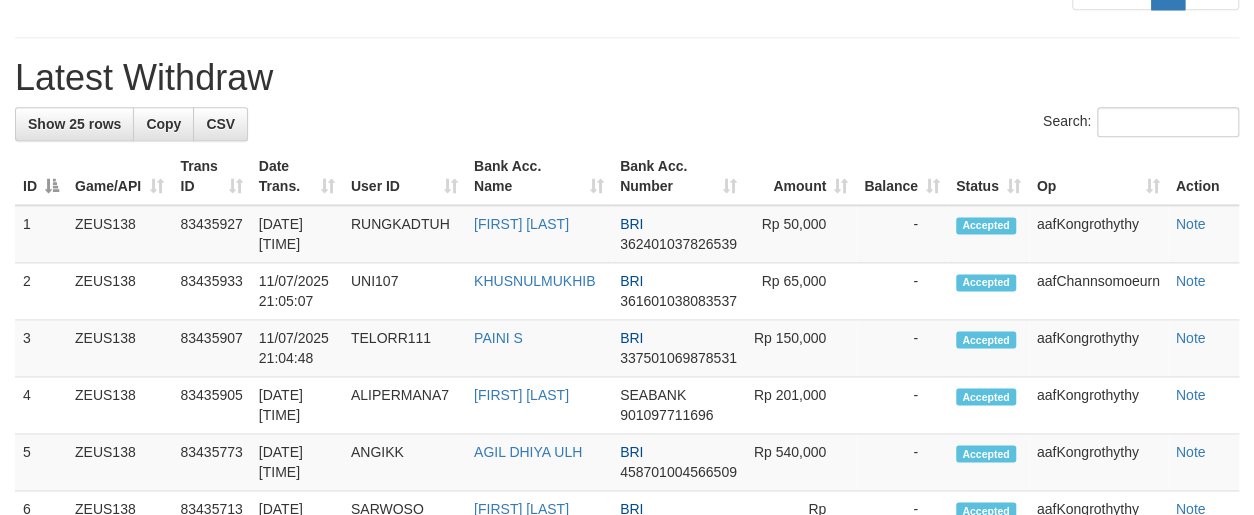 scroll, scrollTop: 1060, scrollLeft: 0, axis: vertical 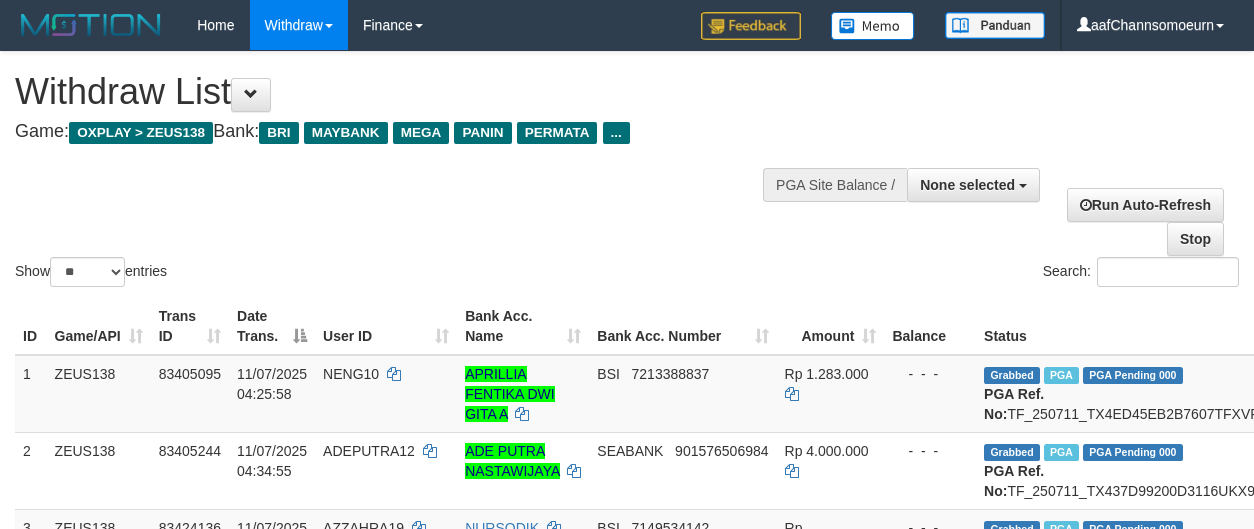 select 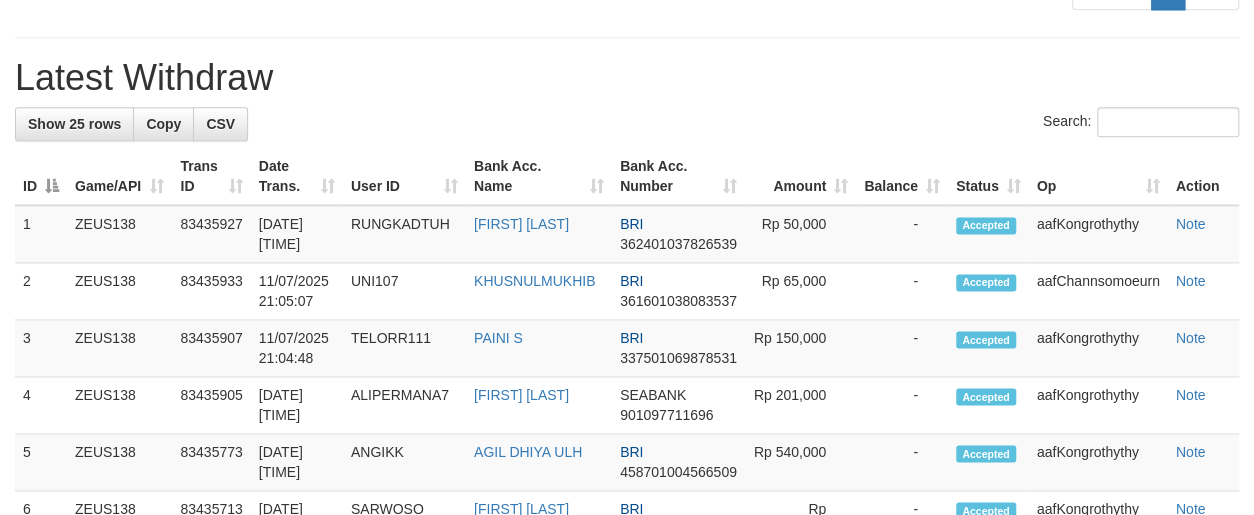 scroll, scrollTop: 1060, scrollLeft: 0, axis: vertical 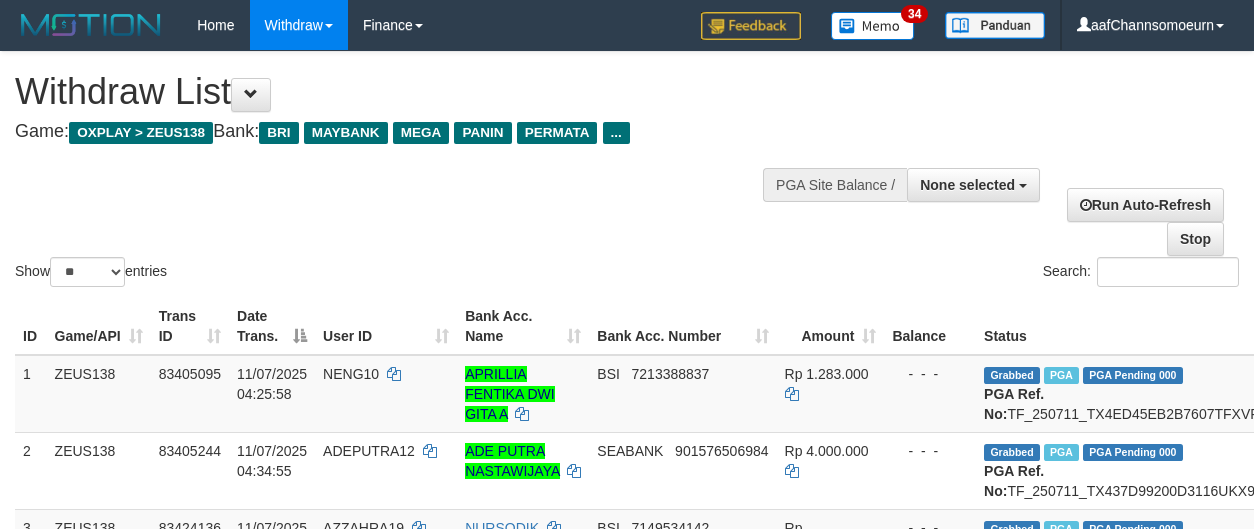 select 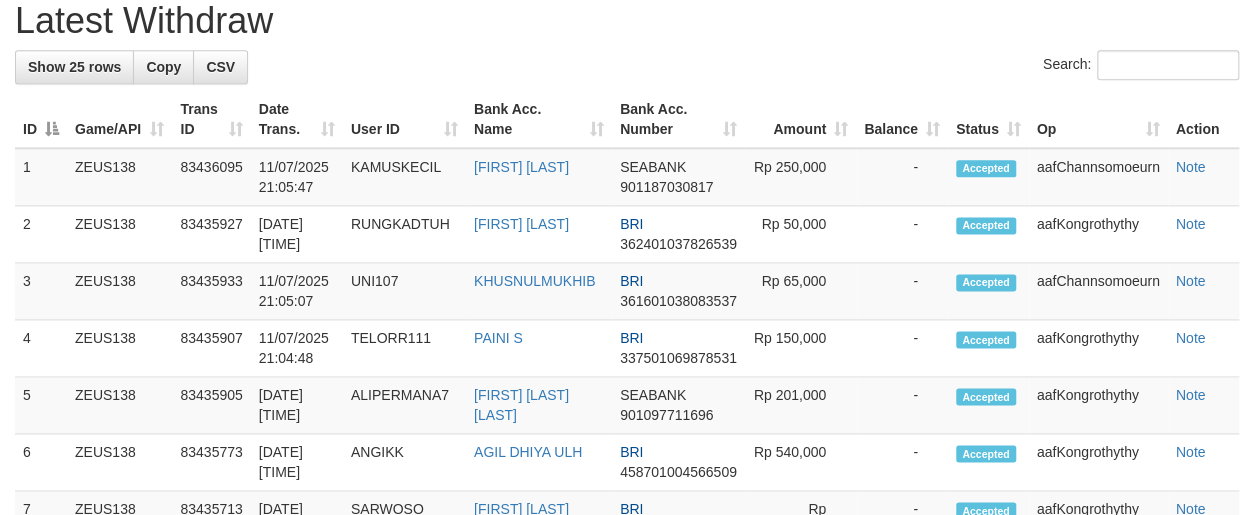 scroll, scrollTop: 1060, scrollLeft: 0, axis: vertical 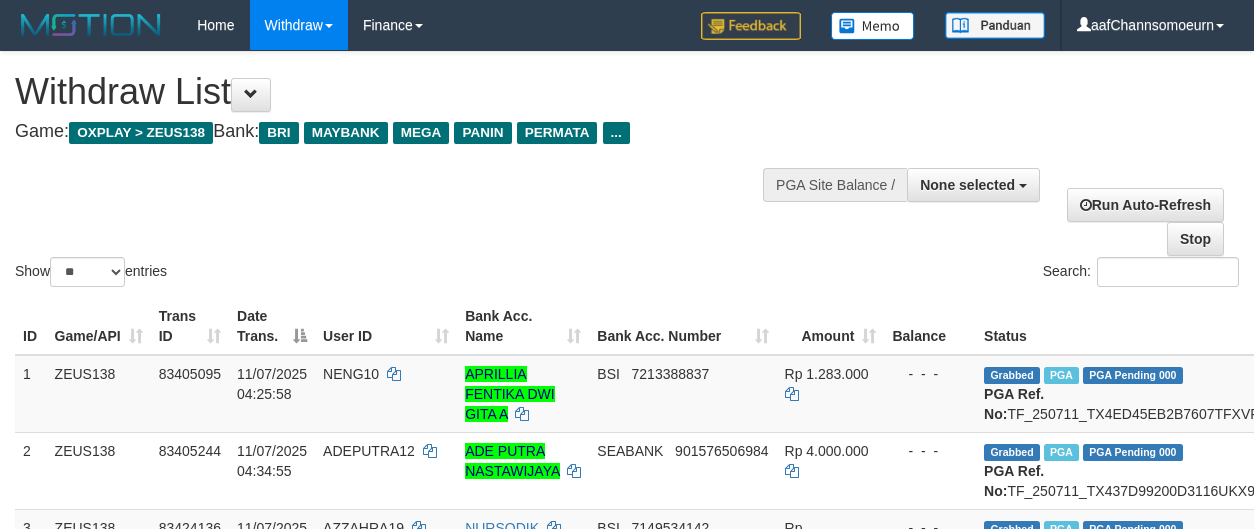 select 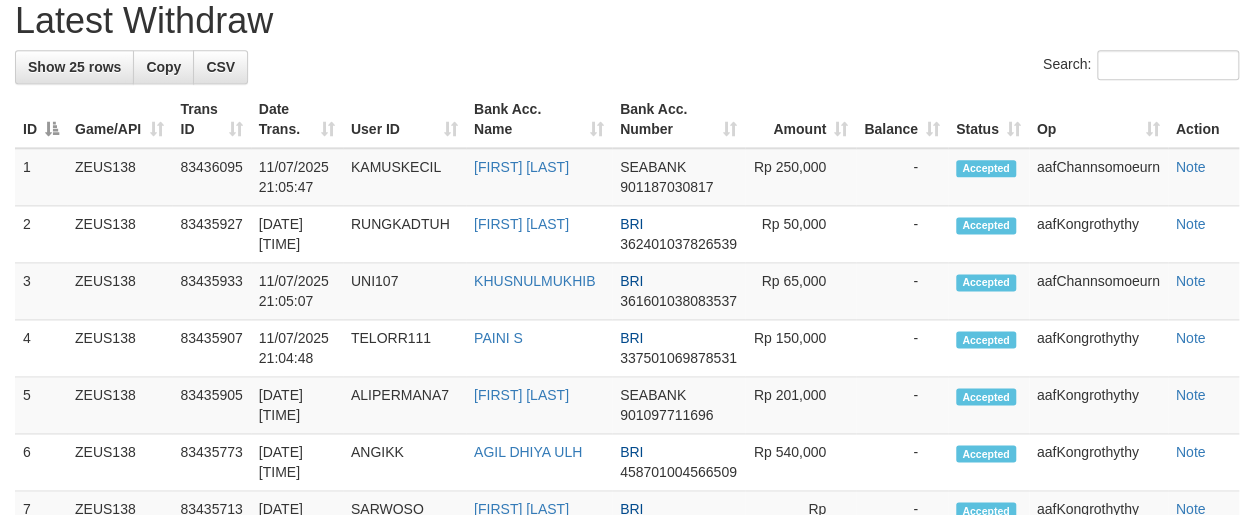 scroll, scrollTop: 1060, scrollLeft: 0, axis: vertical 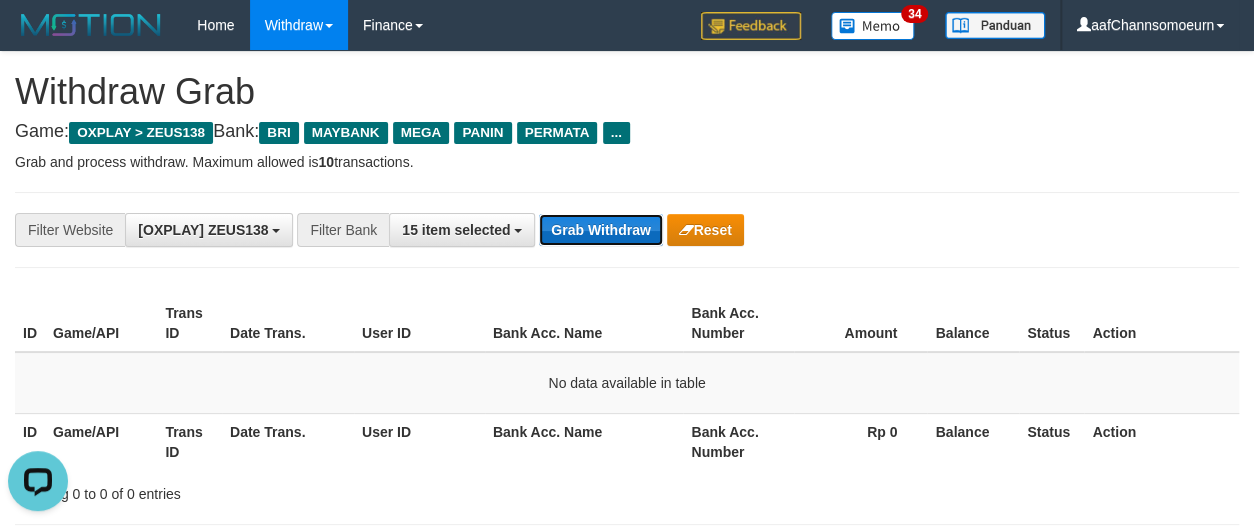 click on "Grab Withdraw" at bounding box center (600, 230) 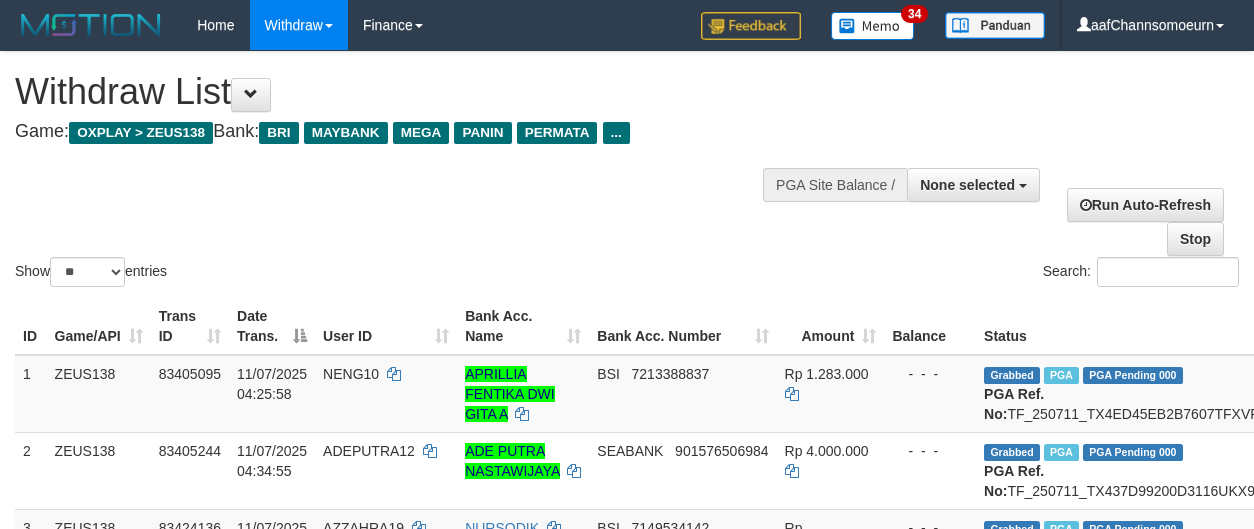 select 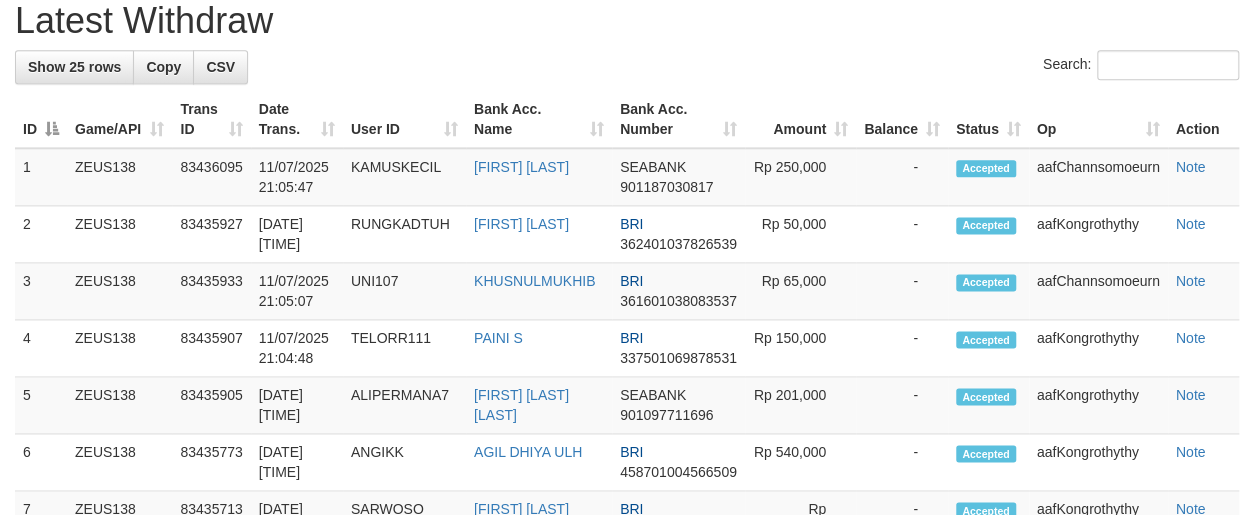 scroll, scrollTop: 1060, scrollLeft: 0, axis: vertical 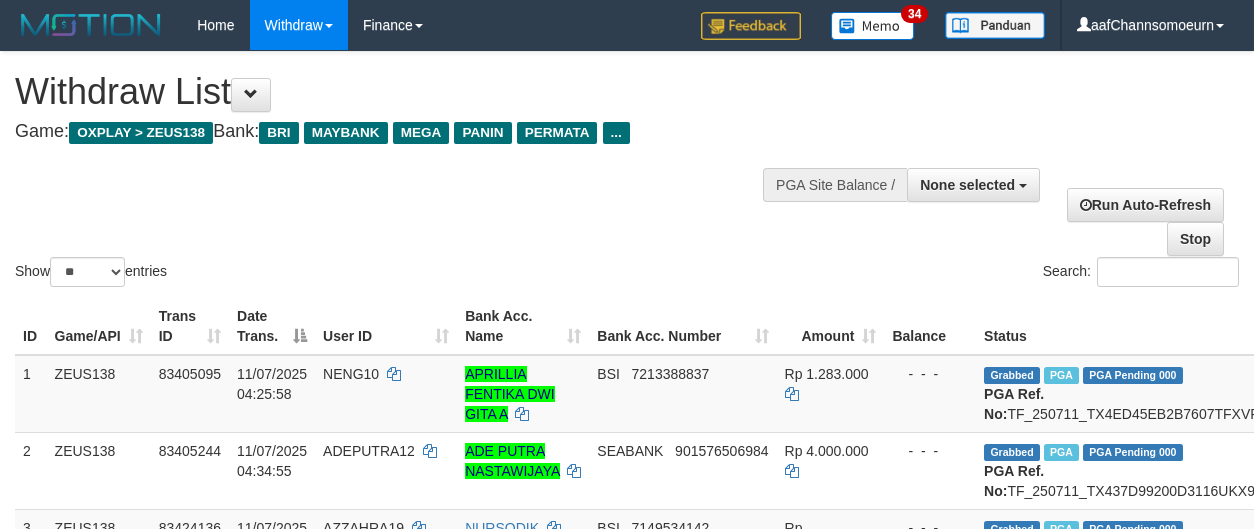 select 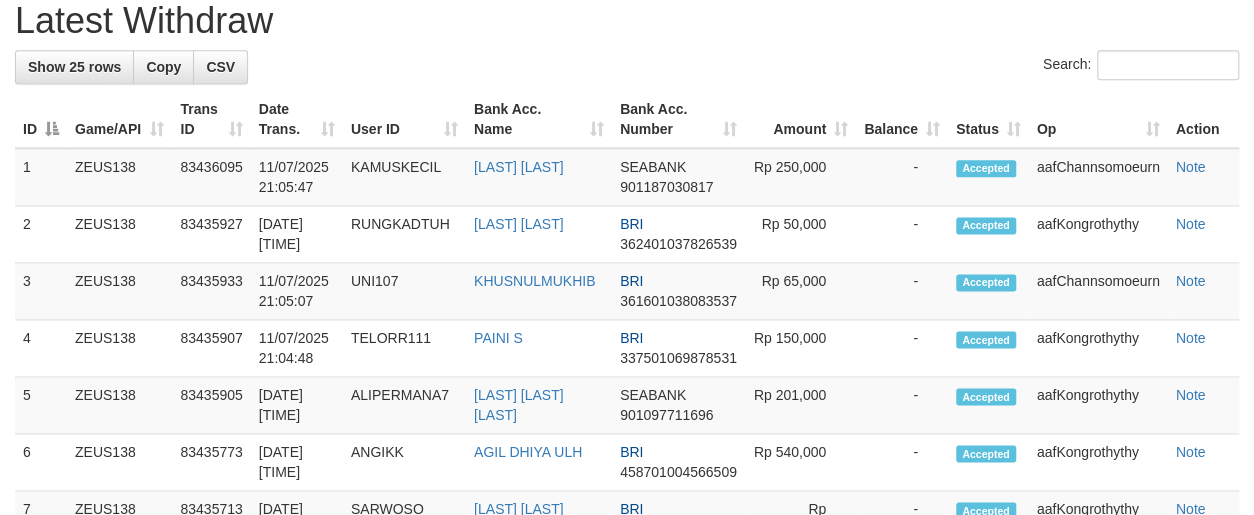 scroll, scrollTop: 1060, scrollLeft: 0, axis: vertical 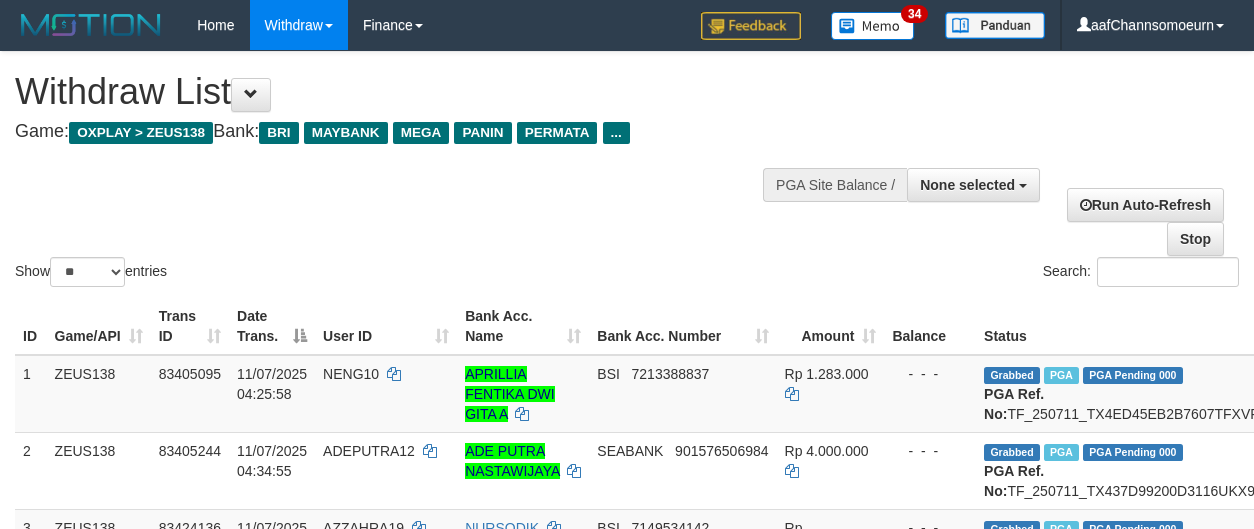 select 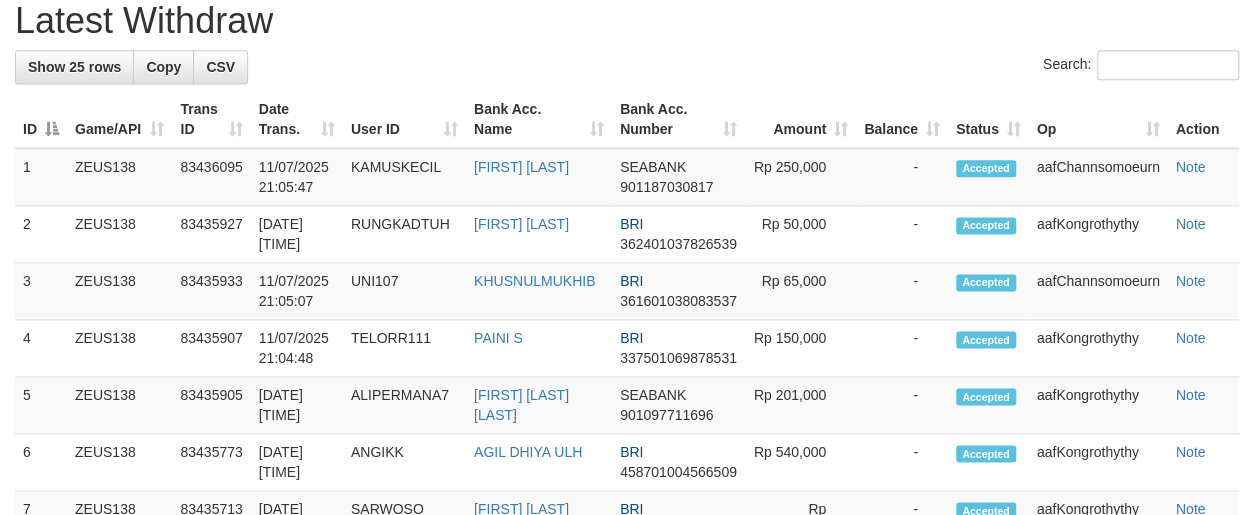 scroll, scrollTop: 1060, scrollLeft: 0, axis: vertical 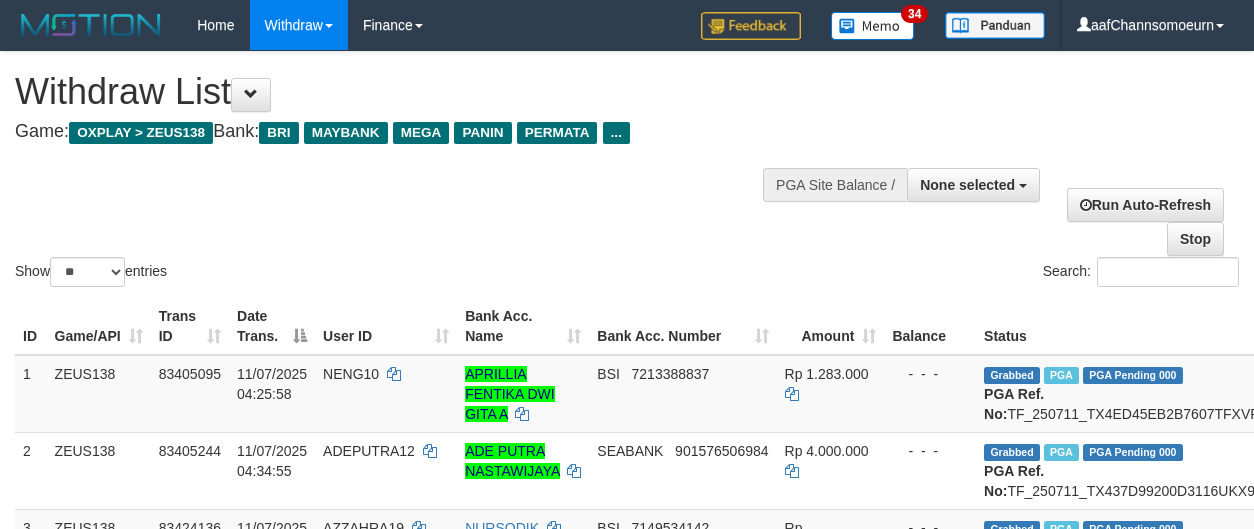 select 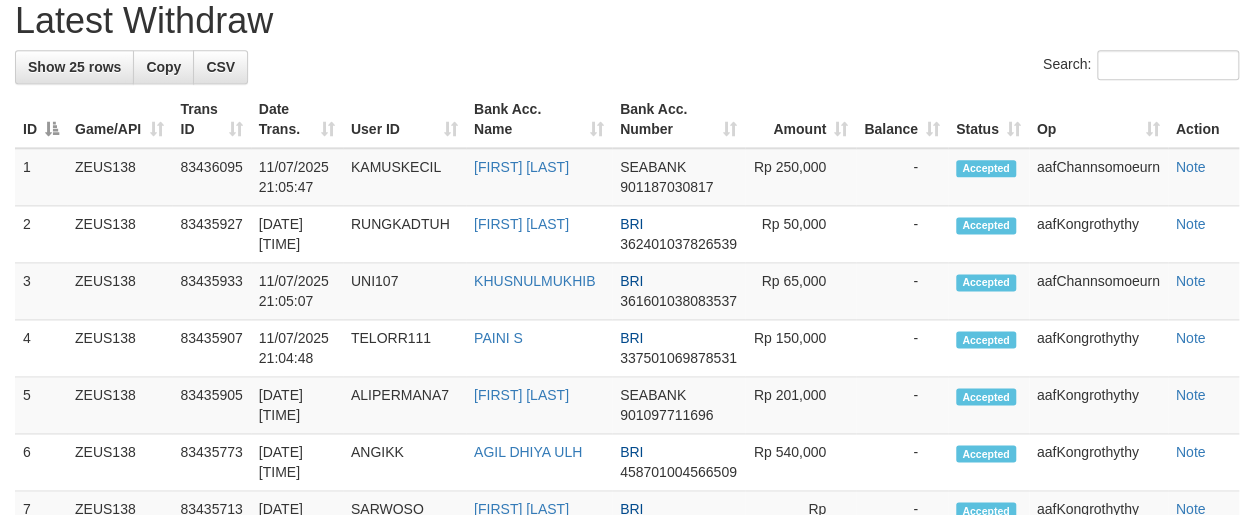 scroll, scrollTop: 1060, scrollLeft: 0, axis: vertical 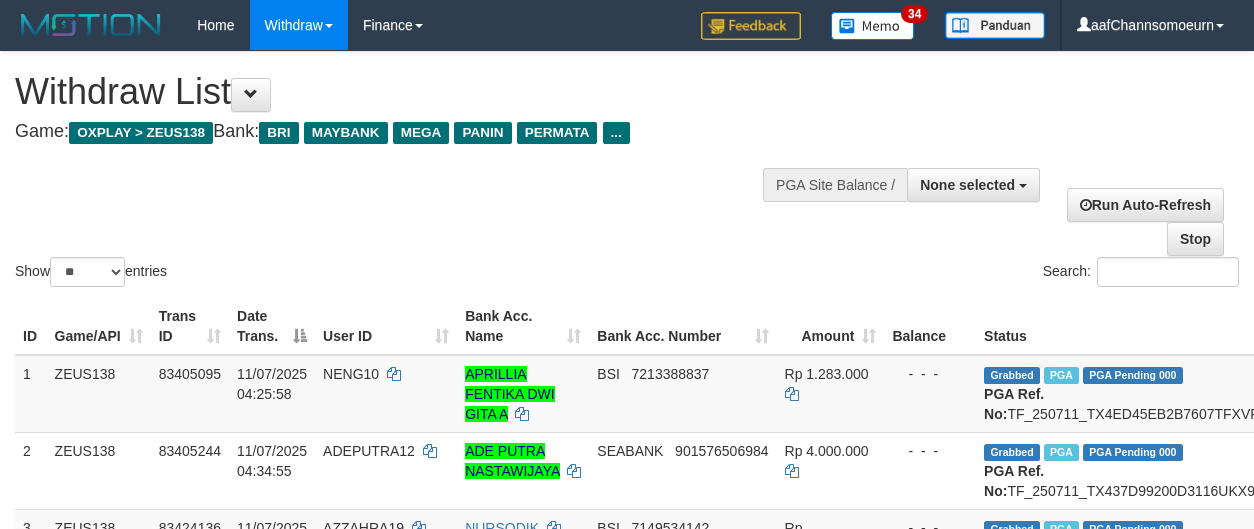 select 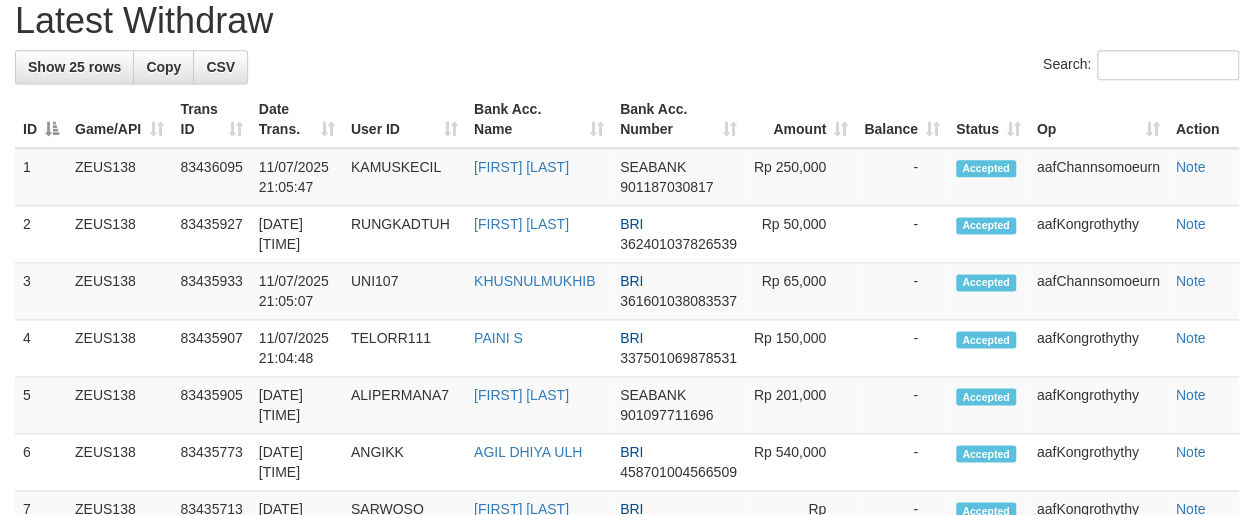 scroll, scrollTop: 1060, scrollLeft: 0, axis: vertical 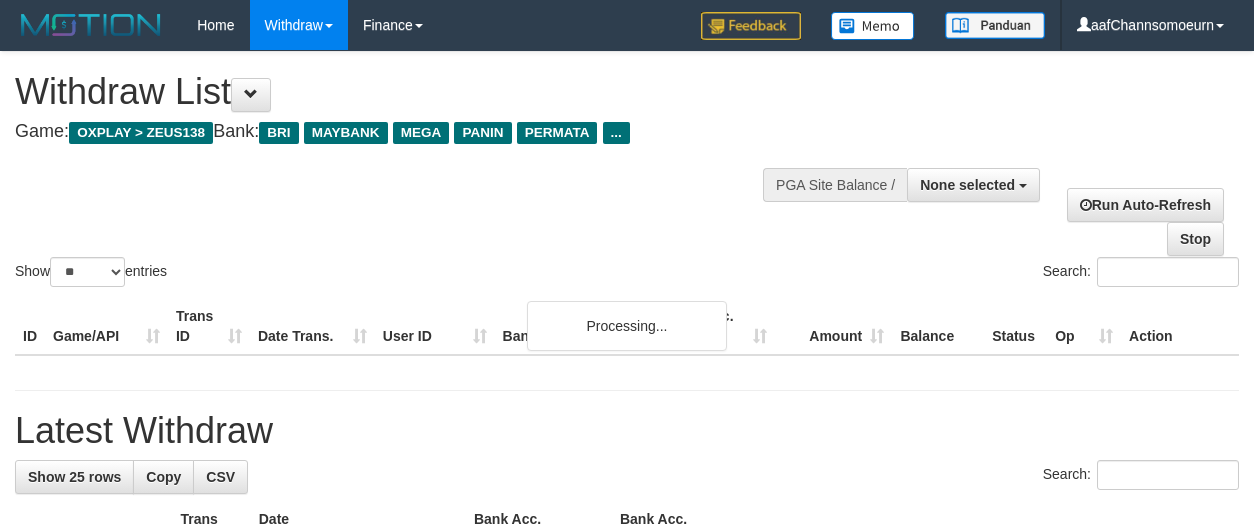 select 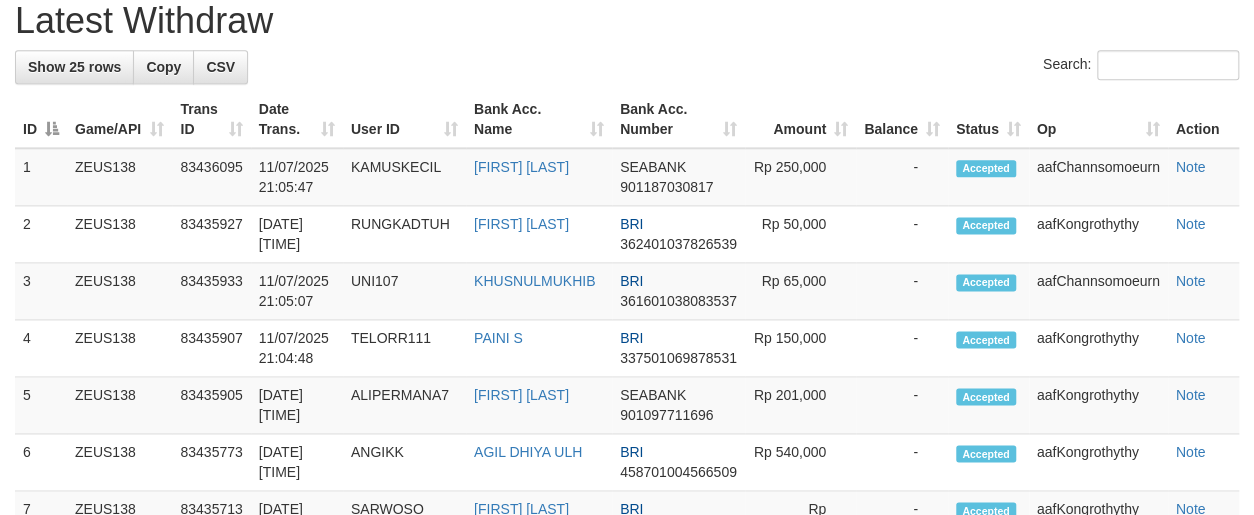 scroll, scrollTop: 1060, scrollLeft: 0, axis: vertical 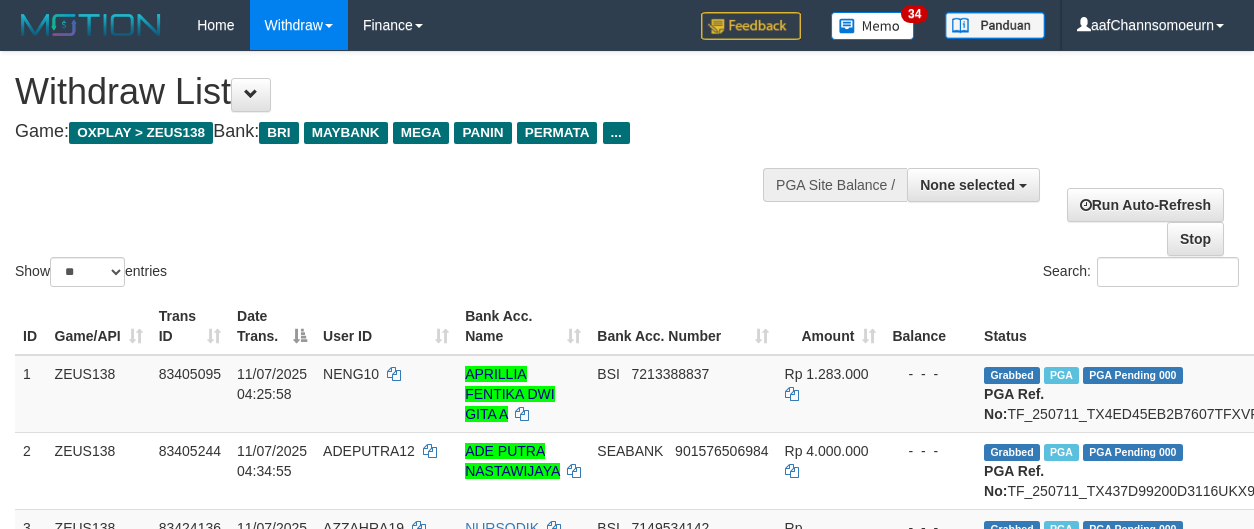 select 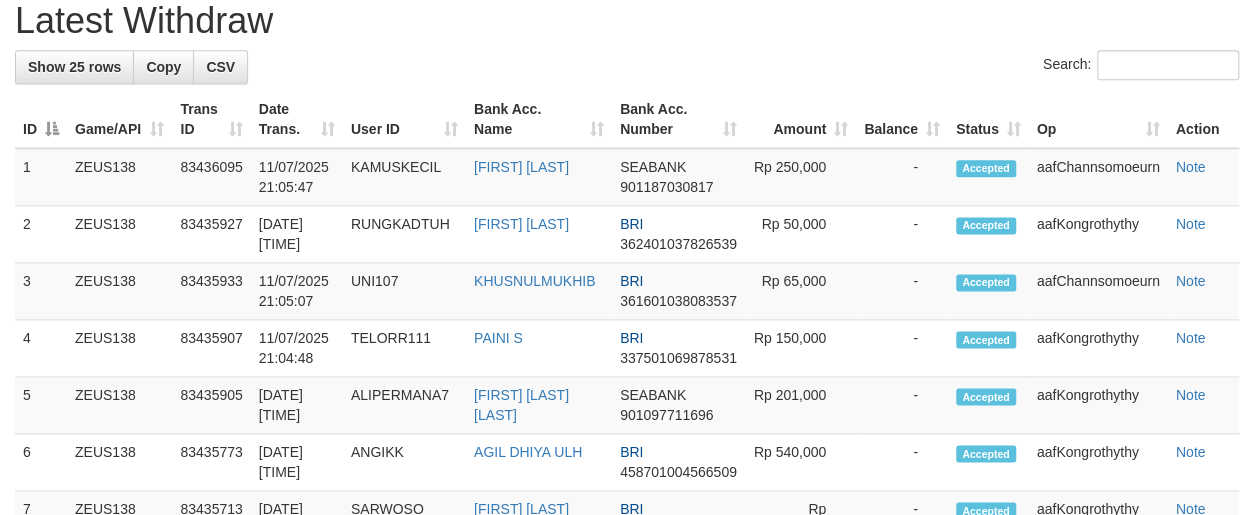 scroll, scrollTop: 1060, scrollLeft: 0, axis: vertical 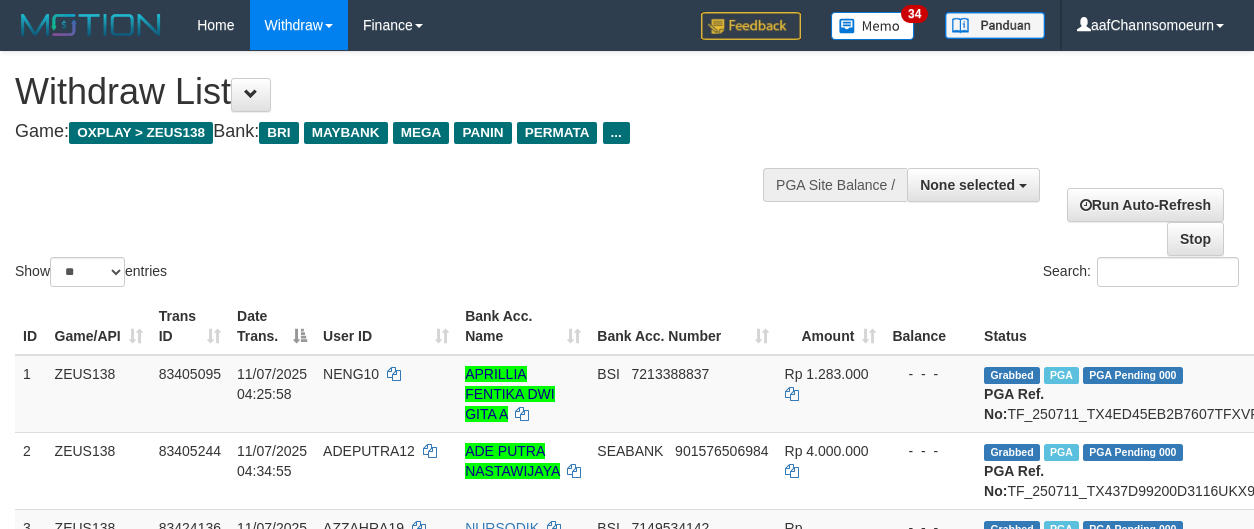 select 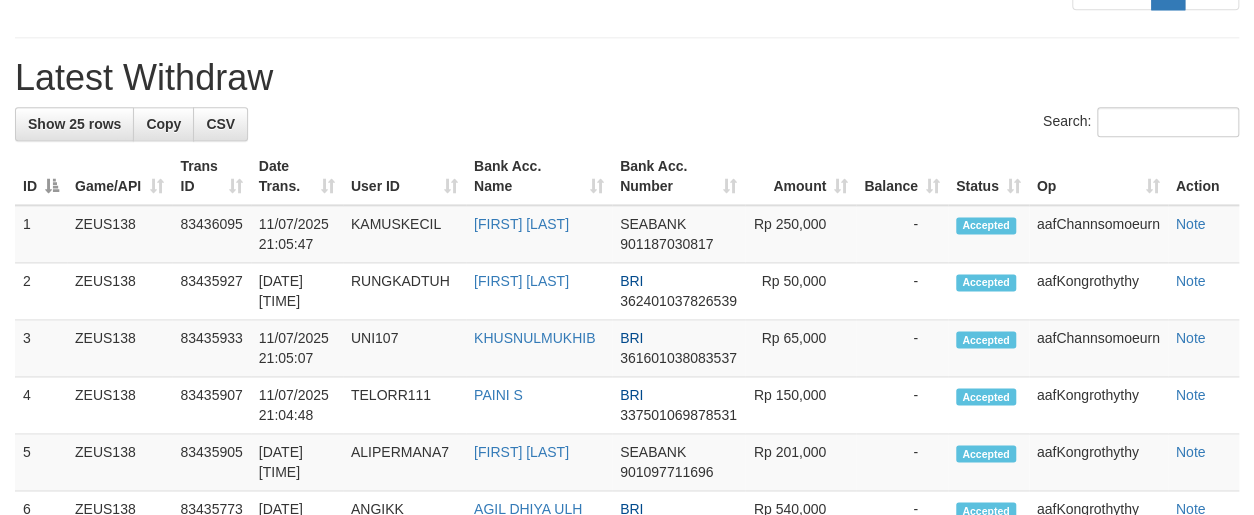 scroll, scrollTop: 1060, scrollLeft: 0, axis: vertical 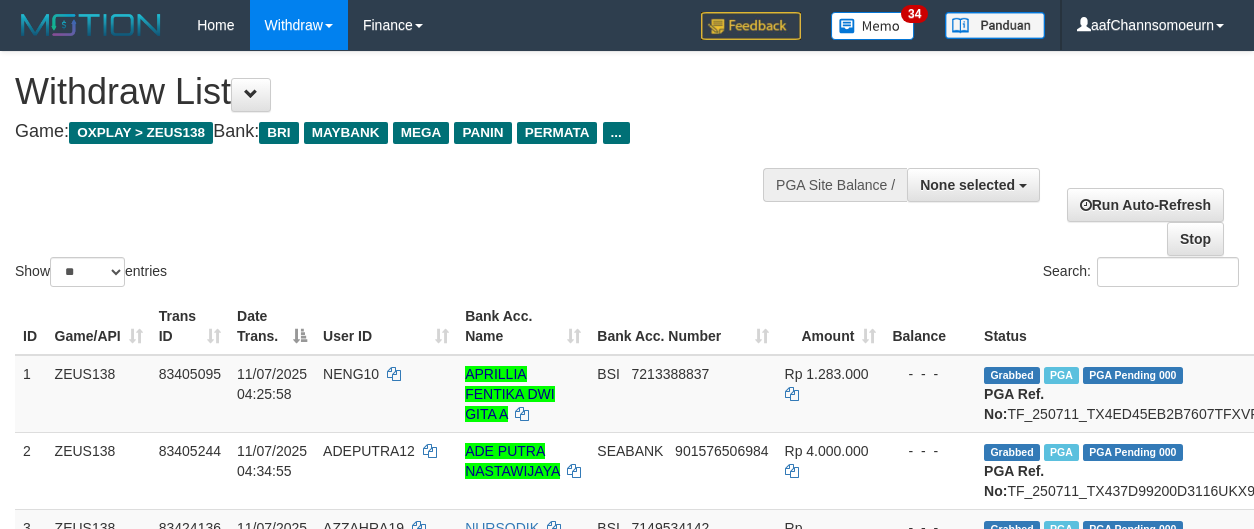 select 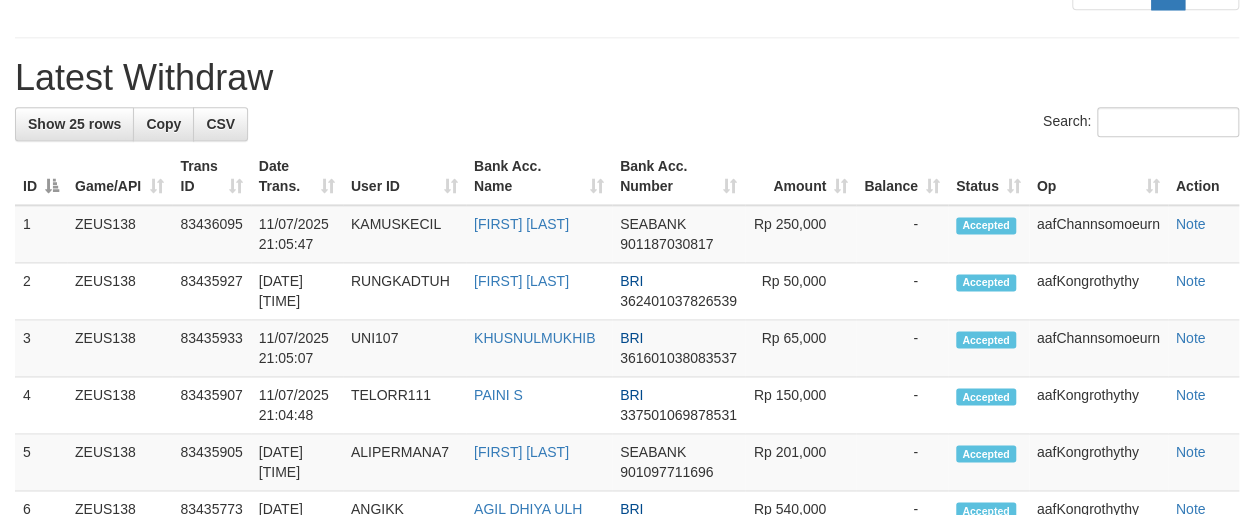 scroll, scrollTop: 1060, scrollLeft: 0, axis: vertical 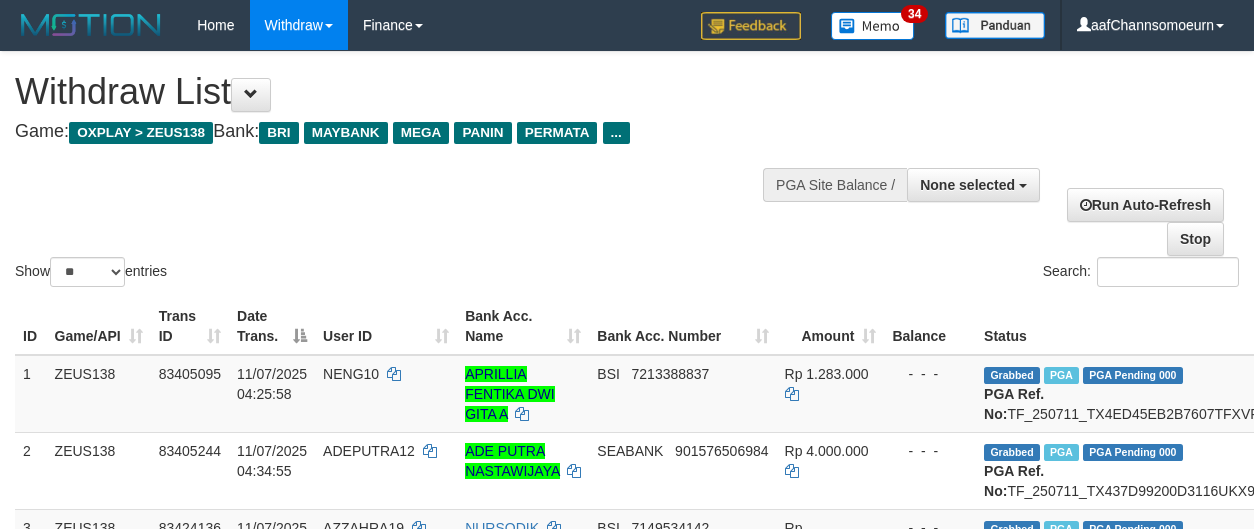 select 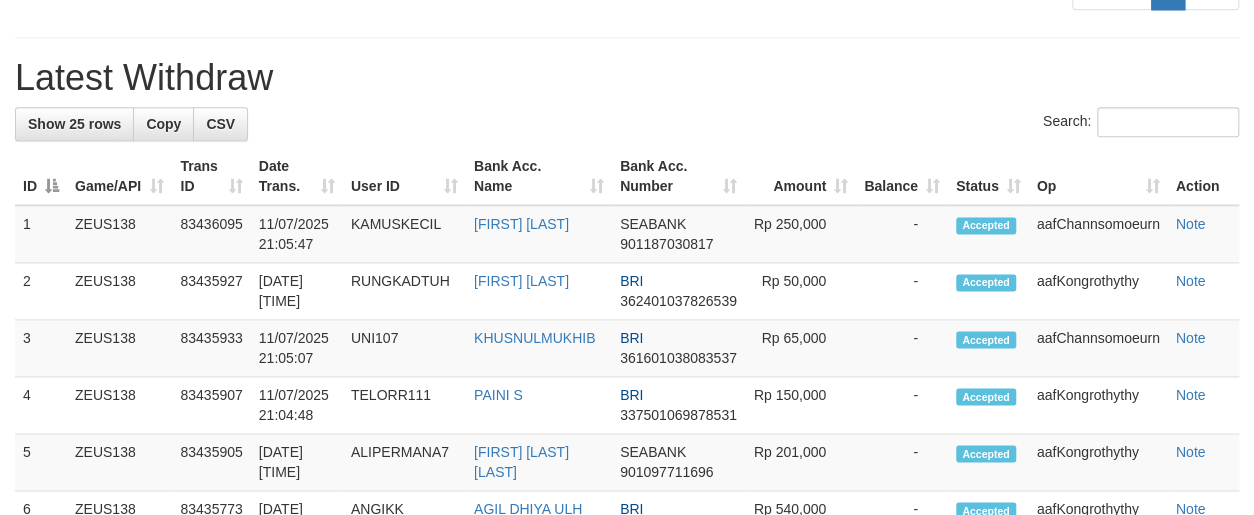 scroll, scrollTop: 1060, scrollLeft: 0, axis: vertical 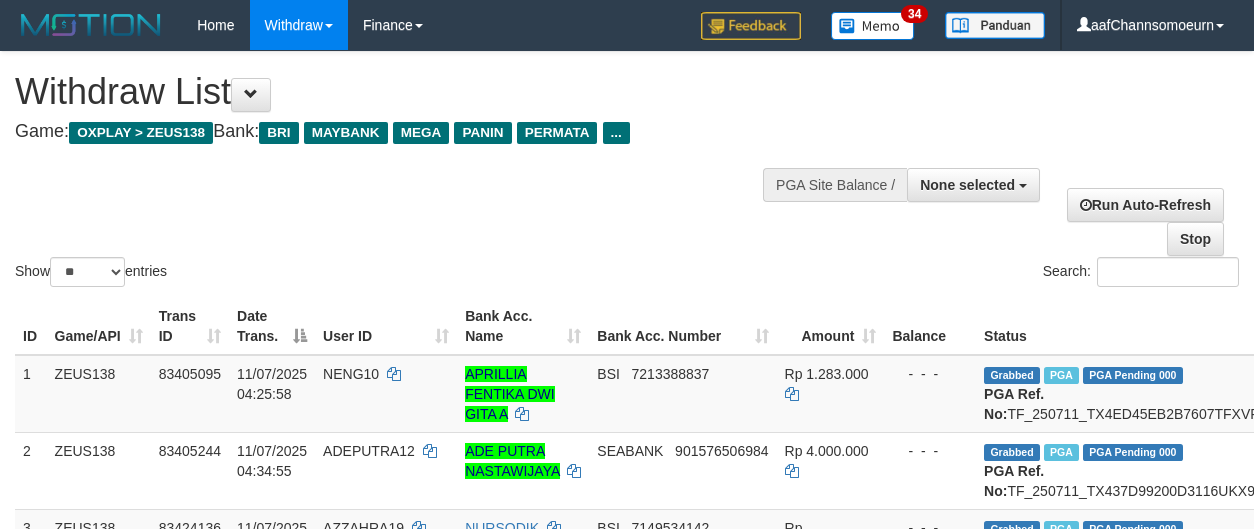 select 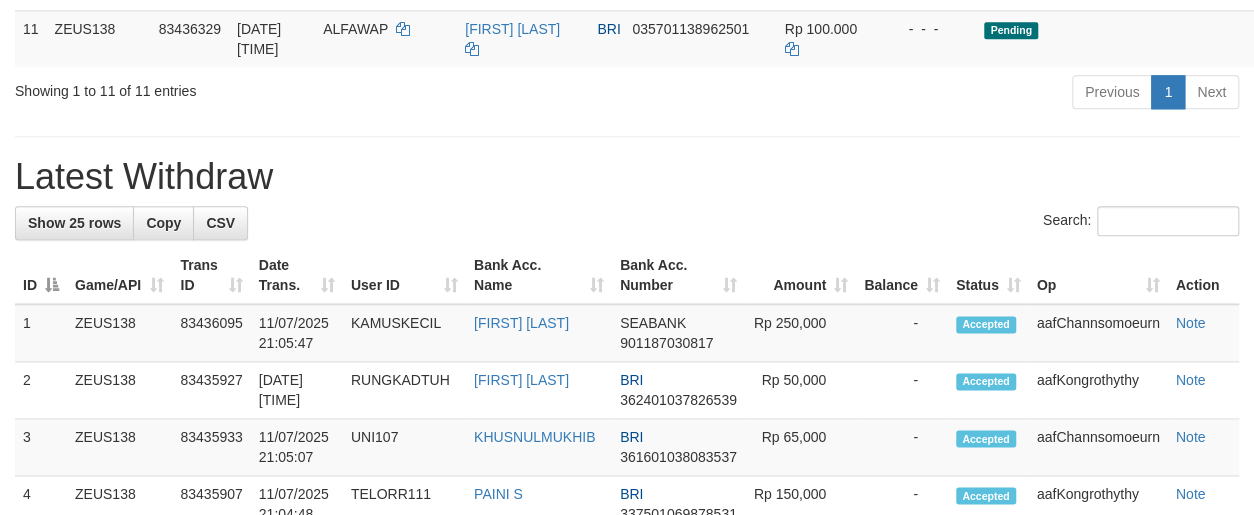 scroll, scrollTop: 960, scrollLeft: 0, axis: vertical 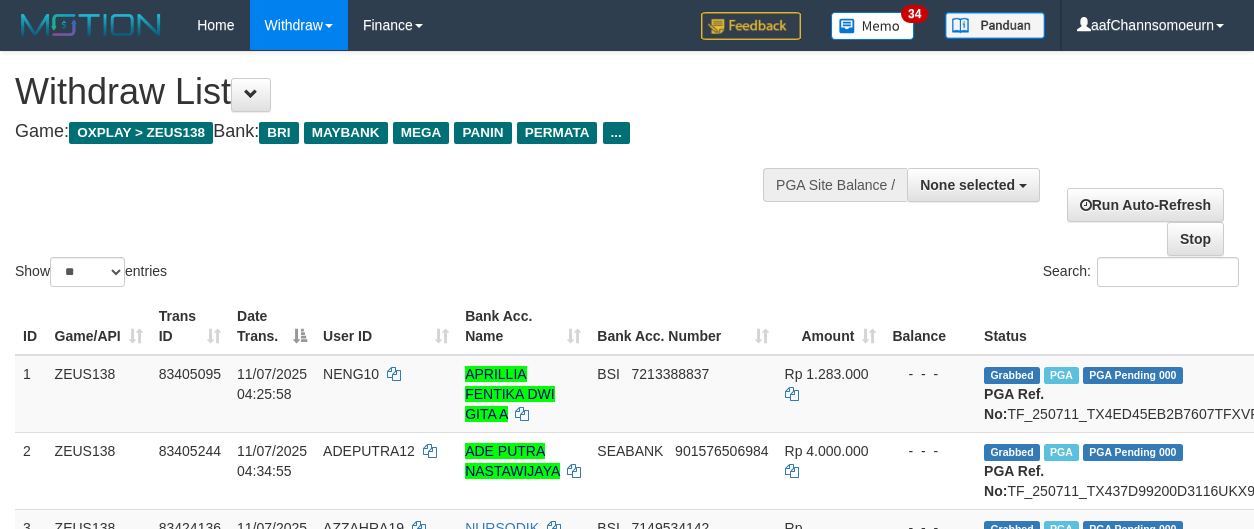 select 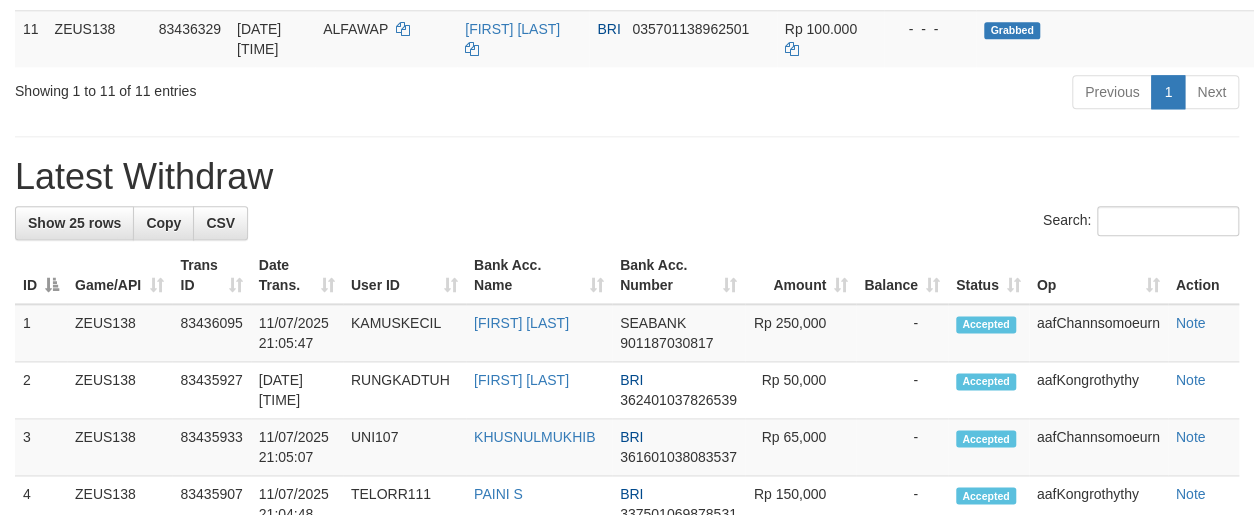 scroll, scrollTop: 960, scrollLeft: 0, axis: vertical 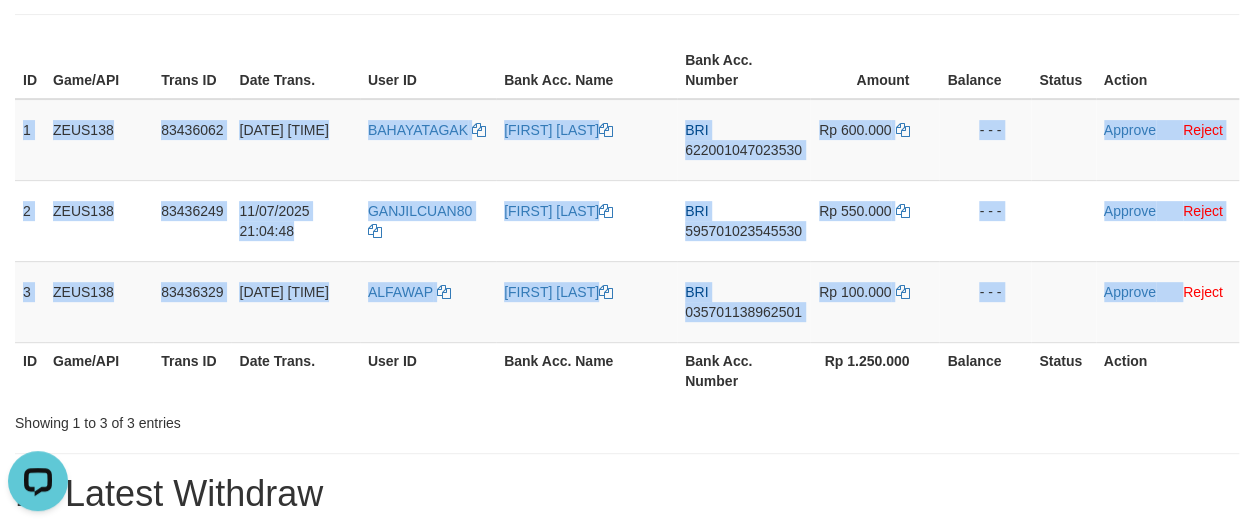 drag, startPoint x: 21, startPoint y: 116, endPoint x: 1265, endPoint y: 308, distance: 1258.7295 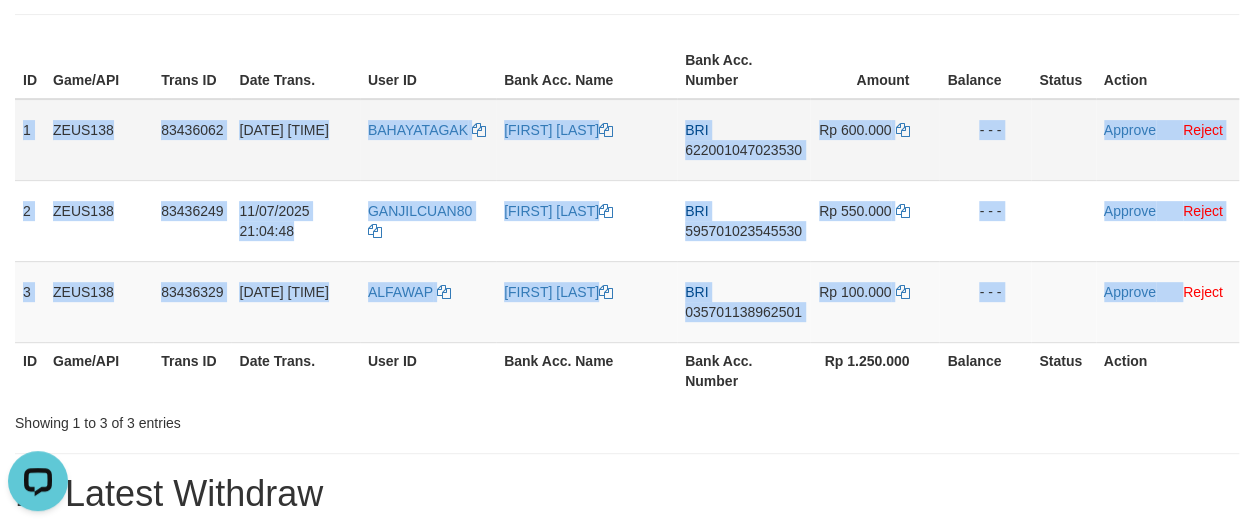 click on "622001047023530" at bounding box center (743, 150) 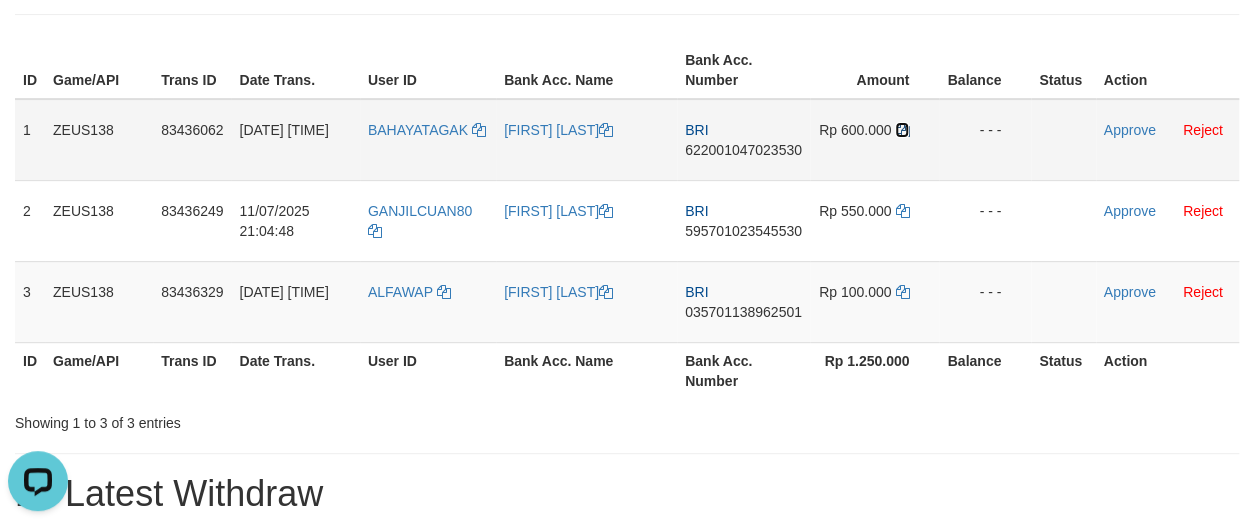 click at bounding box center [902, 130] 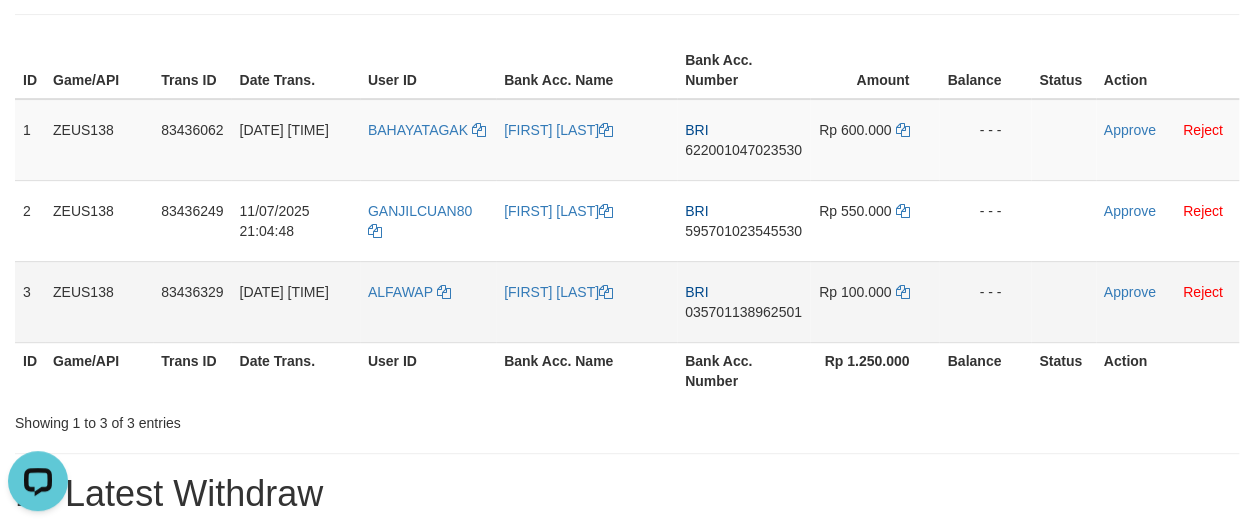 click on "ALFAWAP" at bounding box center (428, 301) 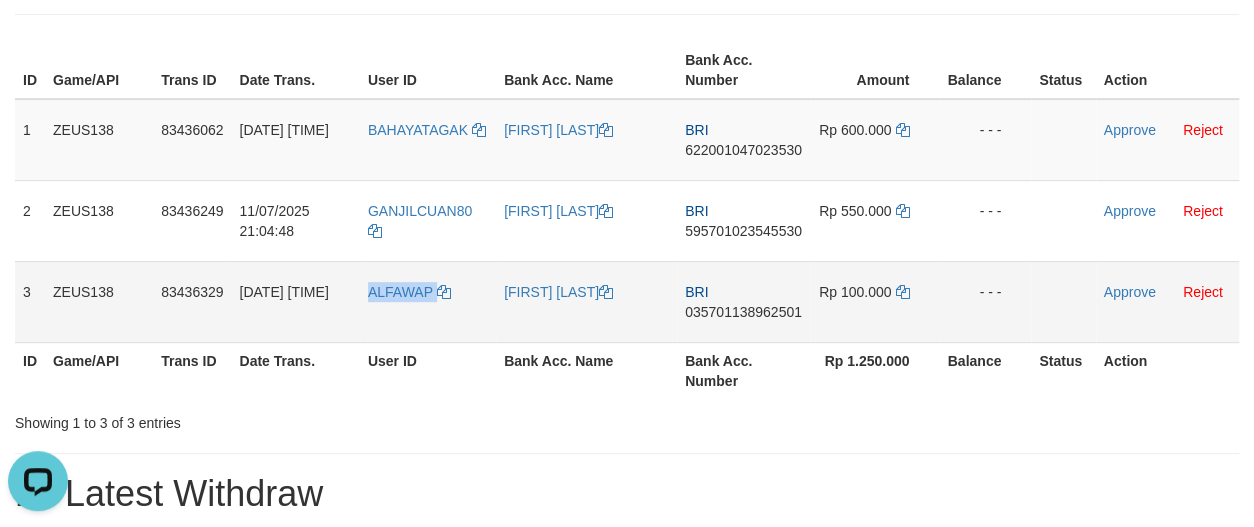 click on "ALFAWAP" at bounding box center [428, 301] 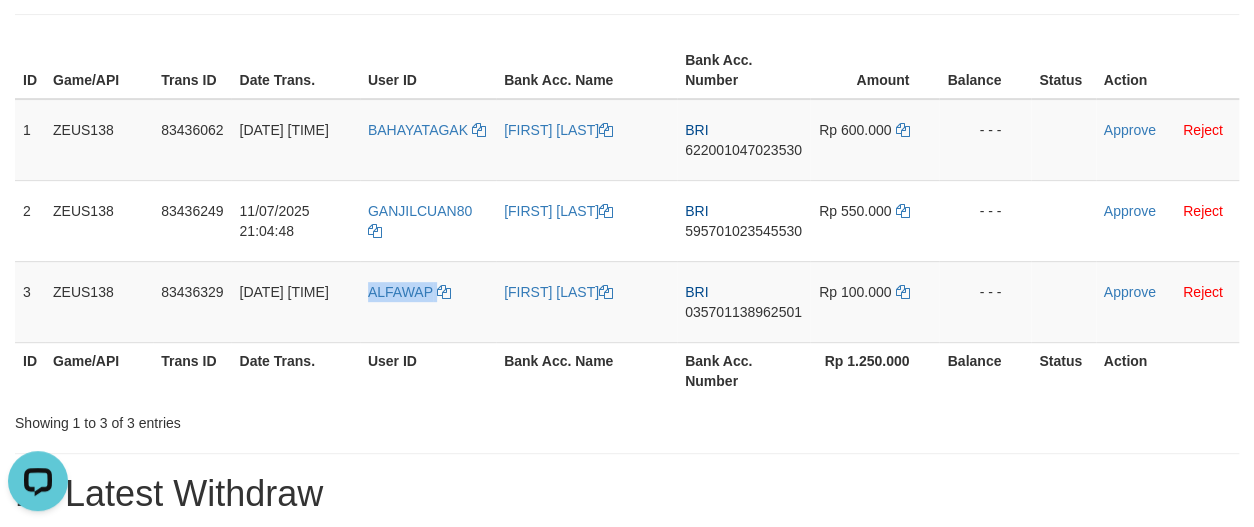 copy on "ALFAWAP" 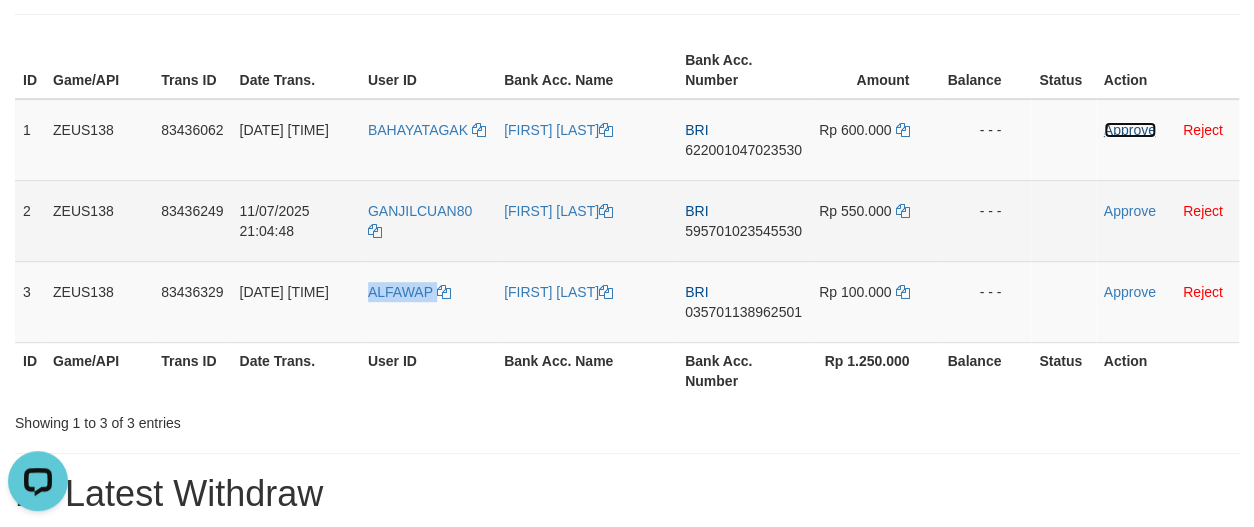 drag, startPoint x: 1113, startPoint y: 129, endPoint x: 715, endPoint y: 194, distance: 403.27286 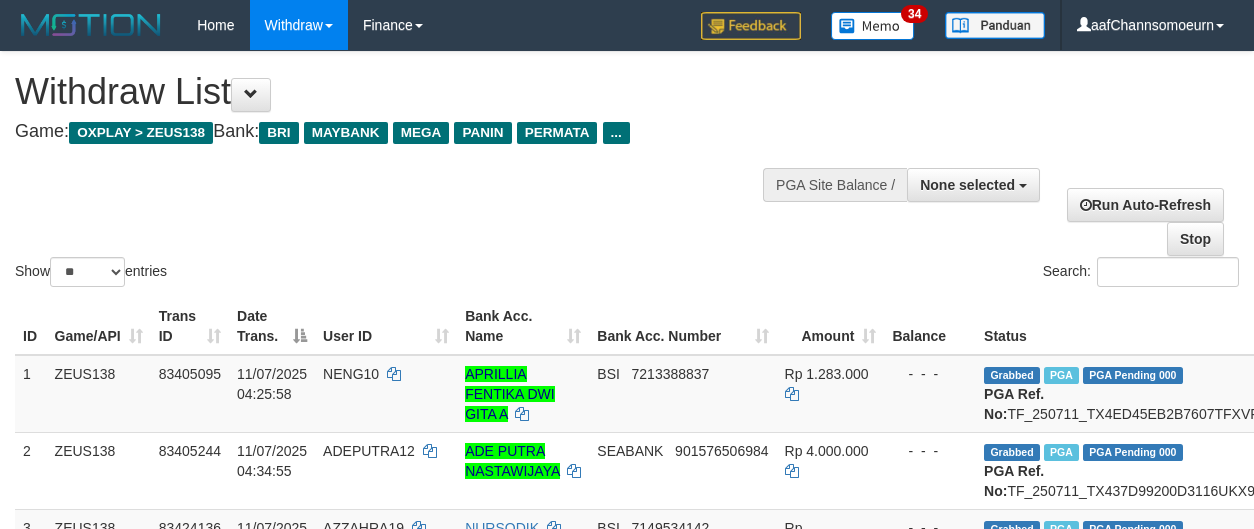 select 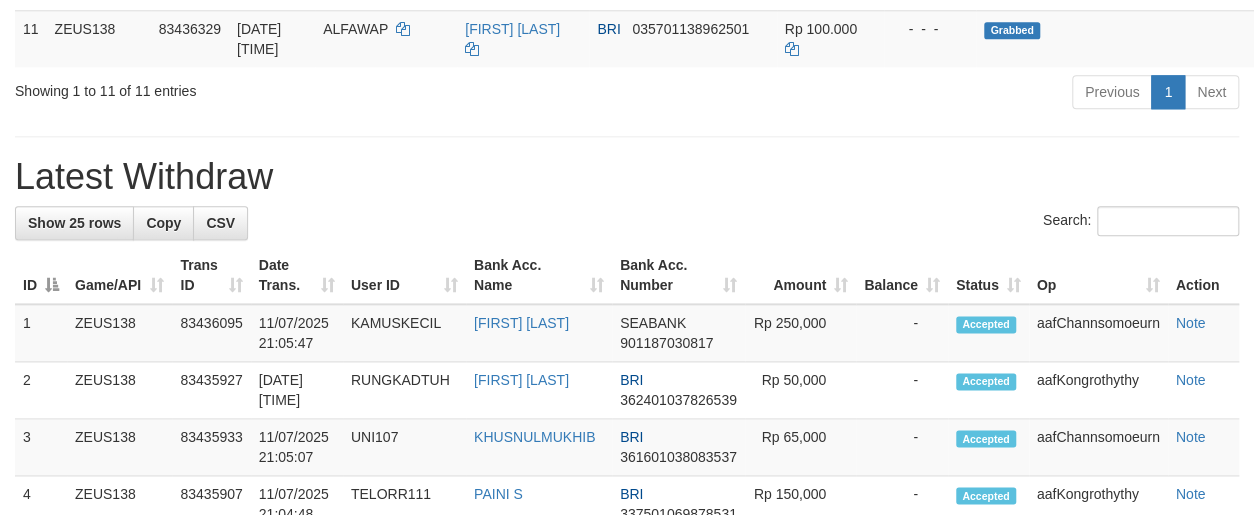 scroll, scrollTop: 960, scrollLeft: 0, axis: vertical 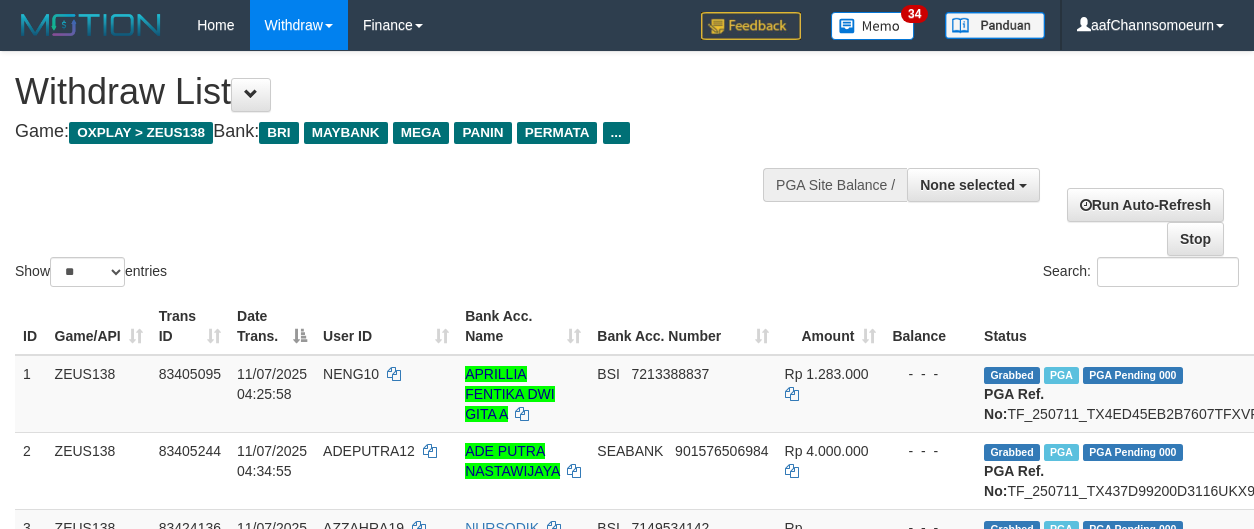 select 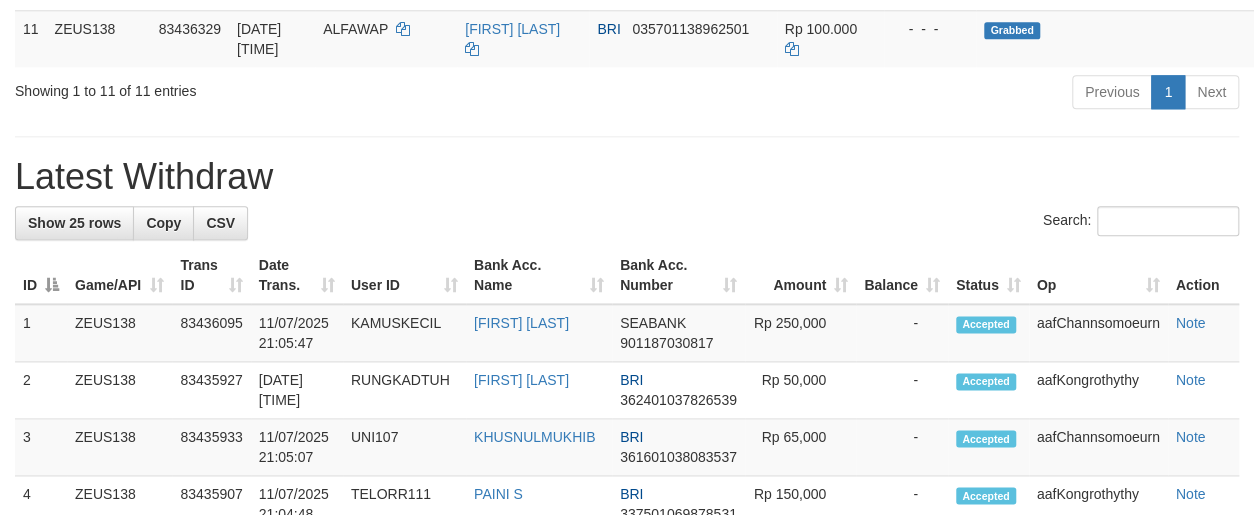 scroll, scrollTop: 960, scrollLeft: 0, axis: vertical 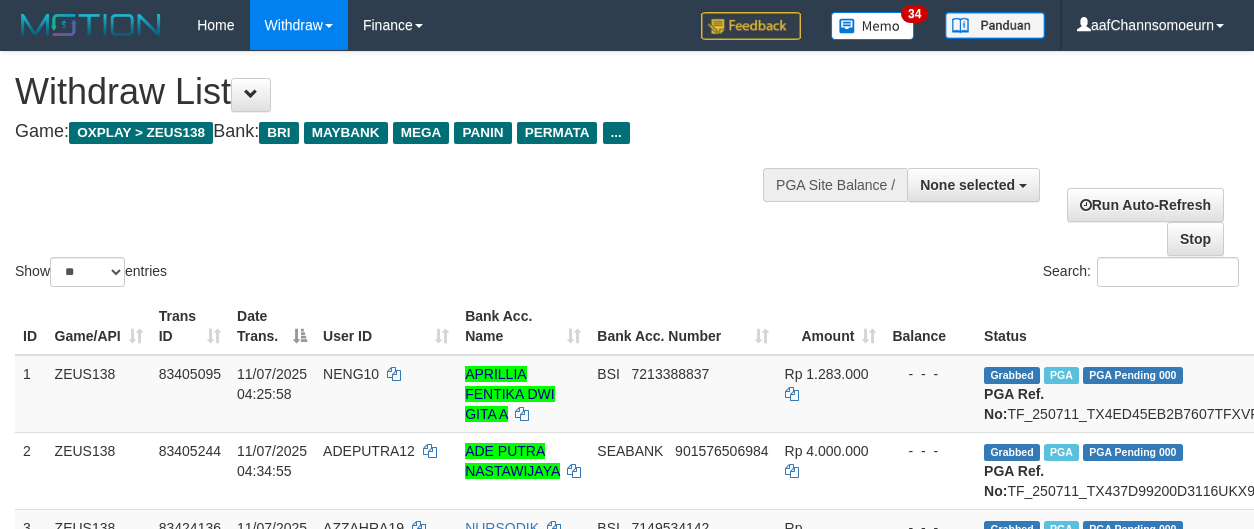 select 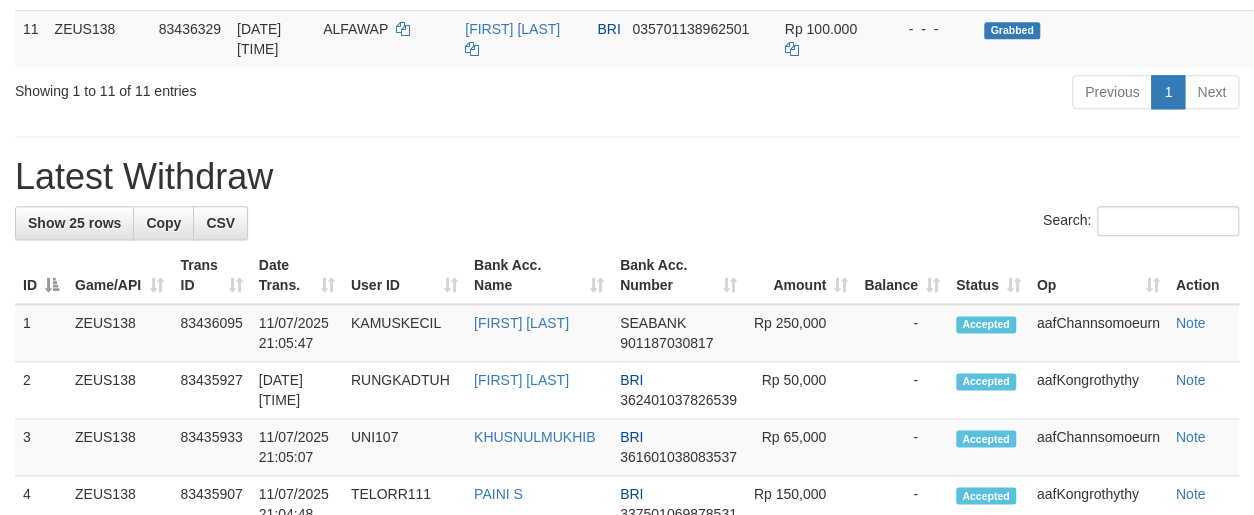 scroll, scrollTop: 960, scrollLeft: 0, axis: vertical 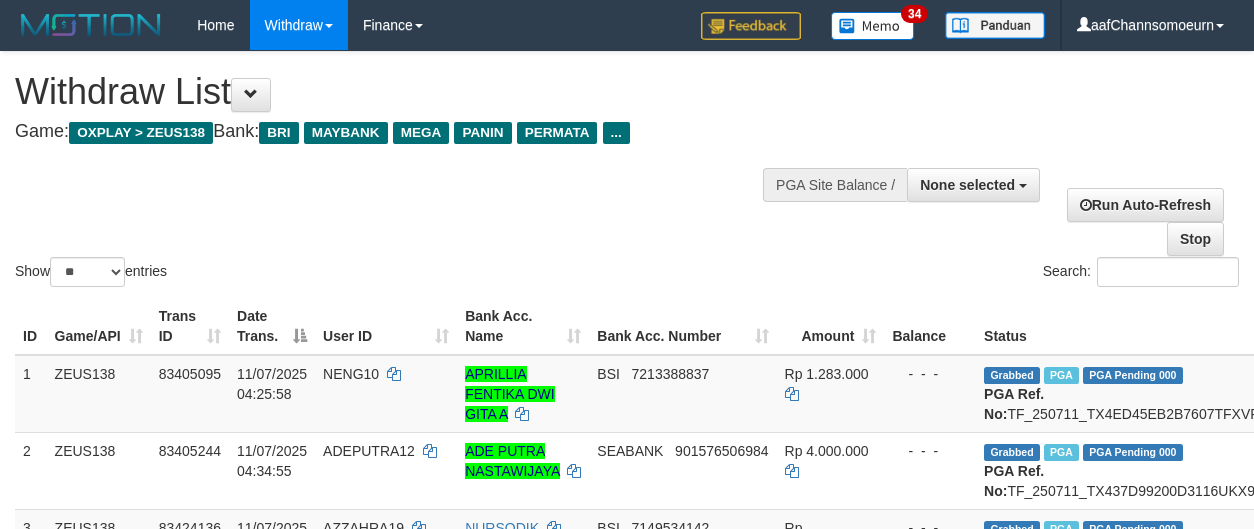 select 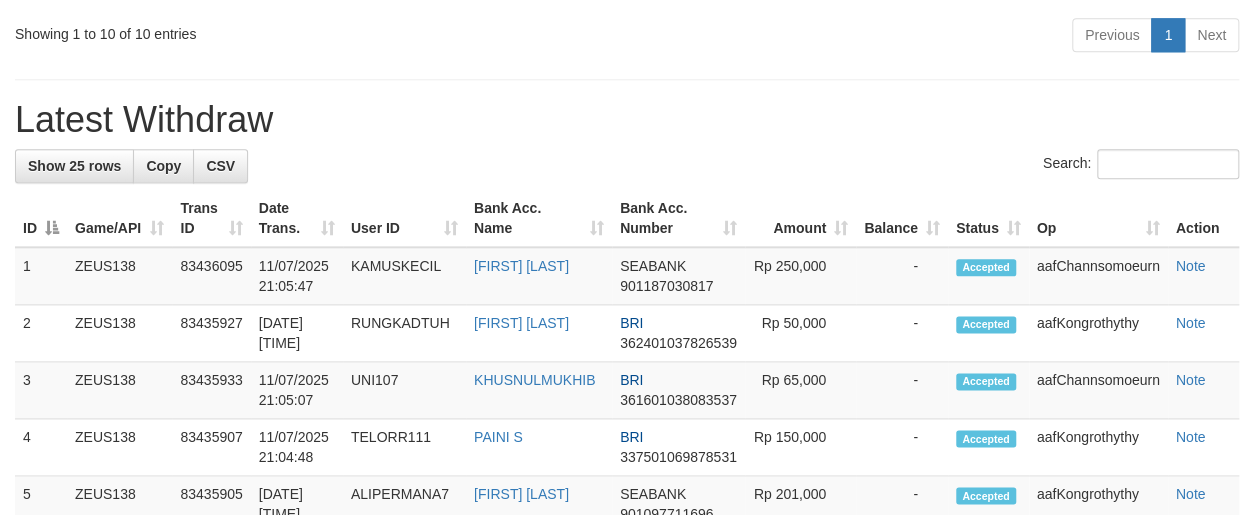 scroll, scrollTop: 960, scrollLeft: 0, axis: vertical 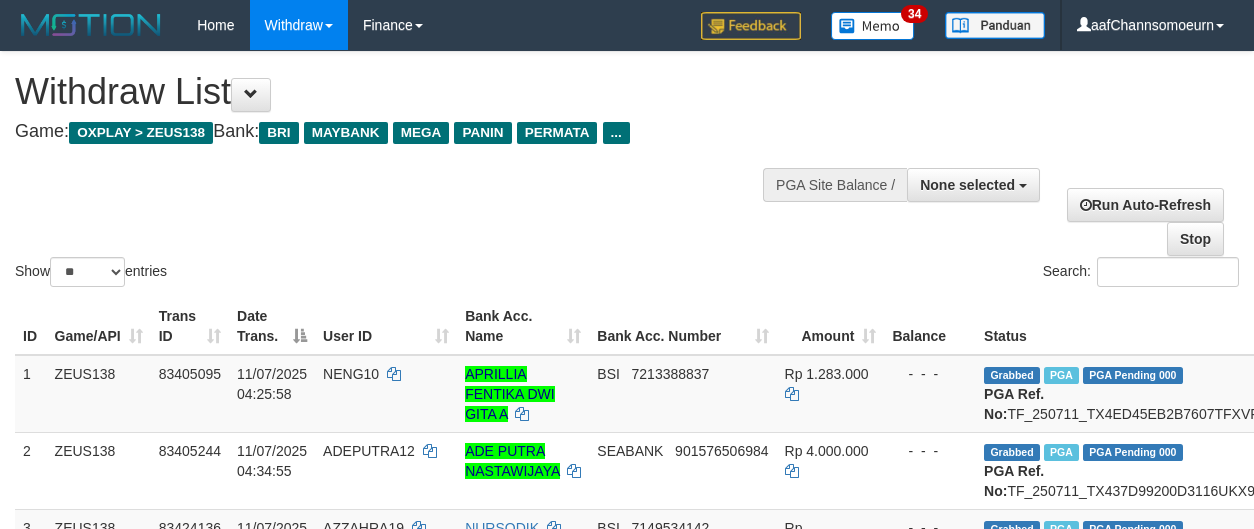 select 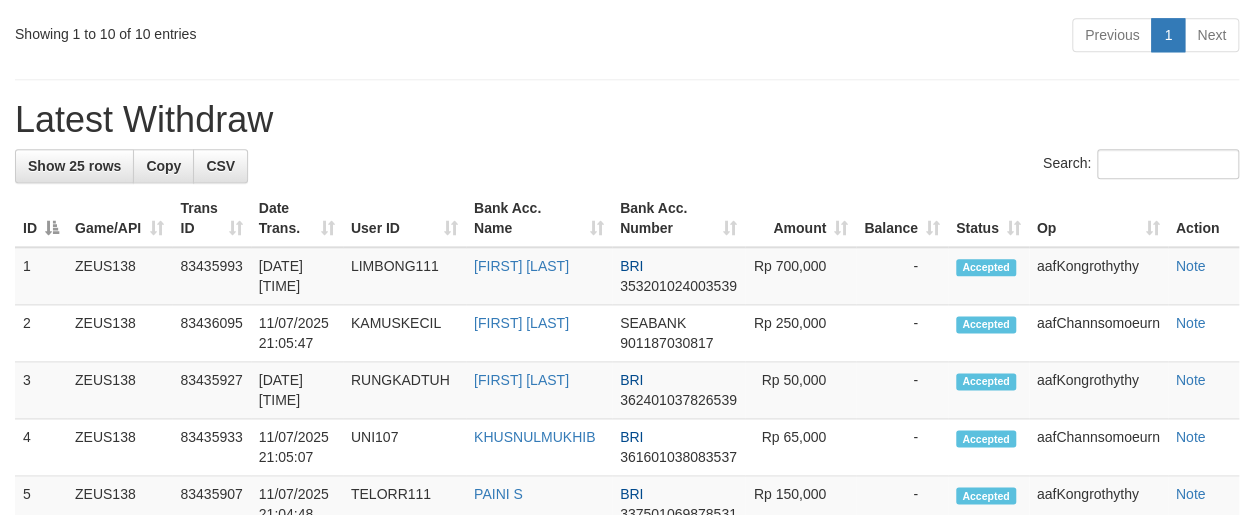 scroll, scrollTop: 960, scrollLeft: 0, axis: vertical 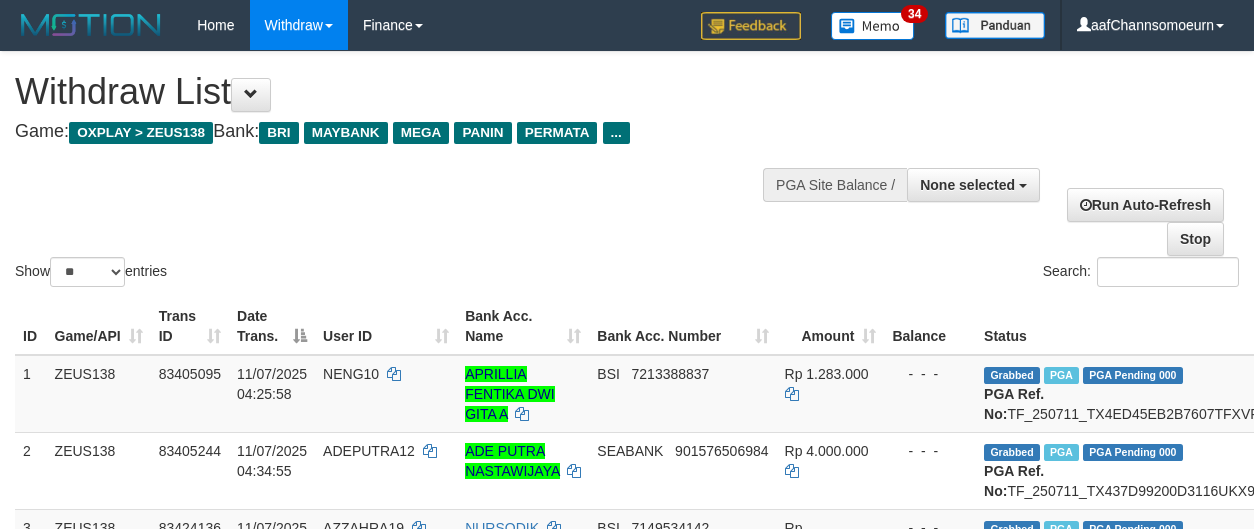 select 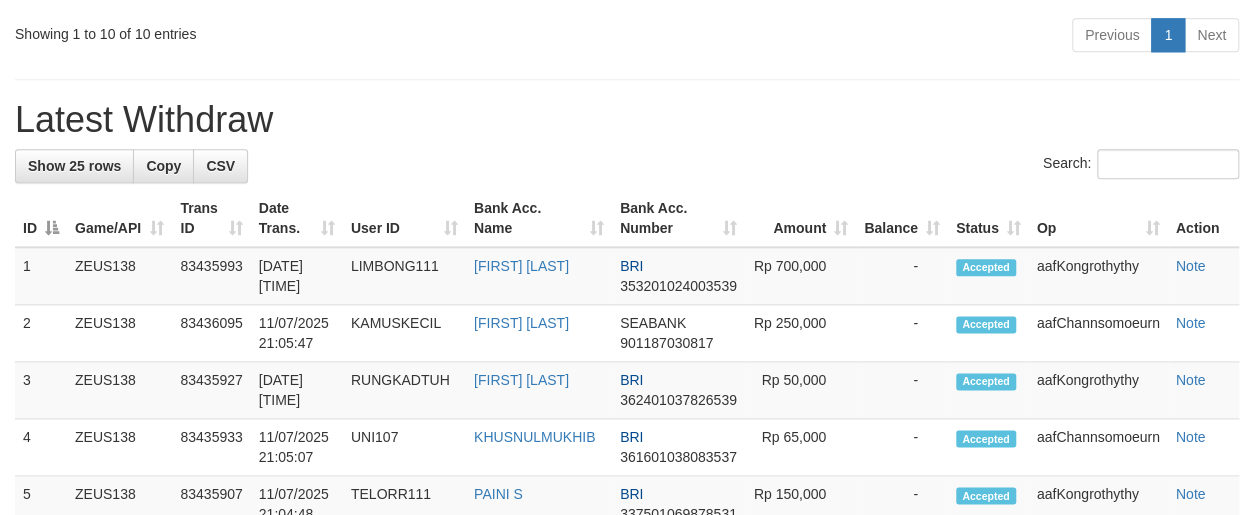 scroll, scrollTop: 960, scrollLeft: 0, axis: vertical 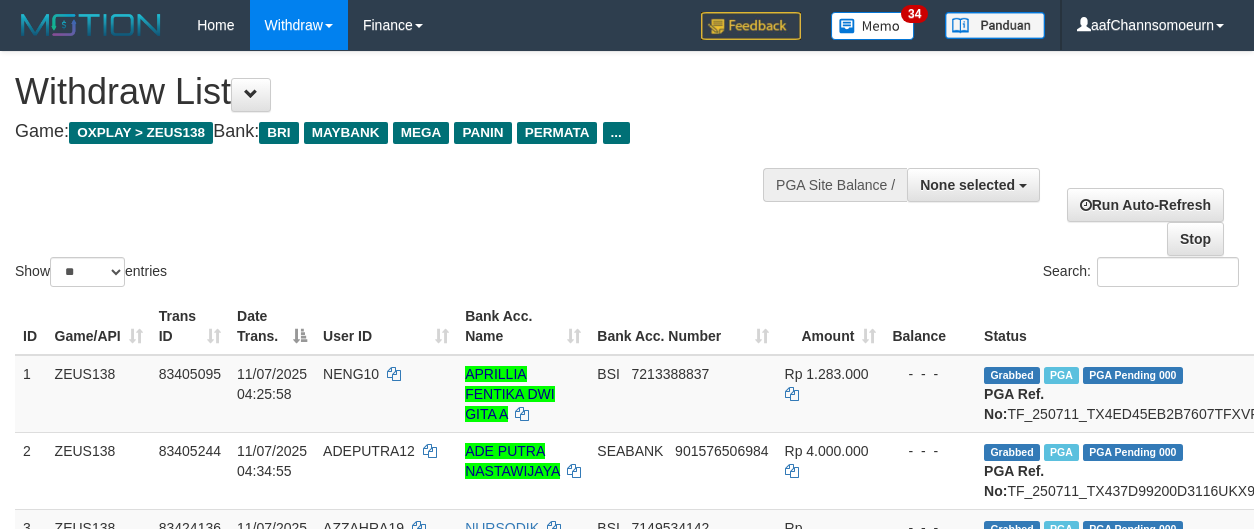 select 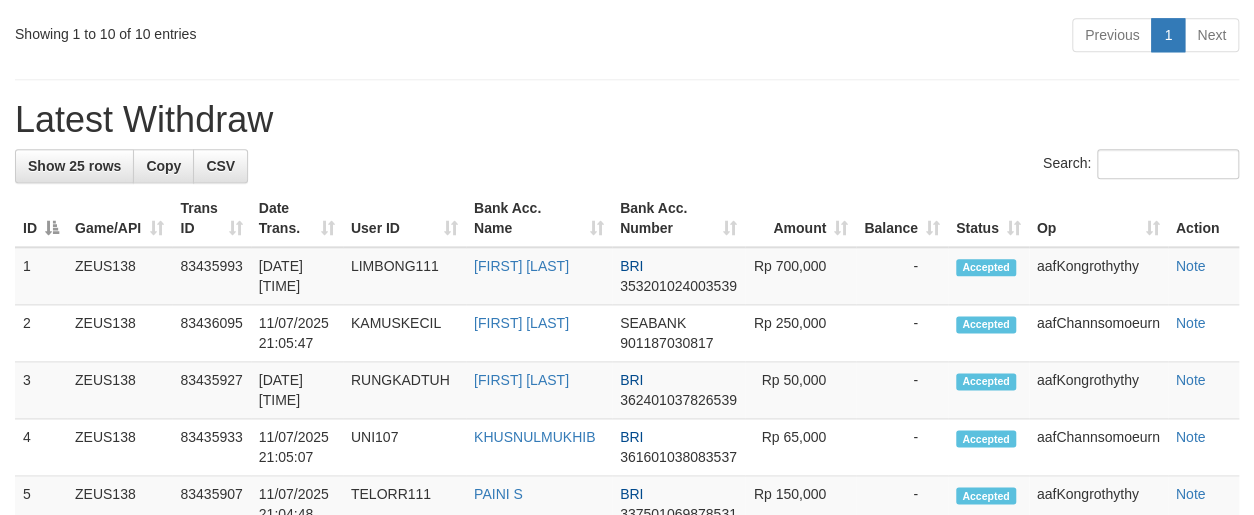 scroll, scrollTop: 960, scrollLeft: 0, axis: vertical 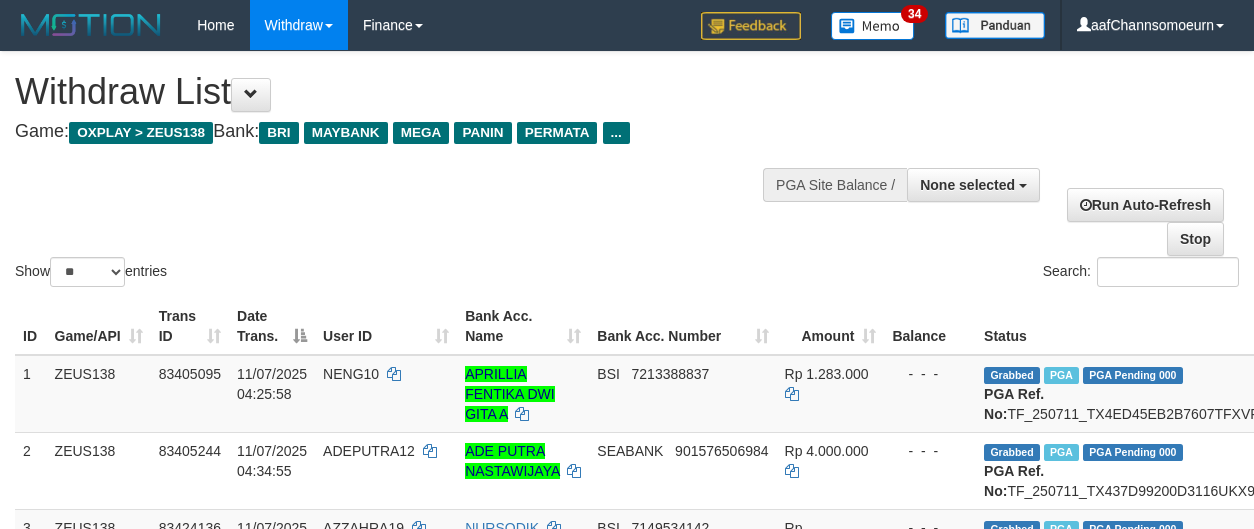 select 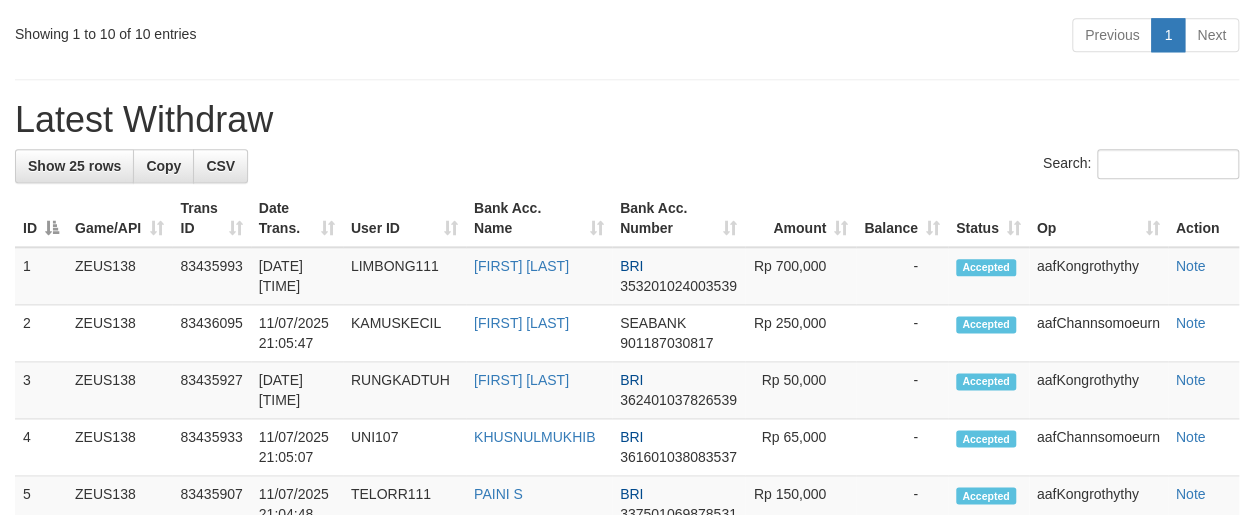 scroll, scrollTop: 960, scrollLeft: 0, axis: vertical 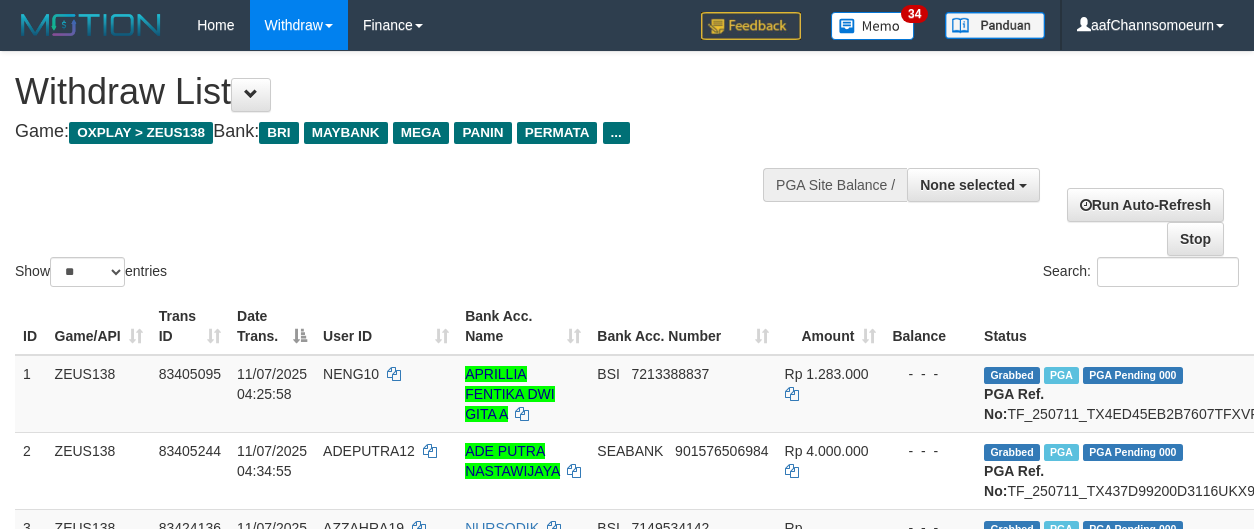 select 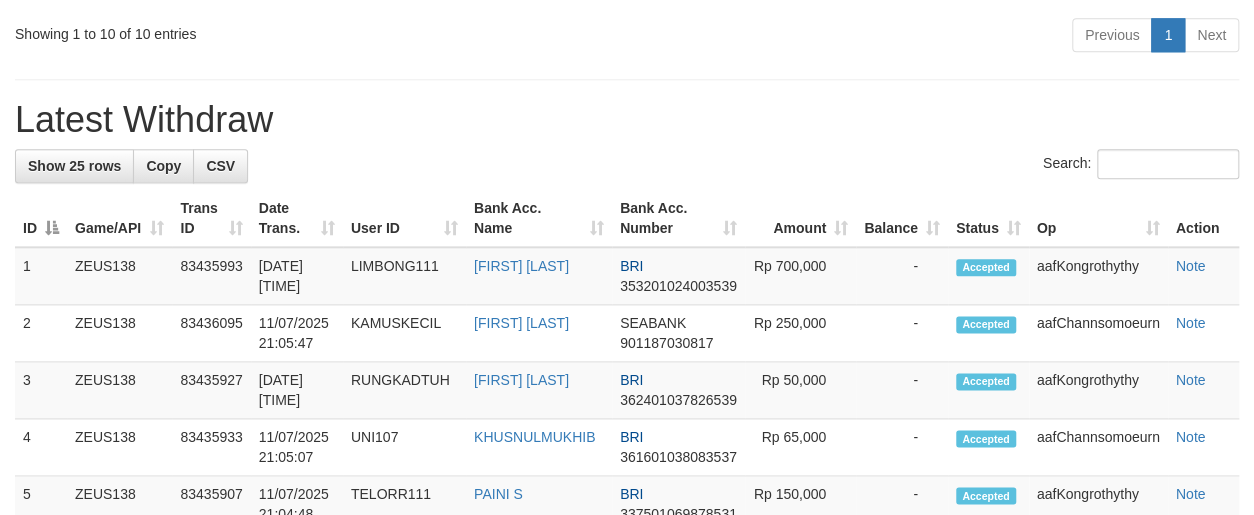 scroll, scrollTop: 960, scrollLeft: 0, axis: vertical 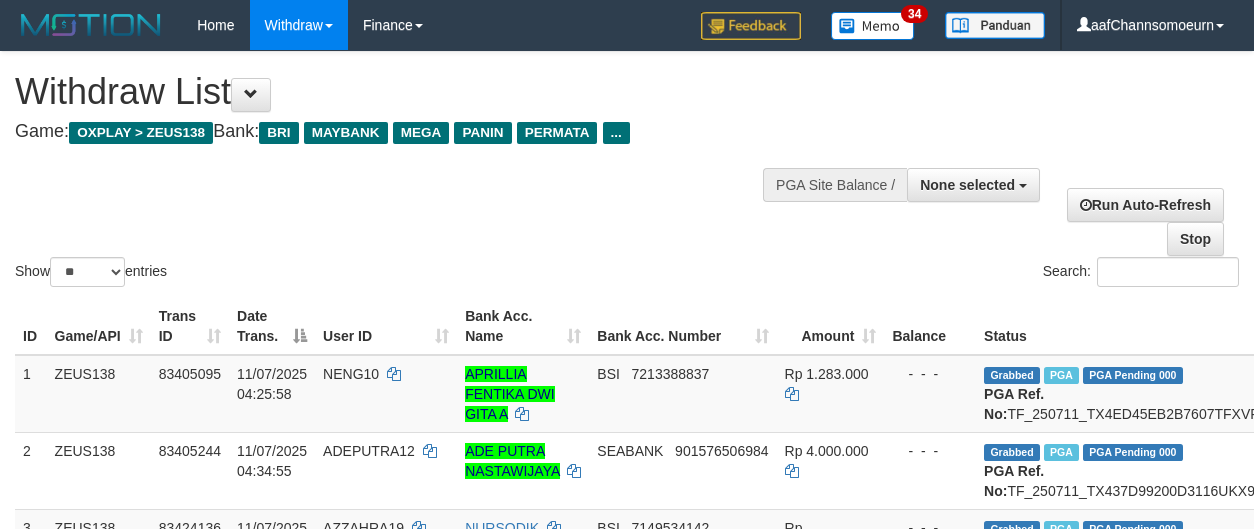 select 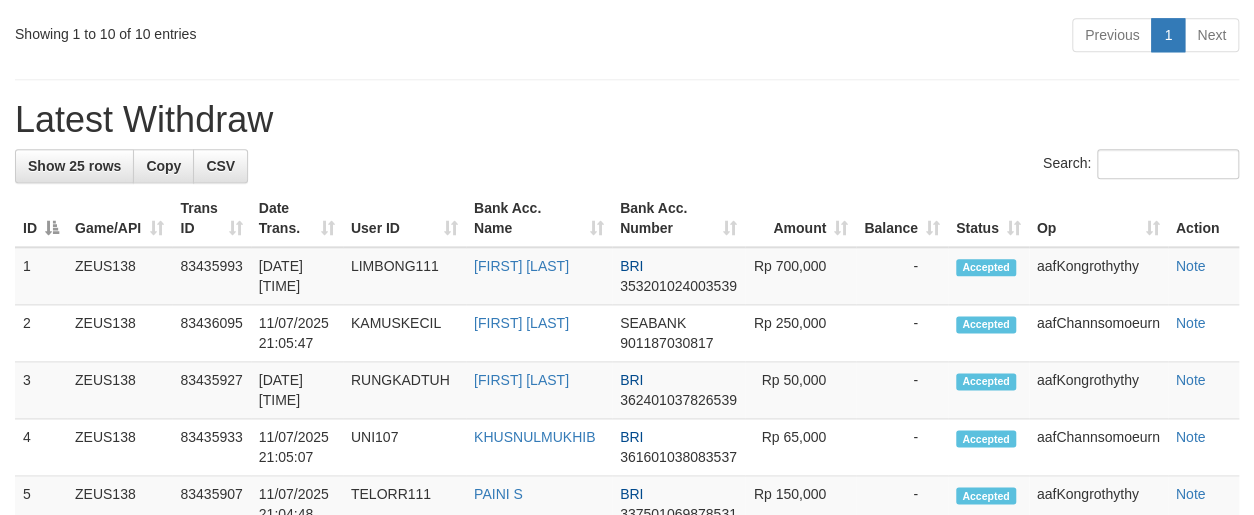 scroll, scrollTop: 960, scrollLeft: 0, axis: vertical 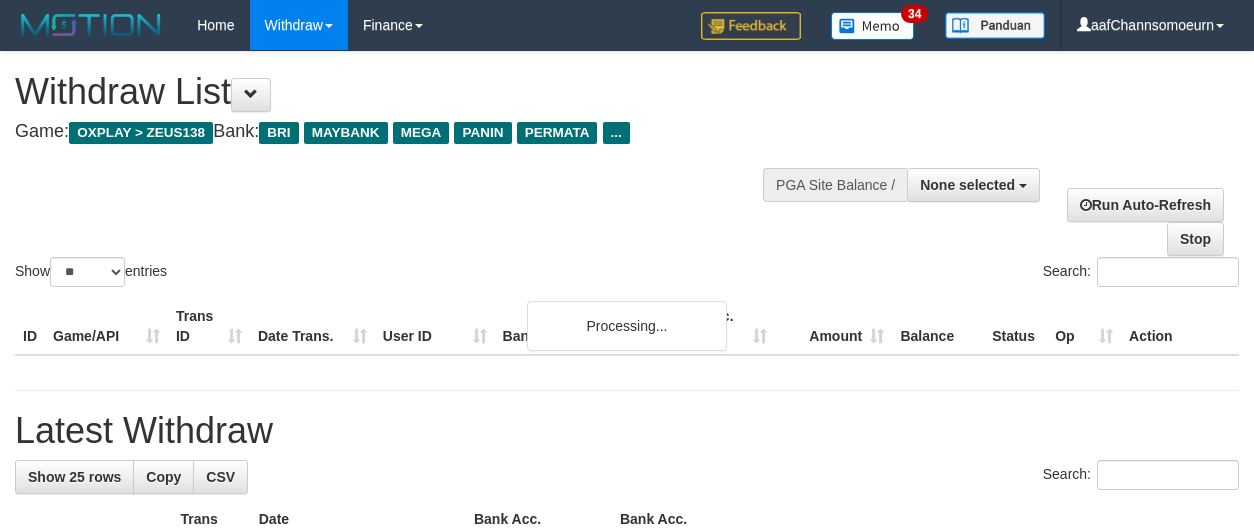 select 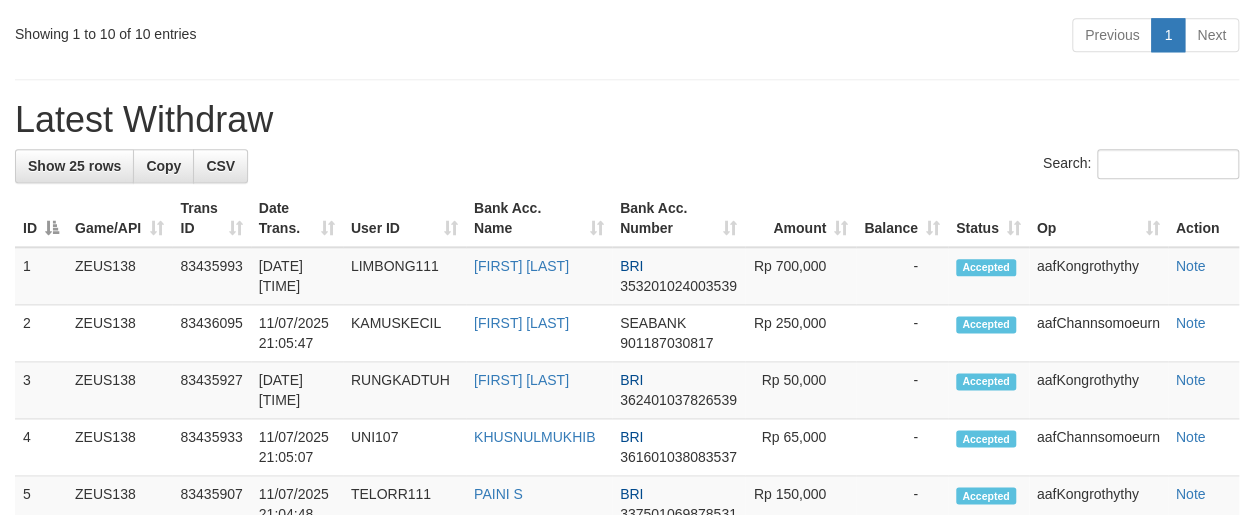 scroll, scrollTop: 960, scrollLeft: 0, axis: vertical 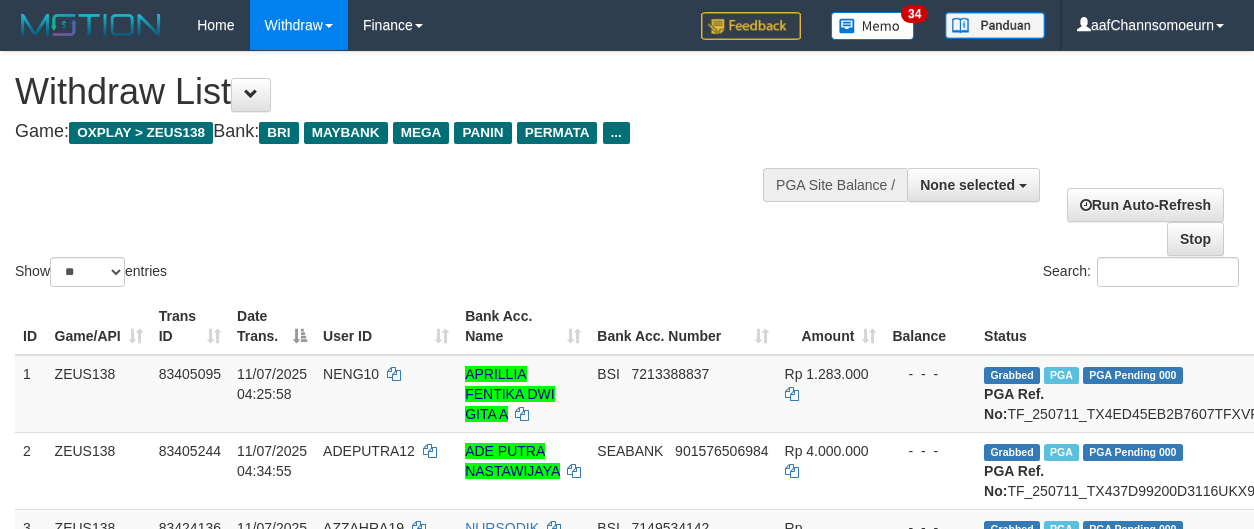 select 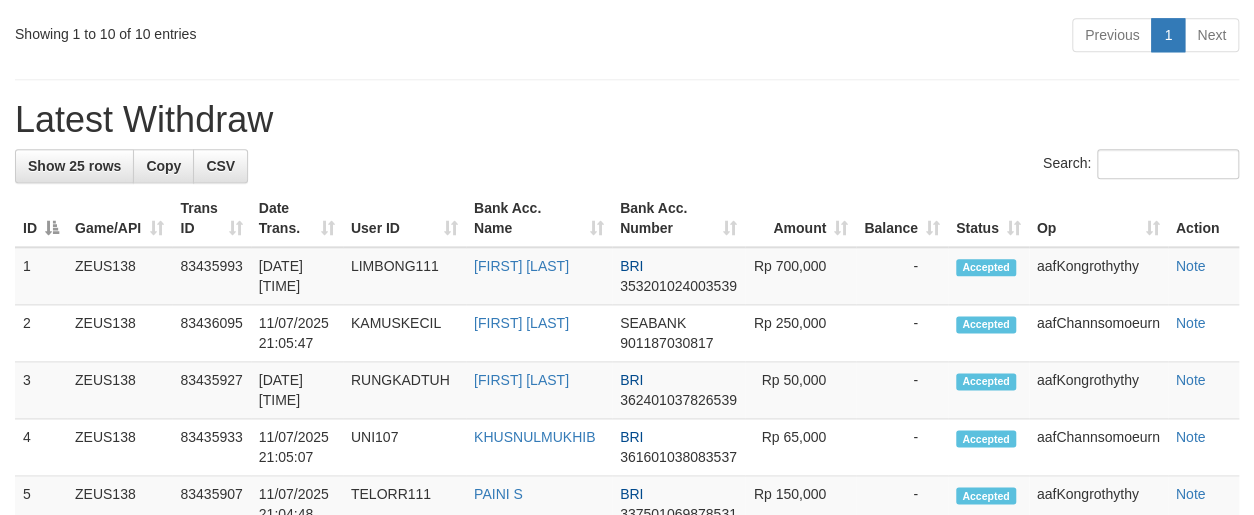 scroll, scrollTop: 960, scrollLeft: 0, axis: vertical 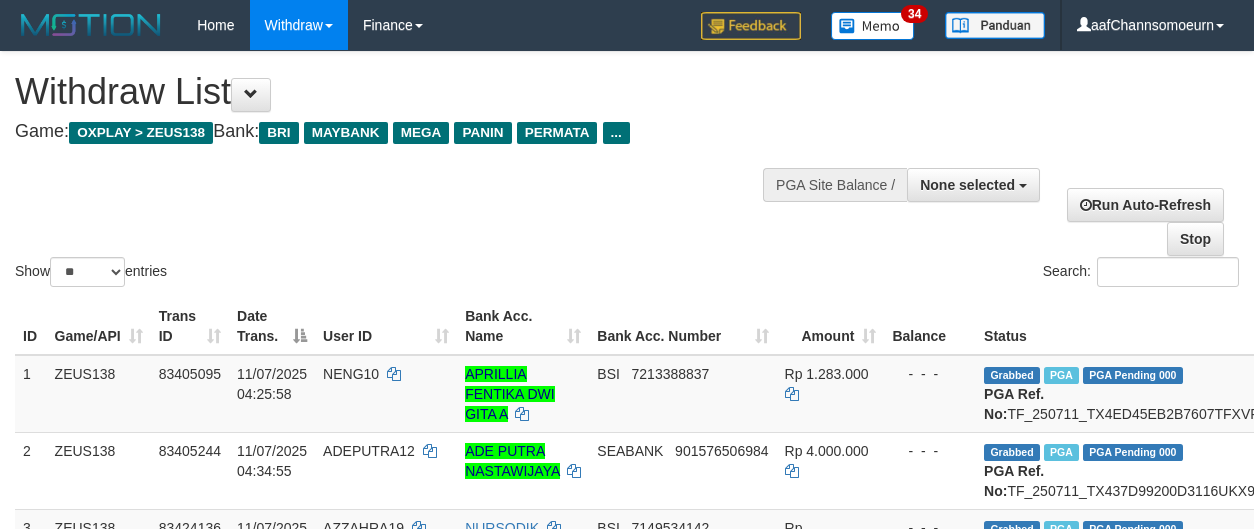 select 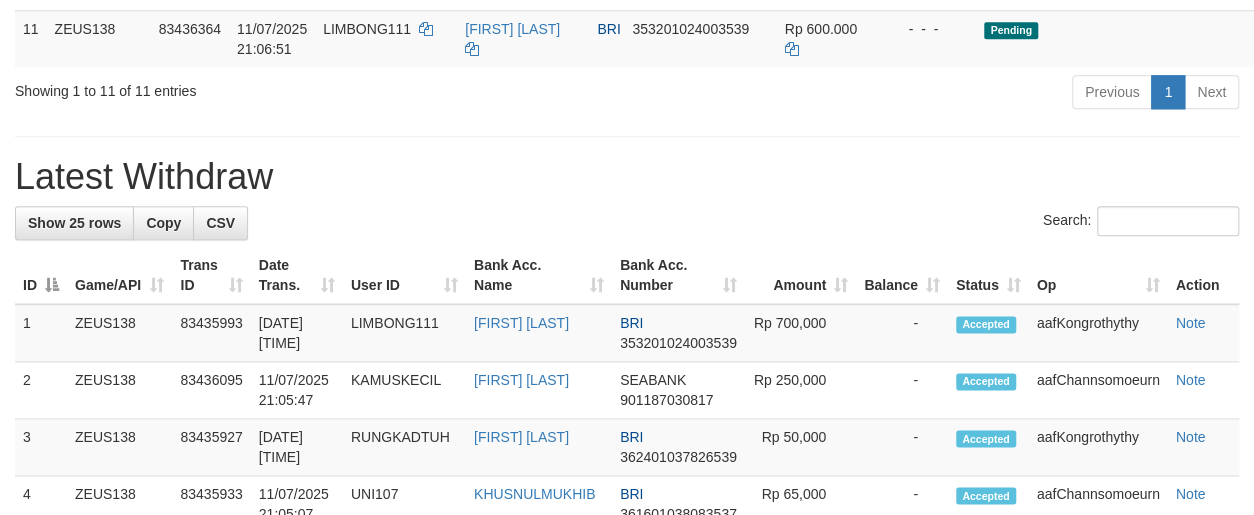 scroll, scrollTop: 960, scrollLeft: 0, axis: vertical 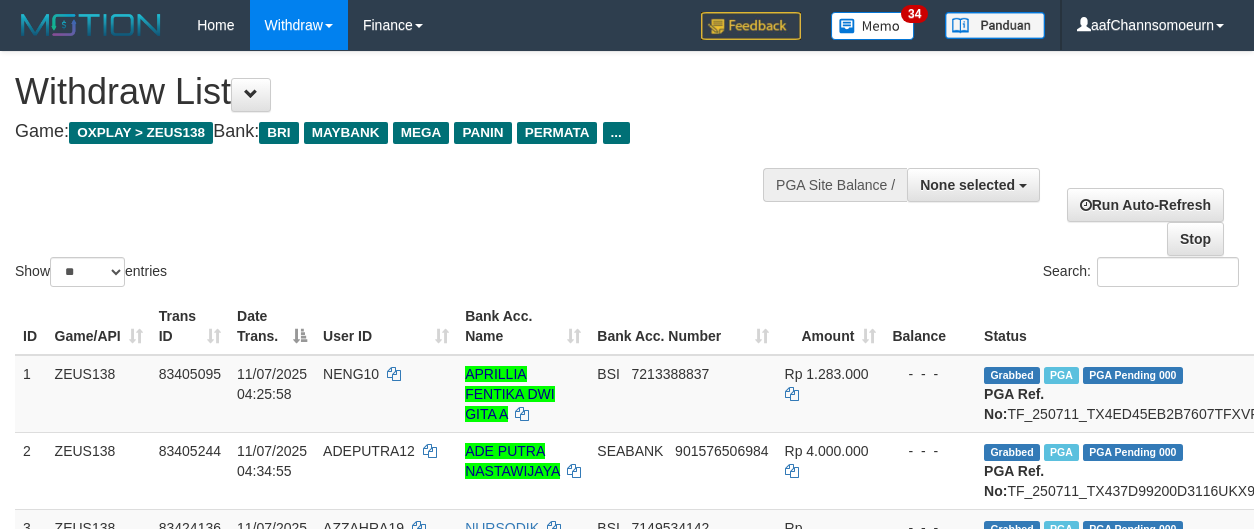 select 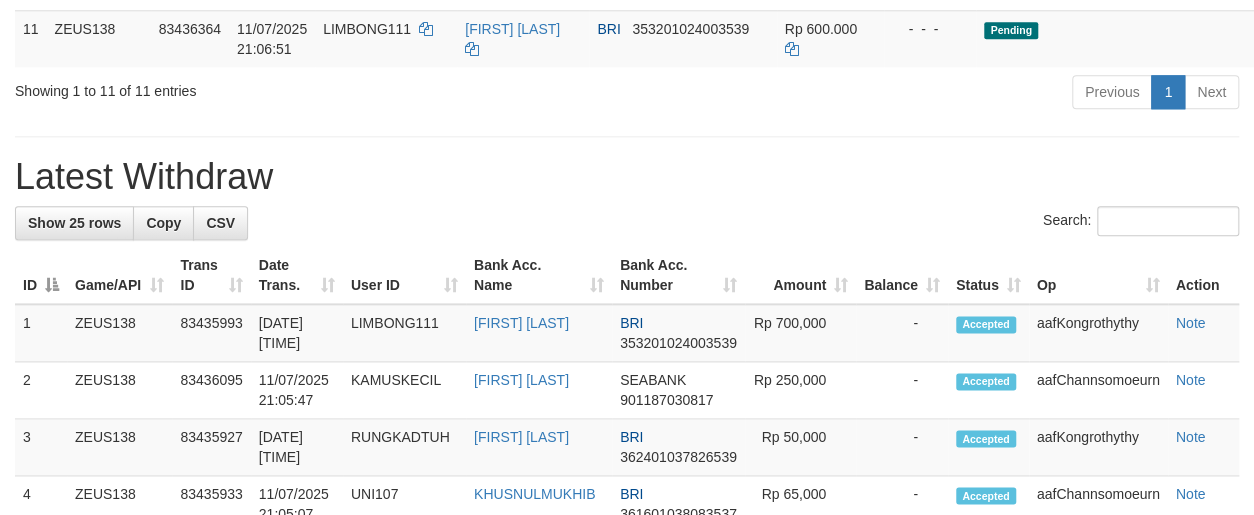 scroll, scrollTop: 960, scrollLeft: 0, axis: vertical 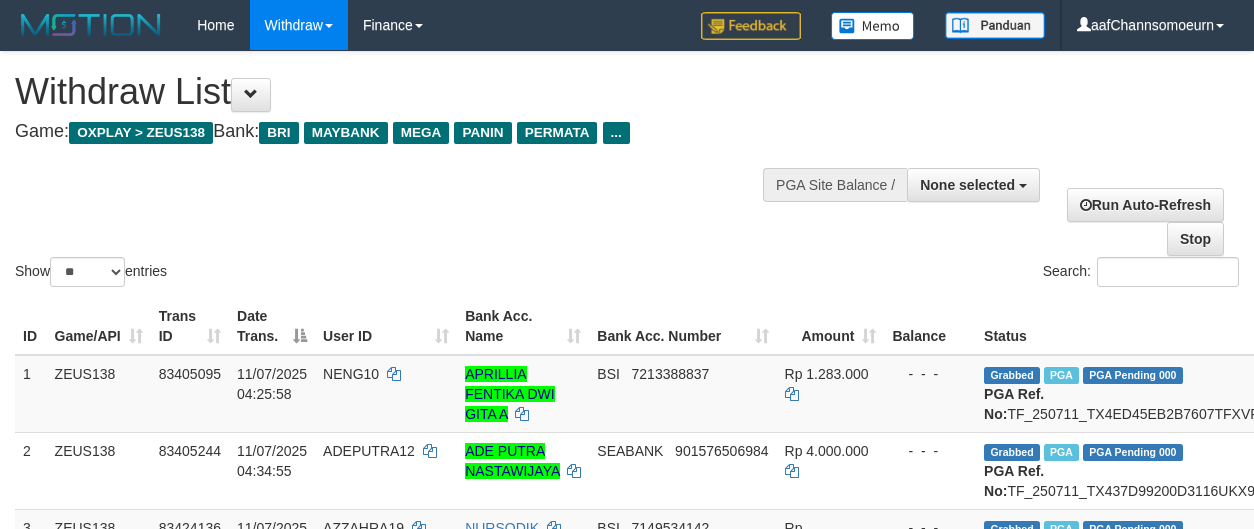 select 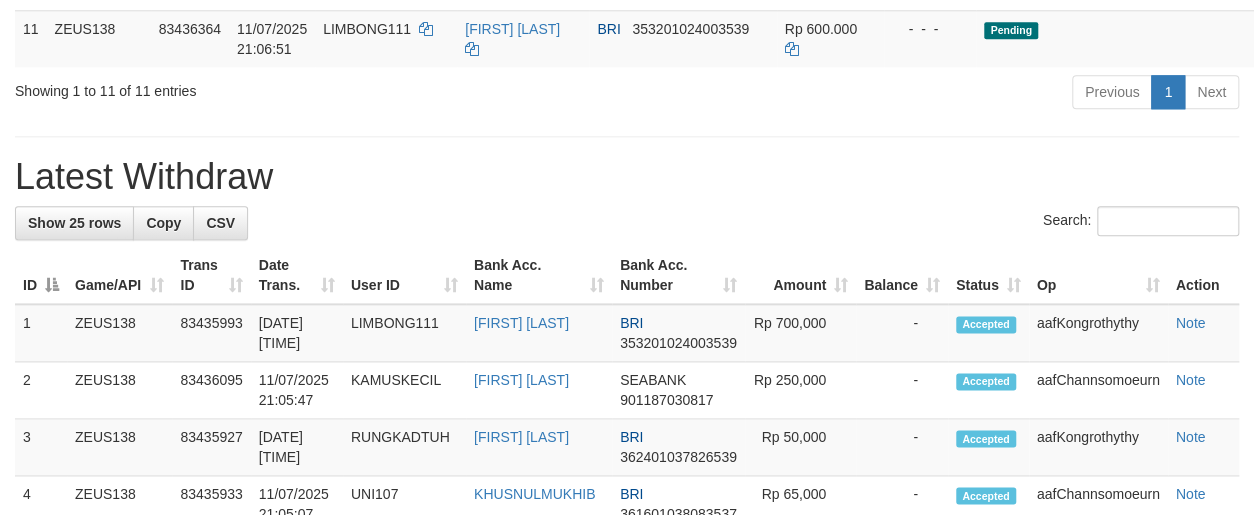 scroll, scrollTop: 960, scrollLeft: 0, axis: vertical 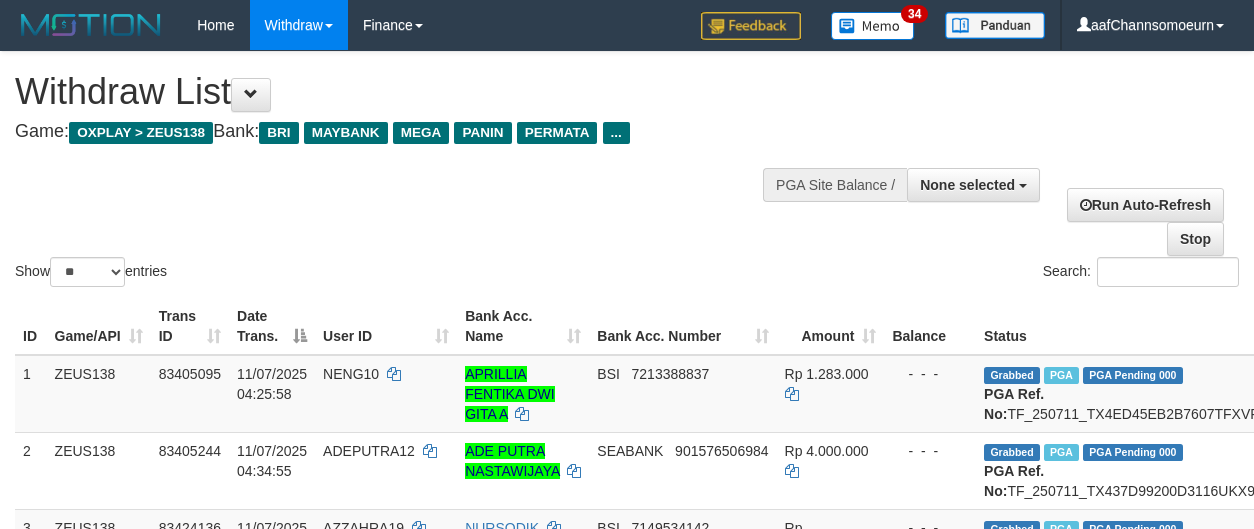 select 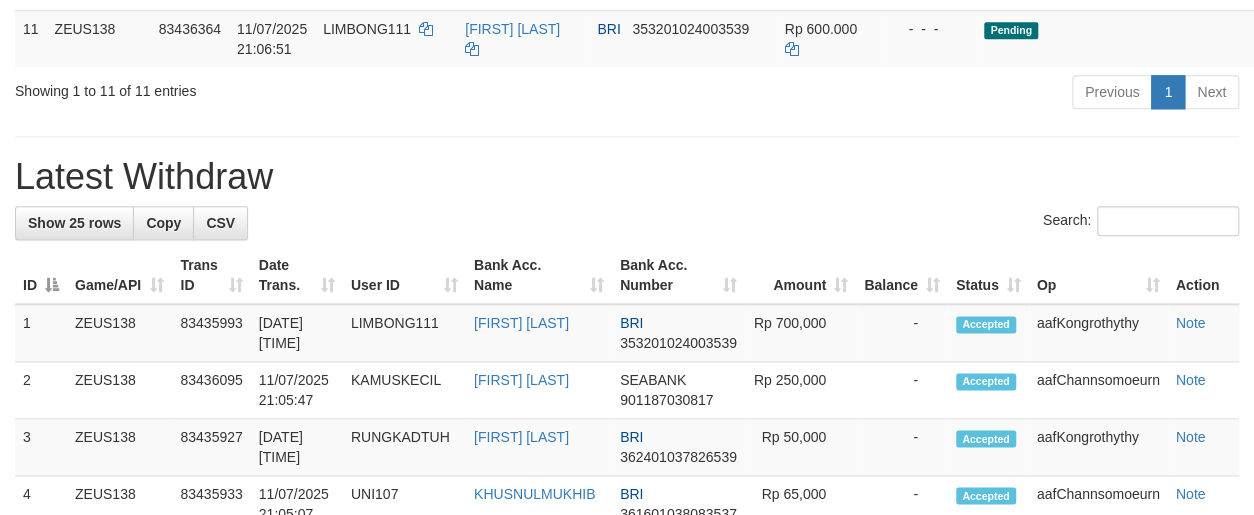 scroll, scrollTop: 960, scrollLeft: 0, axis: vertical 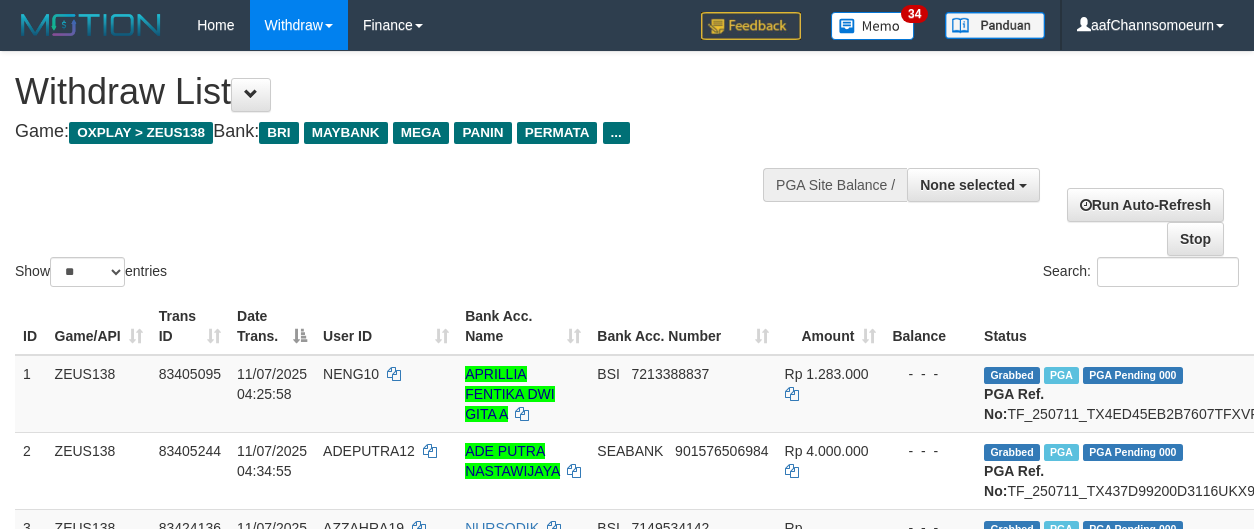 select 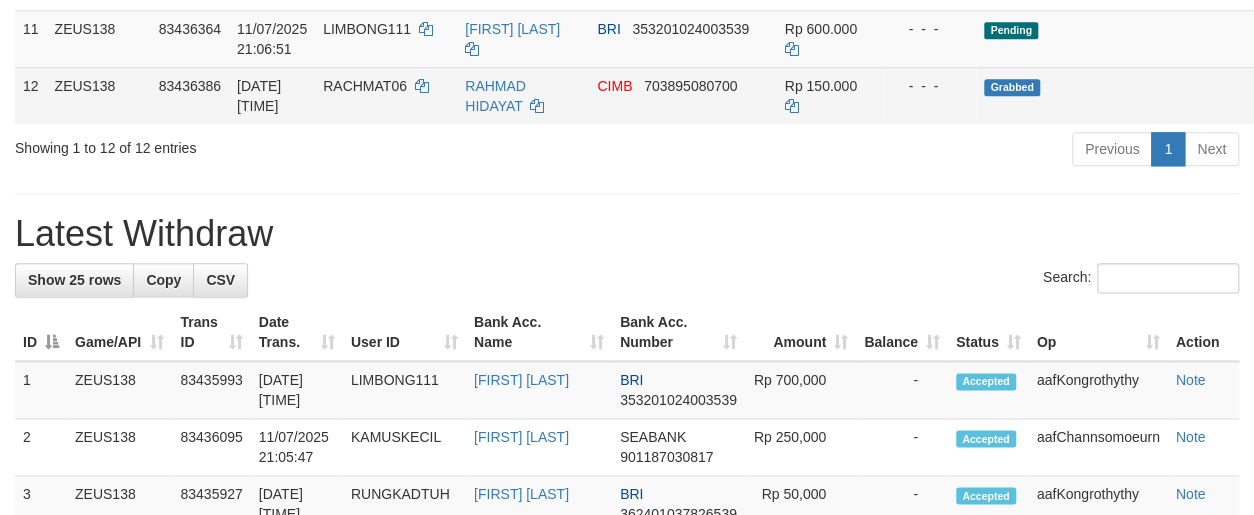 scroll, scrollTop: 960, scrollLeft: 0, axis: vertical 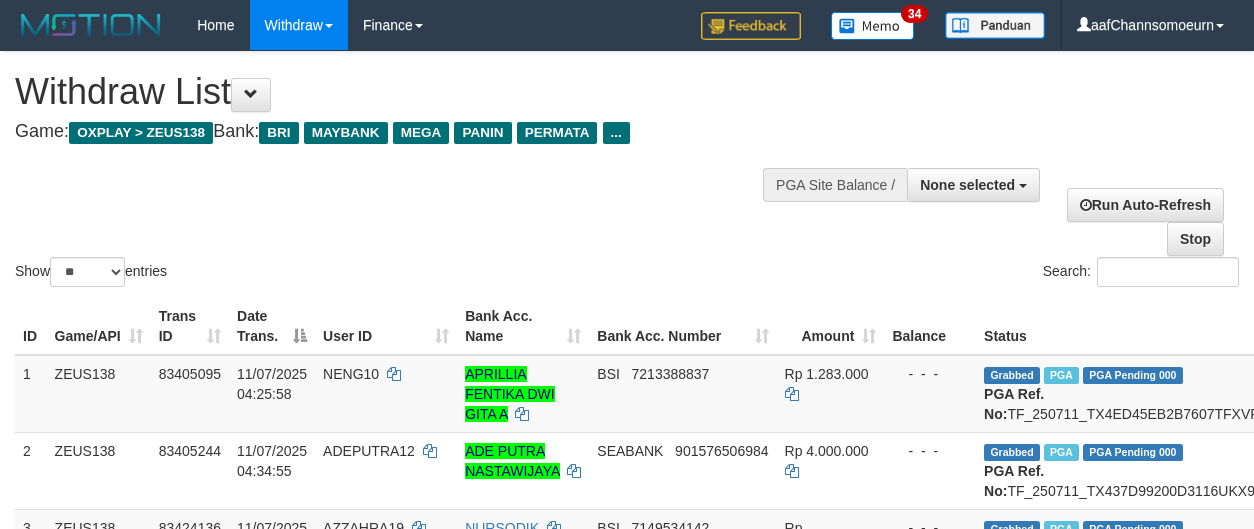 select 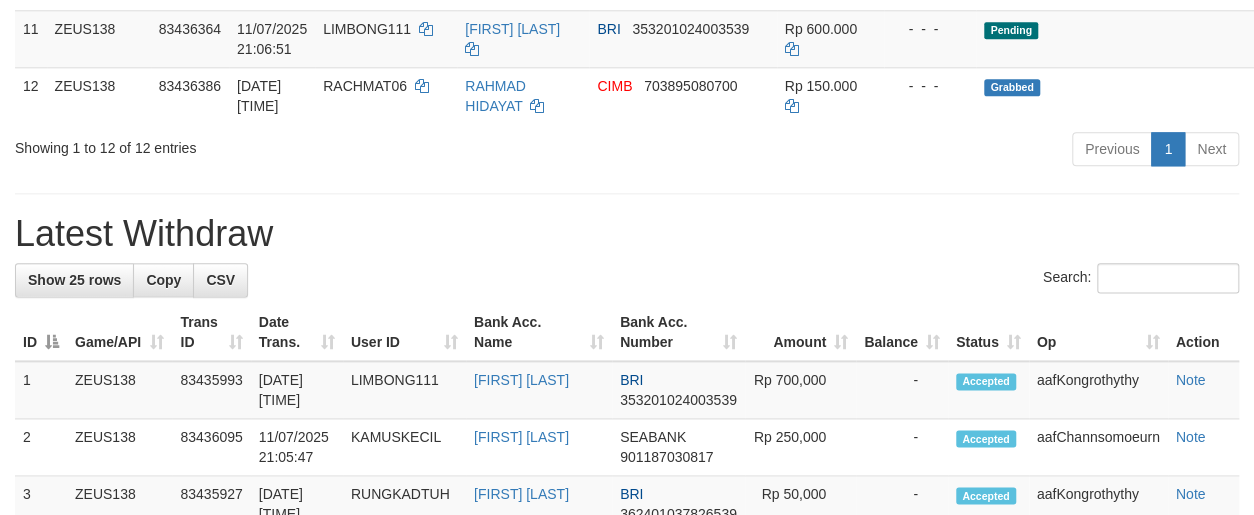 scroll, scrollTop: 960, scrollLeft: 0, axis: vertical 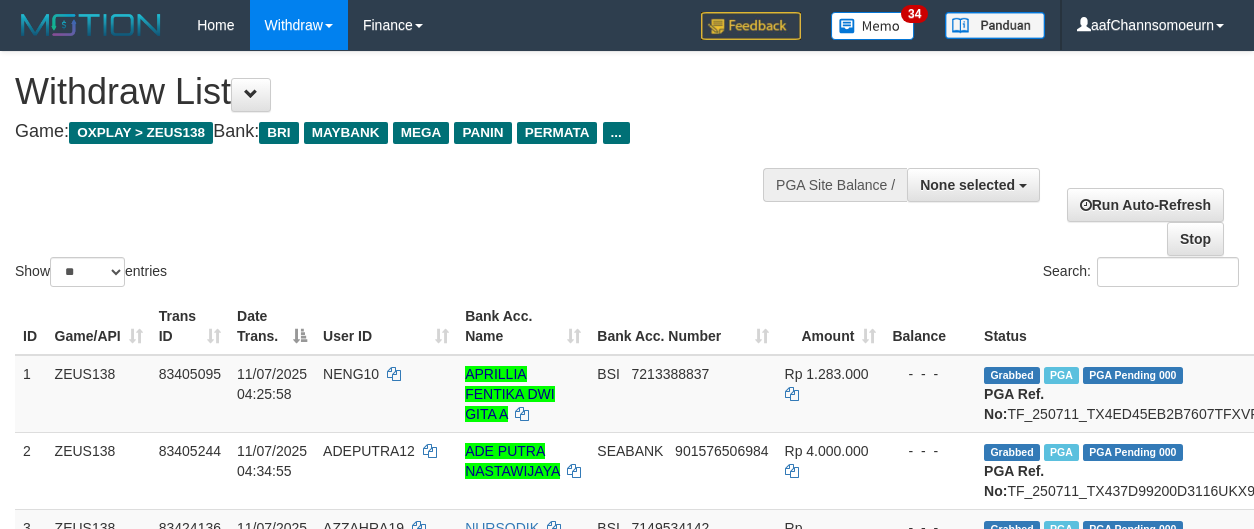 select 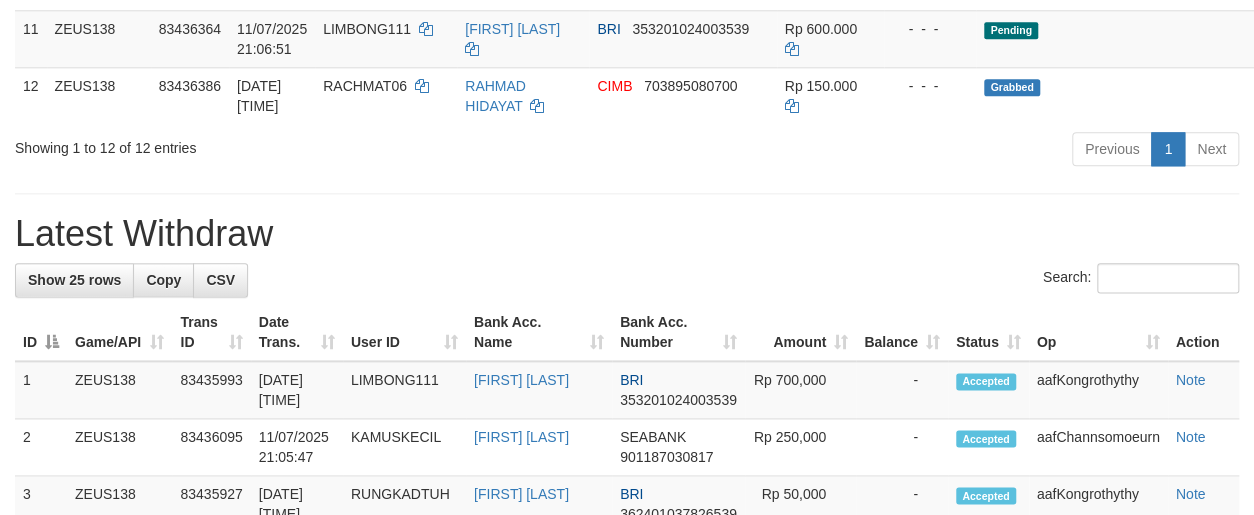 scroll, scrollTop: 960, scrollLeft: 0, axis: vertical 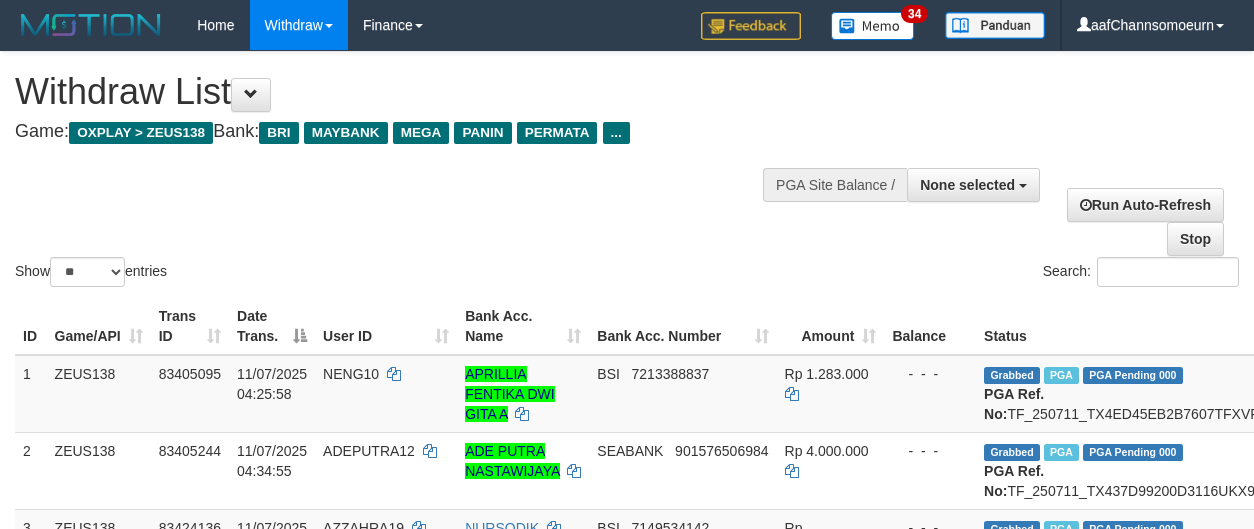 select 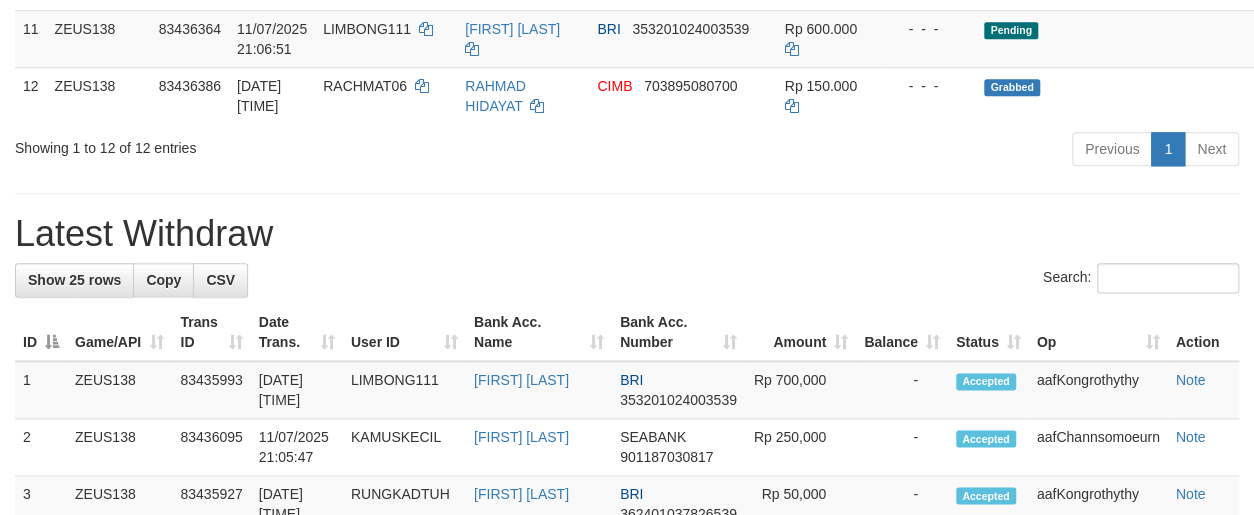 scroll, scrollTop: 960, scrollLeft: 0, axis: vertical 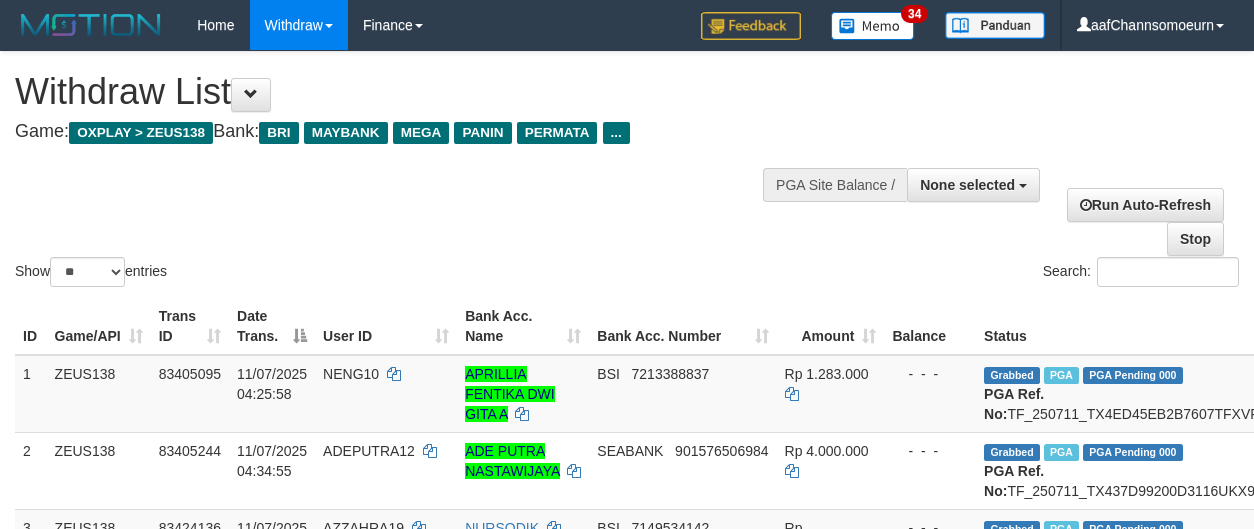 select 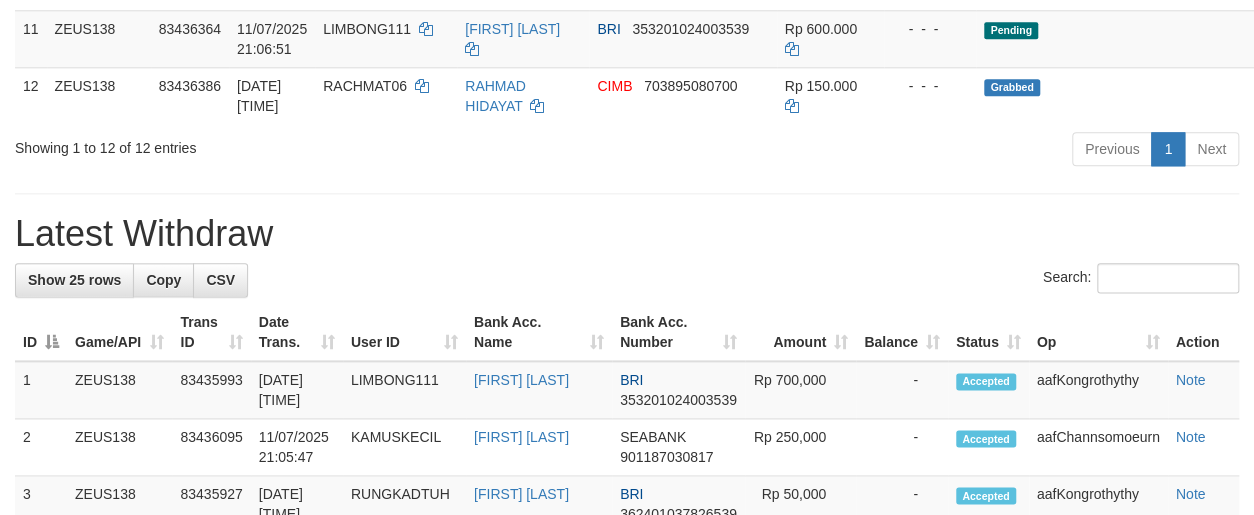 scroll, scrollTop: 960, scrollLeft: 0, axis: vertical 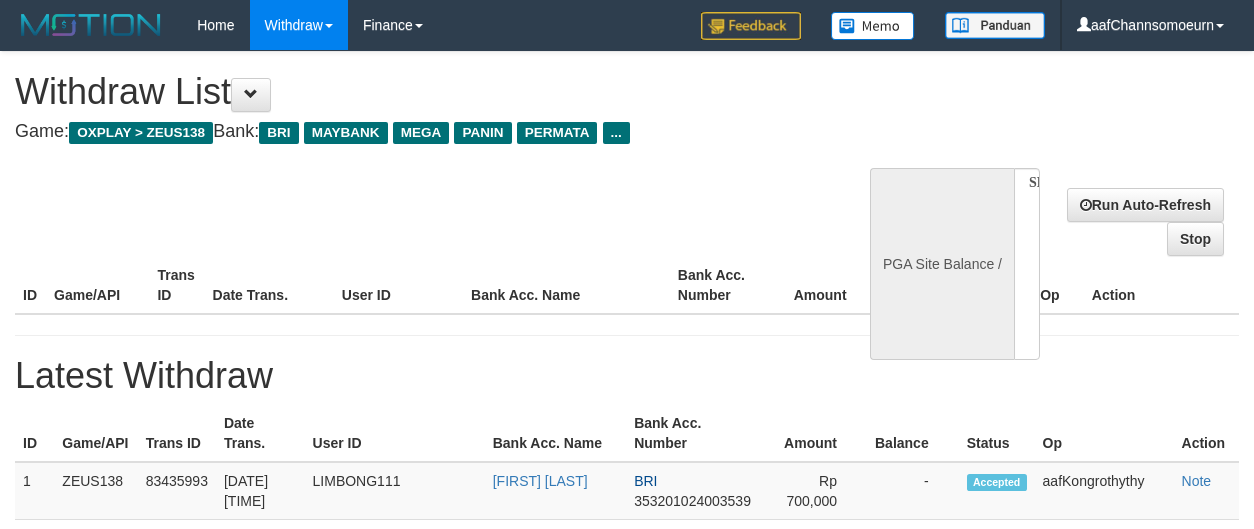 select 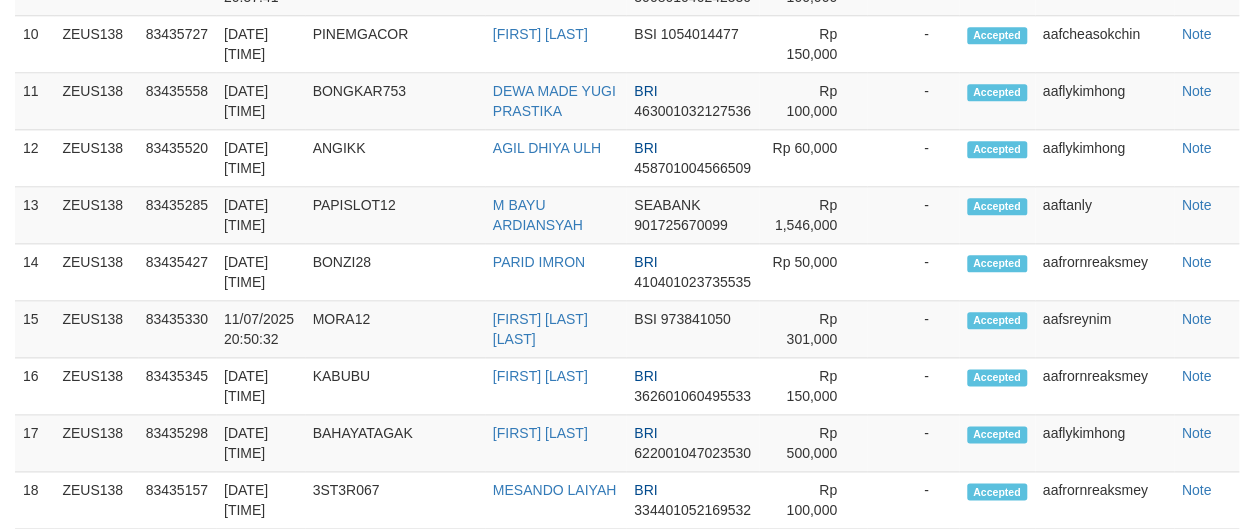 select on "**" 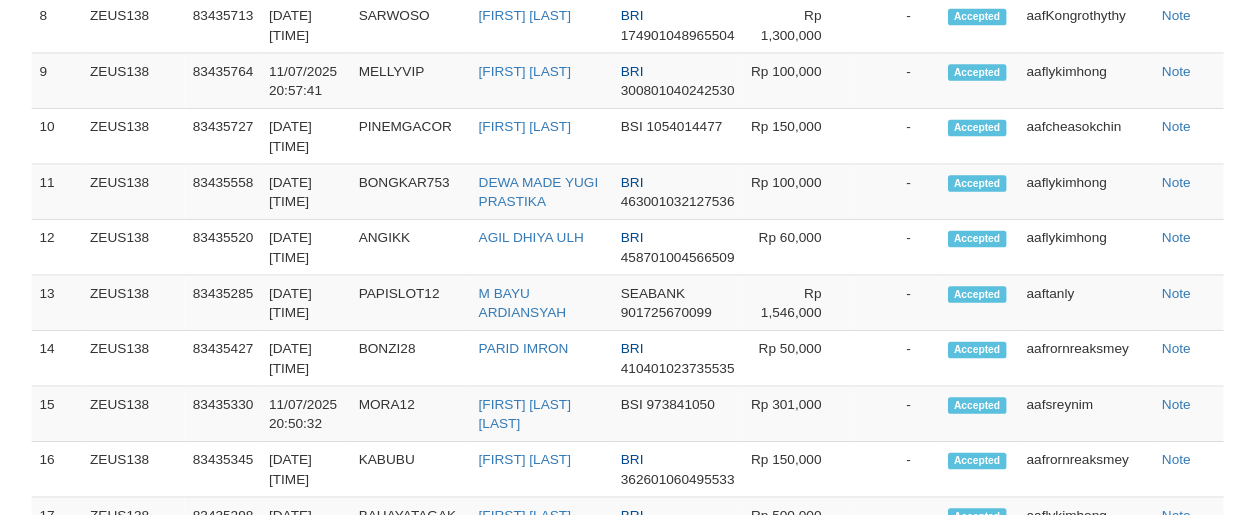 scroll, scrollTop: 1015, scrollLeft: 0, axis: vertical 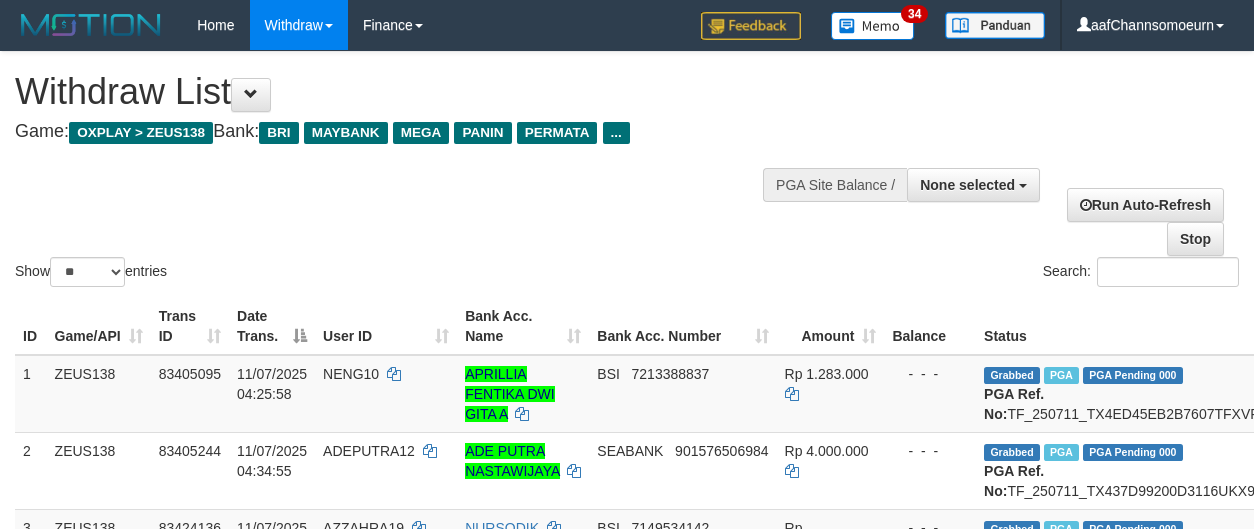 select 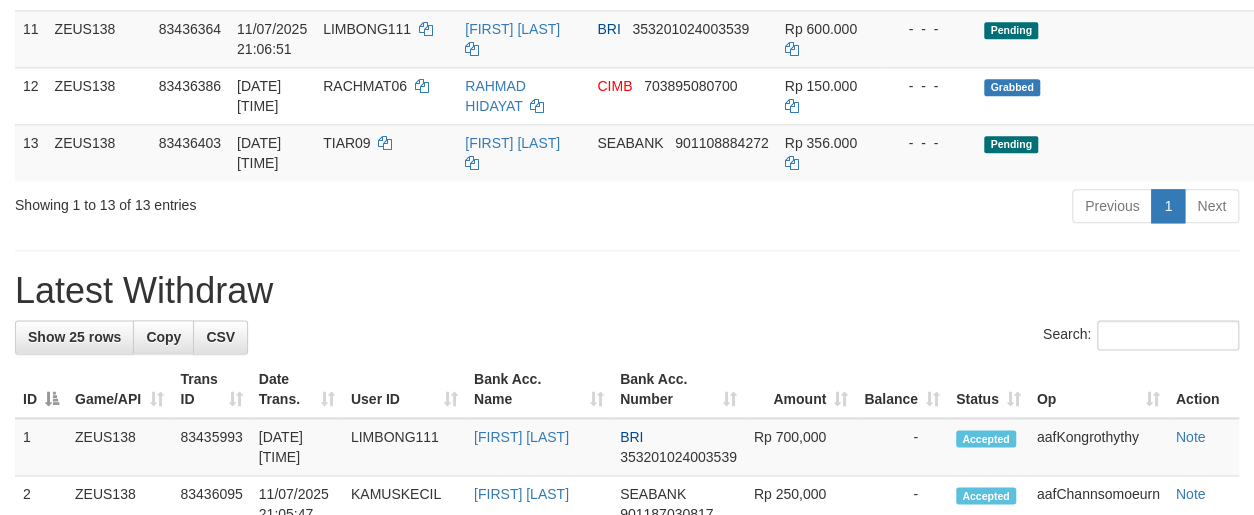 scroll, scrollTop: 960, scrollLeft: 0, axis: vertical 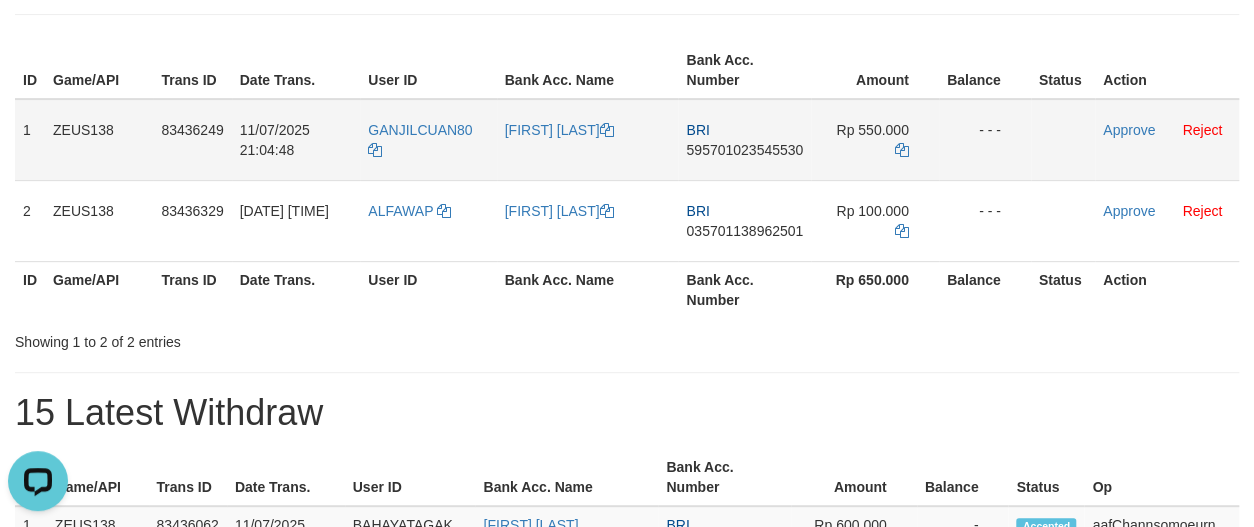 click on "595701023545530" at bounding box center (744, 150) 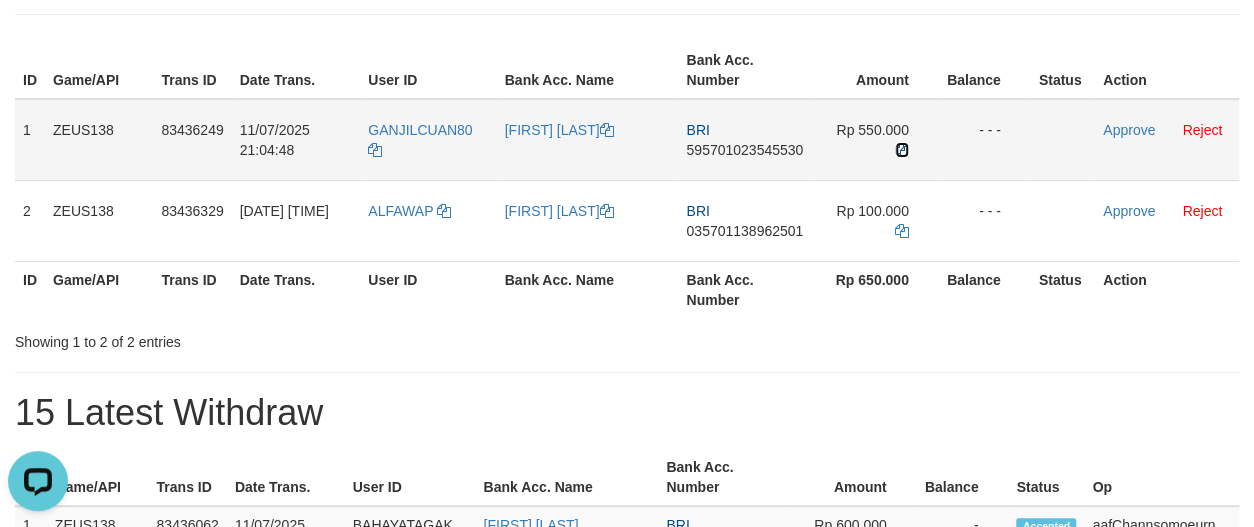 click at bounding box center [902, 150] 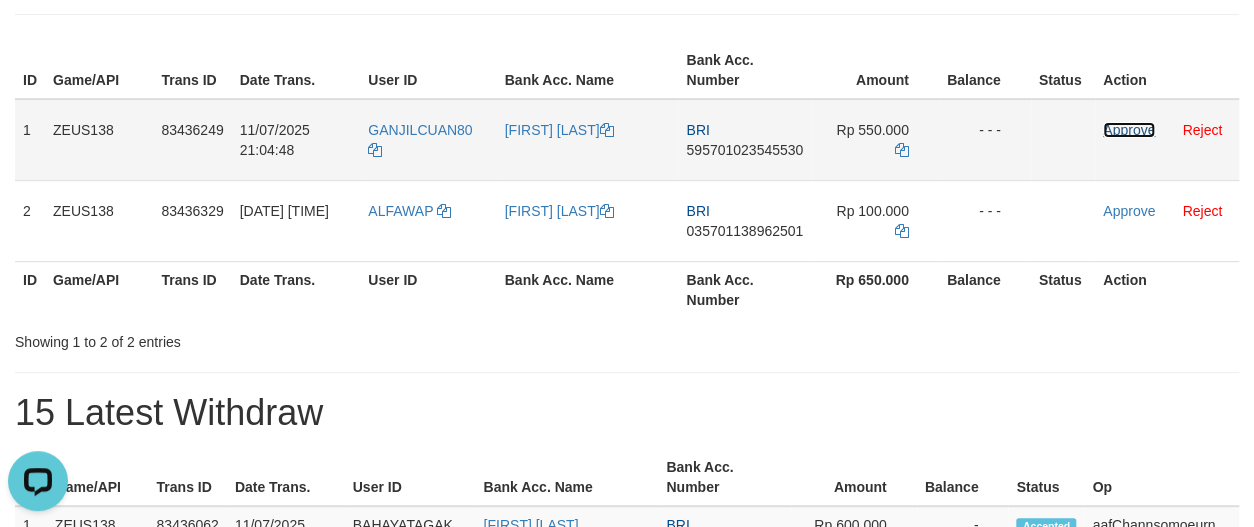 click on "Approve" at bounding box center [1129, 130] 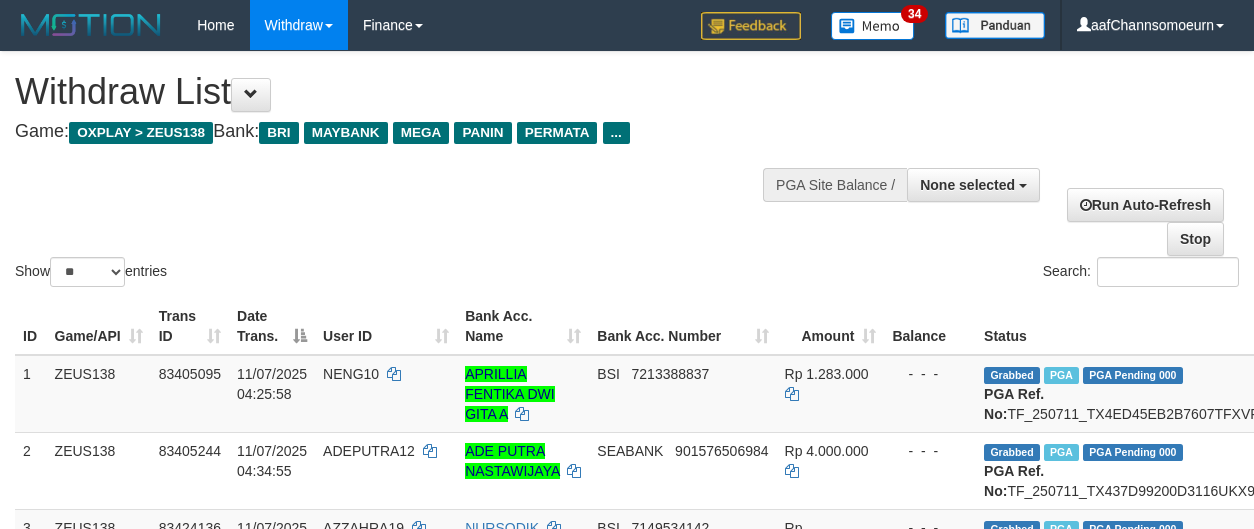 select 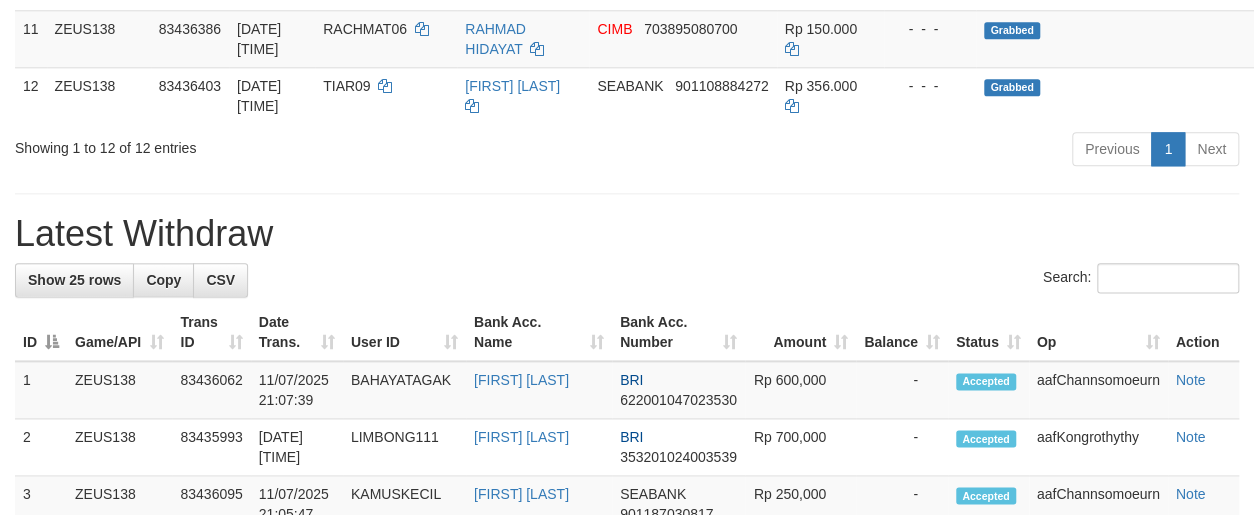scroll, scrollTop: 960, scrollLeft: 0, axis: vertical 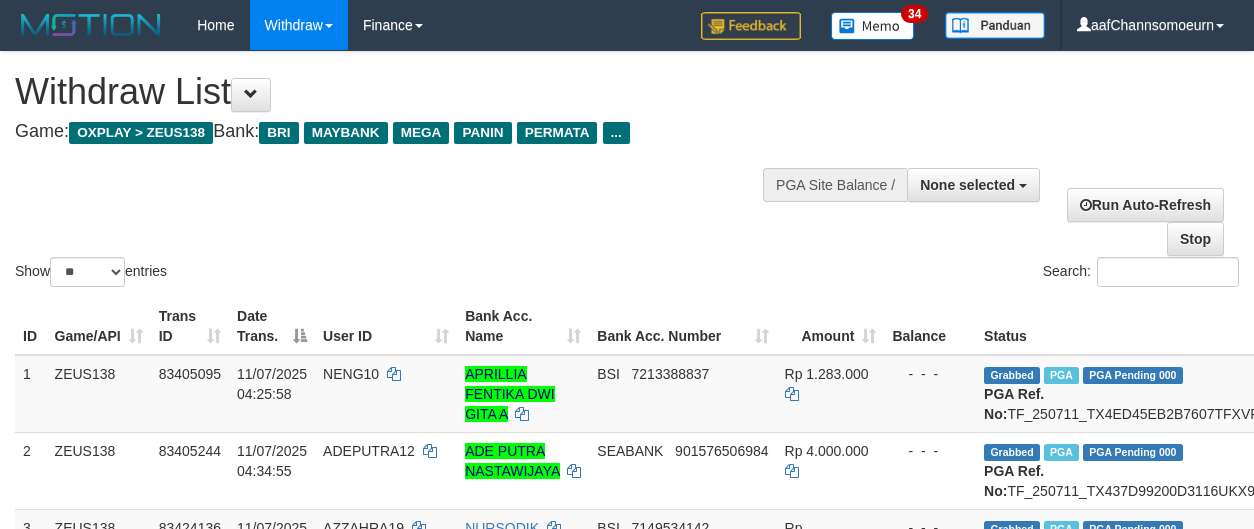 select 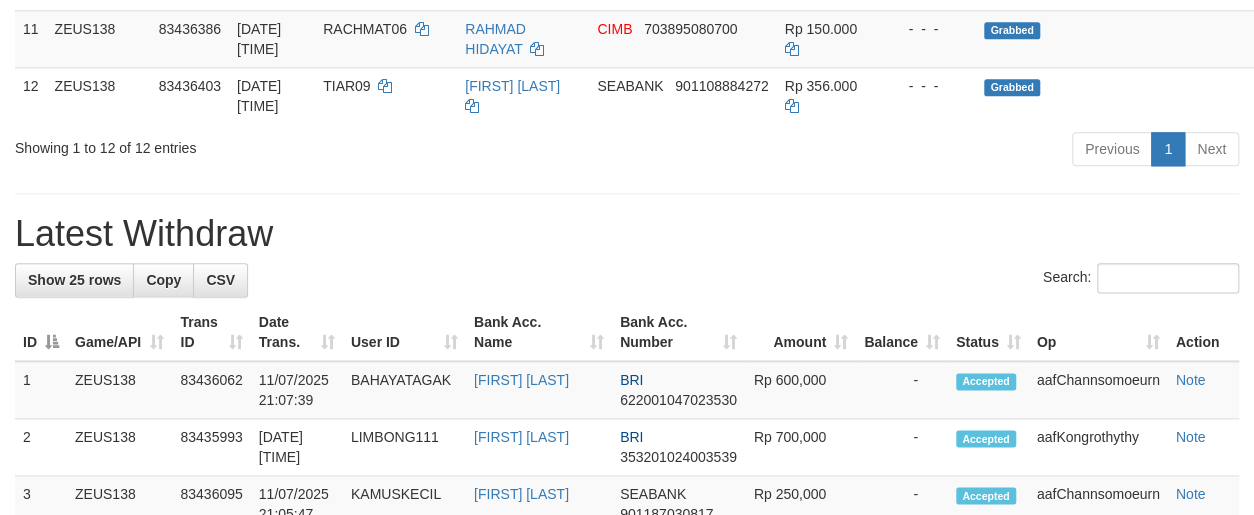 scroll, scrollTop: 960, scrollLeft: 0, axis: vertical 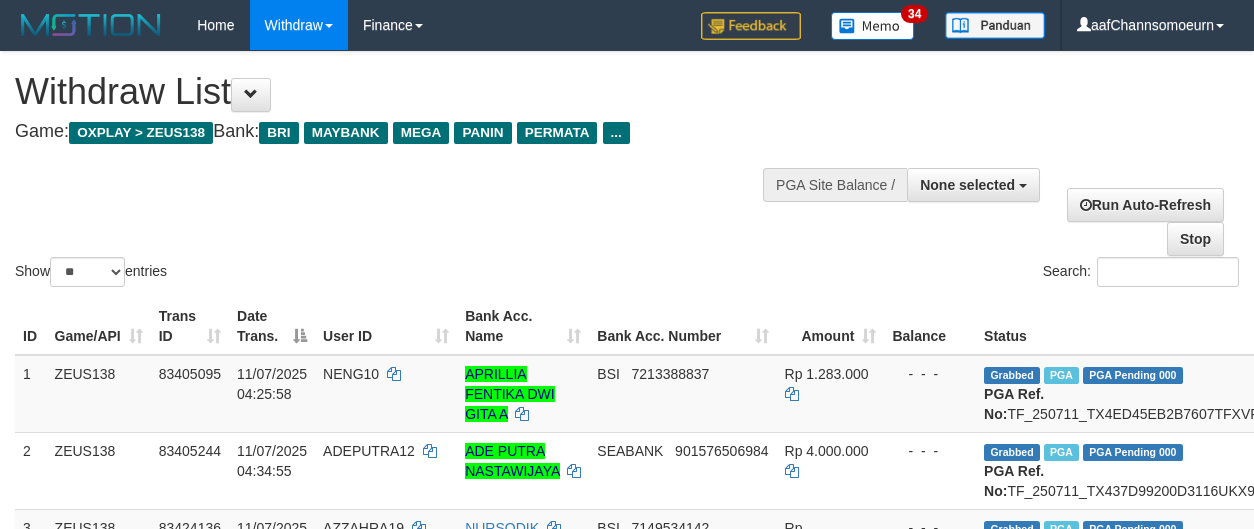 select 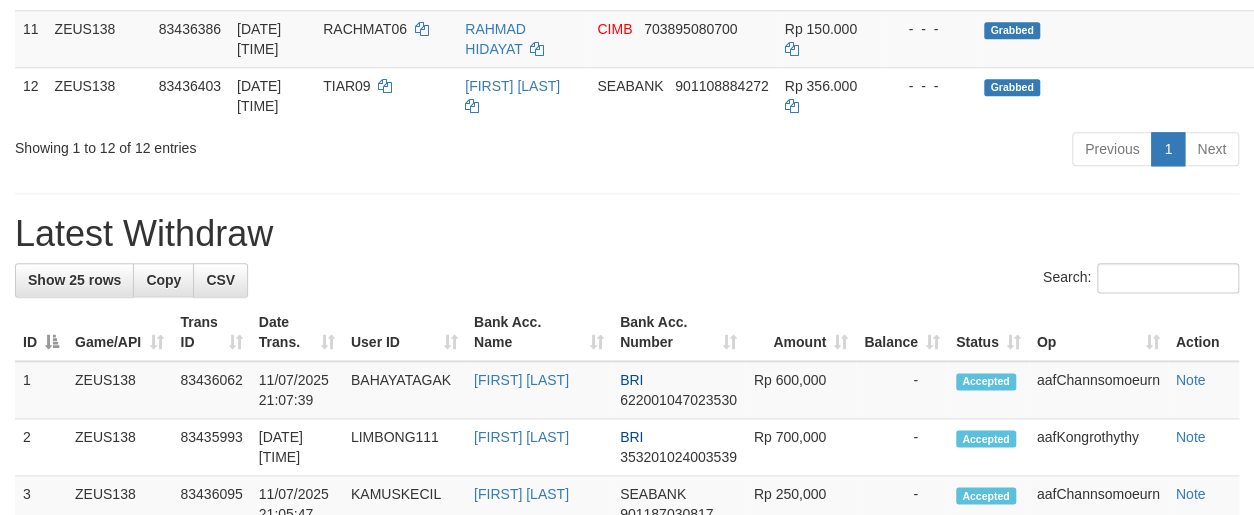 scroll, scrollTop: 960, scrollLeft: 0, axis: vertical 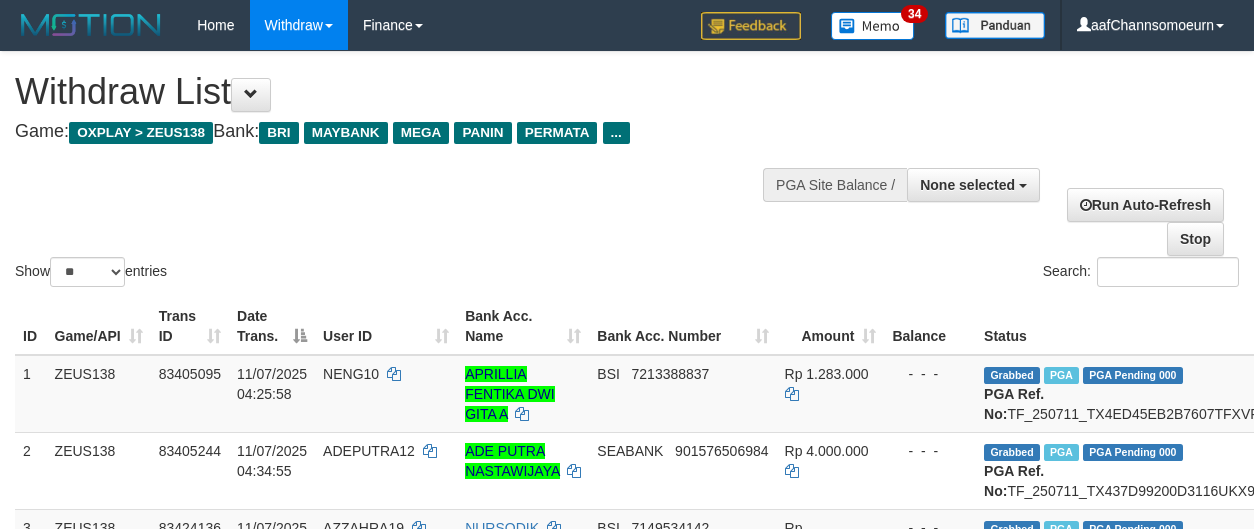select 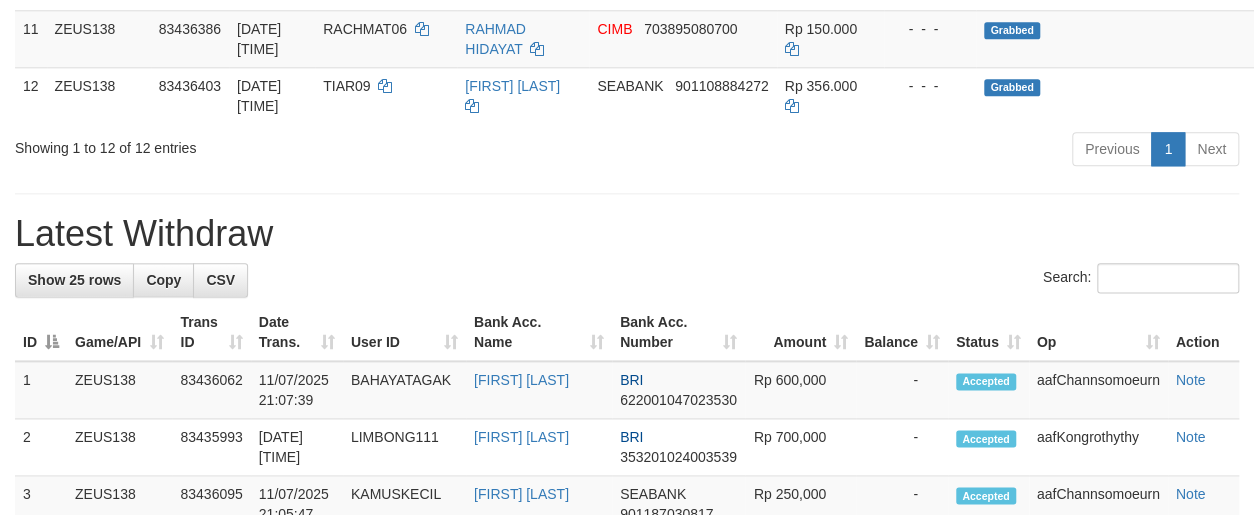 scroll, scrollTop: 960, scrollLeft: 0, axis: vertical 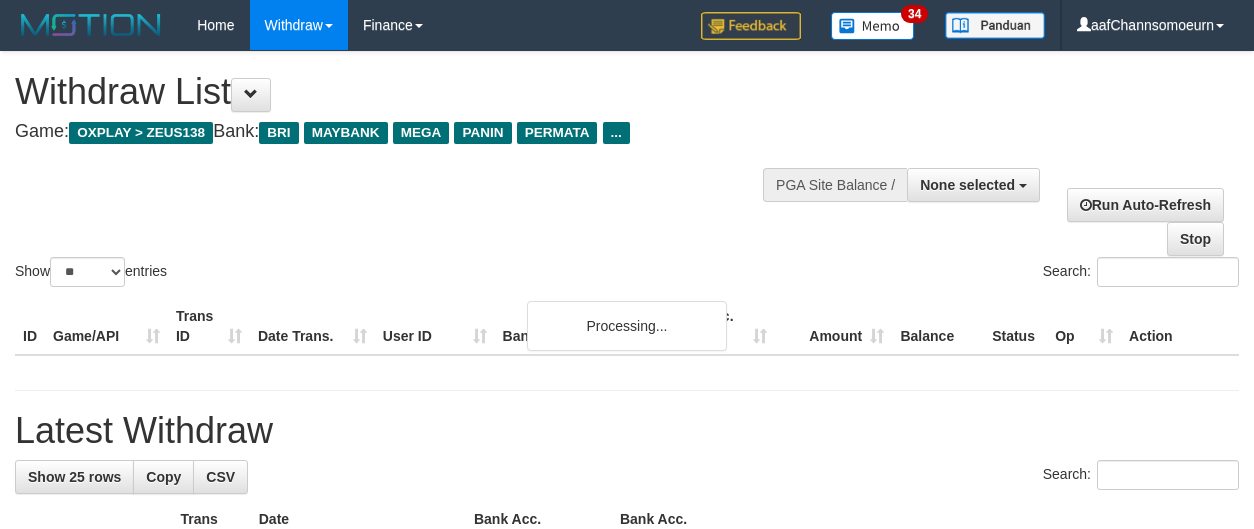 select 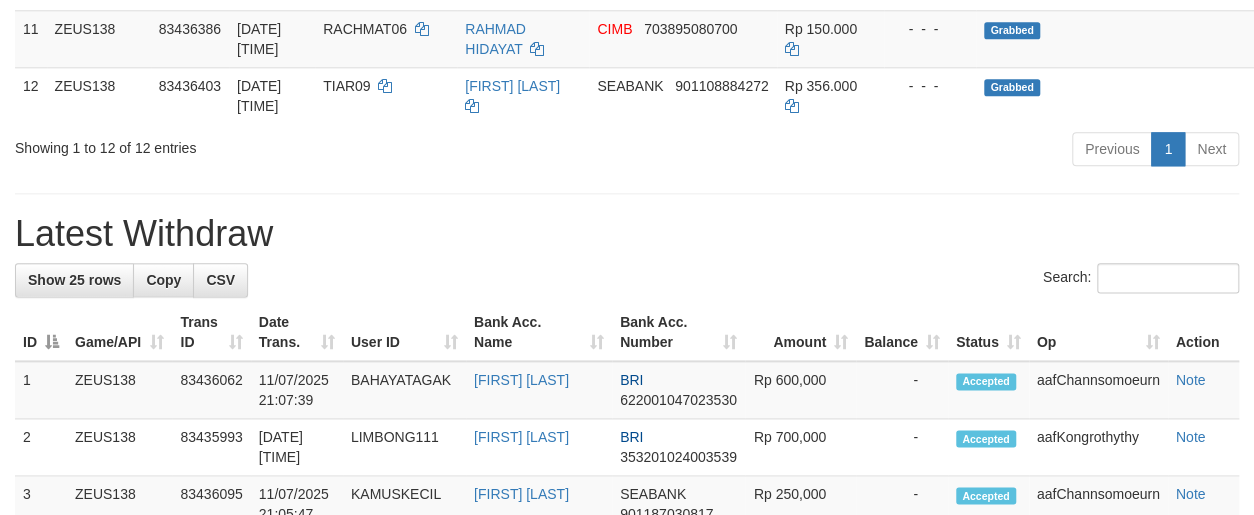 scroll, scrollTop: 960, scrollLeft: 0, axis: vertical 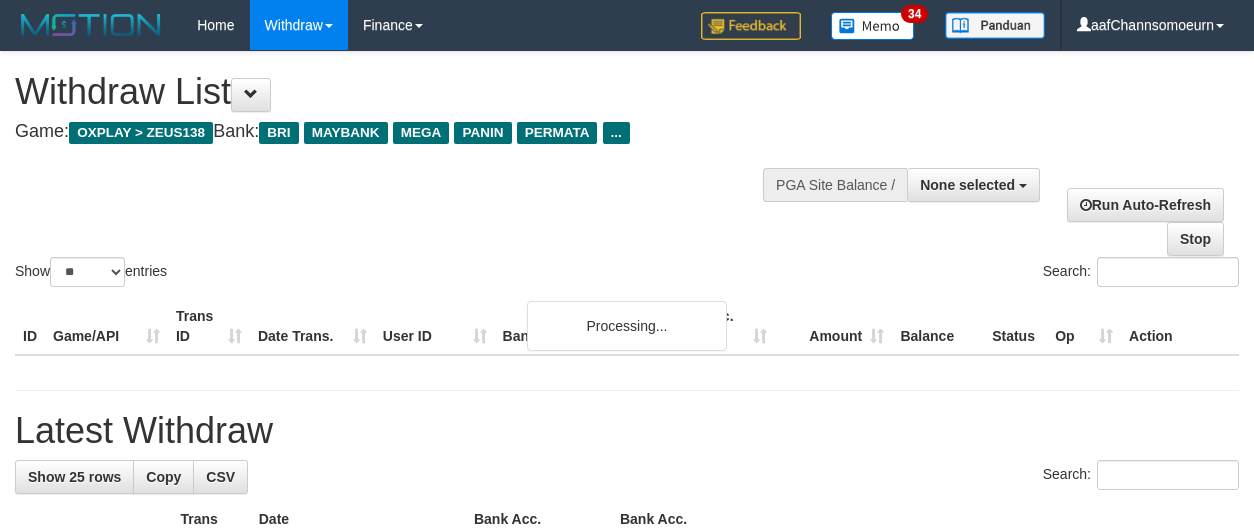 select 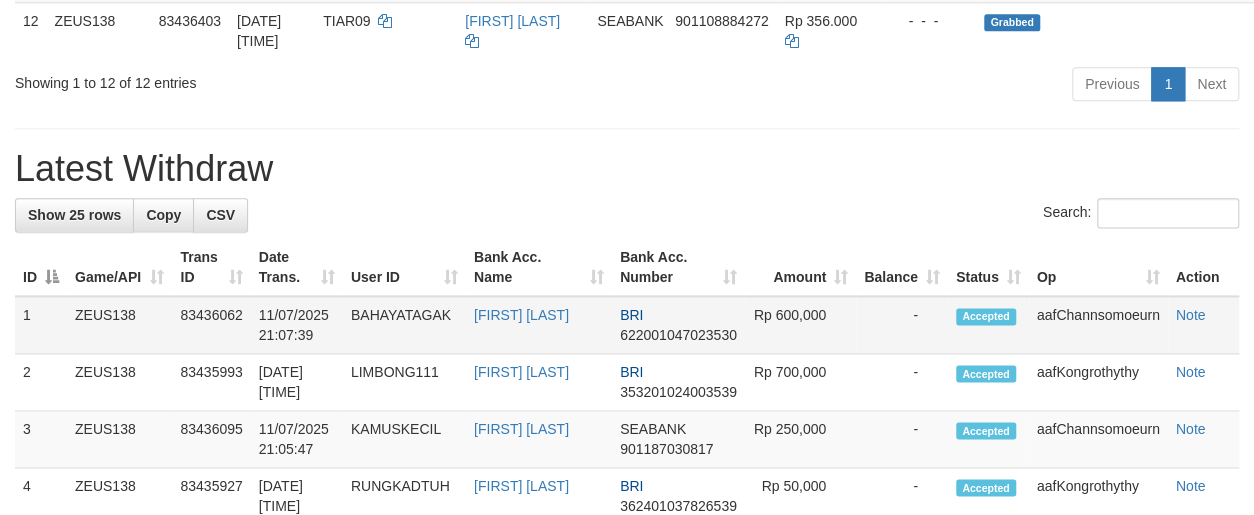 scroll, scrollTop: 976, scrollLeft: 0, axis: vertical 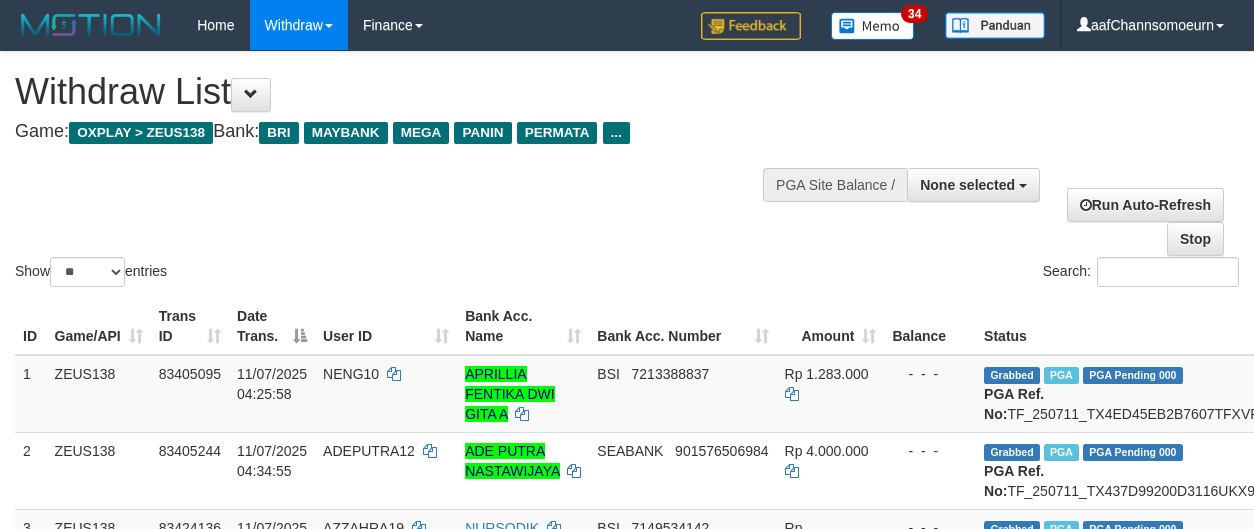 select 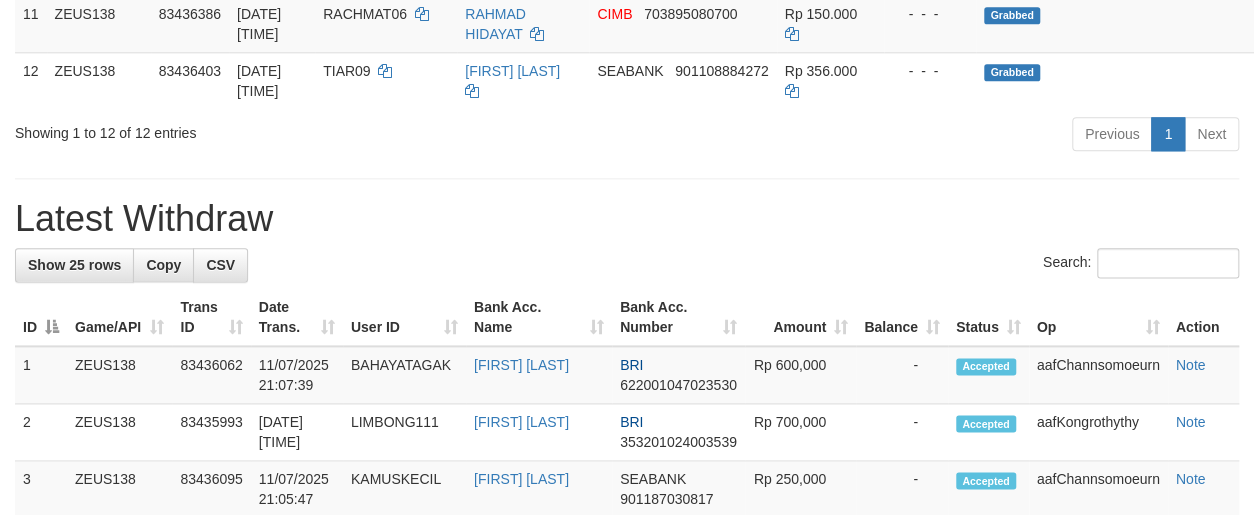 scroll, scrollTop: 976, scrollLeft: 0, axis: vertical 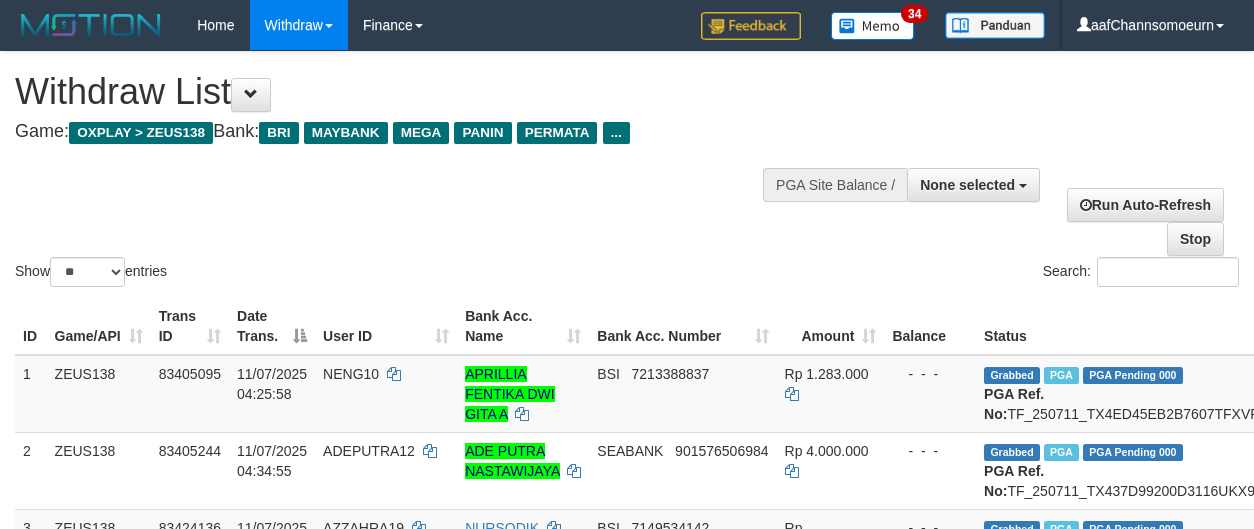 select 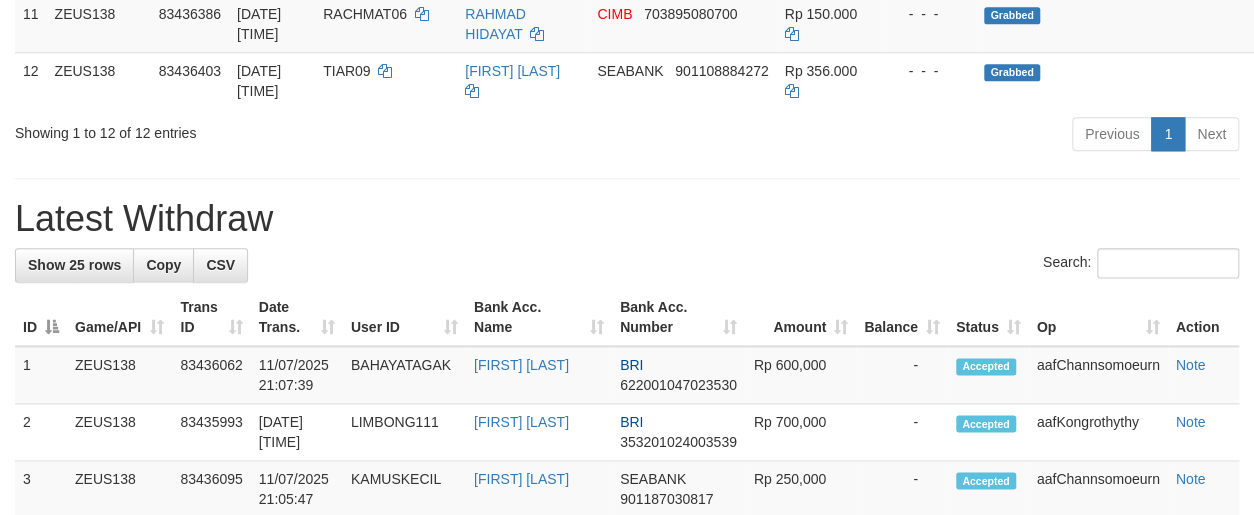 scroll, scrollTop: 976, scrollLeft: 0, axis: vertical 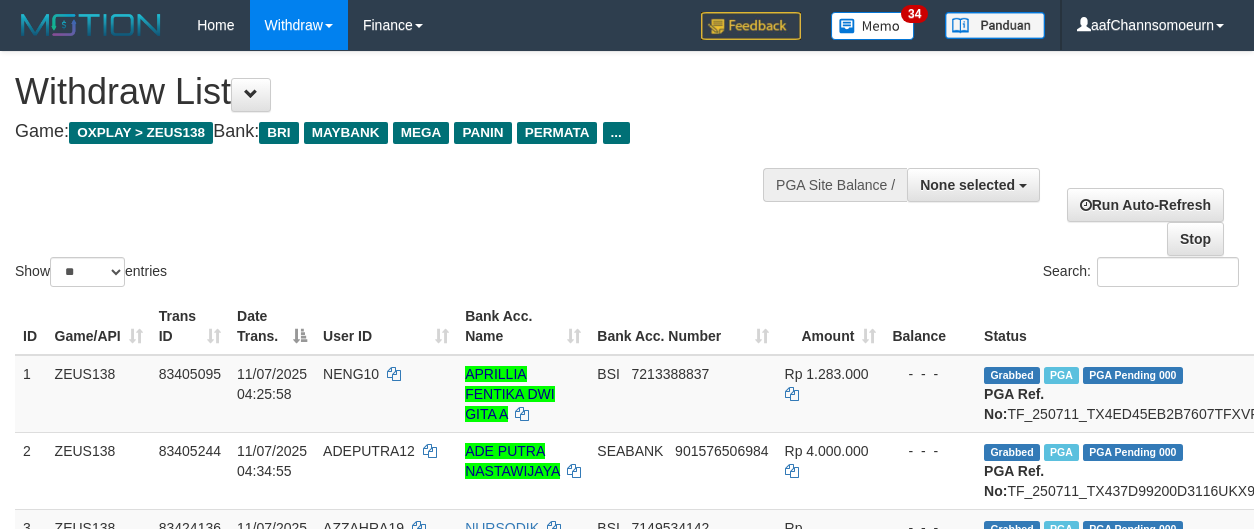 select 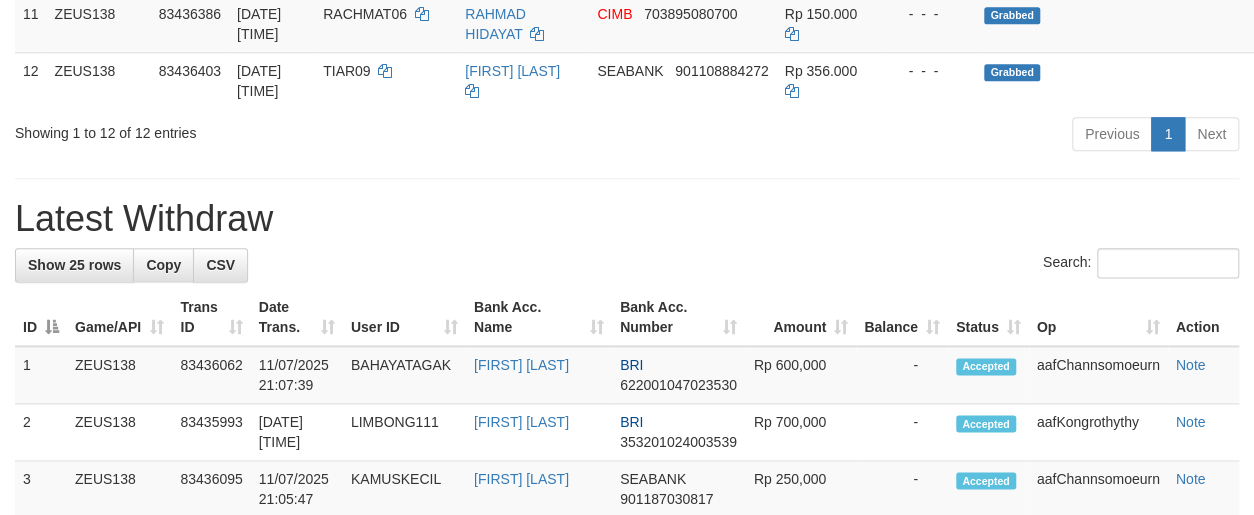 scroll, scrollTop: 976, scrollLeft: 0, axis: vertical 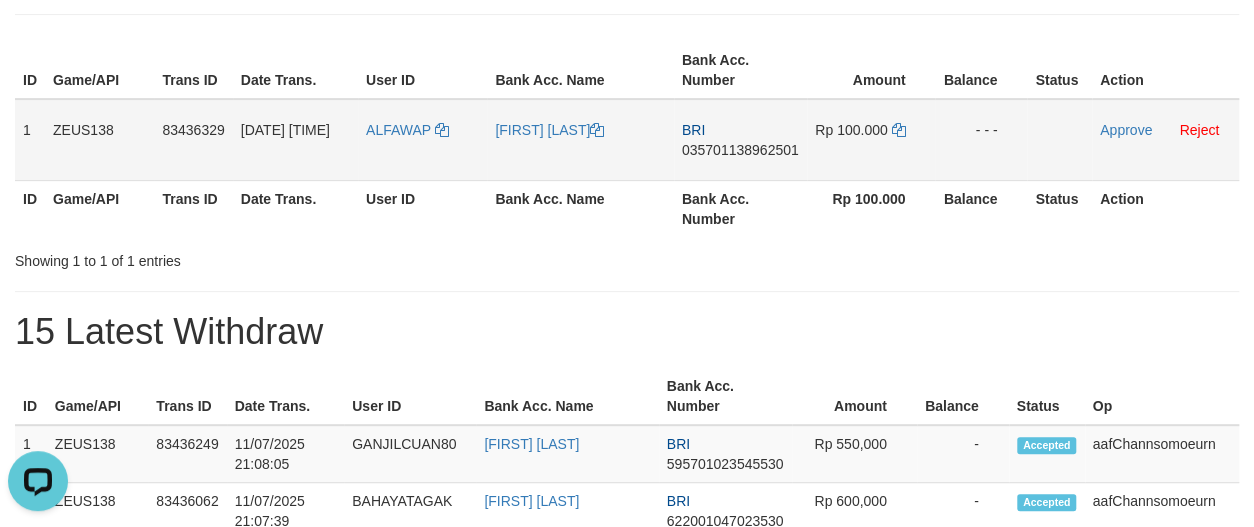 click on "BRI
[ACCOUNT_NUMBER]" at bounding box center [740, 140] 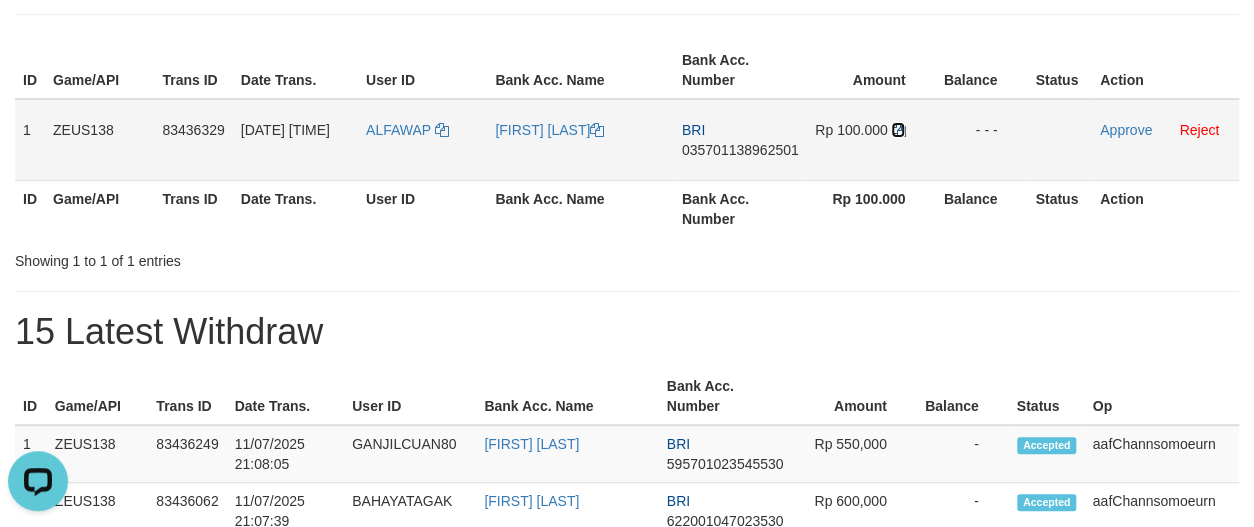 click at bounding box center (898, 130) 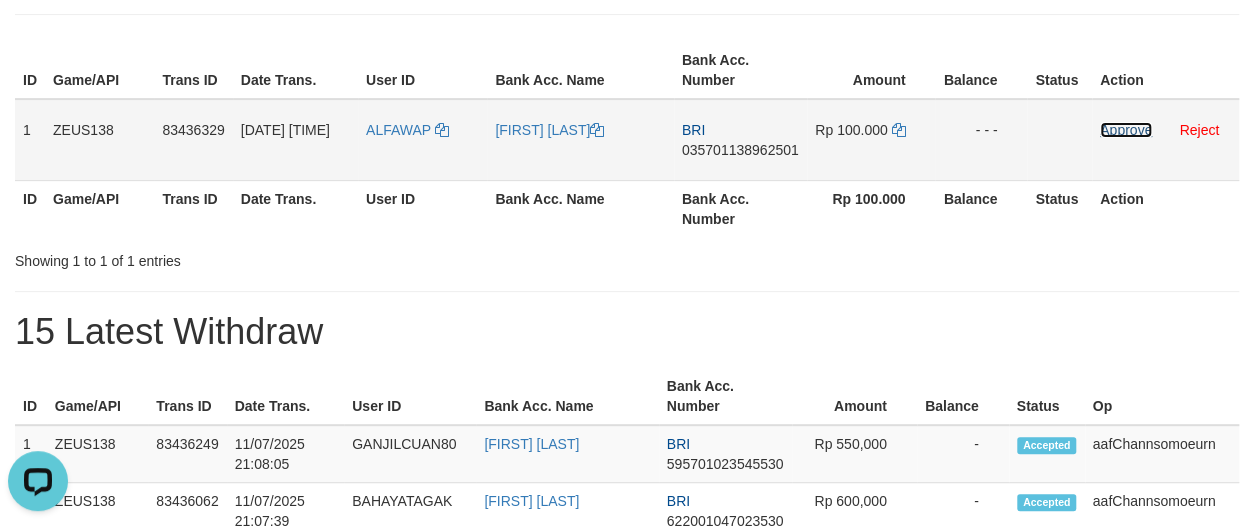 click on "Approve" at bounding box center [1126, 130] 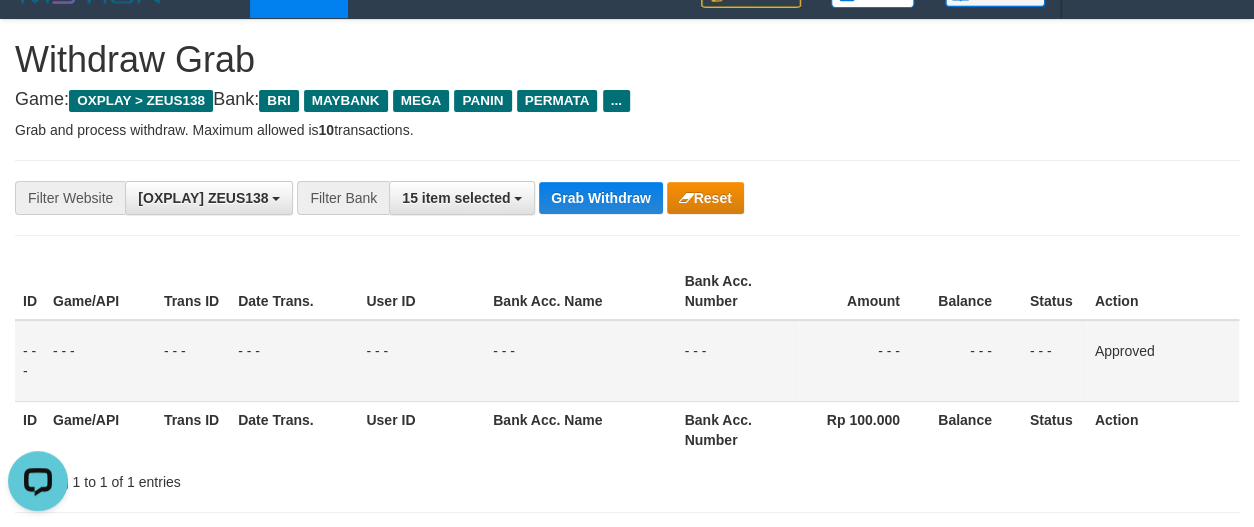 scroll, scrollTop: 0, scrollLeft: 0, axis: both 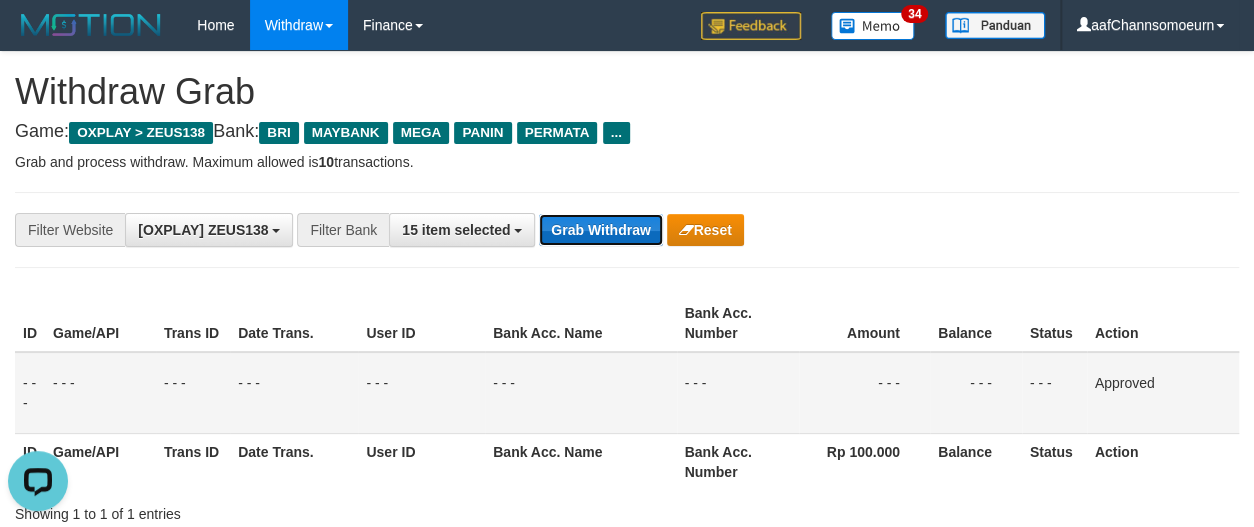 click on "Grab Withdraw" at bounding box center (600, 230) 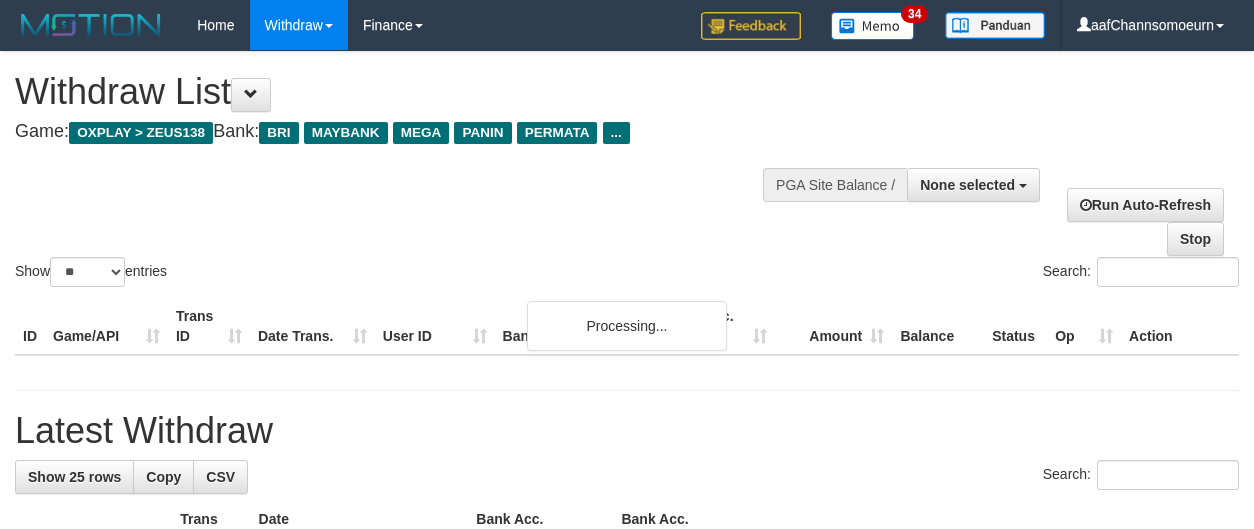 select 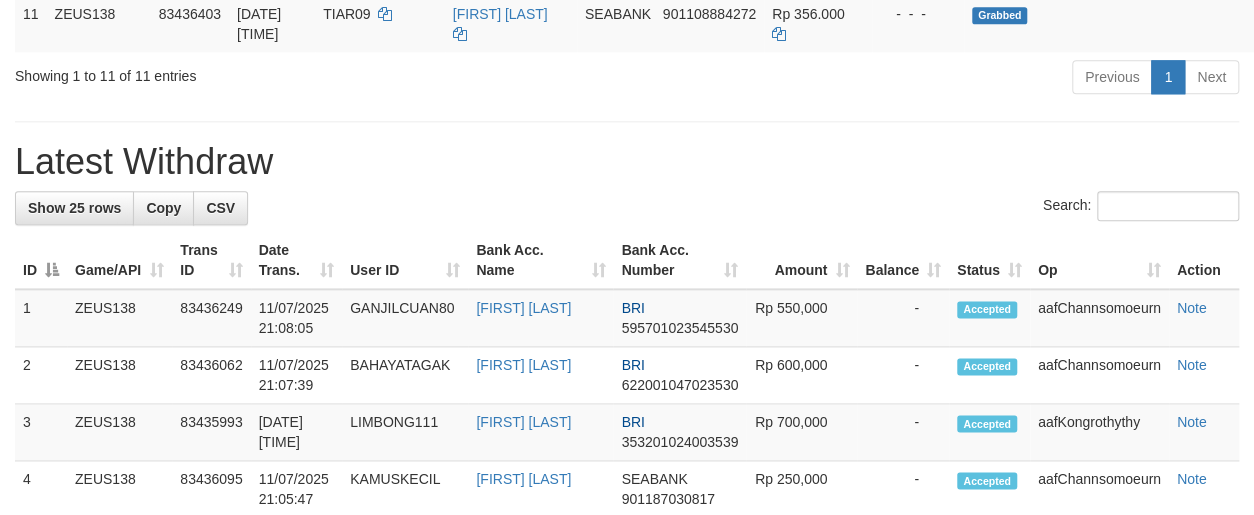 scroll, scrollTop: 976, scrollLeft: 0, axis: vertical 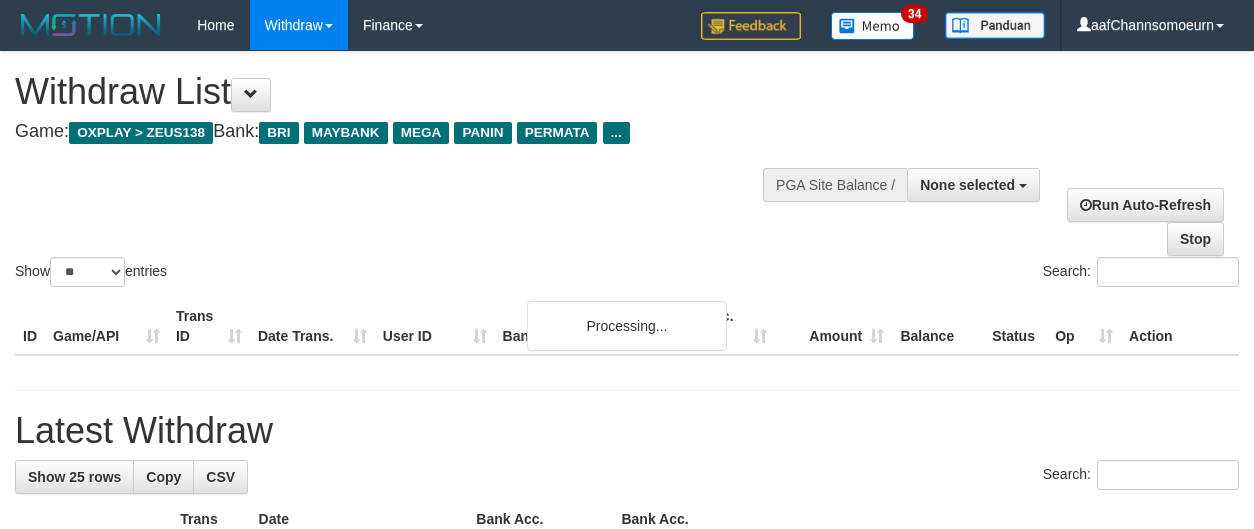select 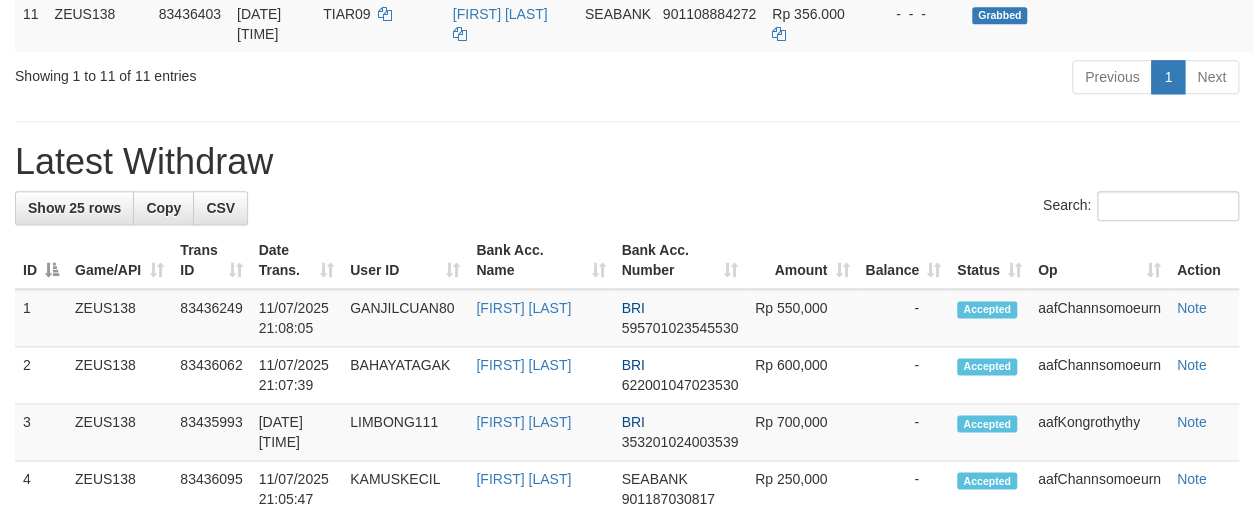 scroll, scrollTop: 976, scrollLeft: 0, axis: vertical 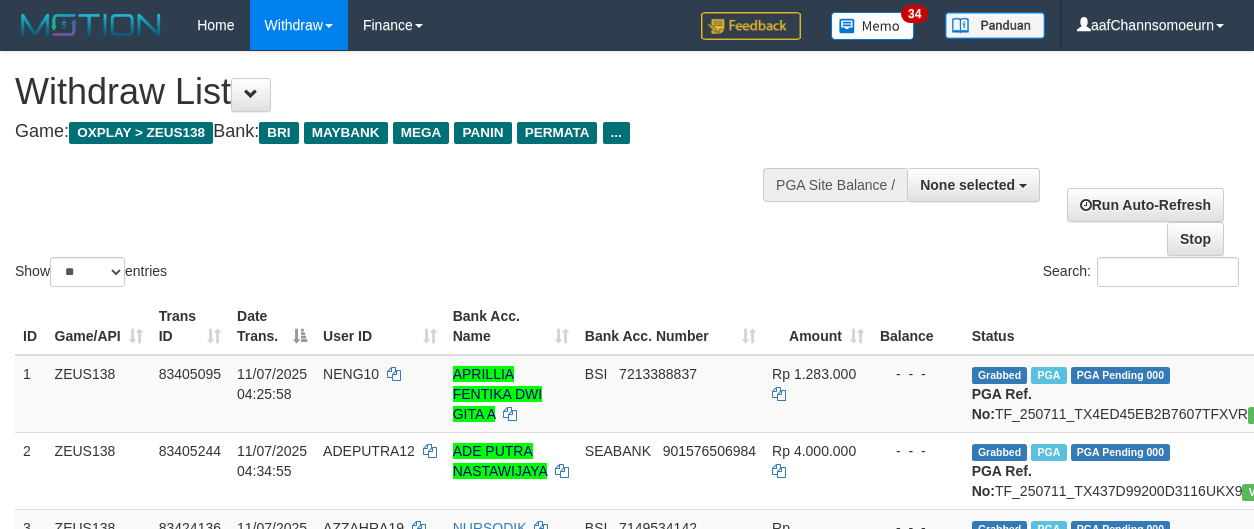 select 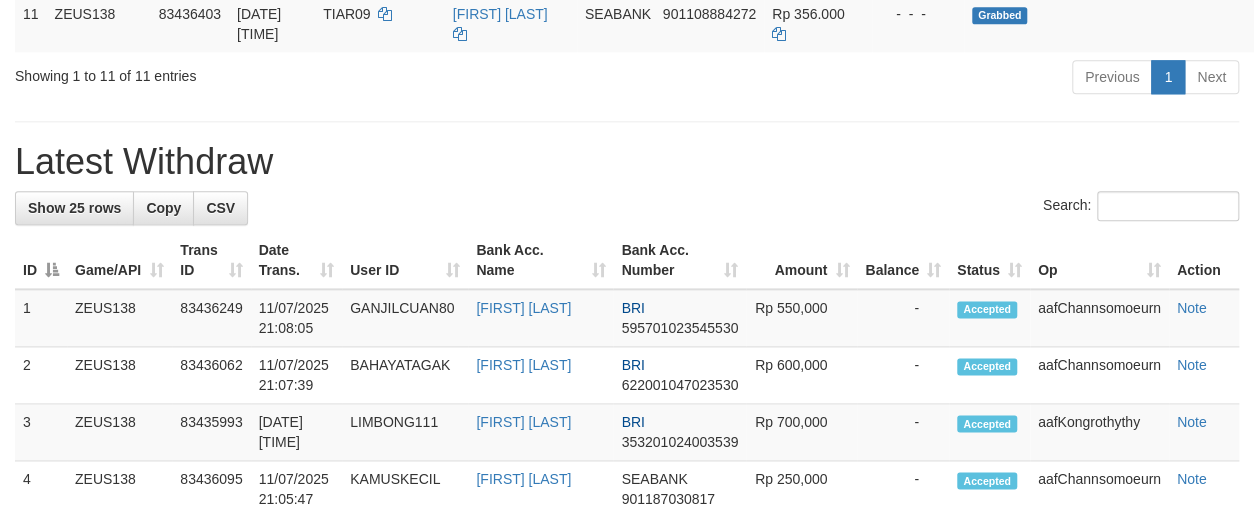 scroll, scrollTop: 976, scrollLeft: 0, axis: vertical 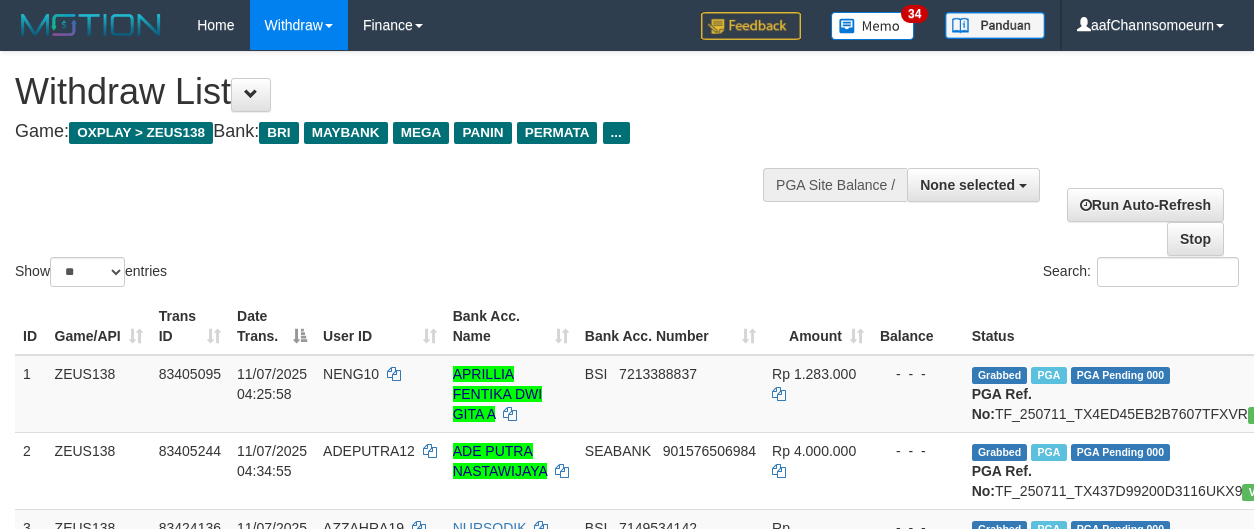 select 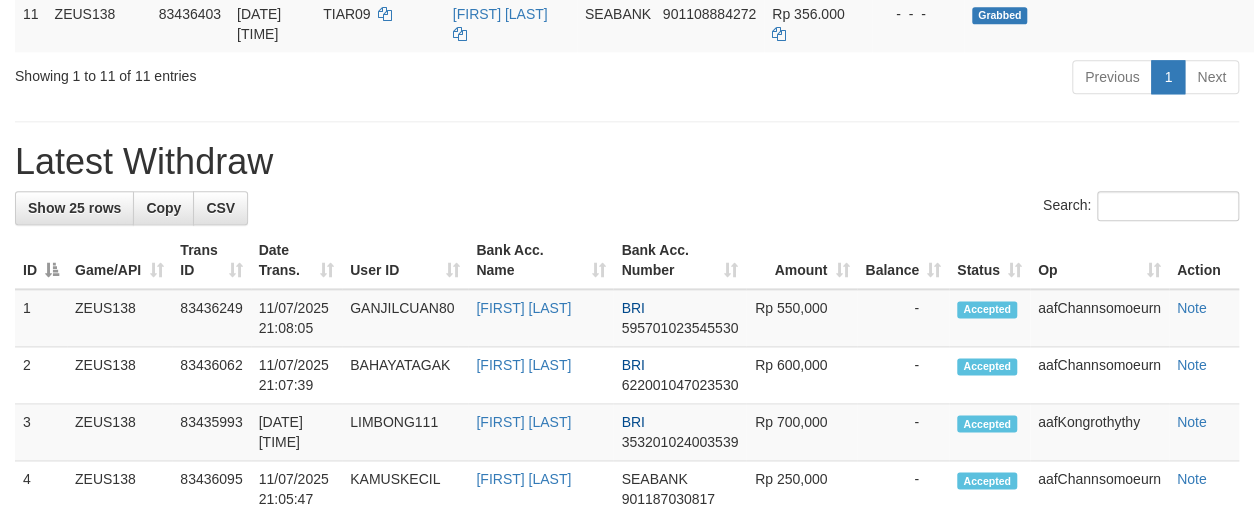 scroll, scrollTop: 976, scrollLeft: 0, axis: vertical 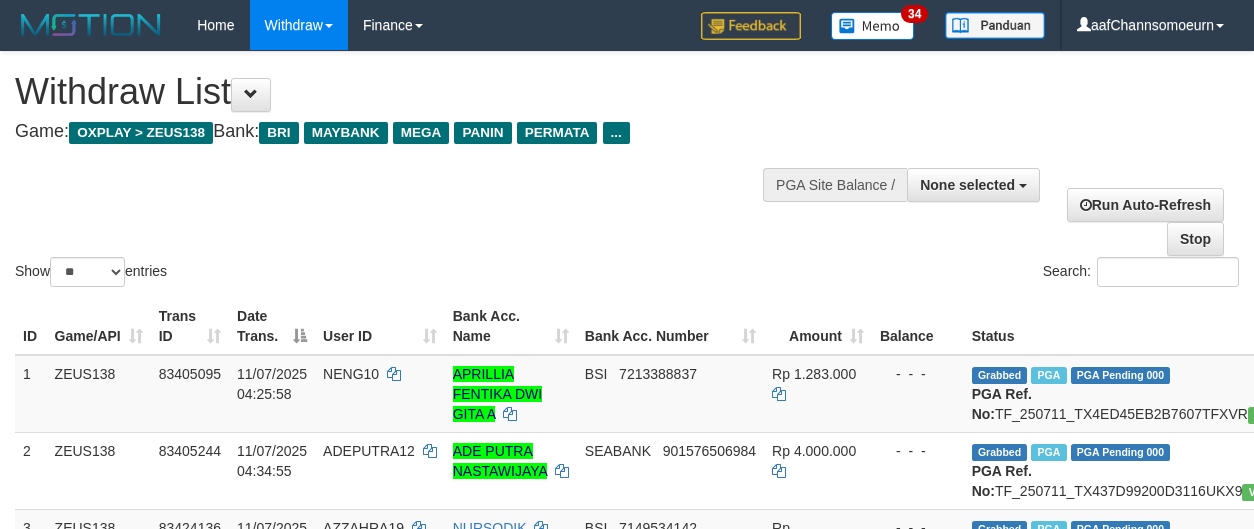 select 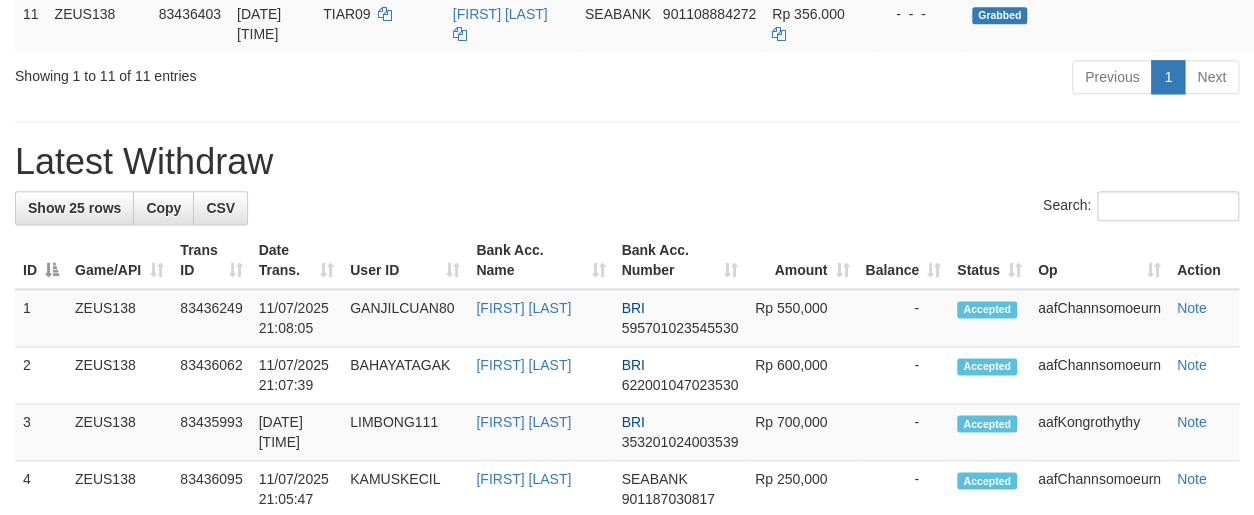 scroll, scrollTop: 976, scrollLeft: 0, axis: vertical 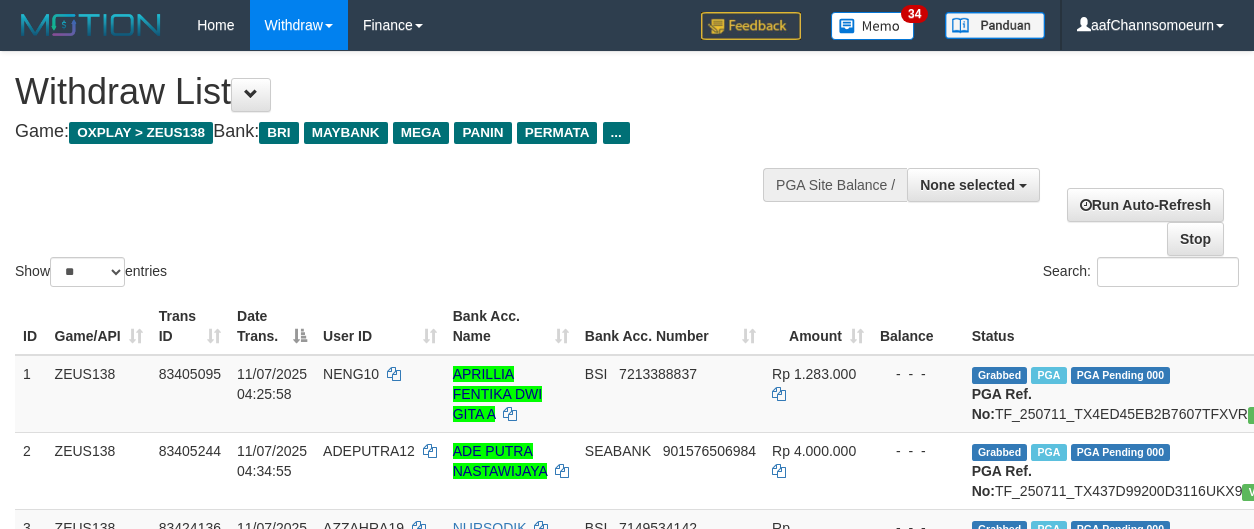 select 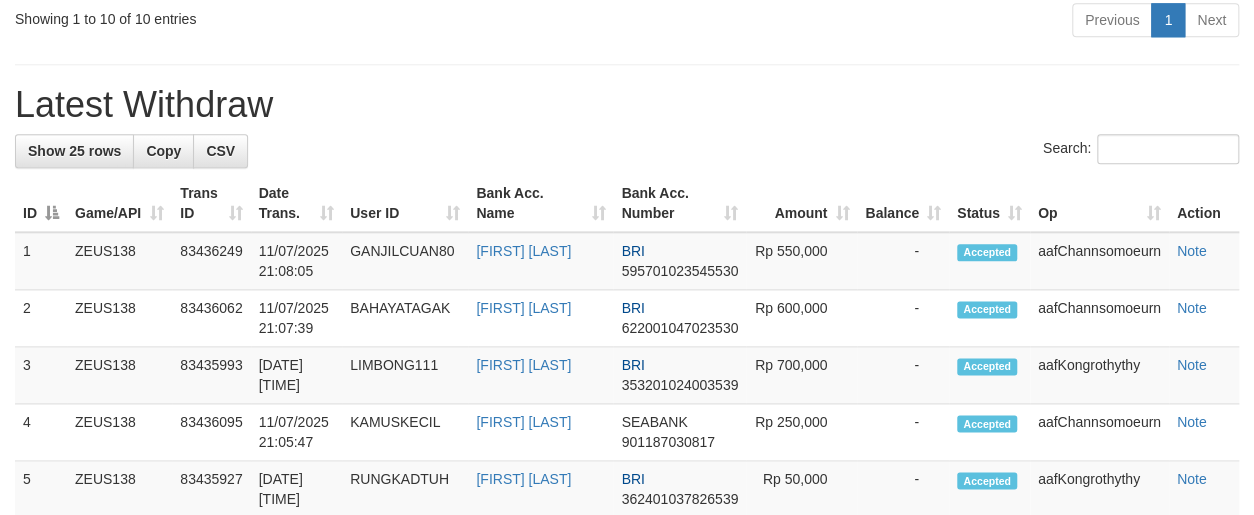 scroll, scrollTop: 976, scrollLeft: 0, axis: vertical 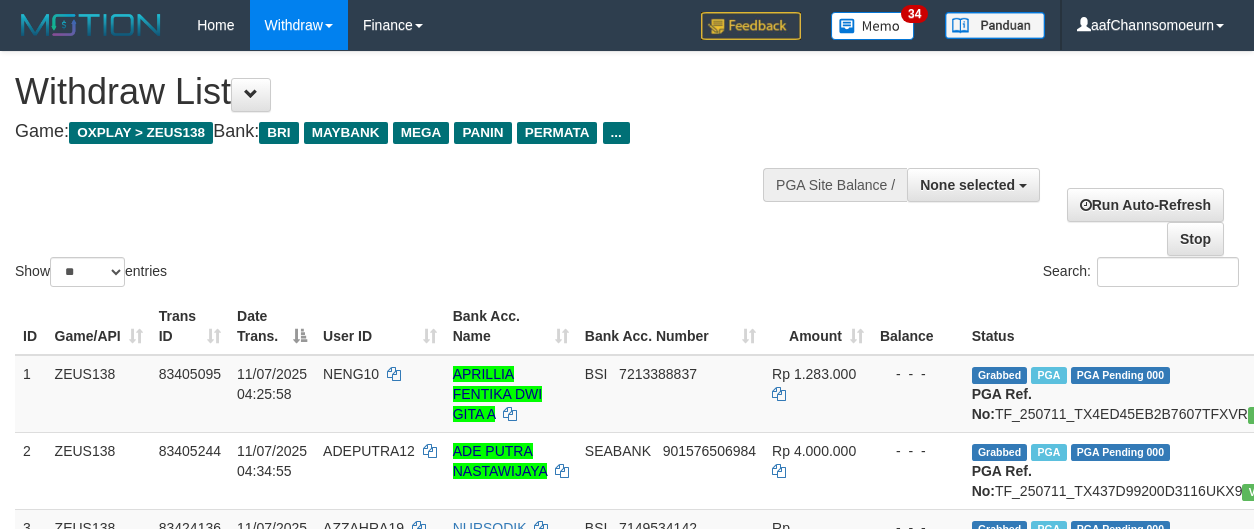 select 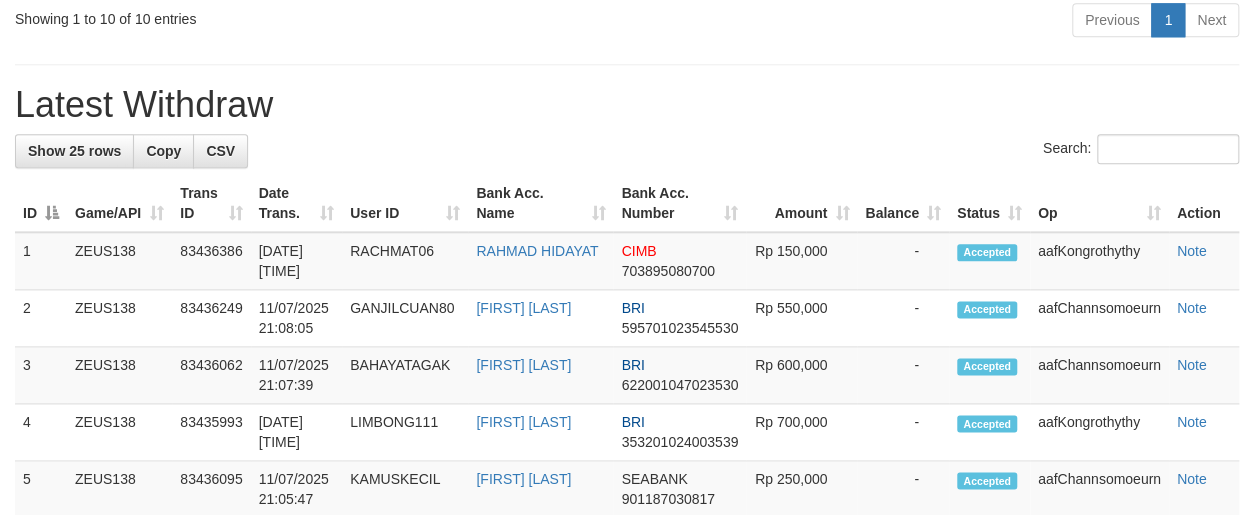 scroll, scrollTop: 976, scrollLeft: 0, axis: vertical 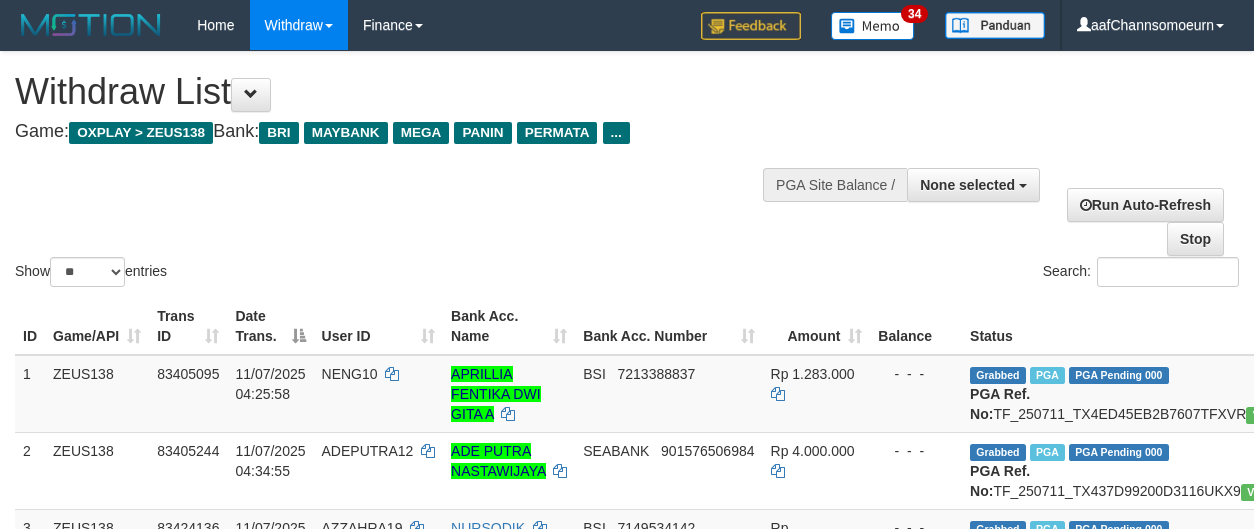 select 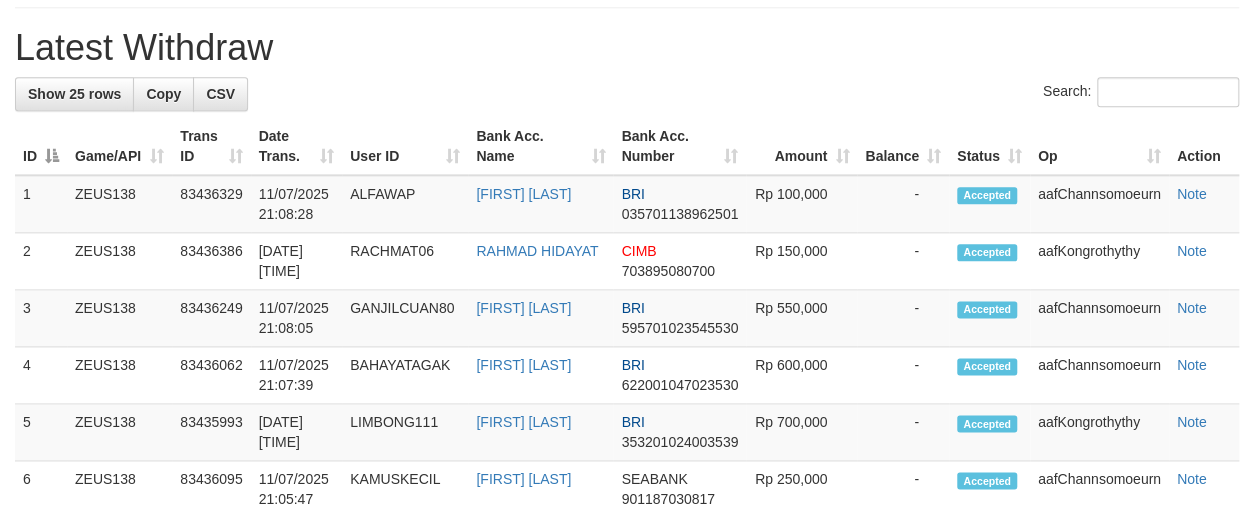 scroll, scrollTop: 976, scrollLeft: 0, axis: vertical 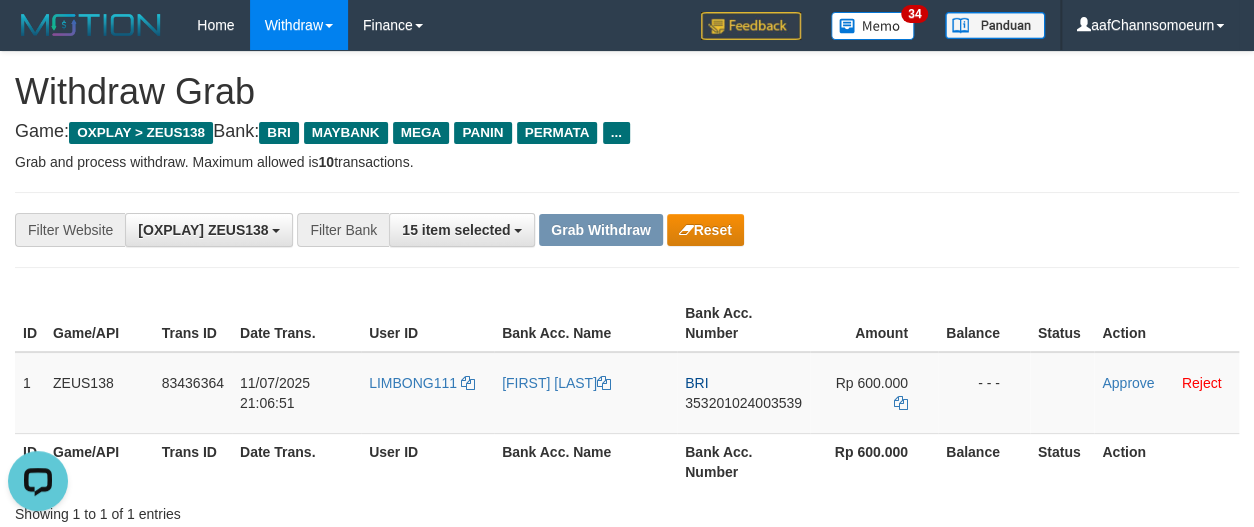 drag, startPoint x: 992, startPoint y: 198, endPoint x: 977, endPoint y: 208, distance: 18.027756 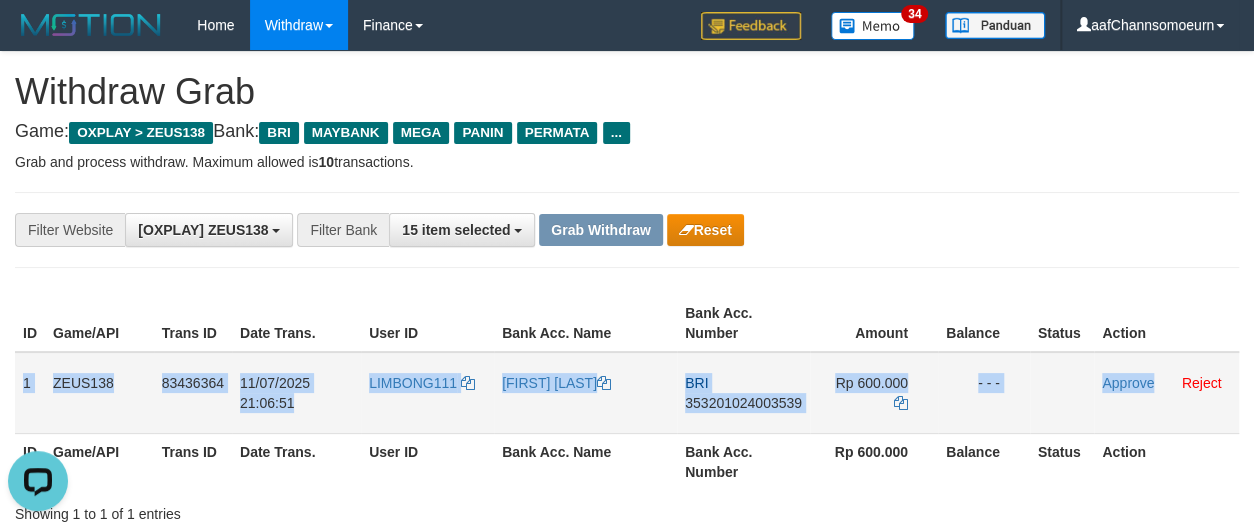 drag, startPoint x: 24, startPoint y: 381, endPoint x: 1151, endPoint y: 400, distance: 1127.1602 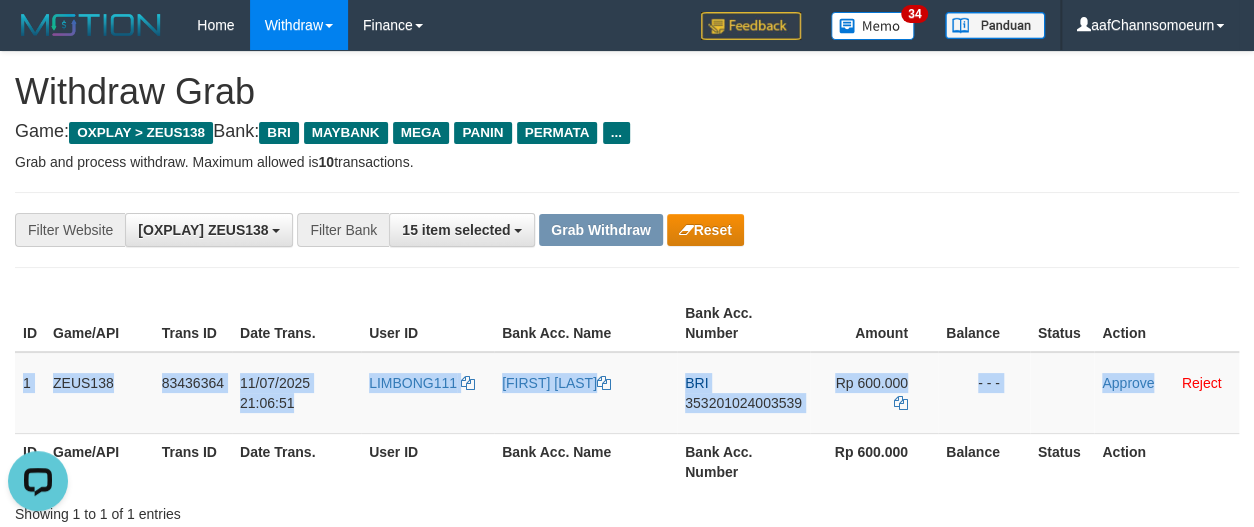 copy on "1
ZEUS138
83436364
11/07/2025 21:06:51
LIMBONG111
TRIDIAN KRISTA
BRI
353201024003539
Rp 600.000
- - -
Approve" 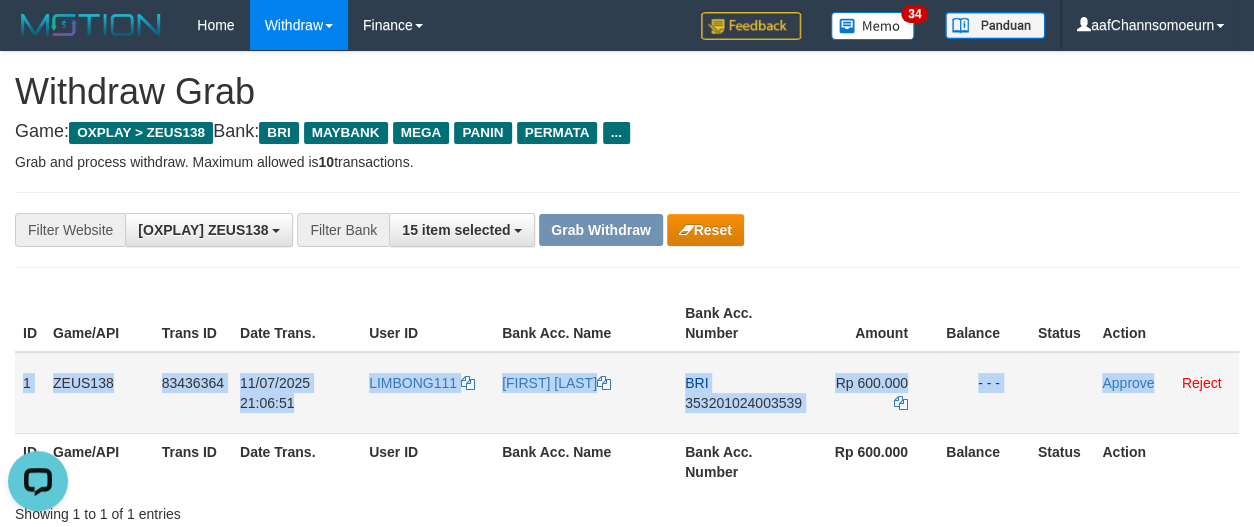 click on "353201024003539" at bounding box center (743, 403) 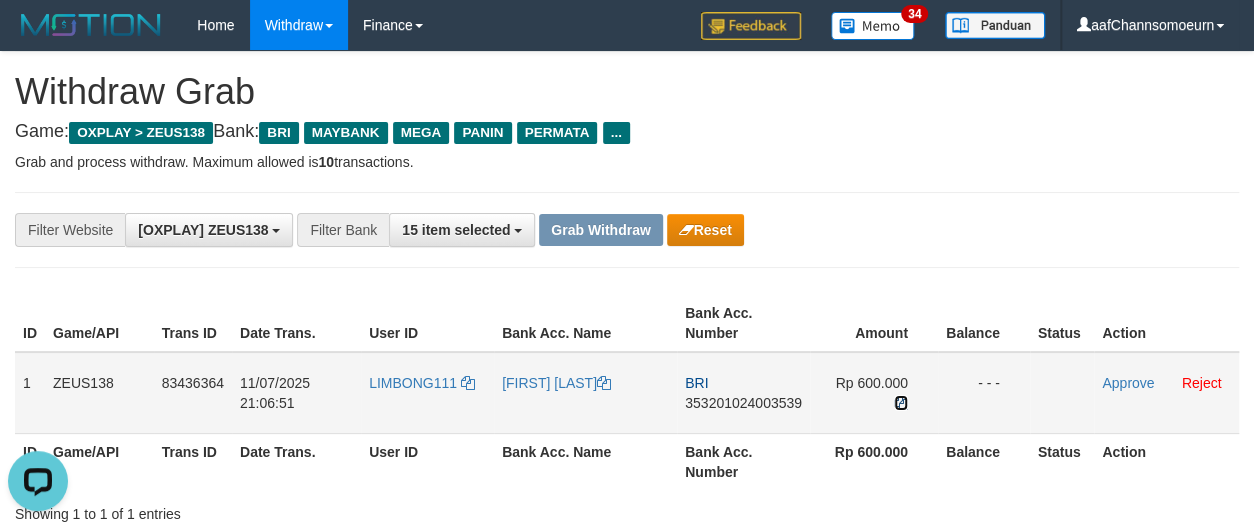 click at bounding box center [901, 403] 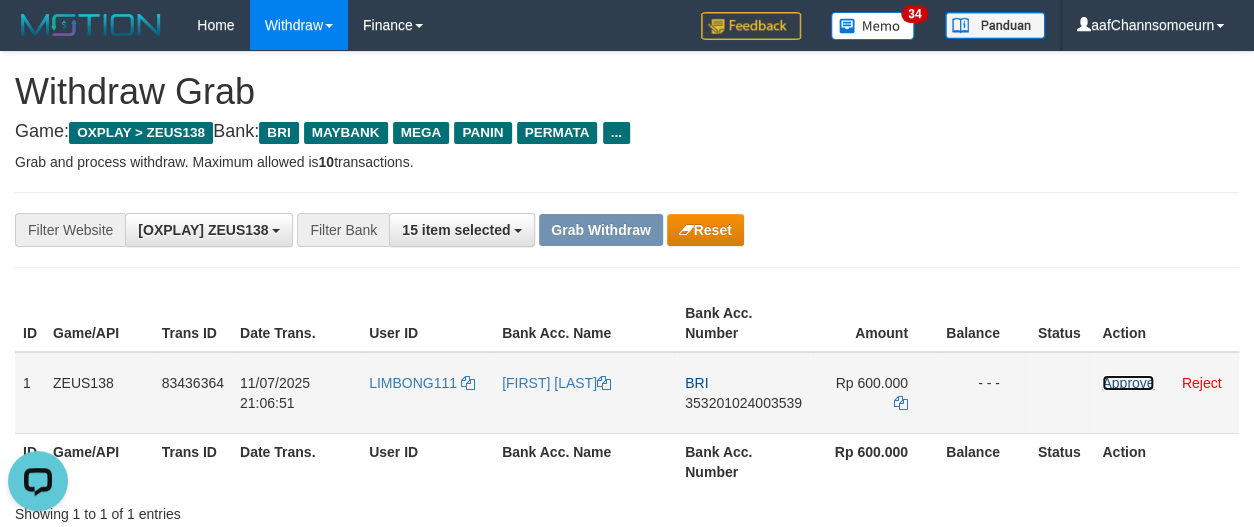click on "Approve" at bounding box center [1128, 383] 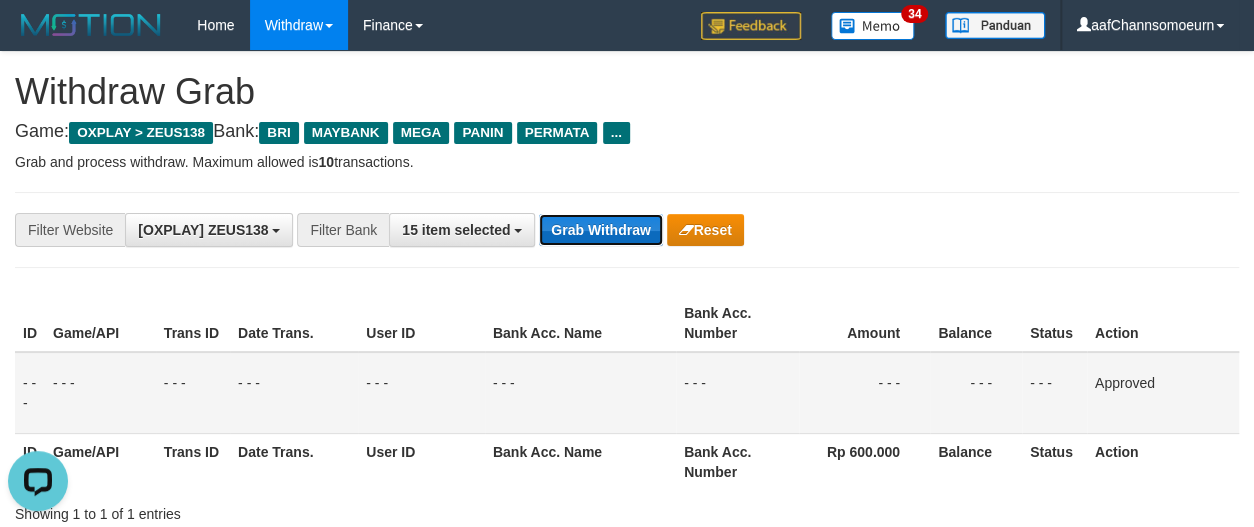 click on "Grab Withdraw" at bounding box center [600, 230] 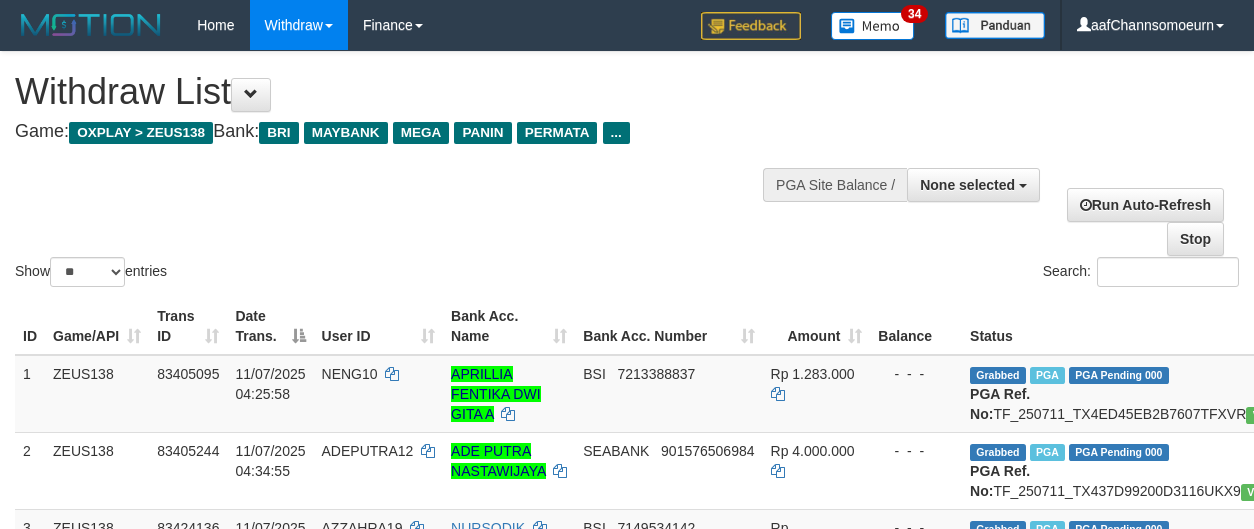 select 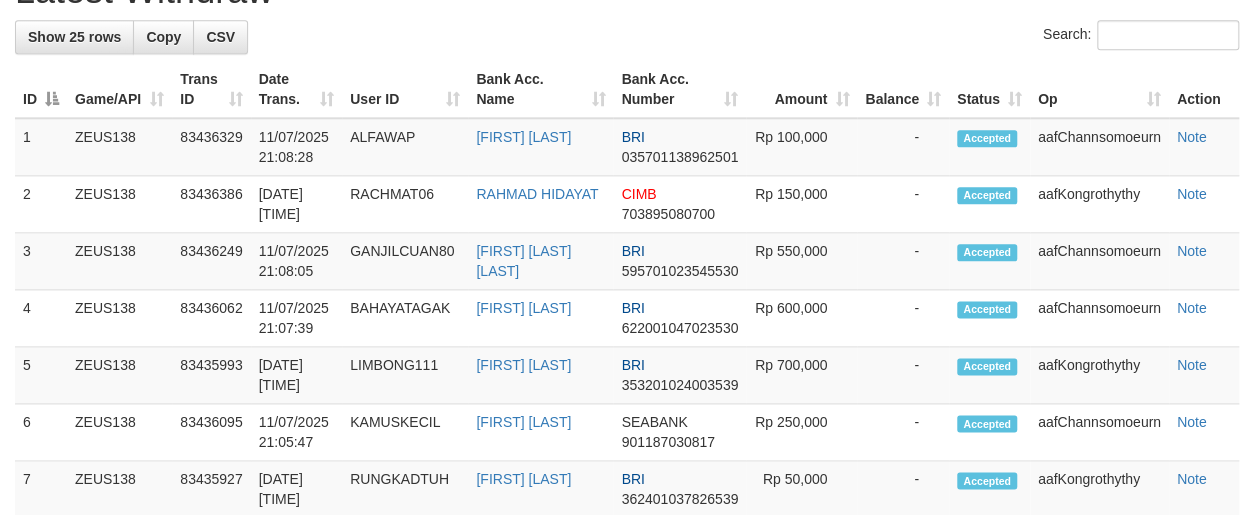 scroll, scrollTop: 976, scrollLeft: 0, axis: vertical 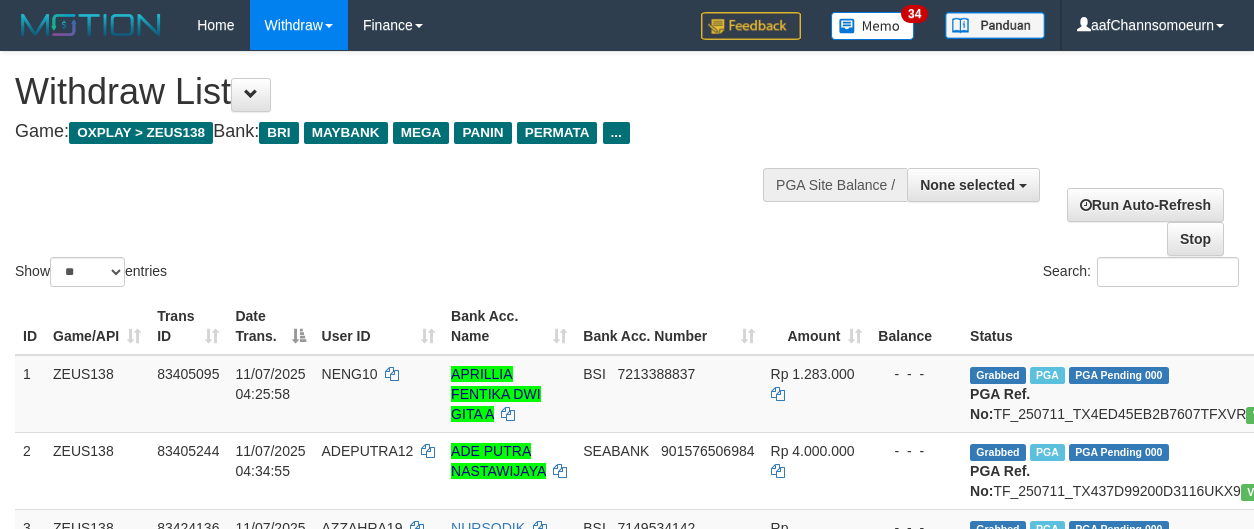 select 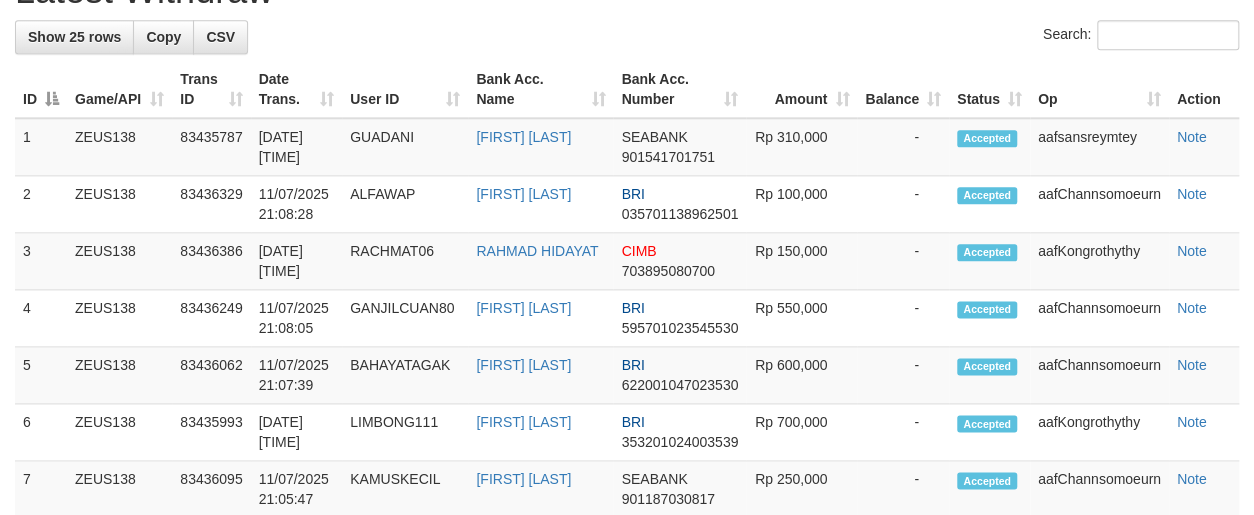 scroll, scrollTop: 976, scrollLeft: 0, axis: vertical 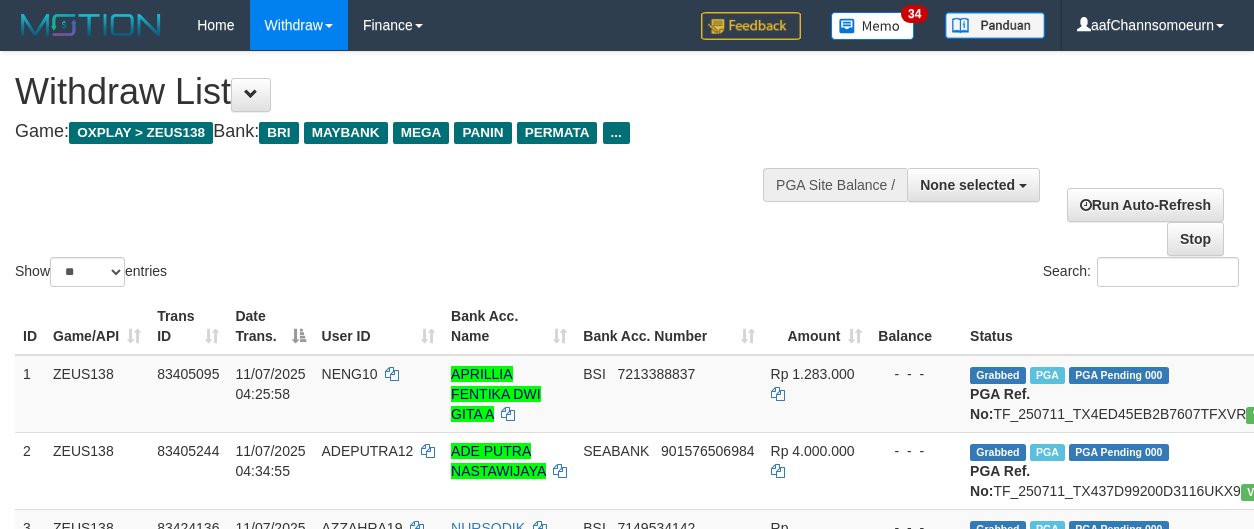 select 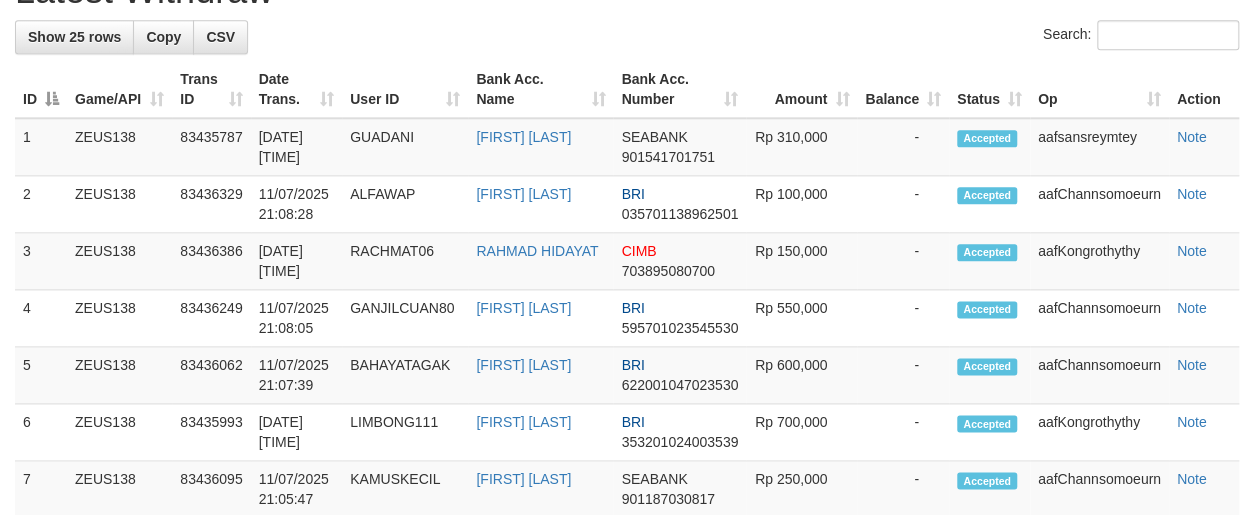 scroll, scrollTop: 976, scrollLeft: 0, axis: vertical 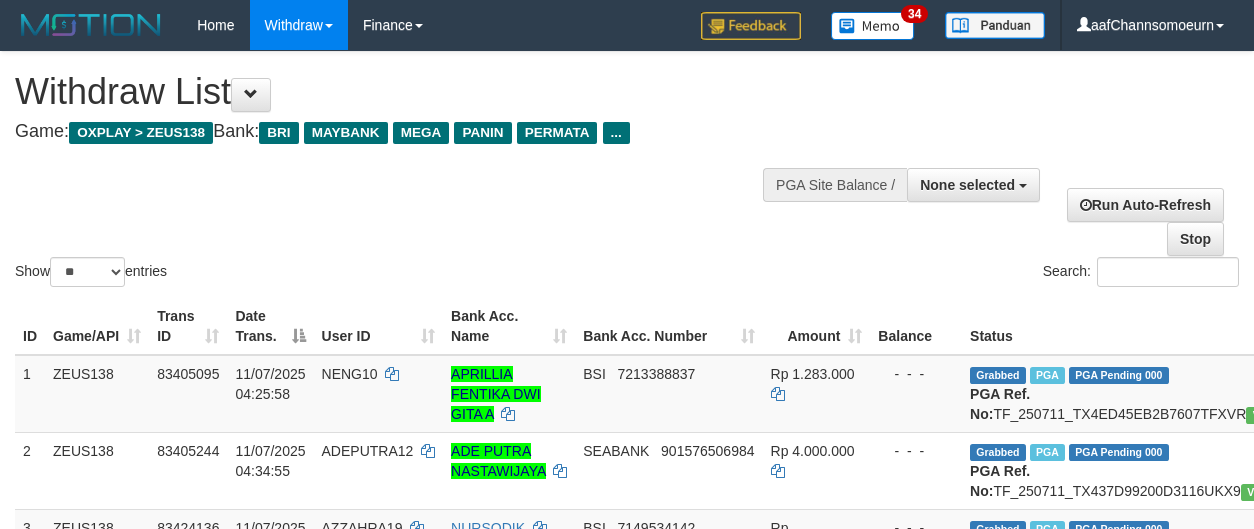 select 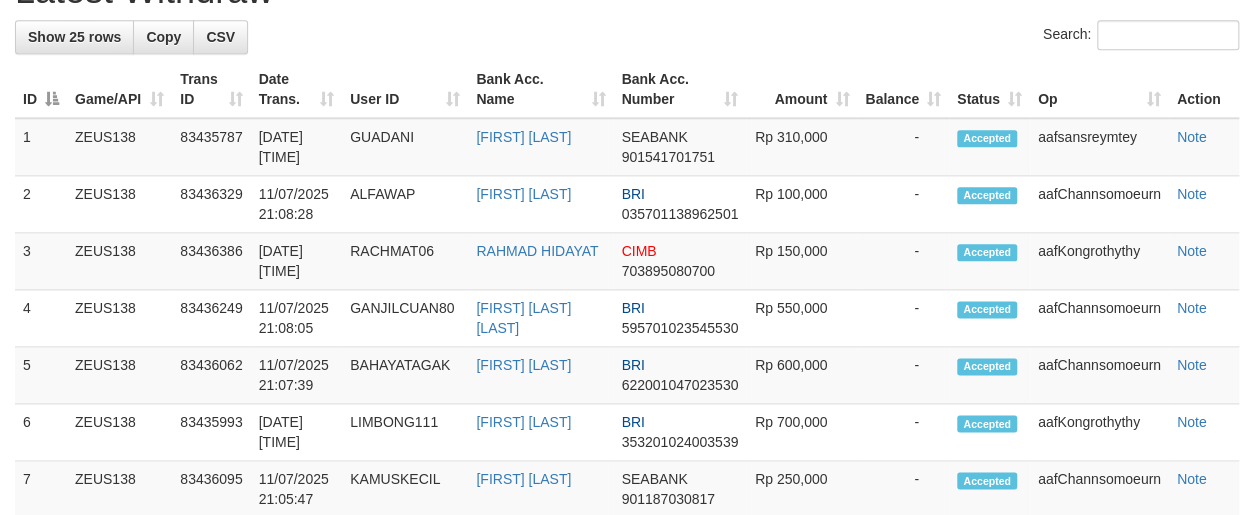 scroll, scrollTop: 976, scrollLeft: 0, axis: vertical 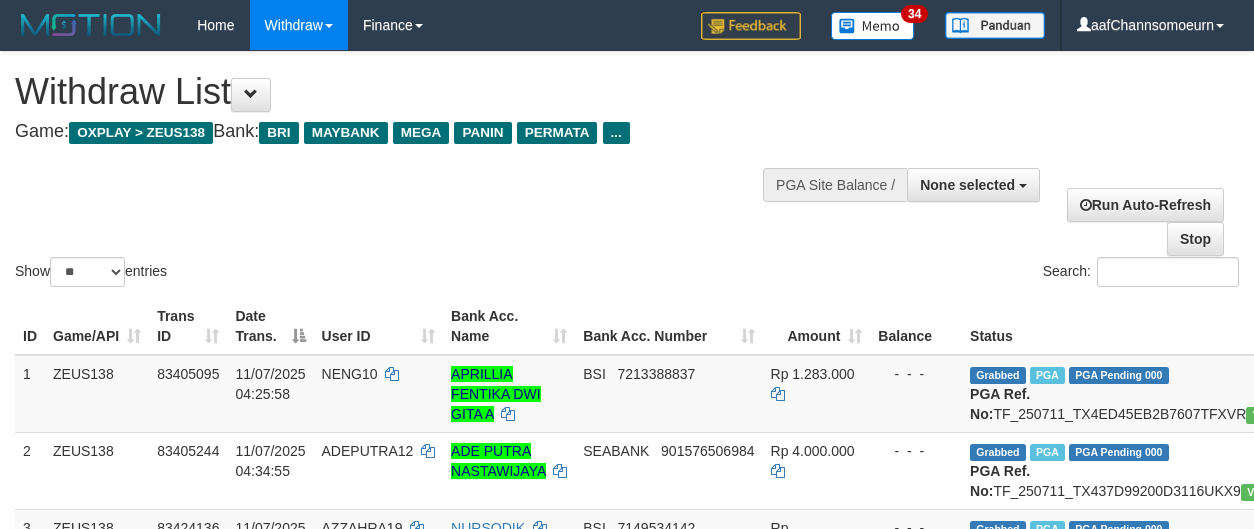 select 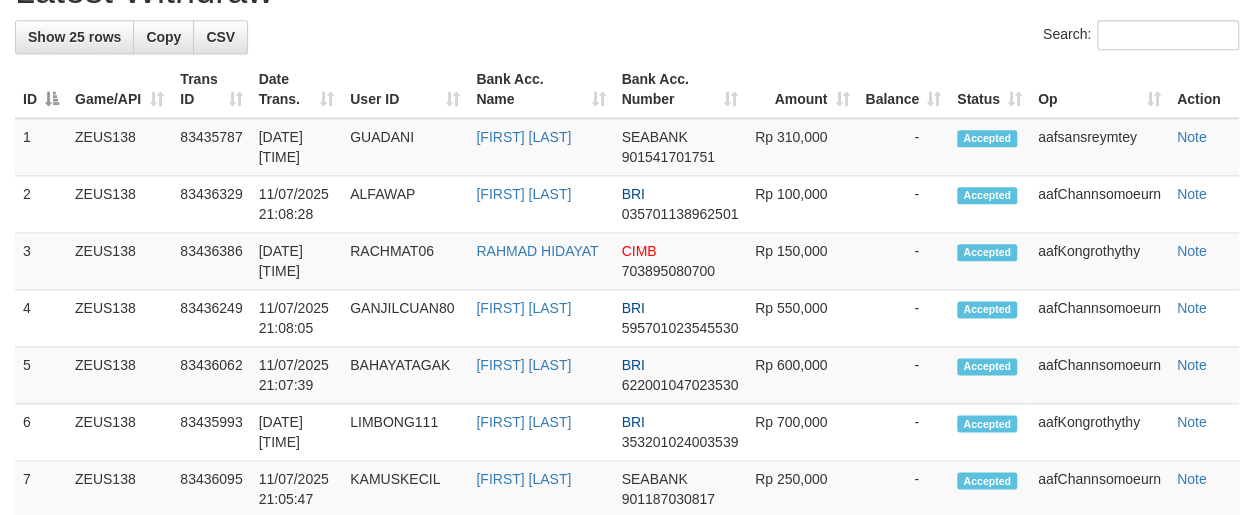 scroll, scrollTop: 976, scrollLeft: 0, axis: vertical 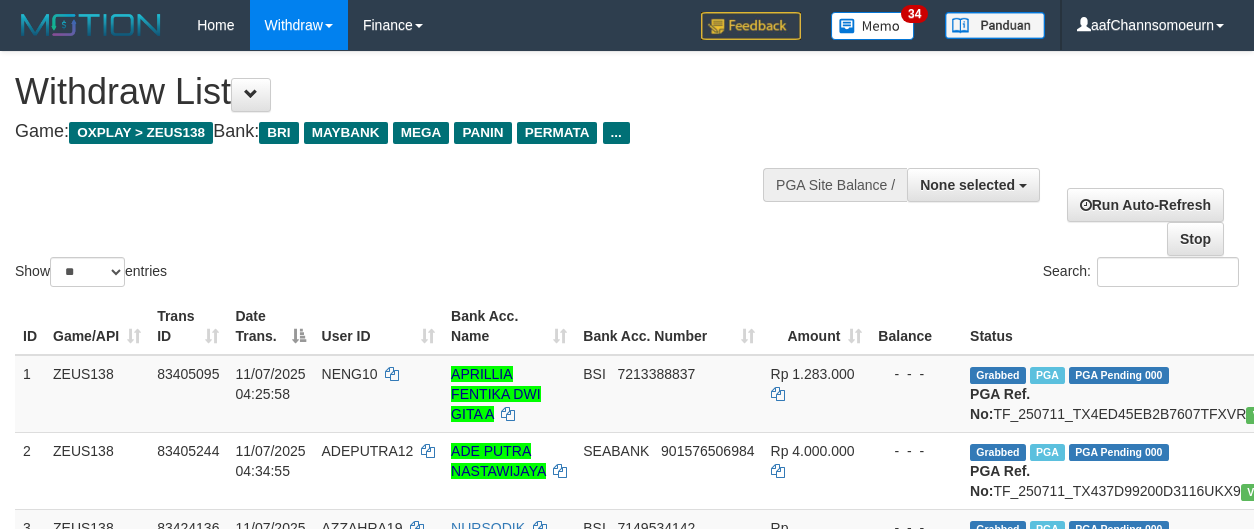 select 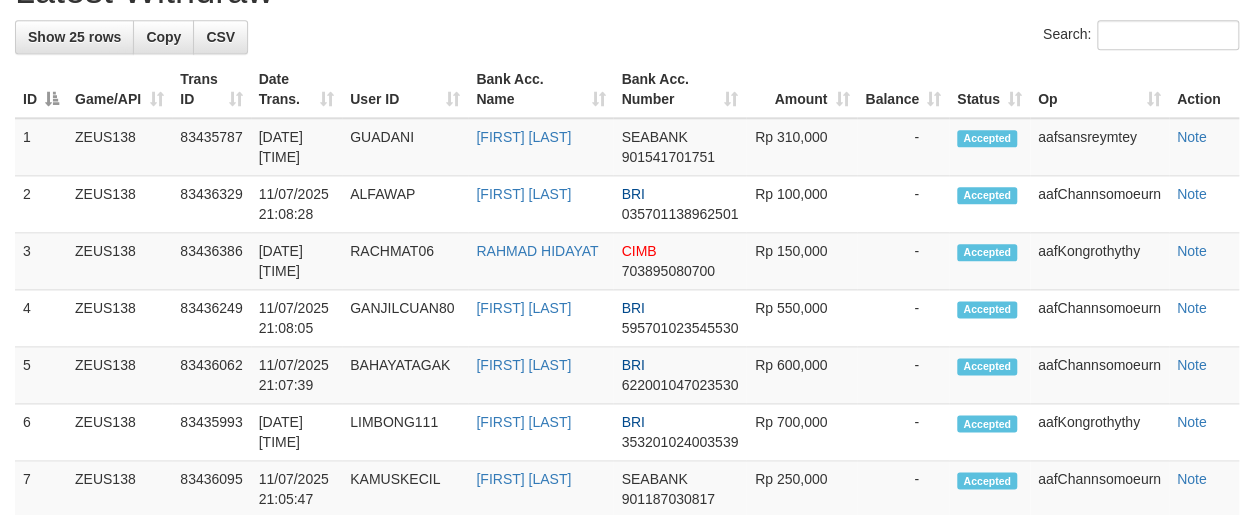scroll, scrollTop: 976, scrollLeft: 0, axis: vertical 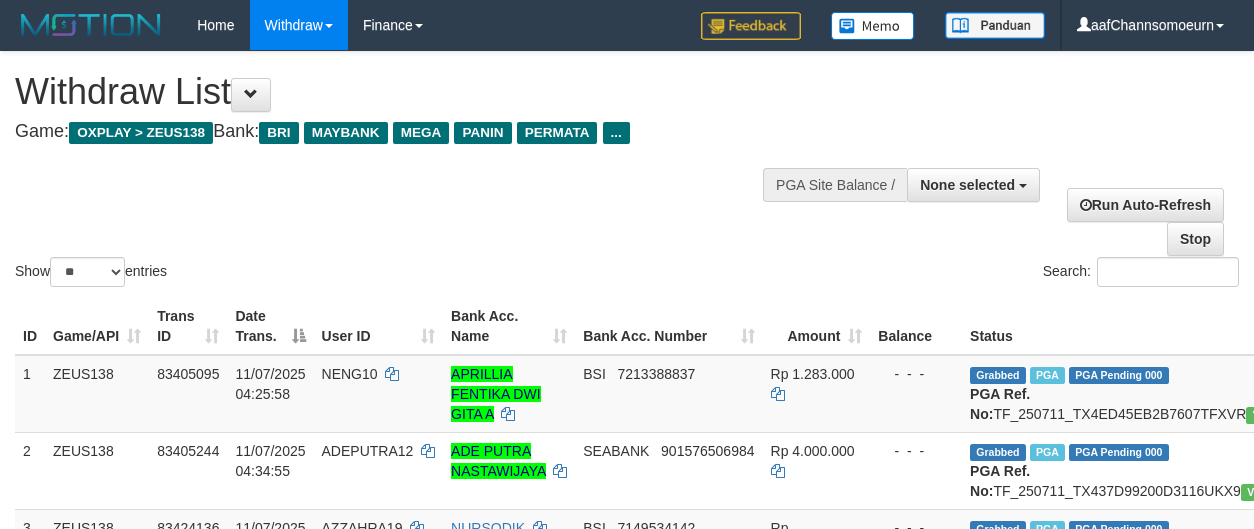 select 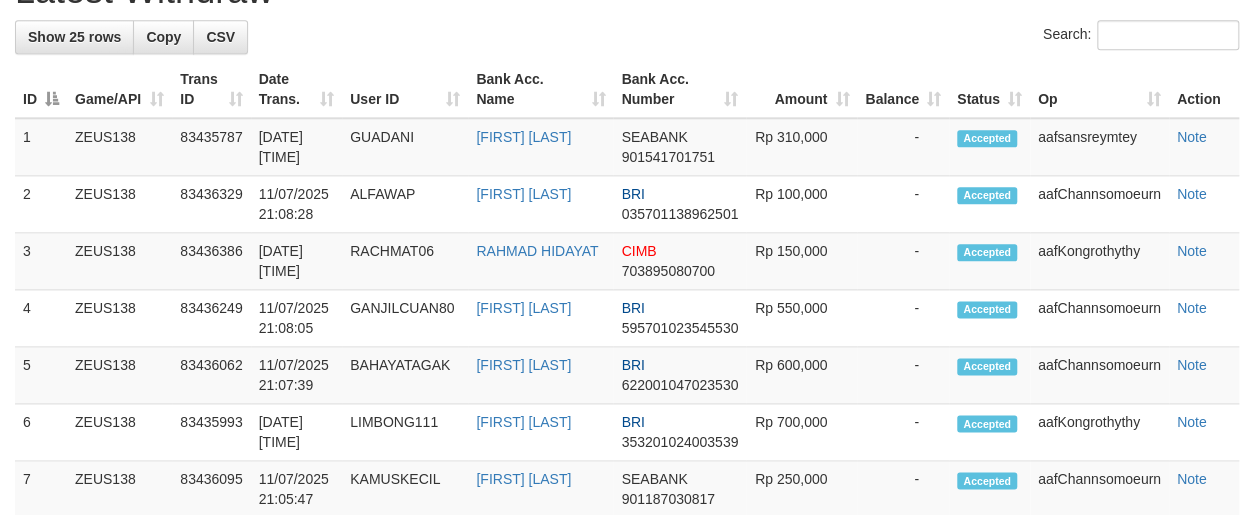 scroll, scrollTop: 976, scrollLeft: 0, axis: vertical 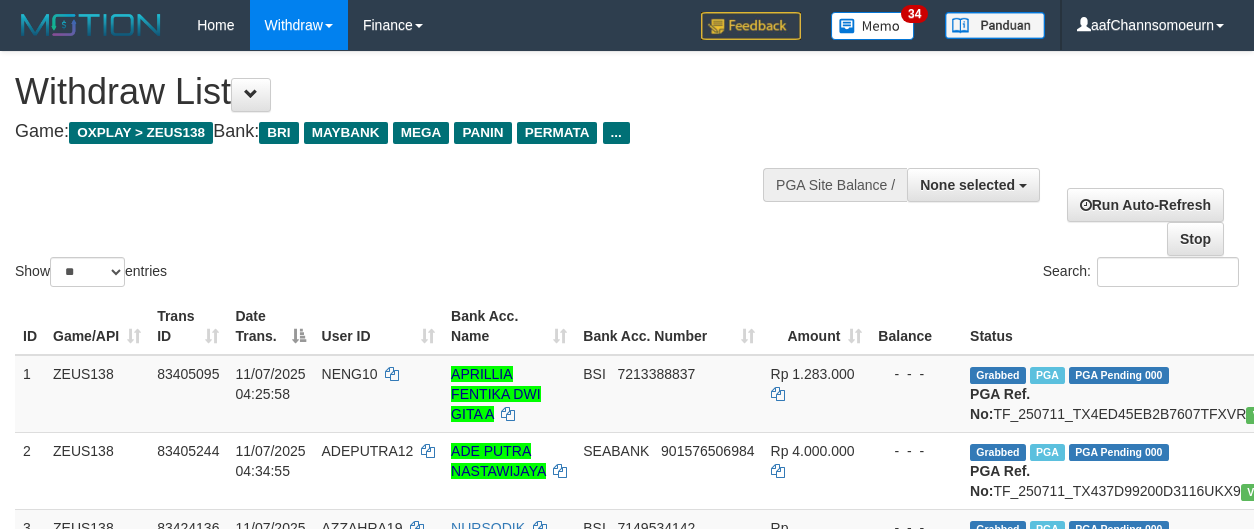 select 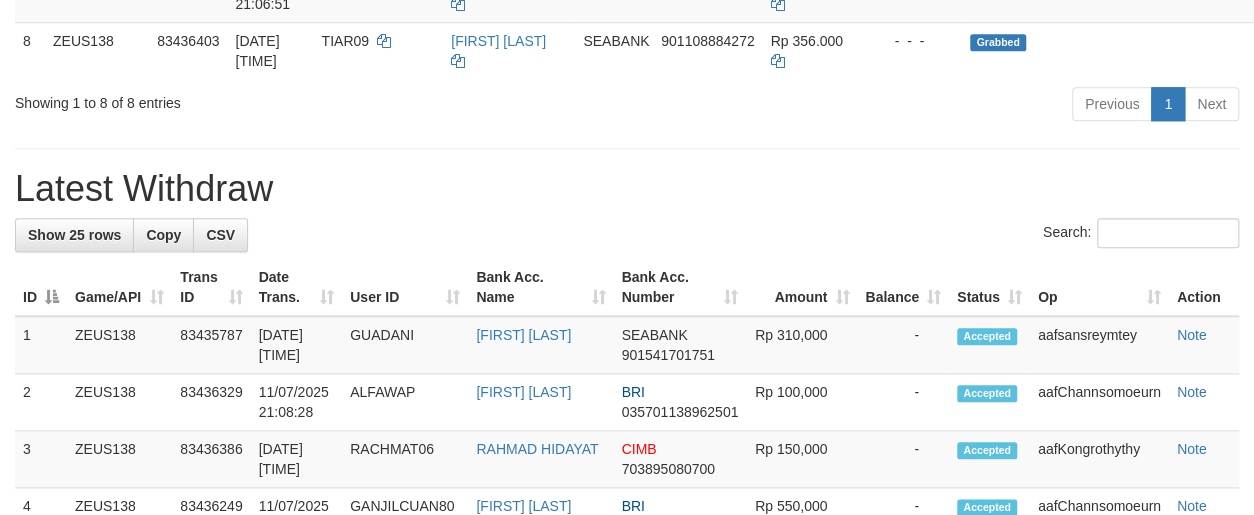 scroll, scrollTop: 782, scrollLeft: 0, axis: vertical 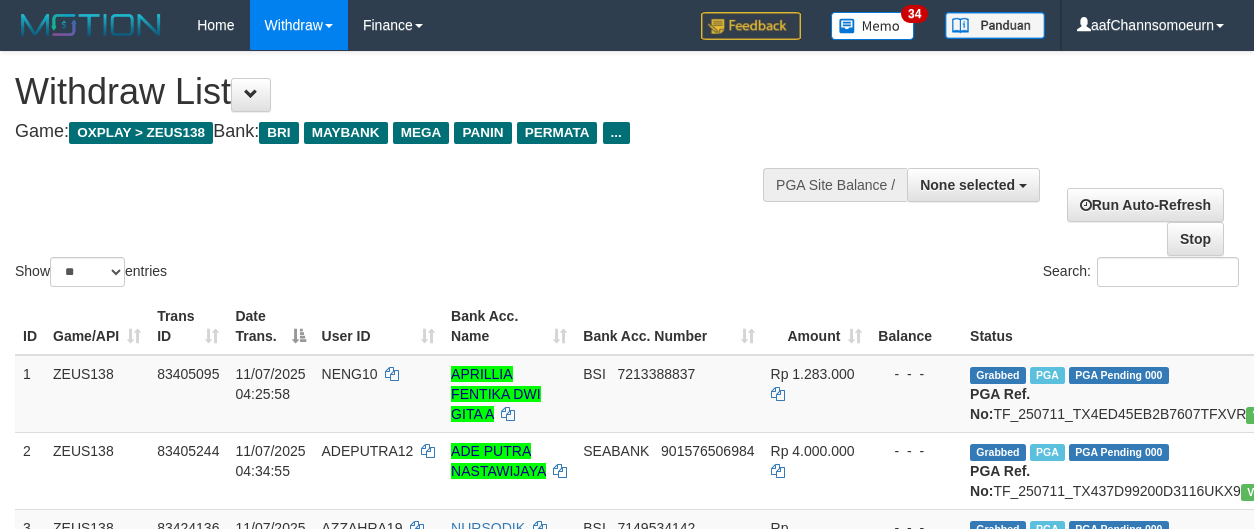select 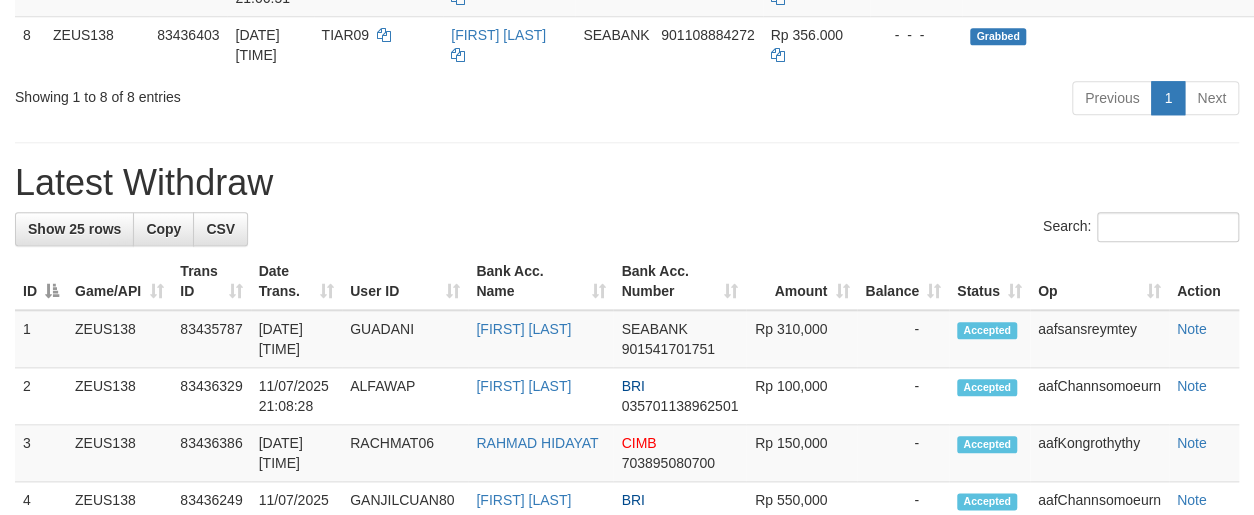scroll, scrollTop: 782, scrollLeft: 0, axis: vertical 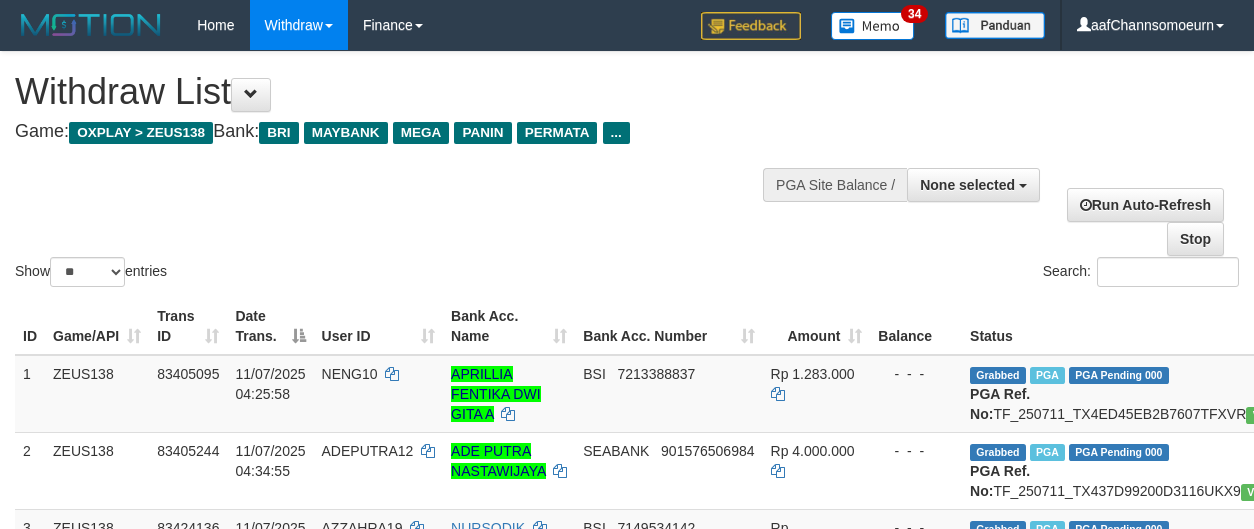 select 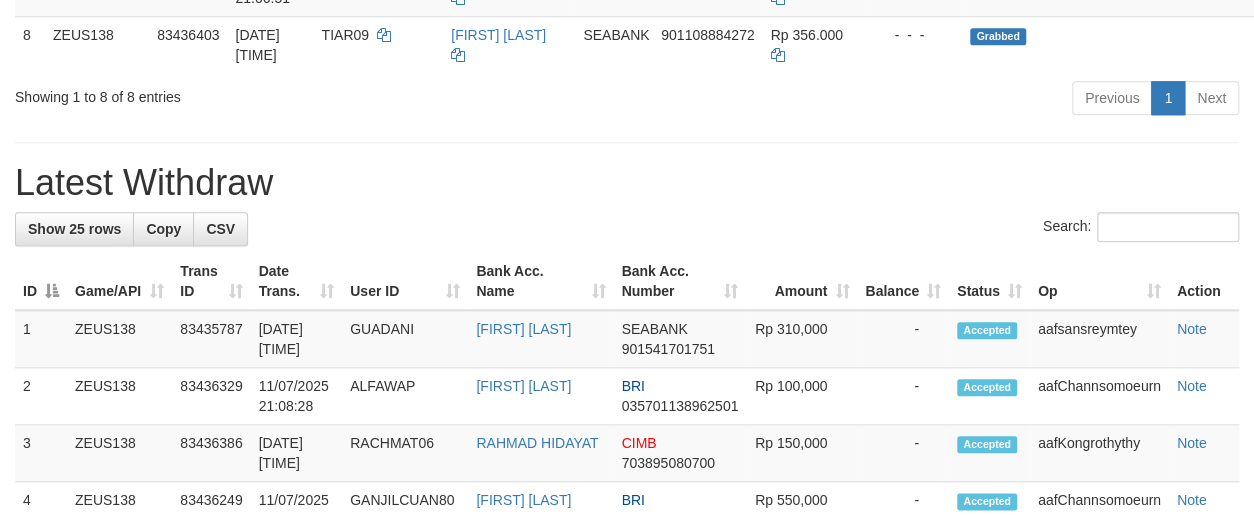scroll, scrollTop: 782, scrollLeft: 0, axis: vertical 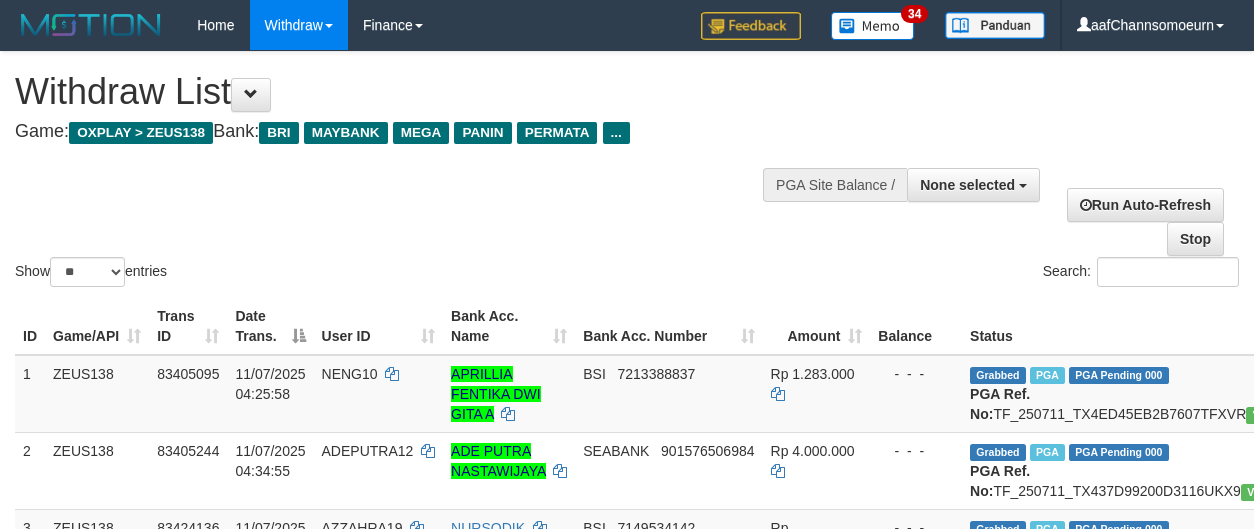 select 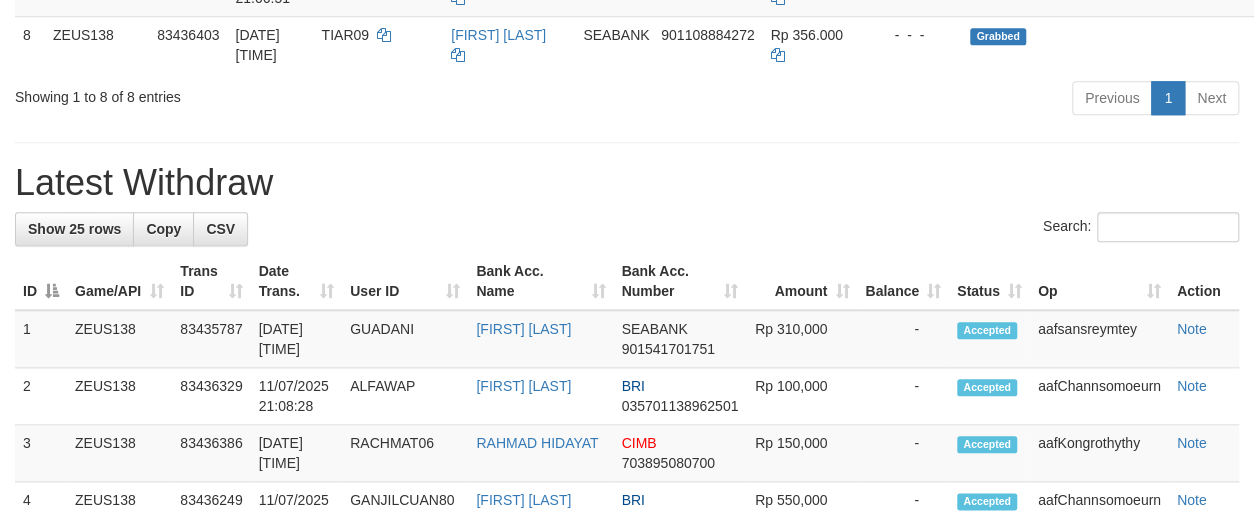 scroll, scrollTop: 782, scrollLeft: 0, axis: vertical 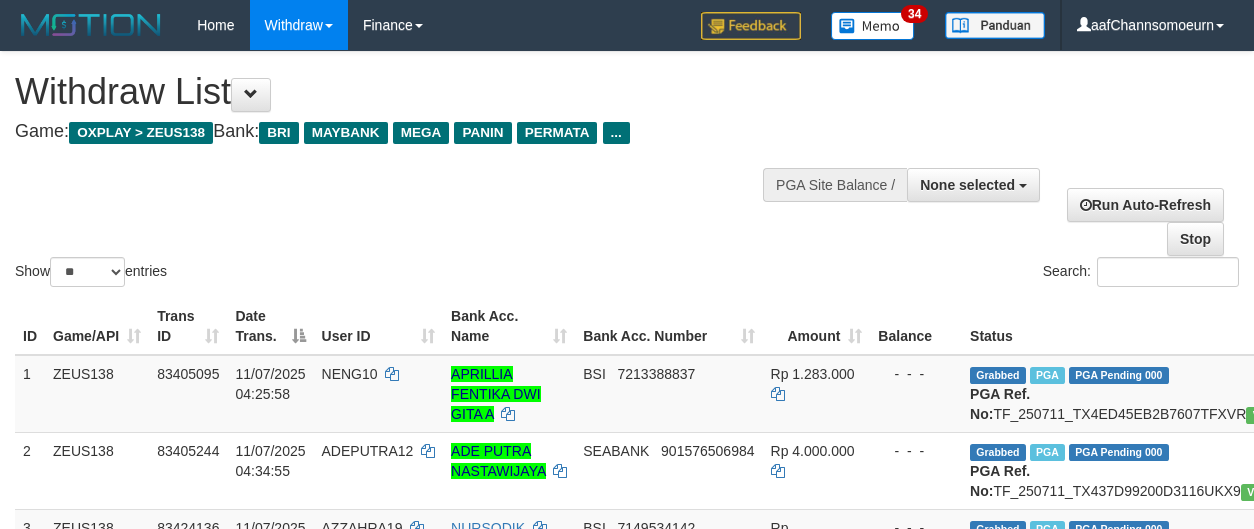 select 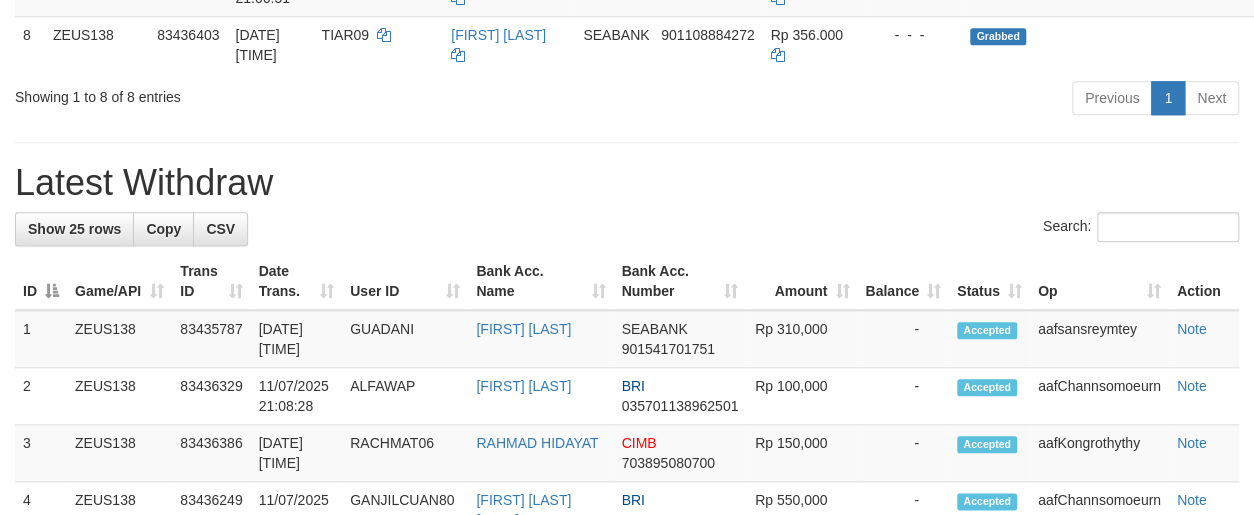 scroll, scrollTop: 782, scrollLeft: 0, axis: vertical 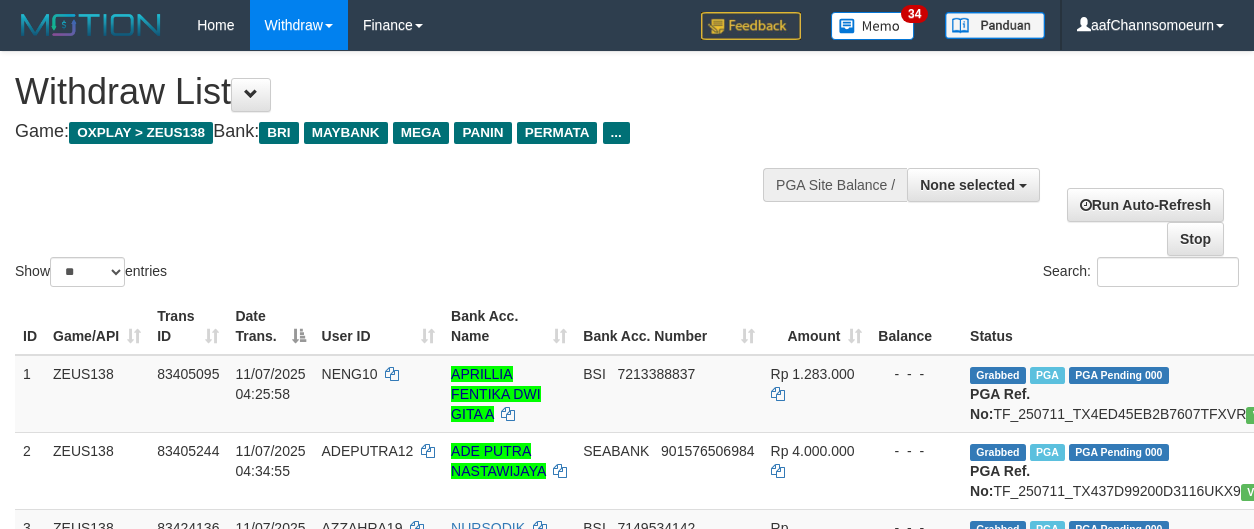 select 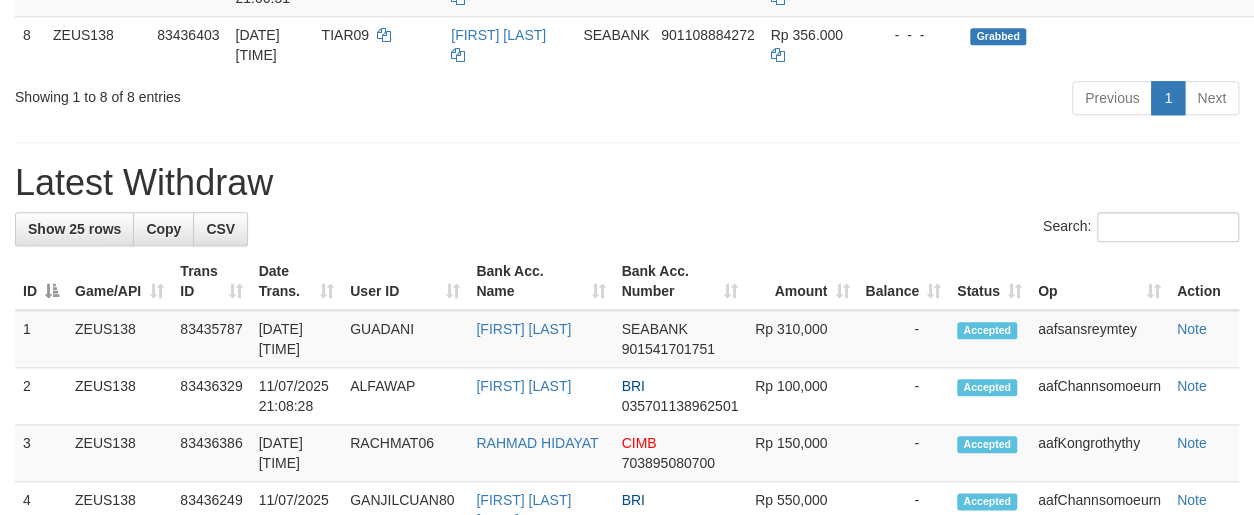 scroll, scrollTop: 782, scrollLeft: 0, axis: vertical 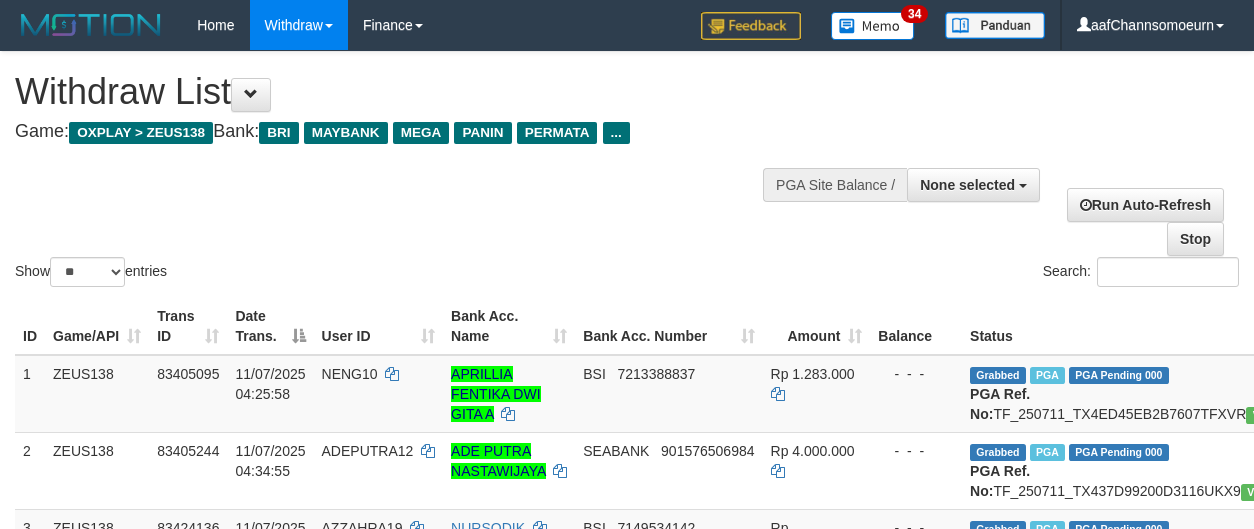 select 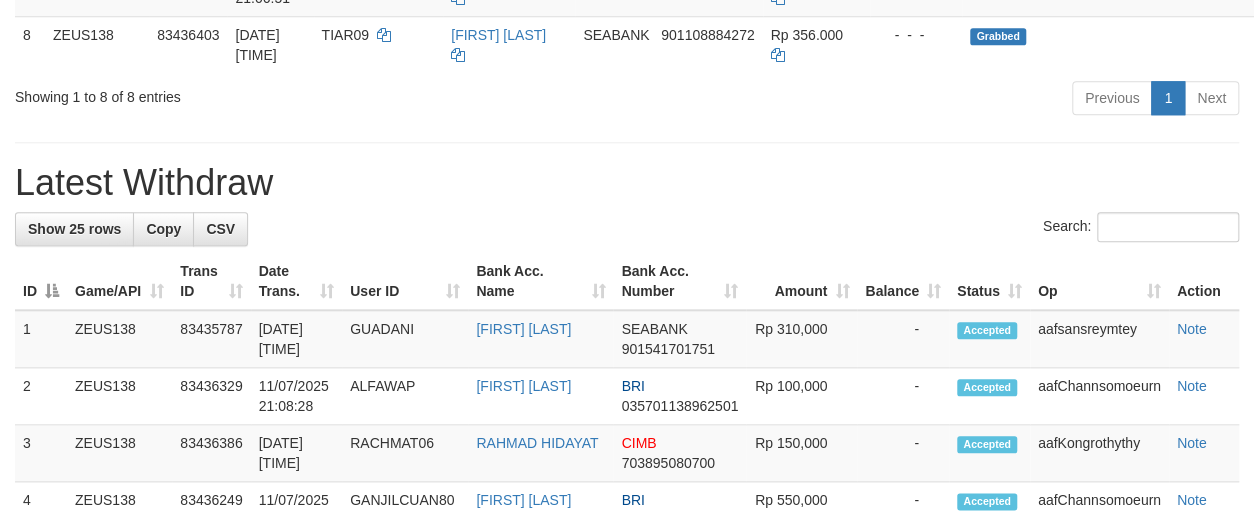 scroll, scrollTop: 782, scrollLeft: 0, axis: vertical 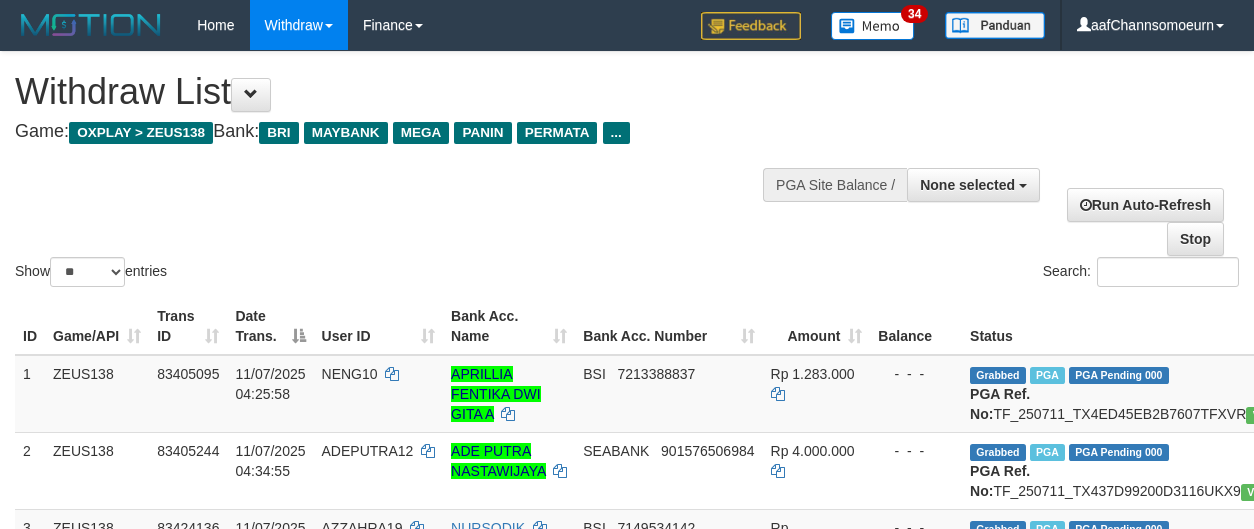 select 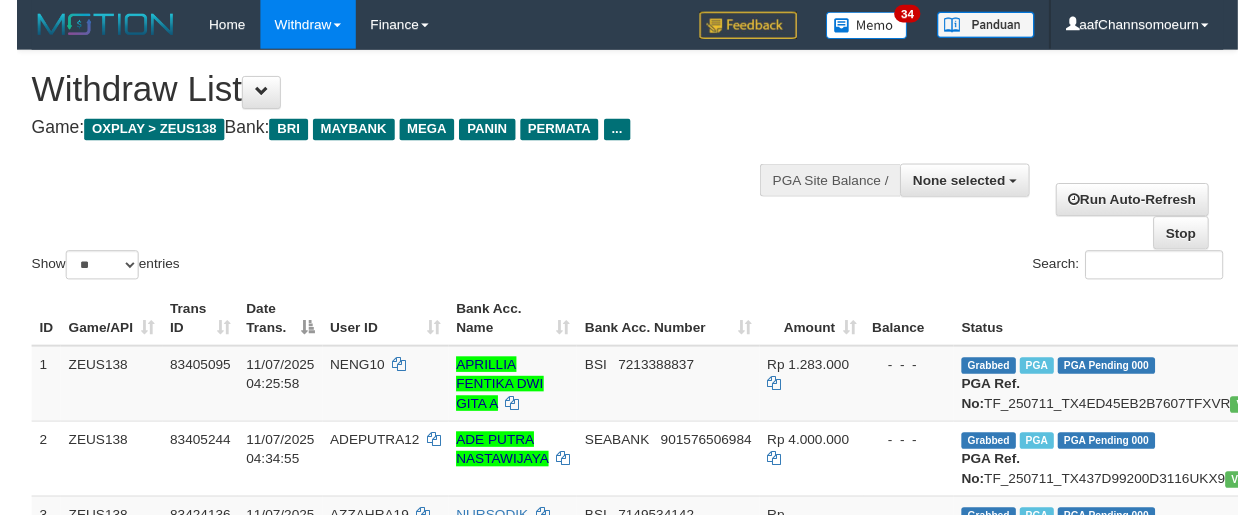 scroll, scrollTop: 782, scrollLeft: 0, axis: vertical 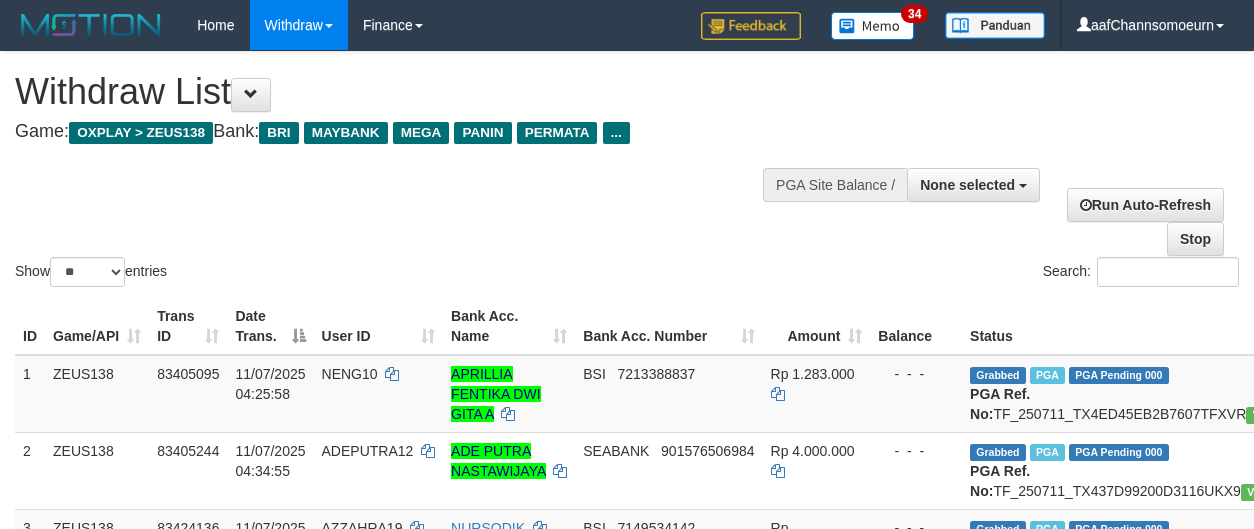 select 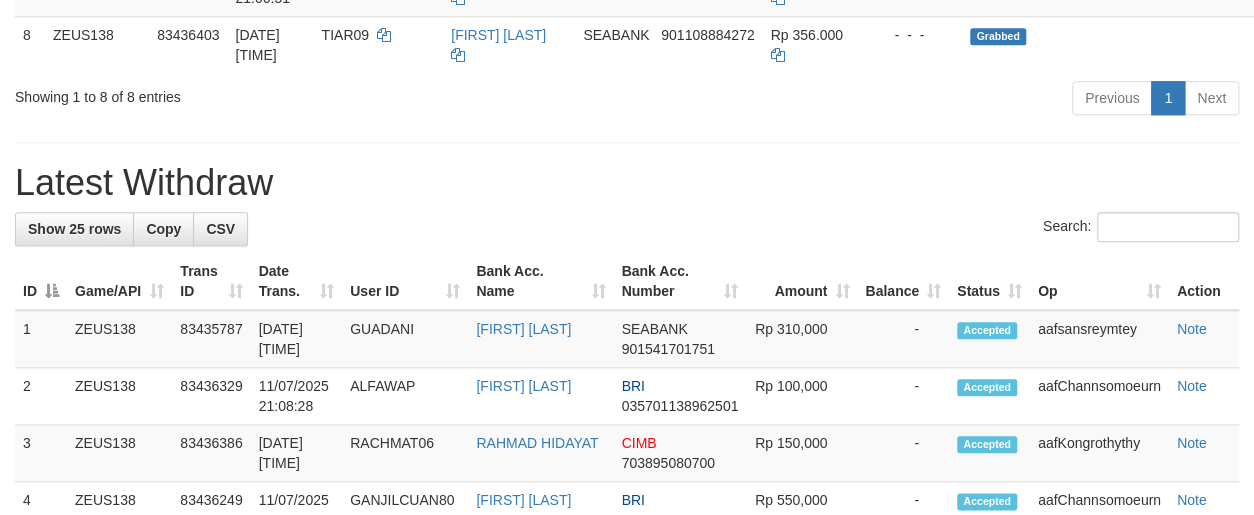 scroll, scrollTop: 782, scrollLeft: 0, axis: vertical 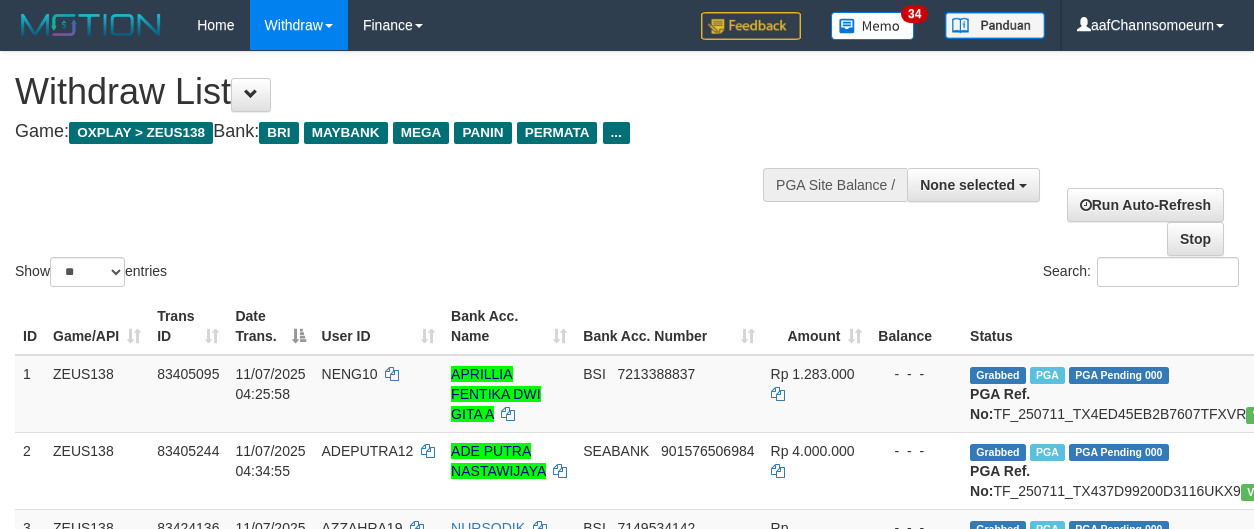 select 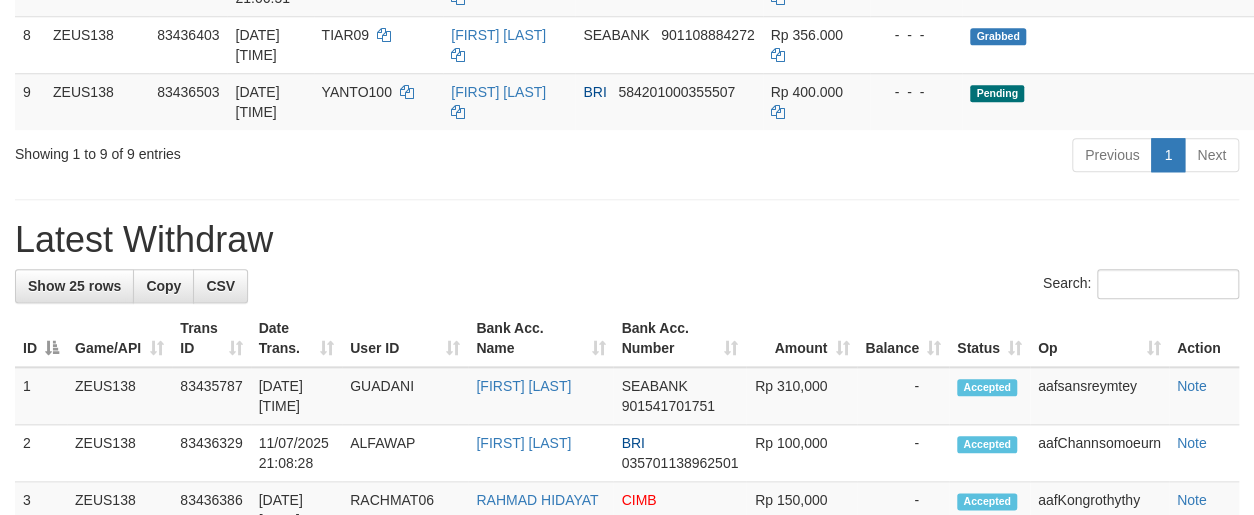 scroll, scrollTop: 782, scrollLeft: 0, axis: vertical 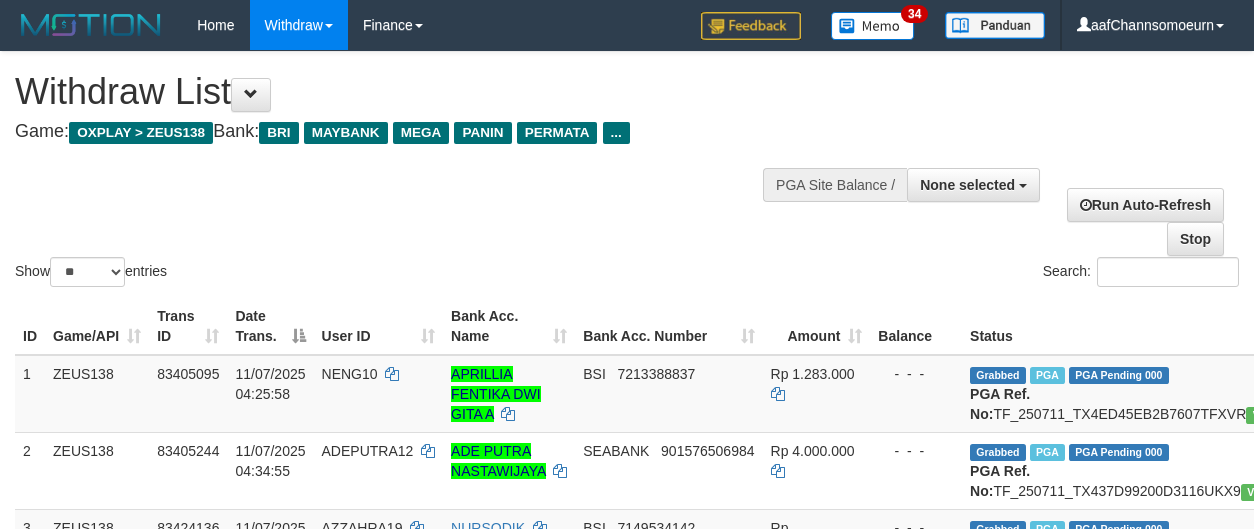 select 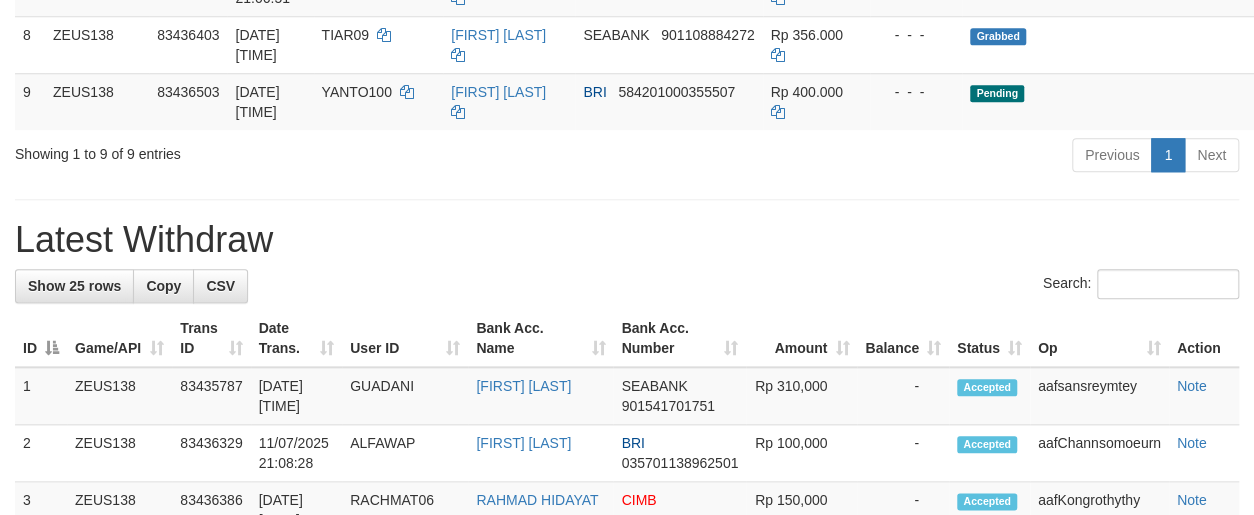 scroll, scrollTop: 782, scrollLeft: 0, axis: vertical 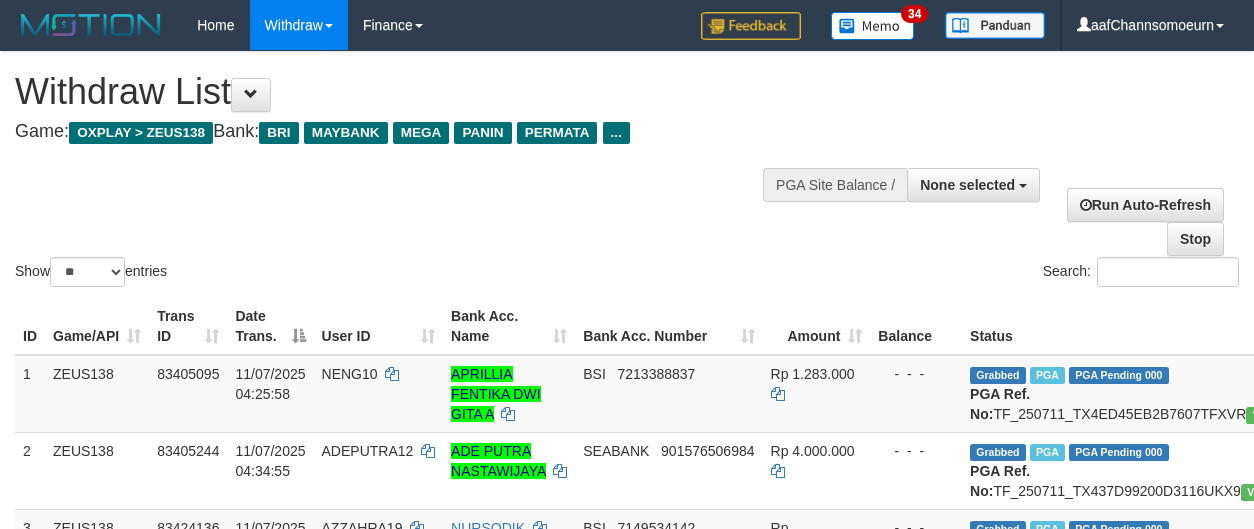 select 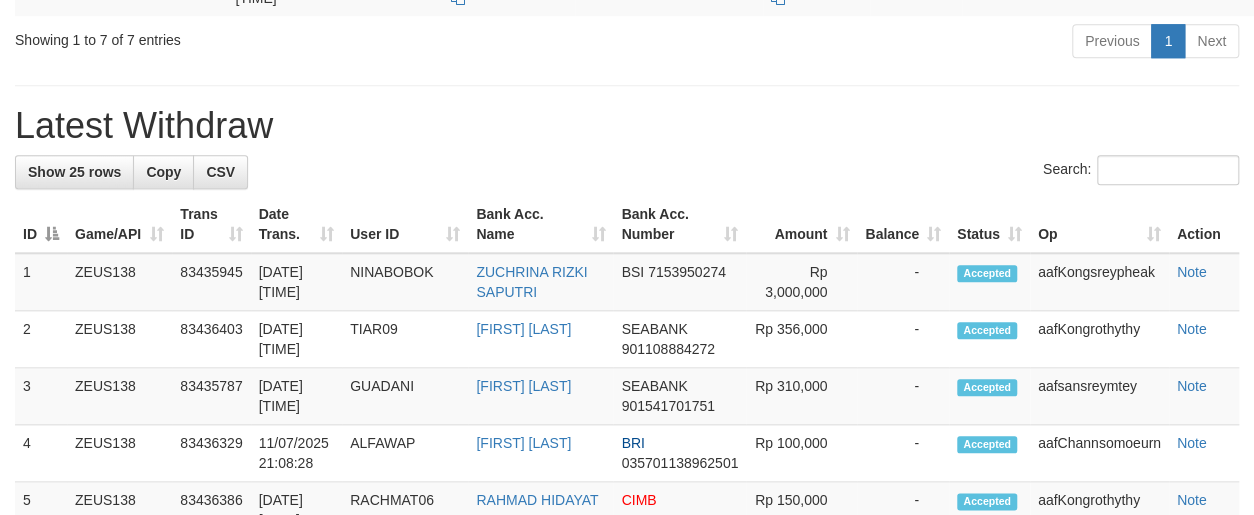 scroll, scrollTop: 782, scrollLeft: 0, axis: vertical 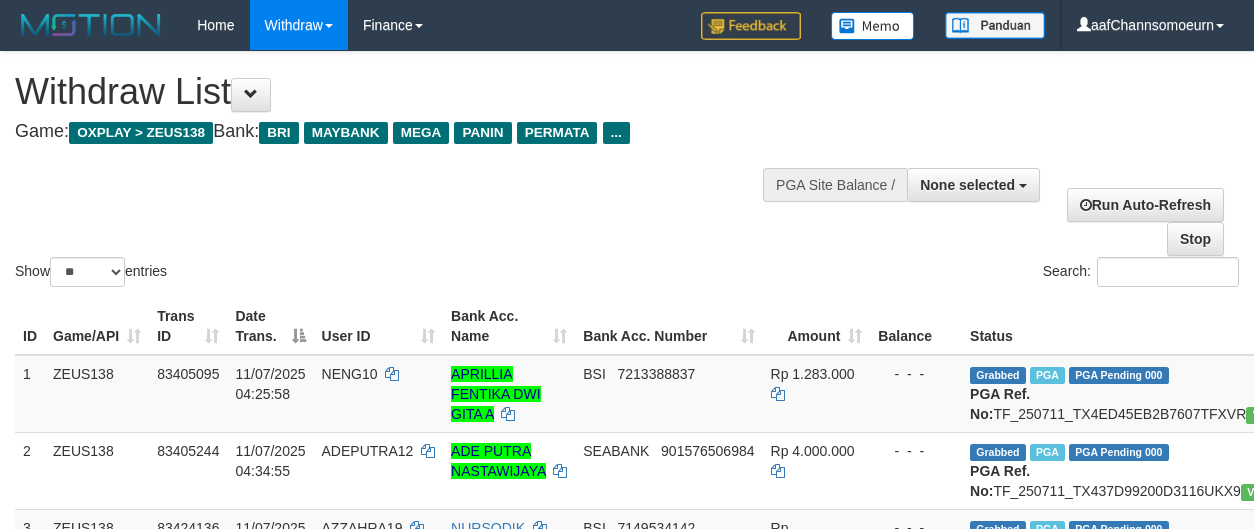 select 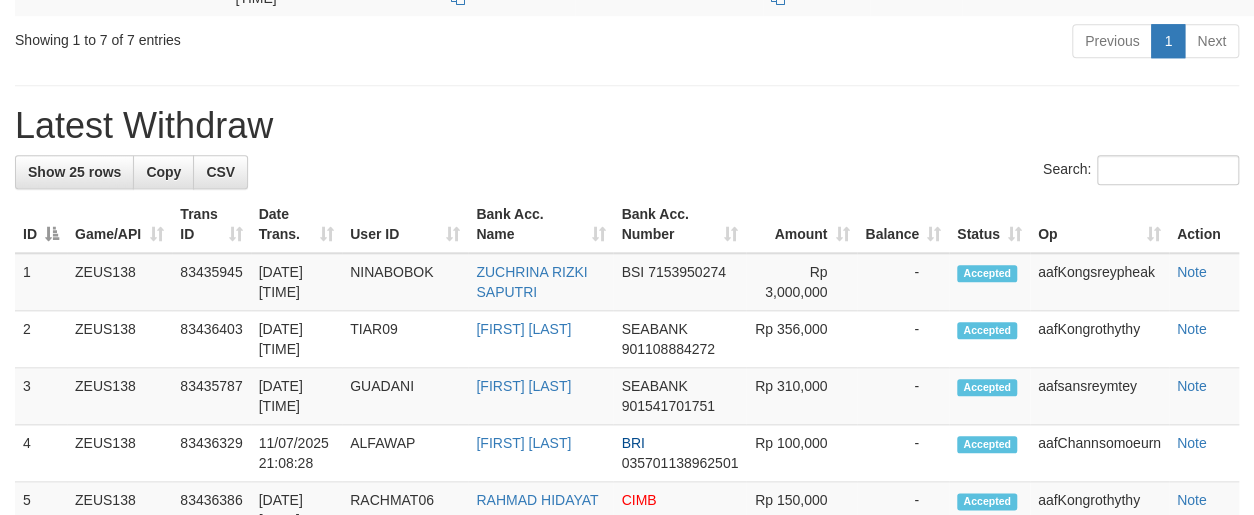 scroll, scrollTop: 782, scrollLeft: 0, axis: vertical 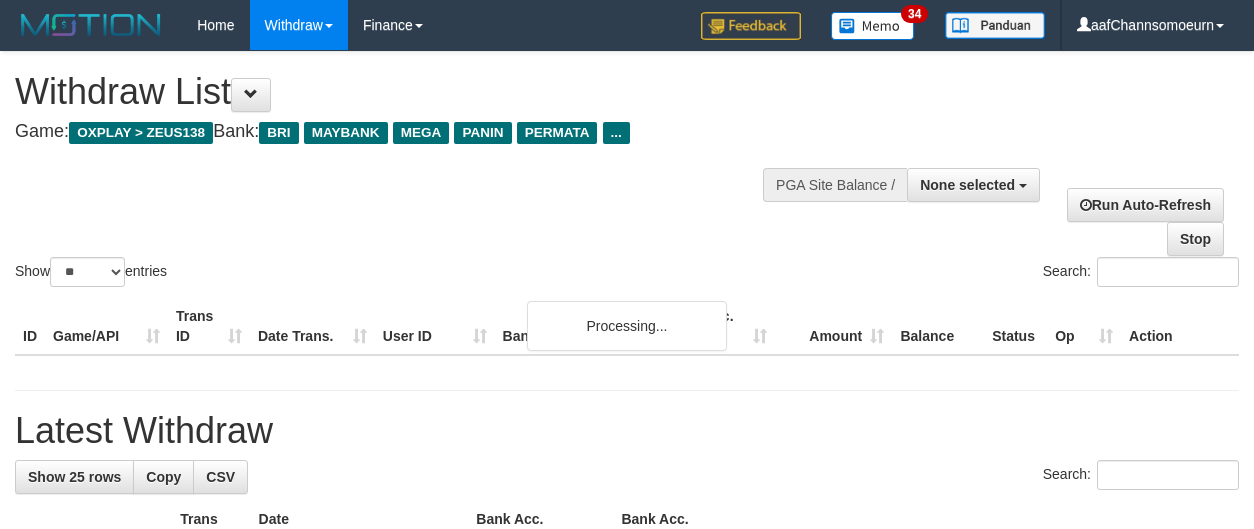 select 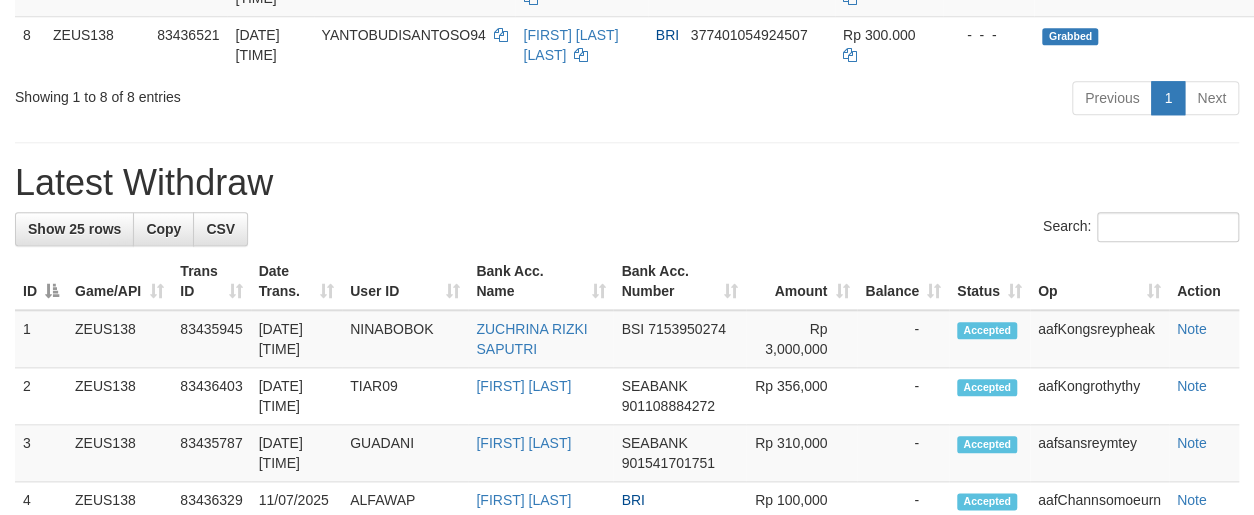 scroll, scrollTop: 782, scrollLeft: 0, axis: vertical 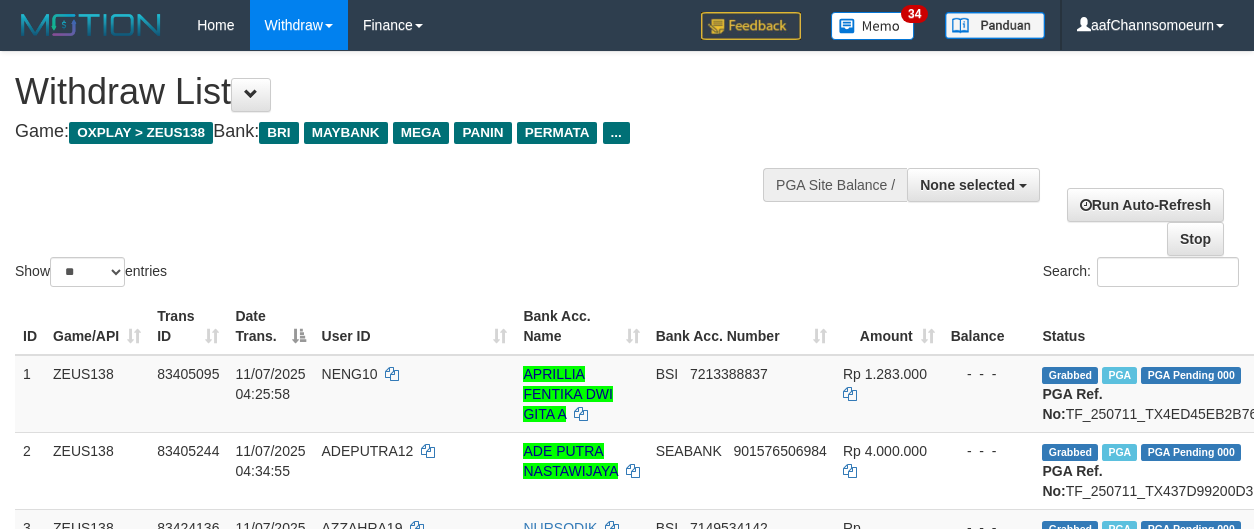 select 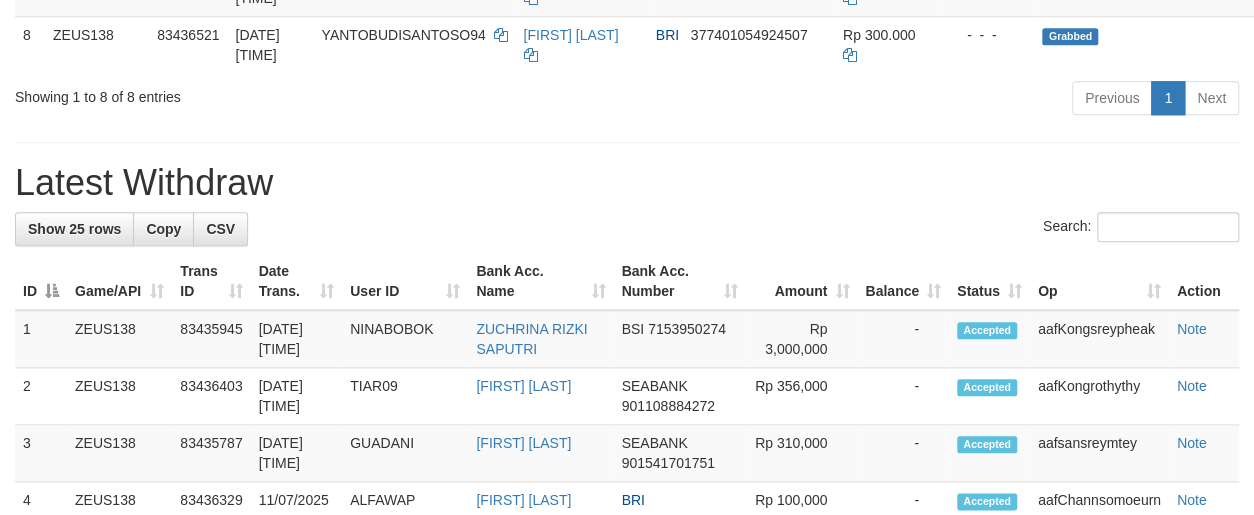 scroll, scrollTop: 782, scrollLeft: 0, axis: vertical 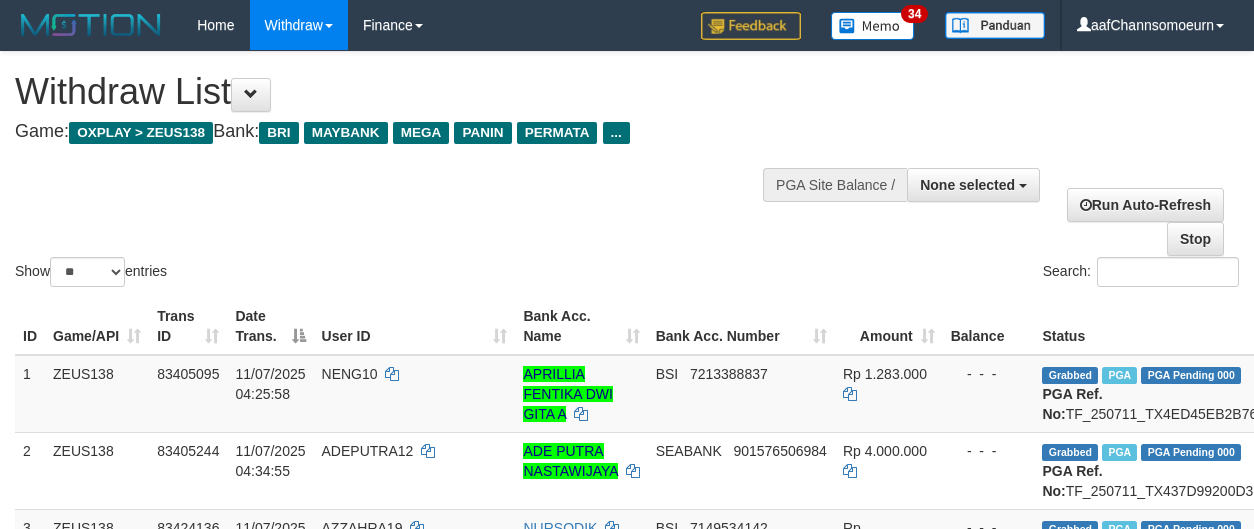select 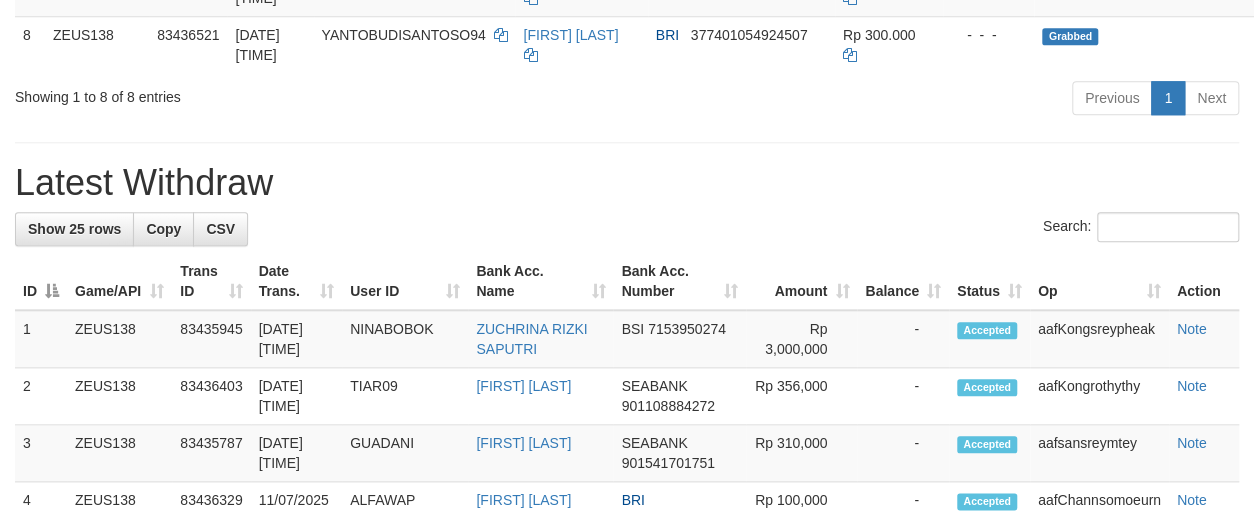 scroll, scrollTop: 782, scrollLeft: 0, axis: vertical 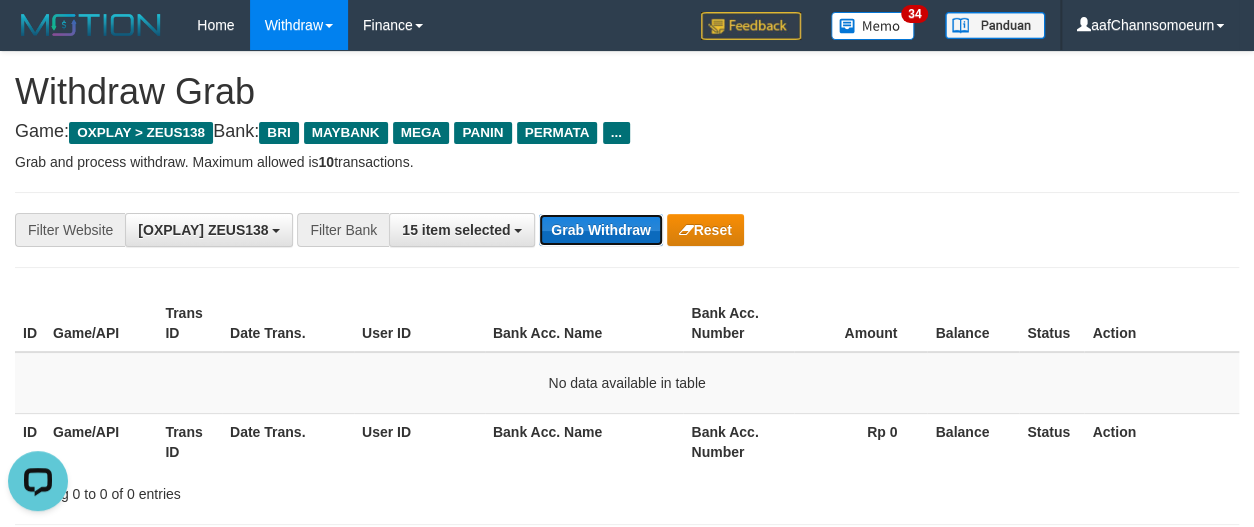 click on "Grab Withdraw" at bounding box center [600, 230] 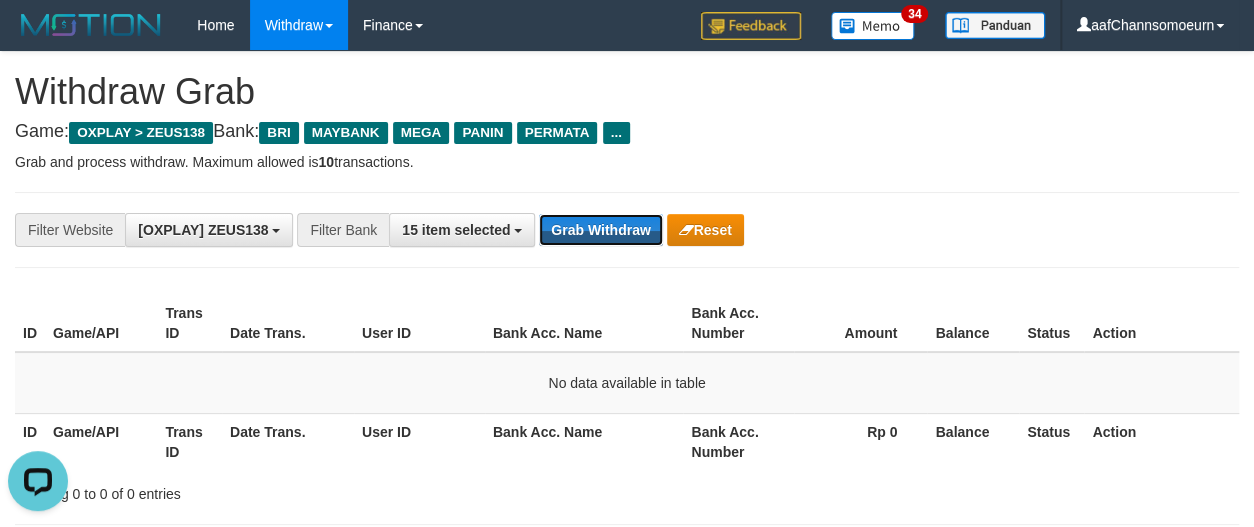 click on "Grab Withdraw" at bounding box center (600, 230) 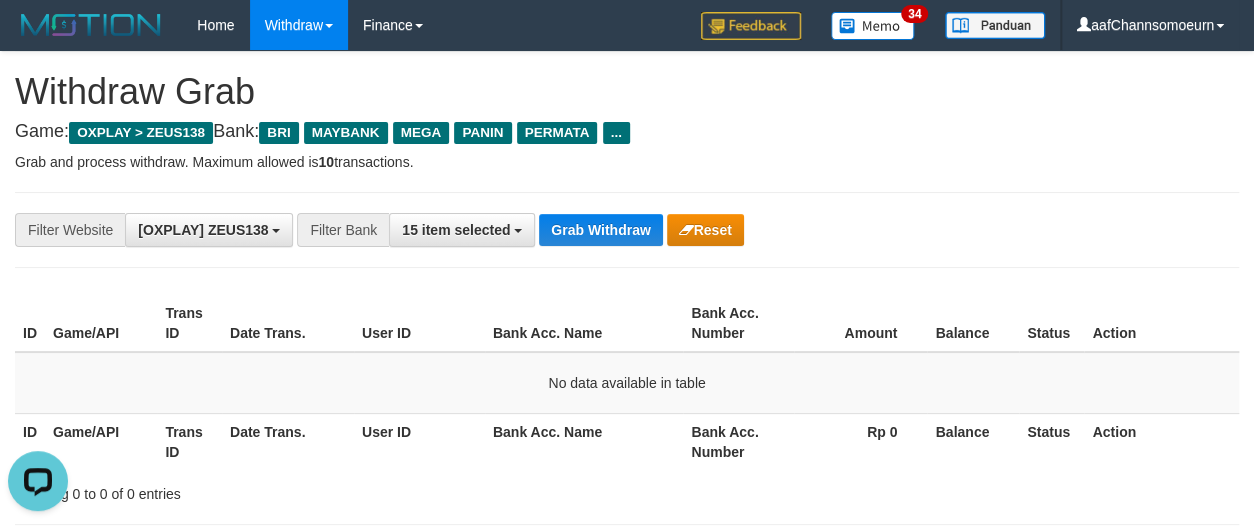 click on "**********" at bounding box center [627, 230] 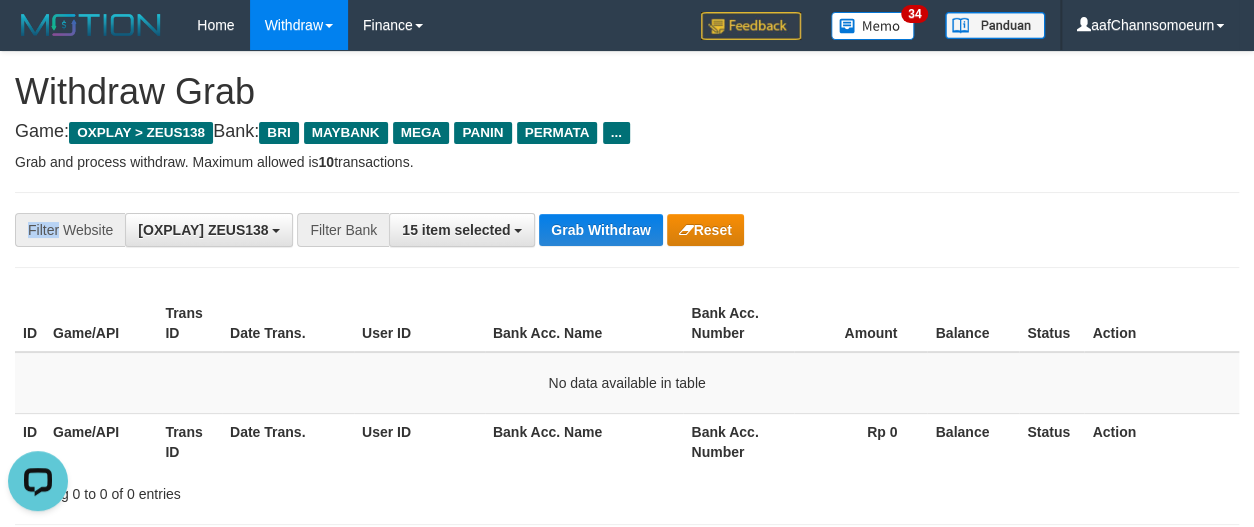 click on "**********" at bounding box center (627, 230) 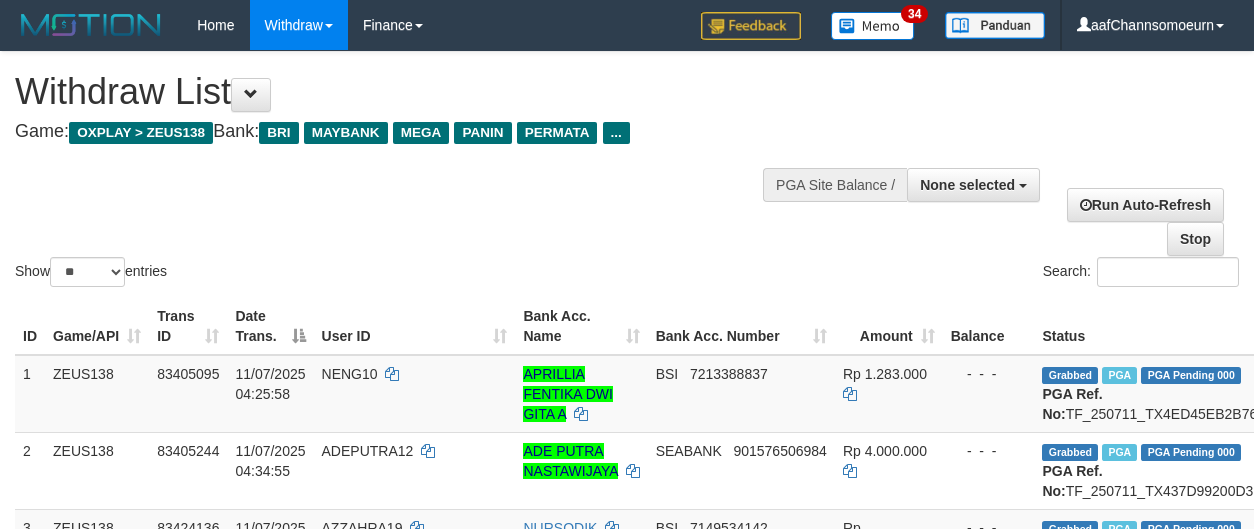 select 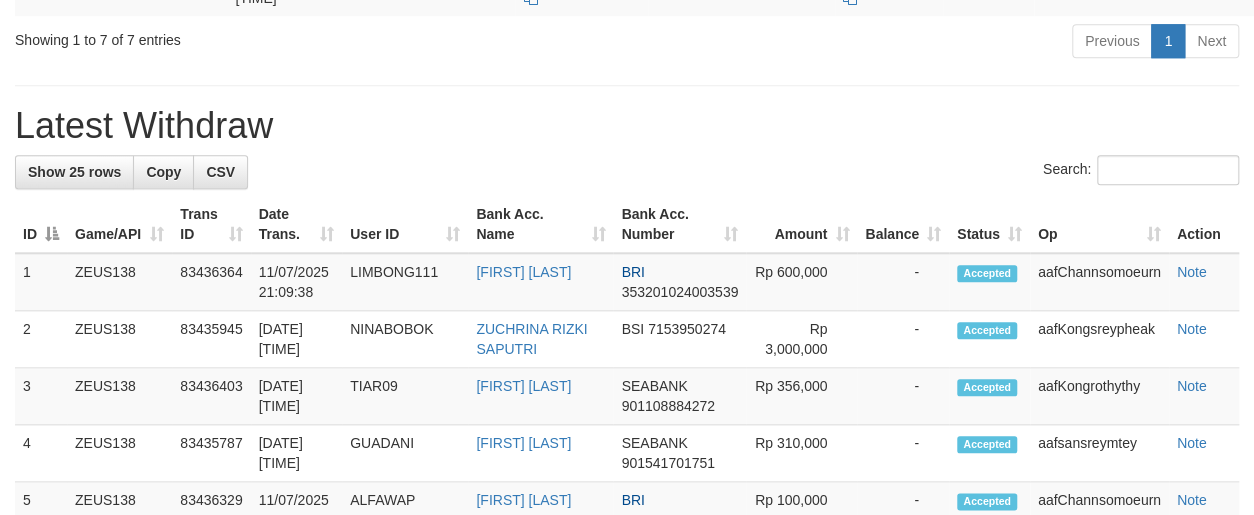 scroll, scrollTop: 782, scrollLeft: 0, axis: vertical 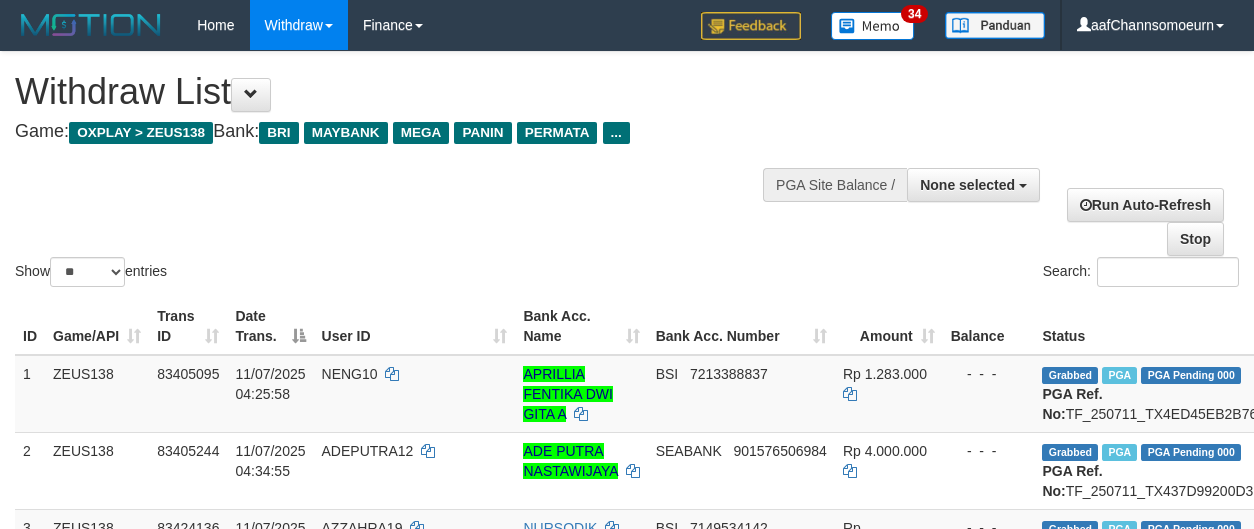 select 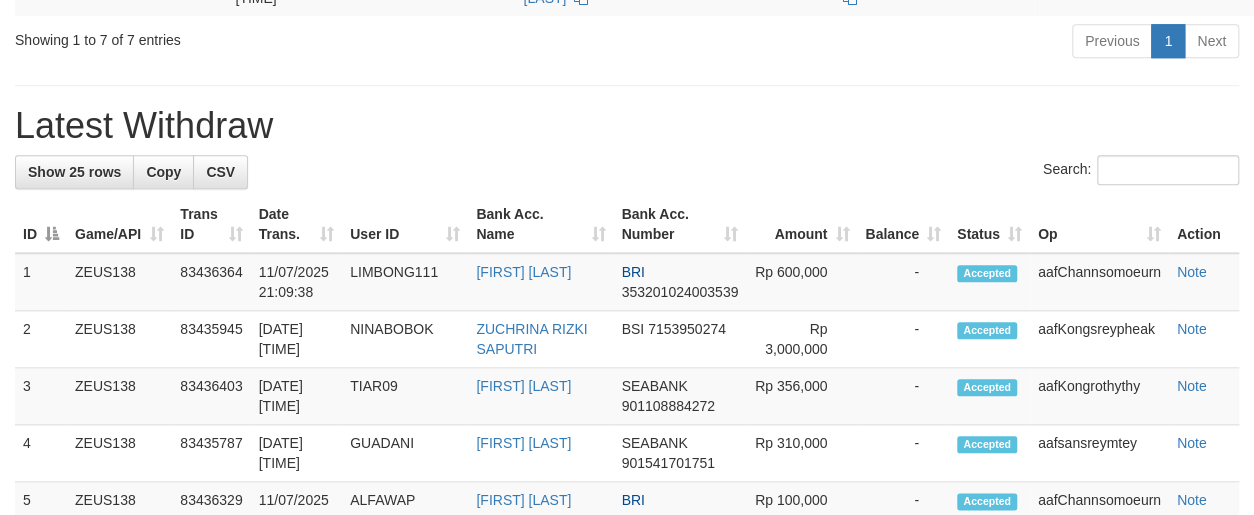 scroll, scrollTop: 782, scrollLeft: 0, axis: vertical 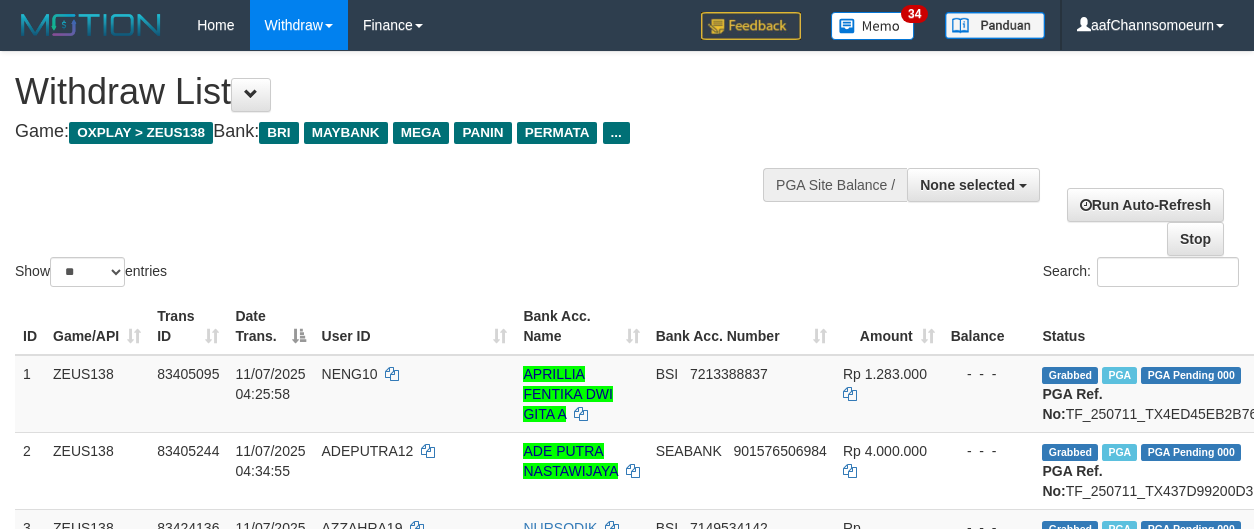 select 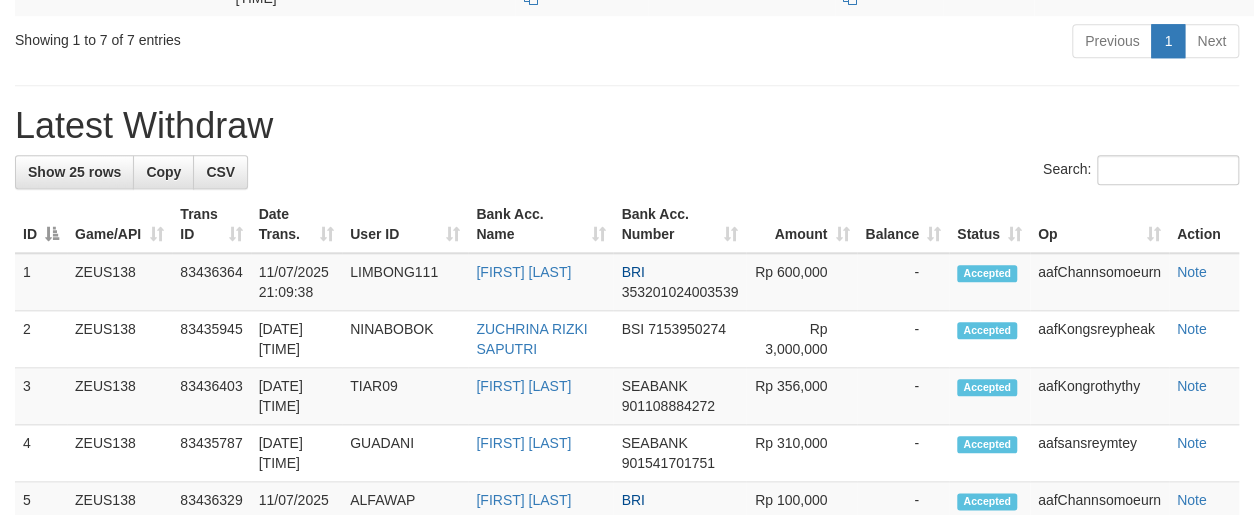 scroll, scrollTop: 782, scrollLeft: 0, axis: vertical 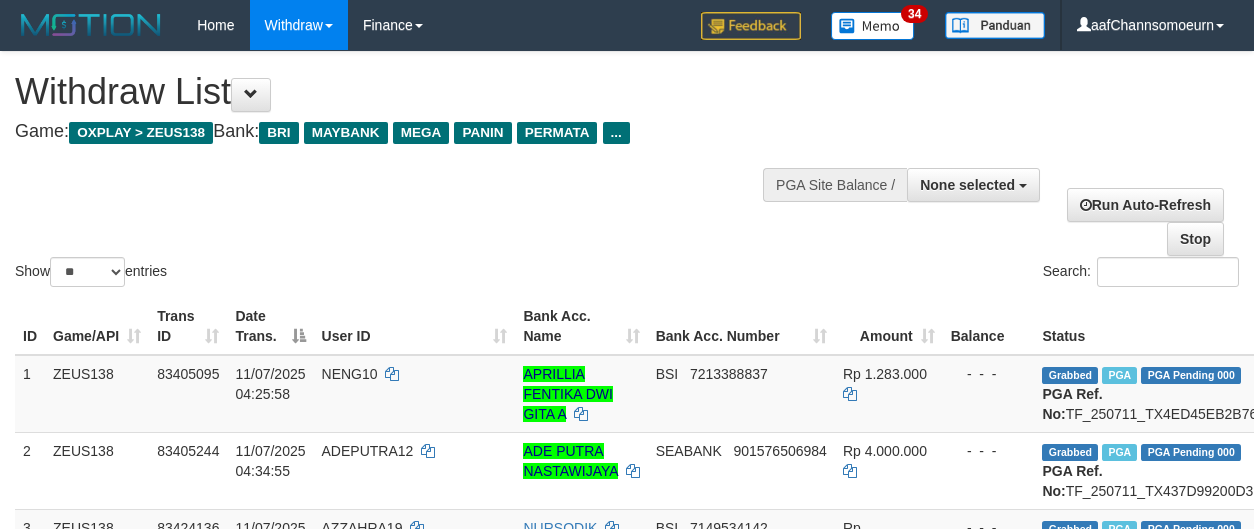 select 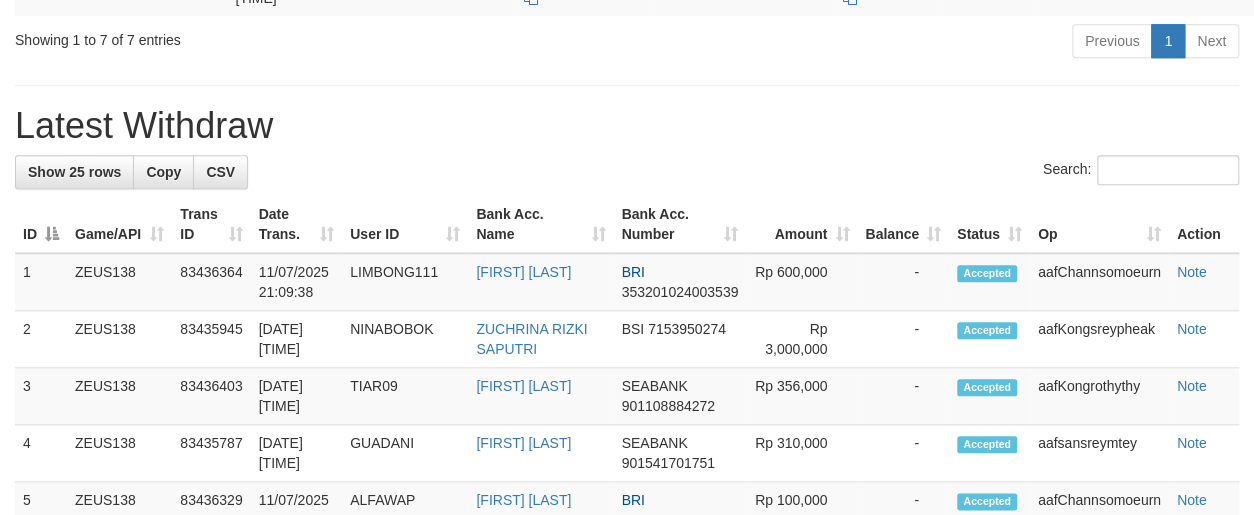 scroll, scrollTop: 782, scrollLeft: 0, axis: vertical 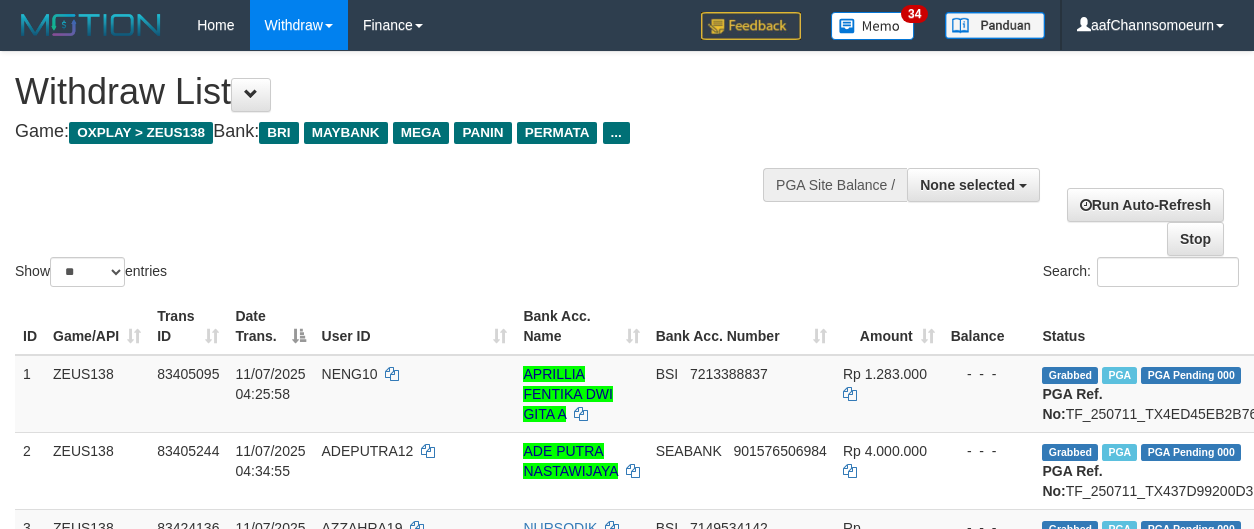 select 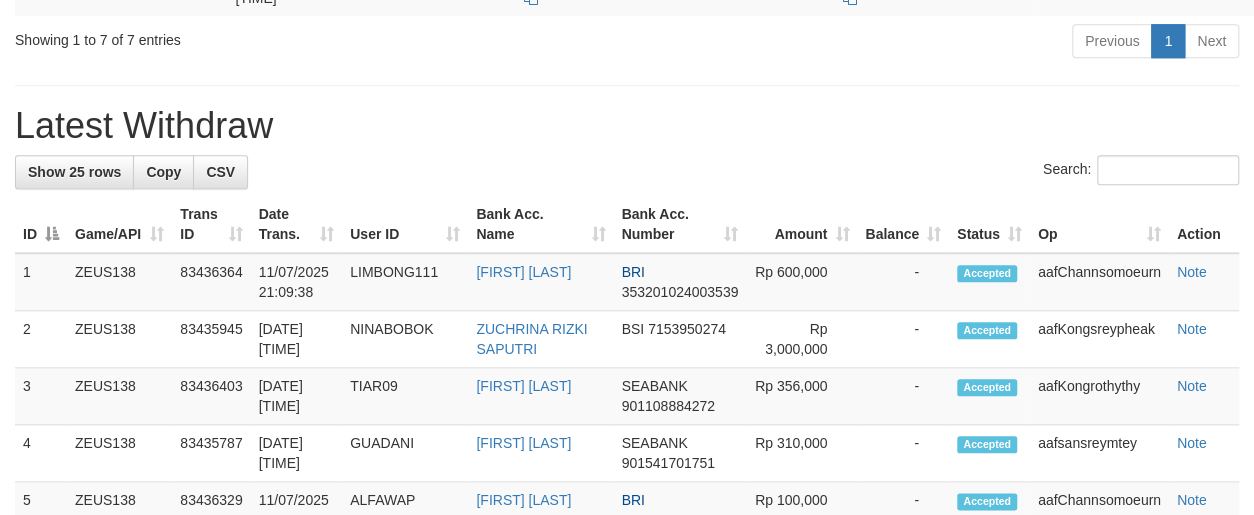 scroll, scrollTop: 782, scrollLeft: 0, axis: vertical 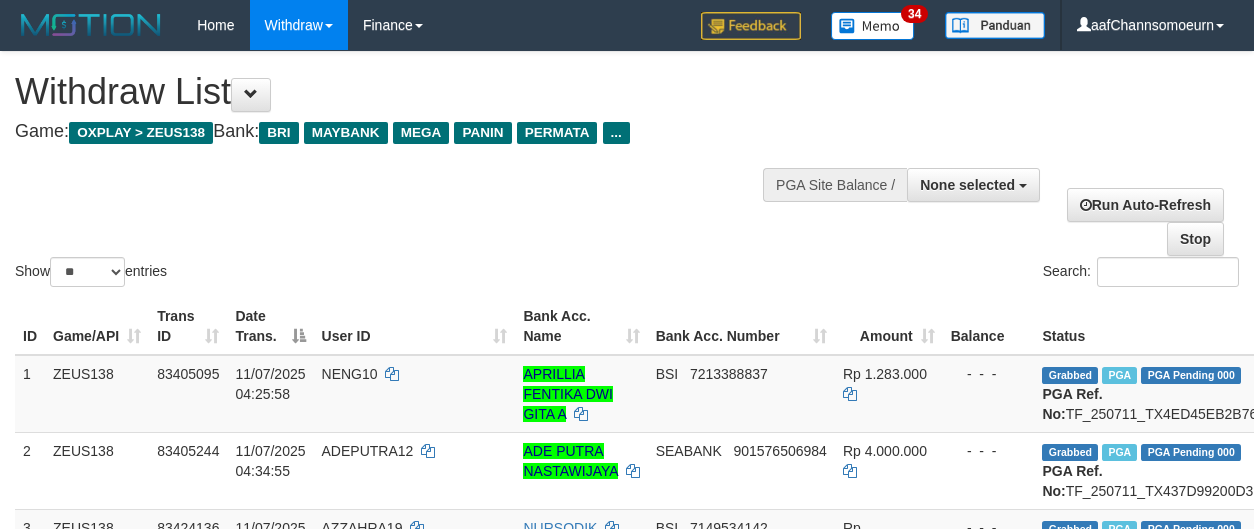 select 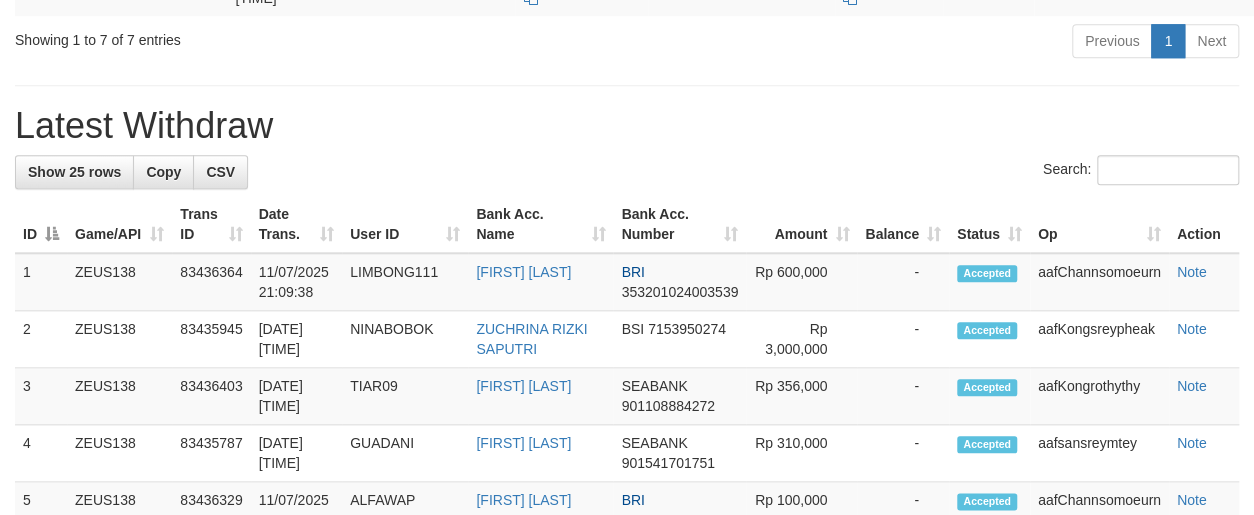 scroll, scrollTop: 782, scrollLeft: 0, axis: vertical 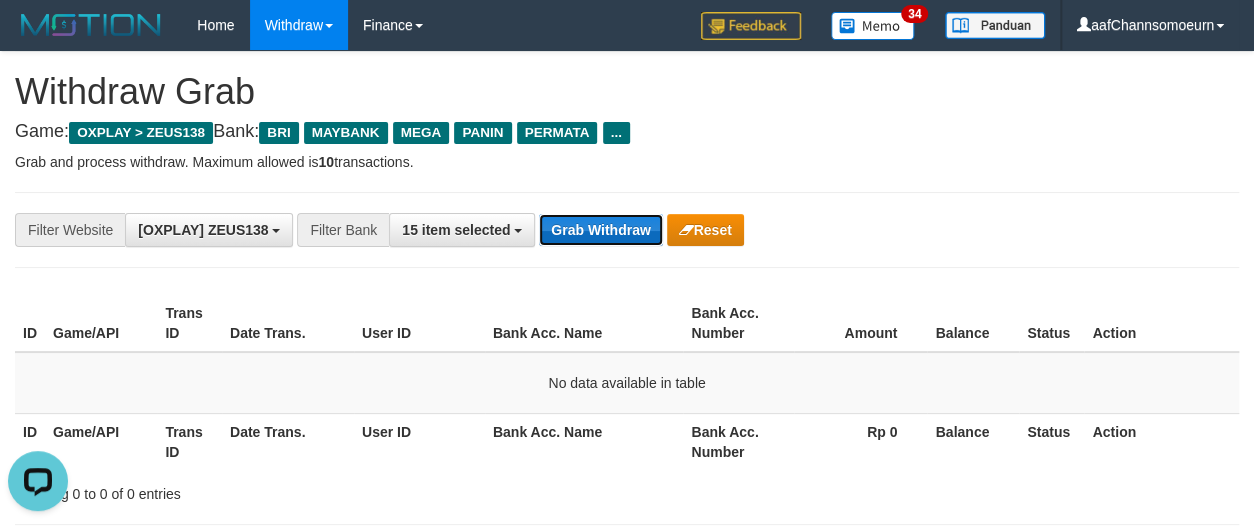 click on "Grab Withdraw" at bounding box center [600, 230] 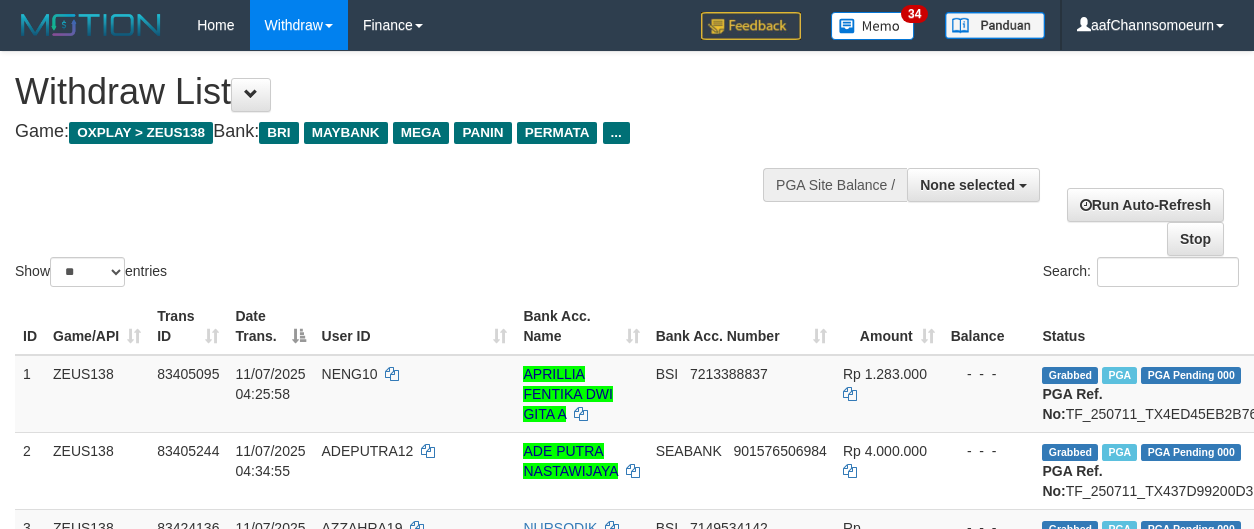 select 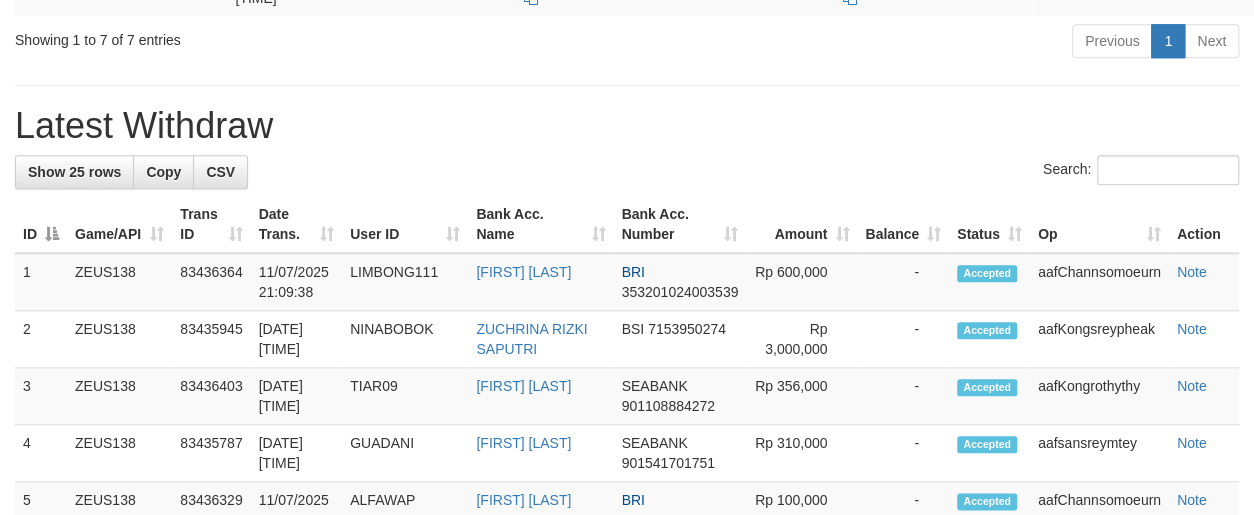 scroll, scrollTop: 782, scrollLeft: 0, axis: vertical 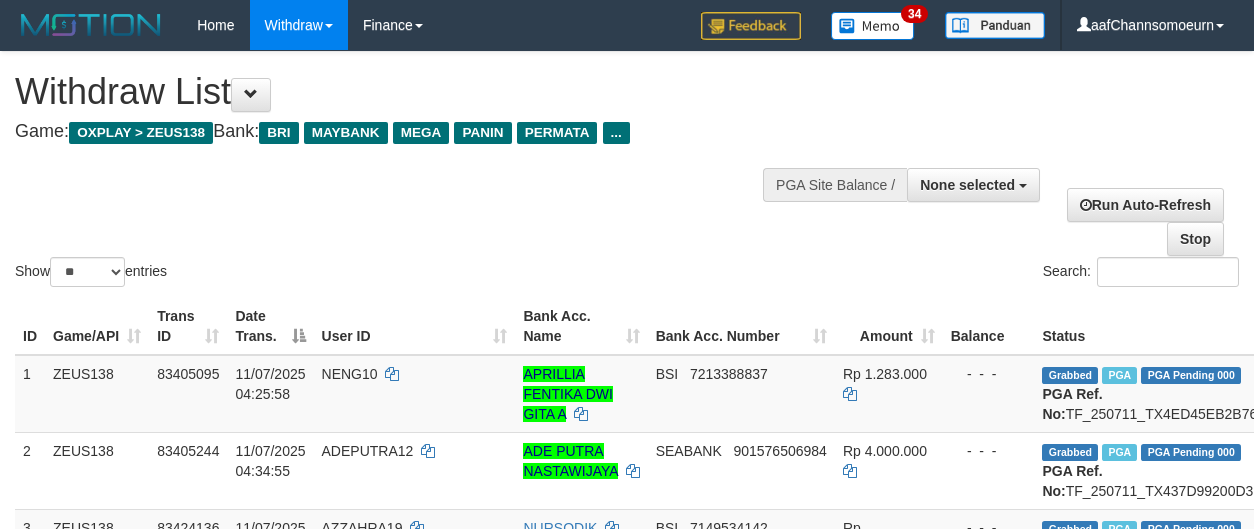 select 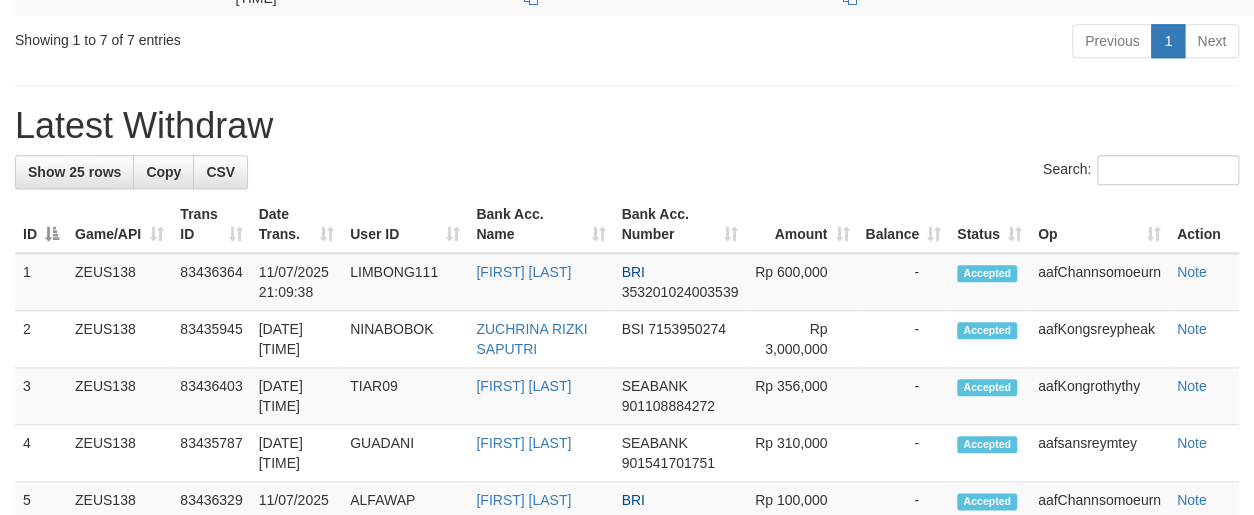 scroll, scrollTop: 782, scrollLeft: 0, axis: vertical 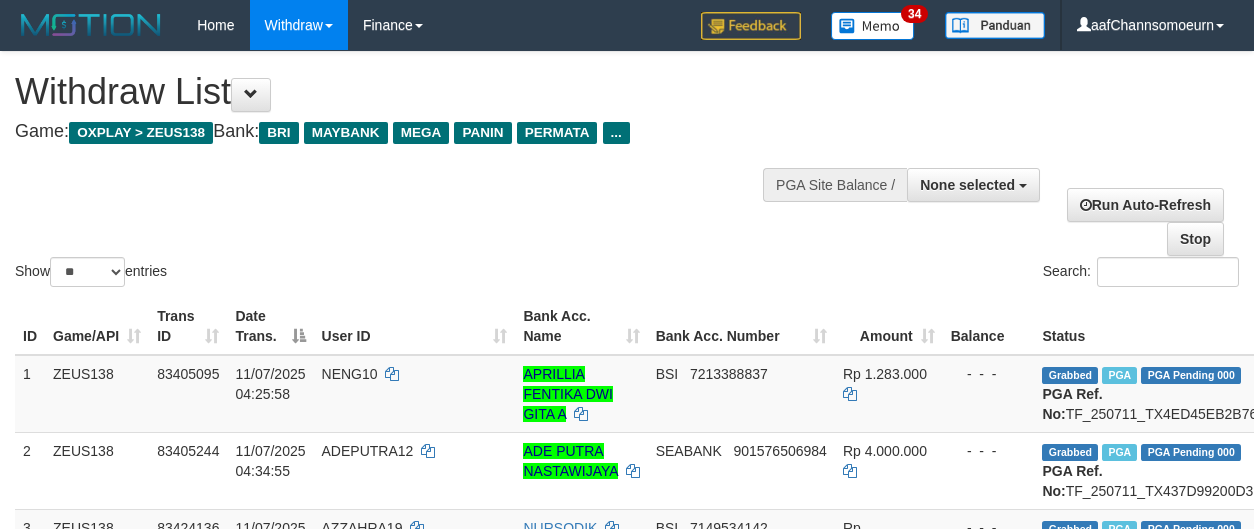 select 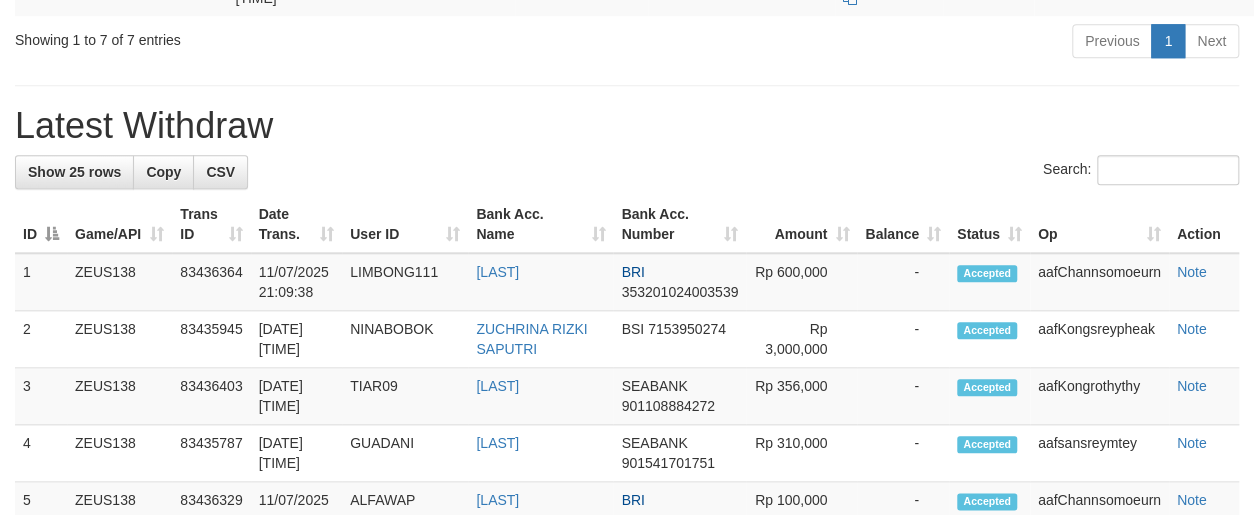 scroll, scrollTop: 782, scrollLeft: 0, axis: vertical 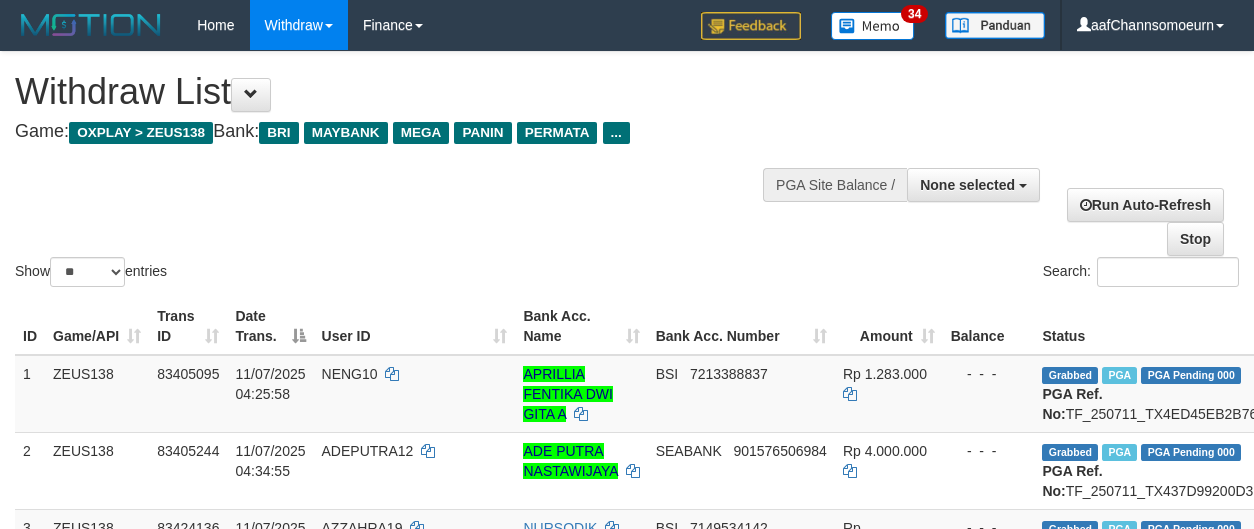 select 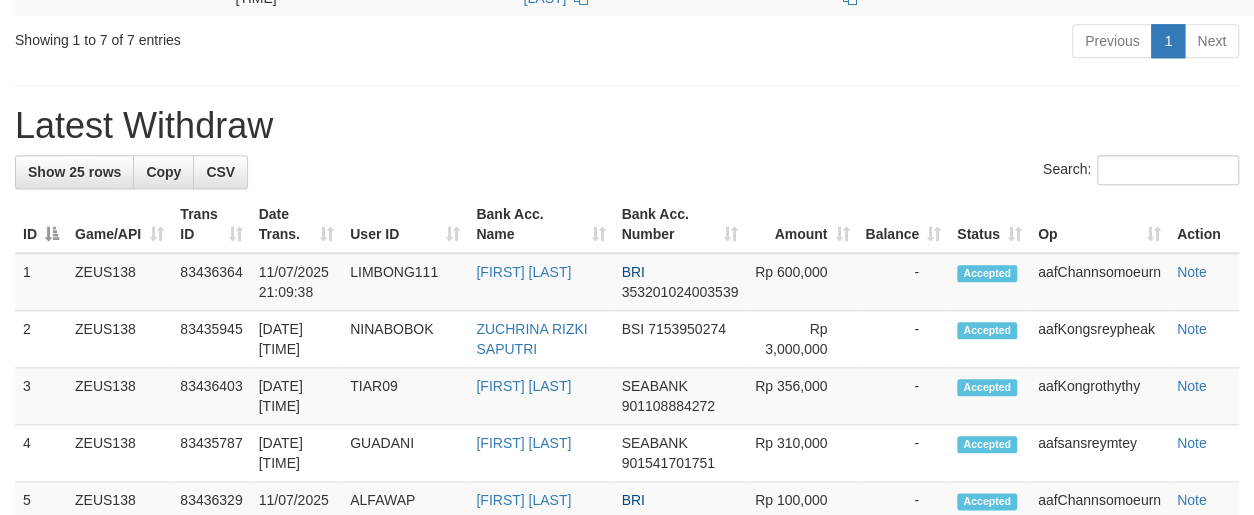 scroll, scrollTop: 782, scrollLeft: 0, axis: vertical 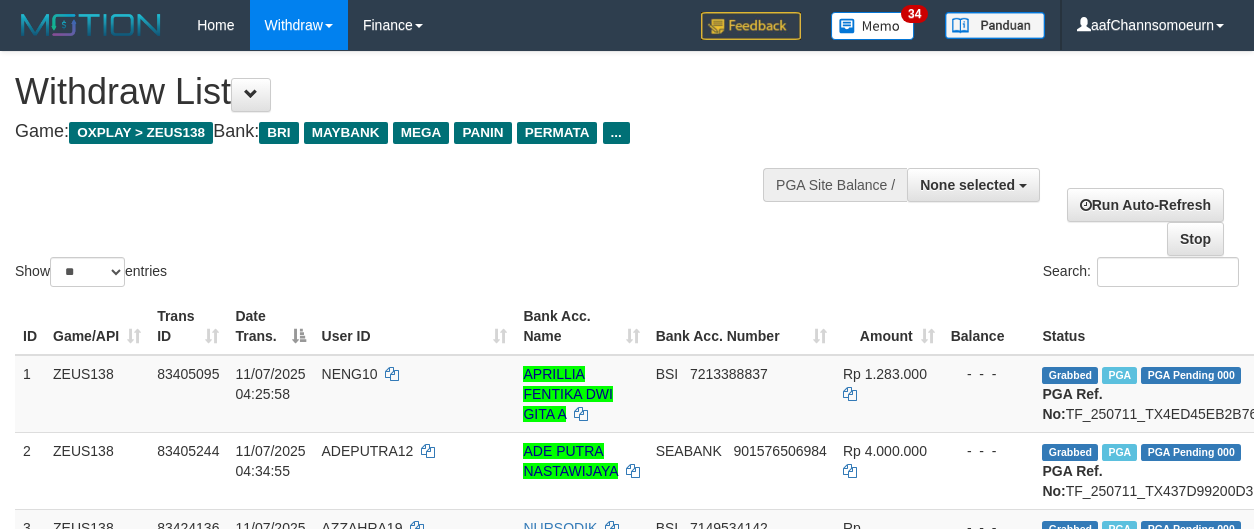 select 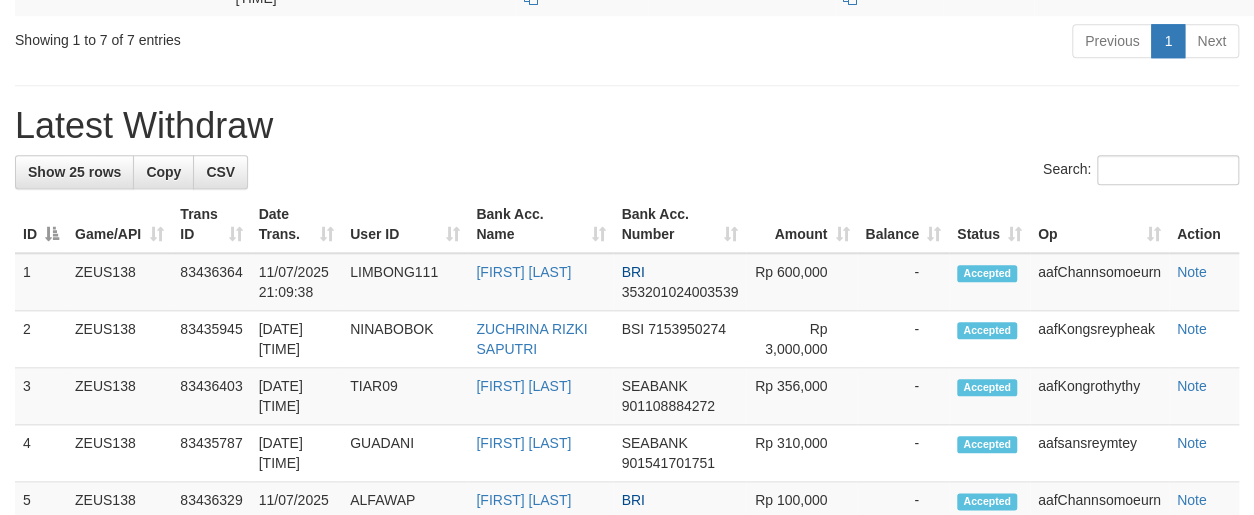 scroll, scrollTop: 782, scrollLeft: 0, axis: vertical 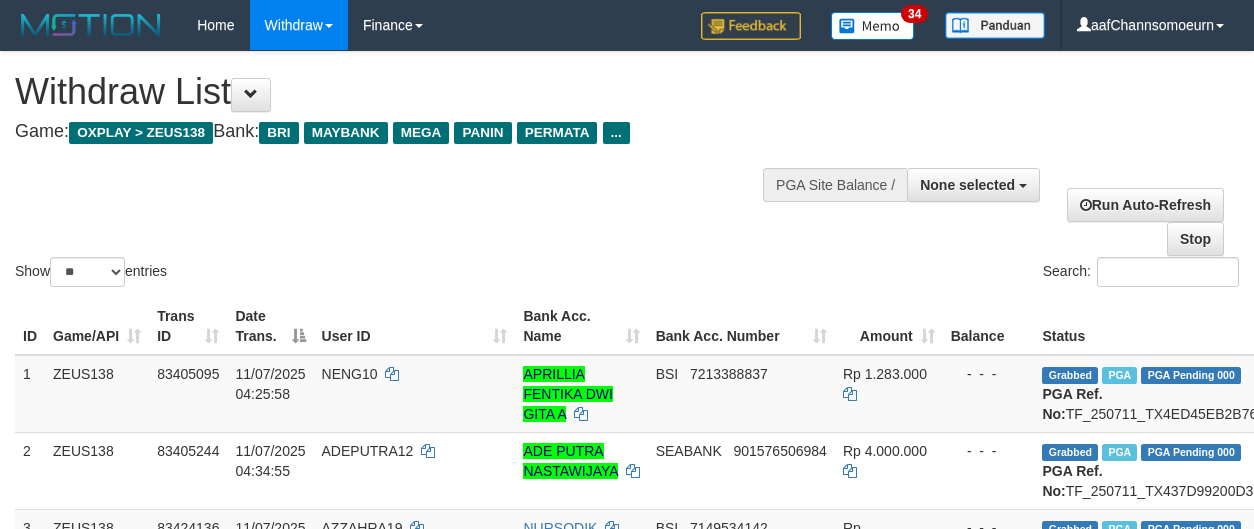 select 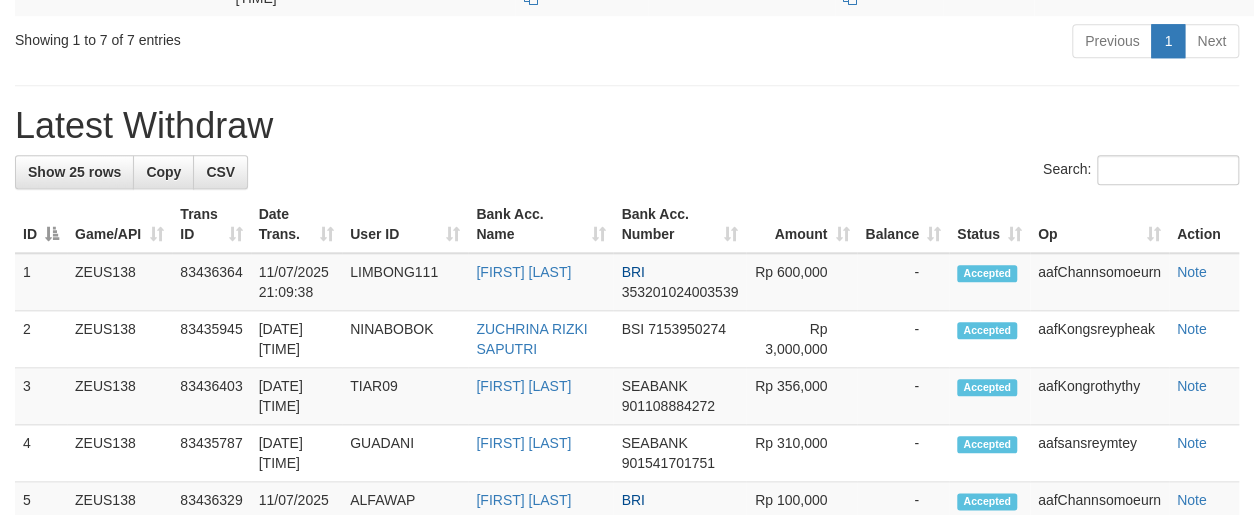 scroll, scrollTop: 782, scrollLeft: 0, axis: vertical 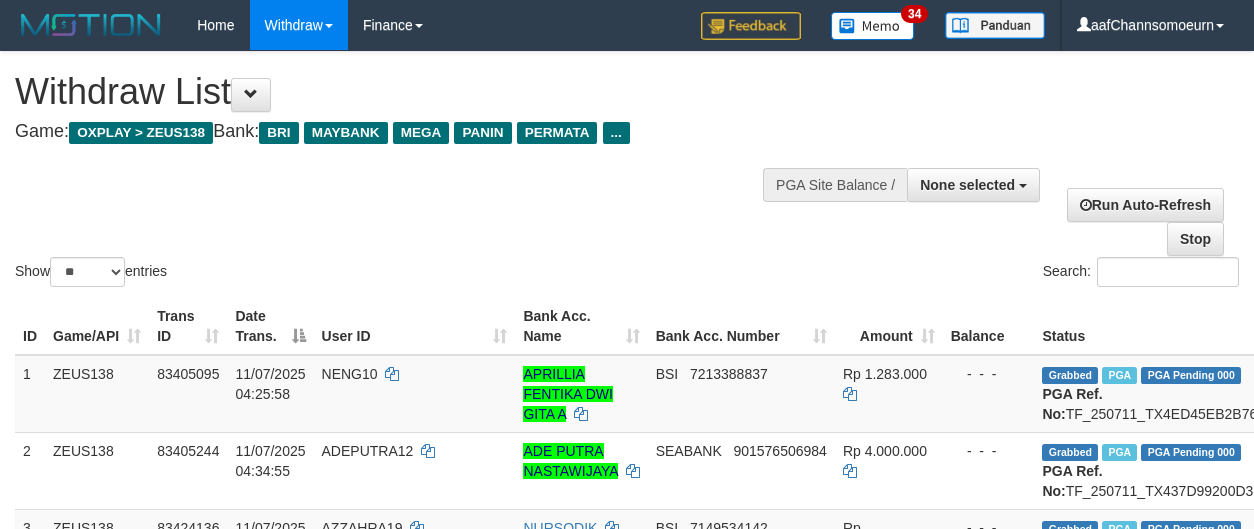 select 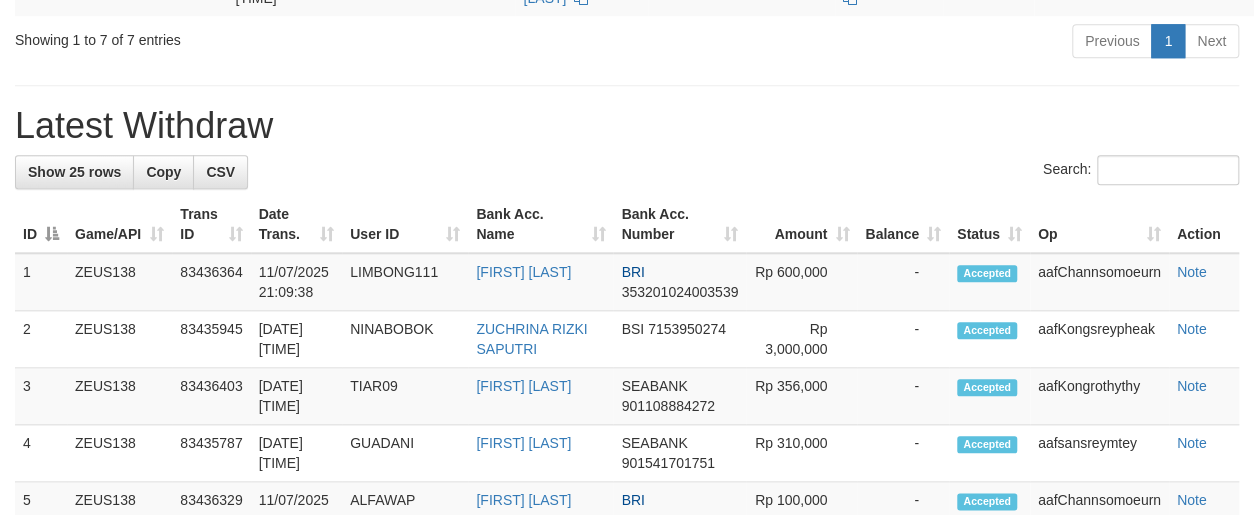 scroll, scrollTop: 782, scrollLeft: 0, axis: vertical 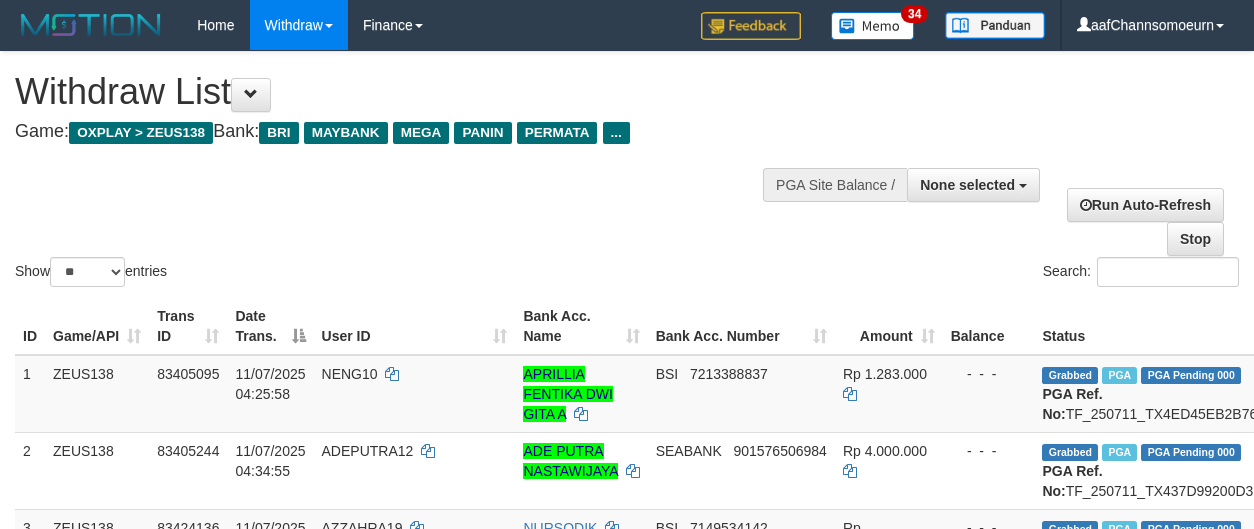 select 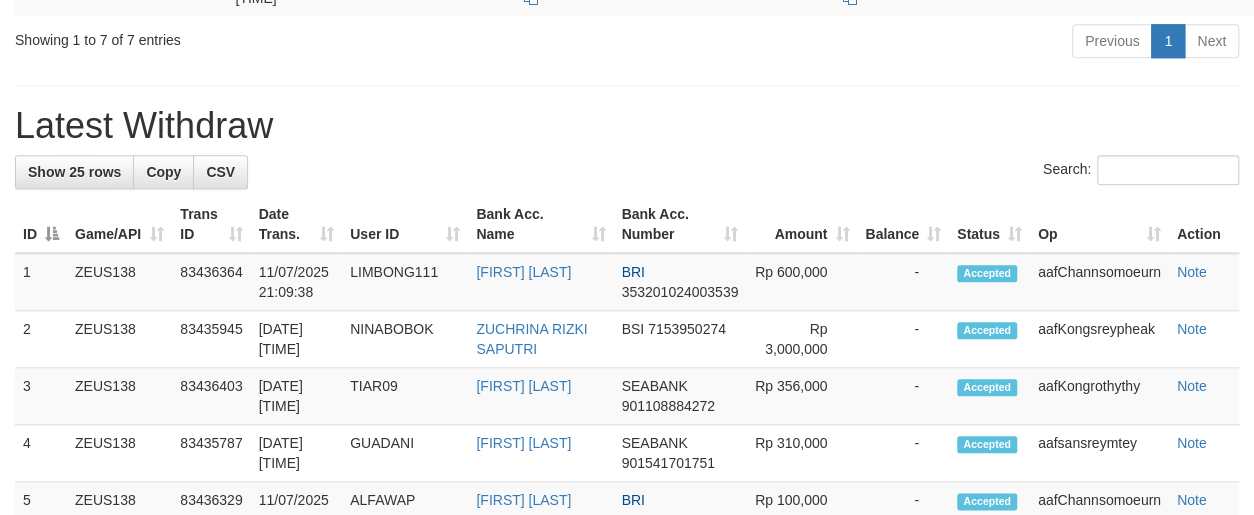 scroll, scrollTop: 782, scrollLeft: 0, axis: vertical 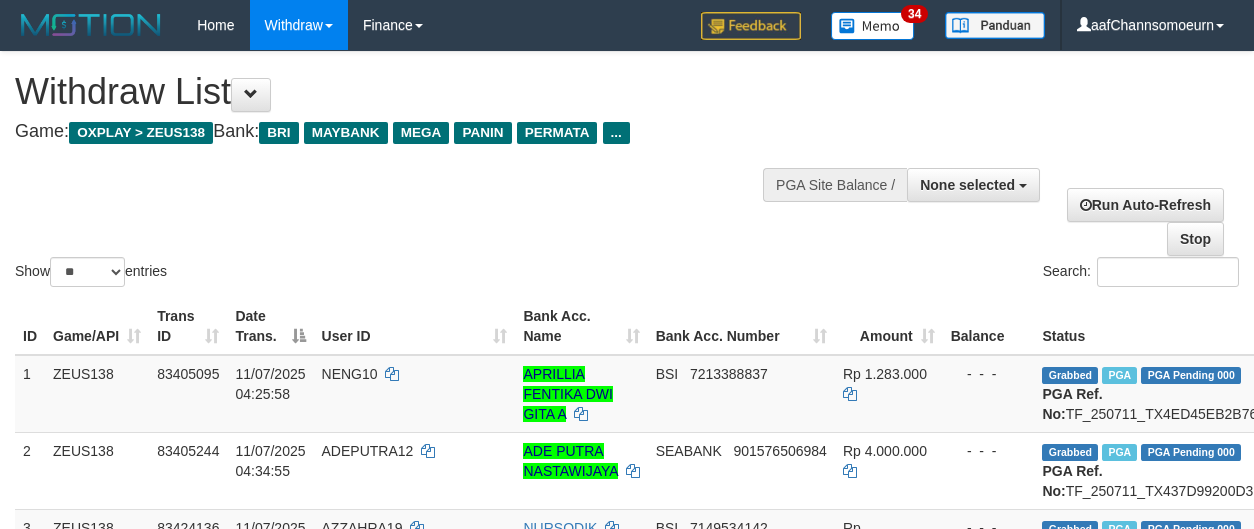 select 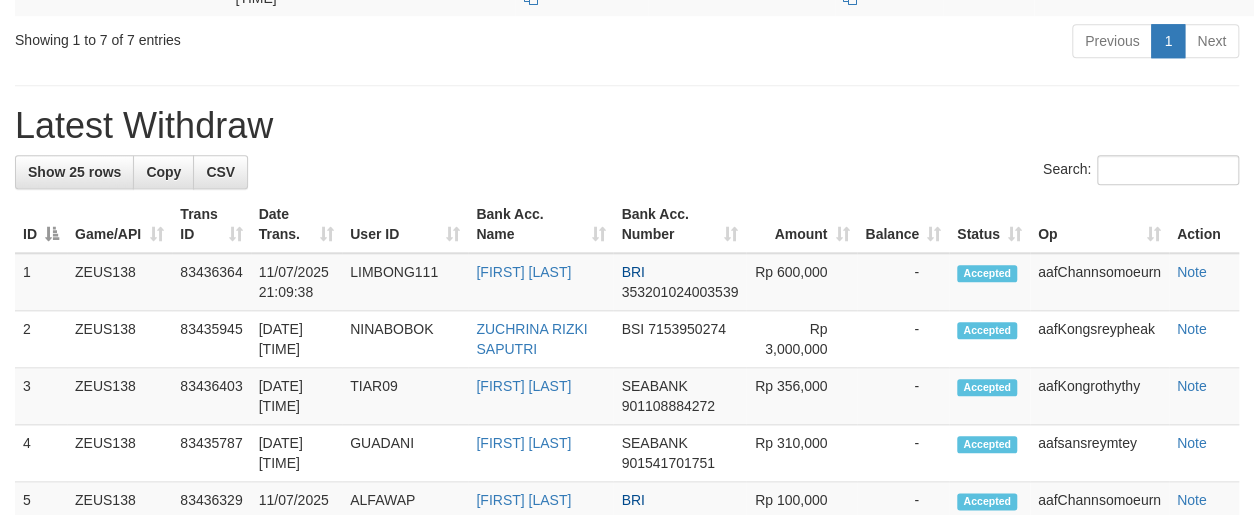 scroll, scrollTop: 782, scrollLeft: 0, axis: vertical 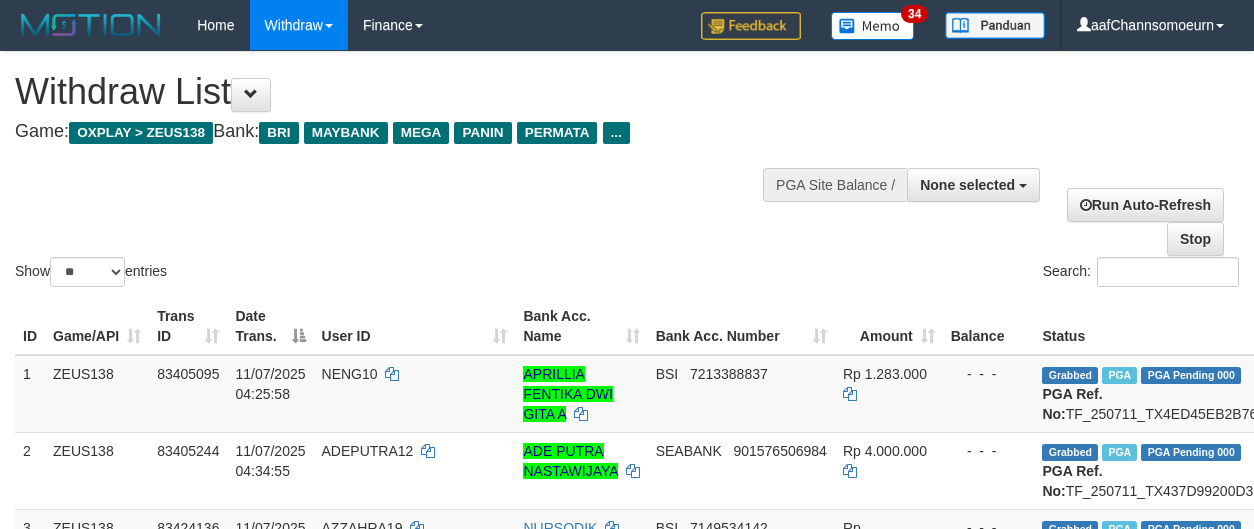 select 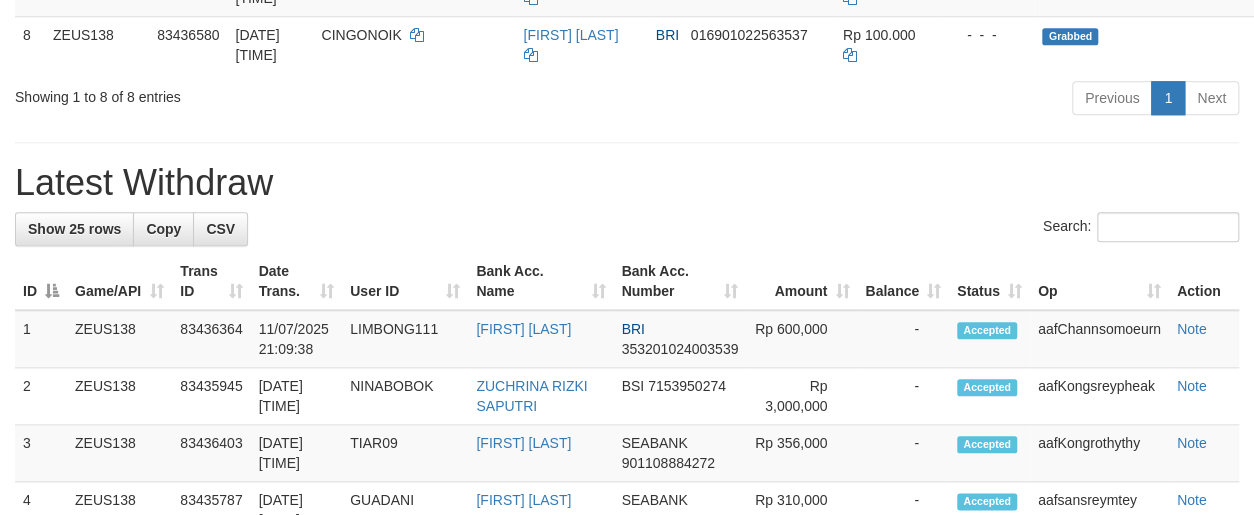 scroll, scrollTop: 782, scrollLeft: 0, axis: vertical 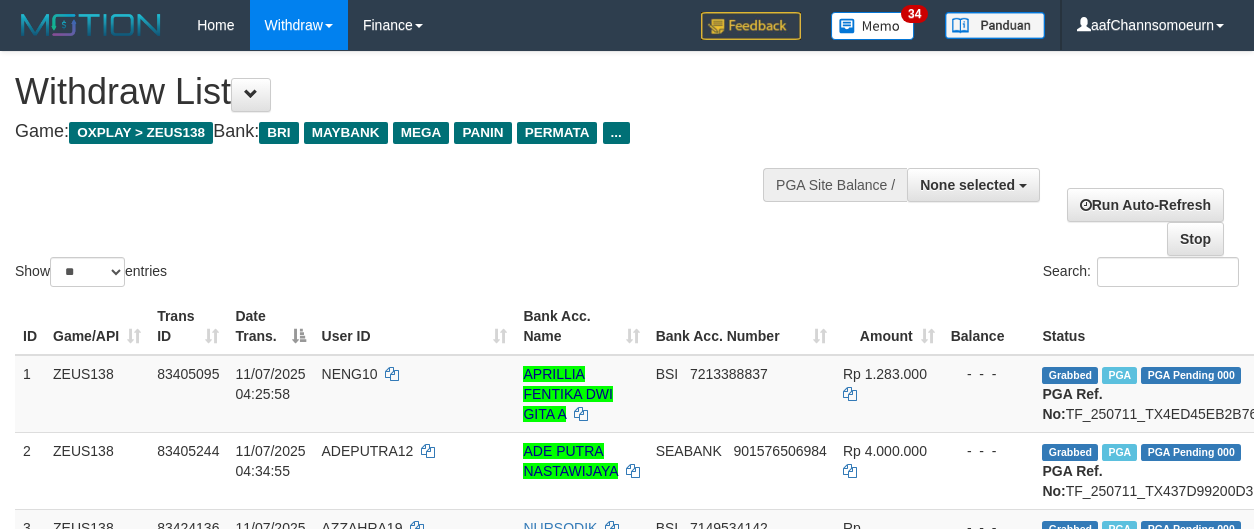 select 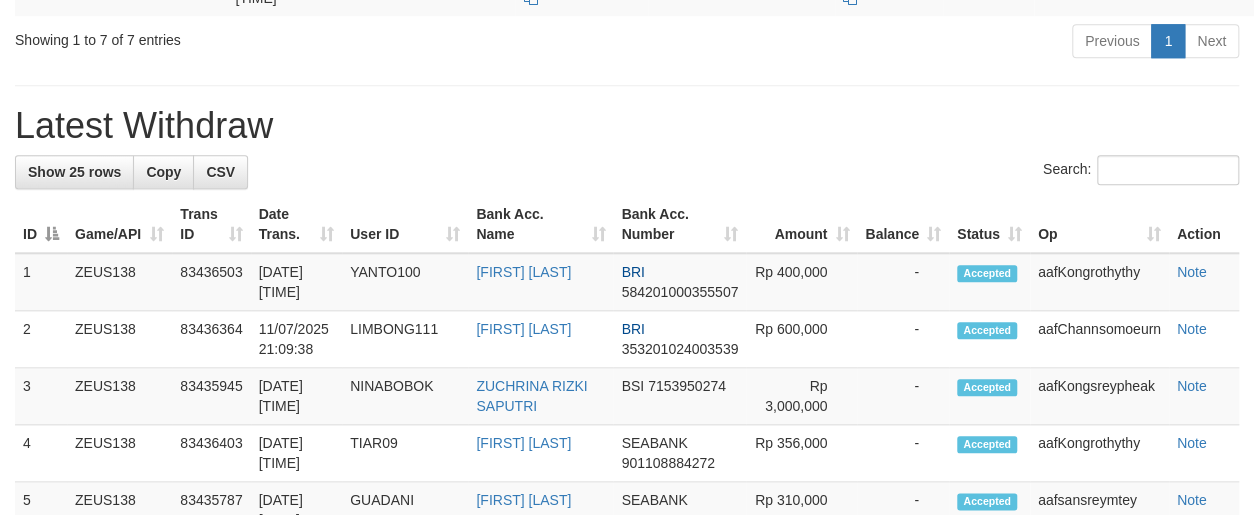 scroll, scrollTop: 782, scrollLeft: 0, axis: vertical 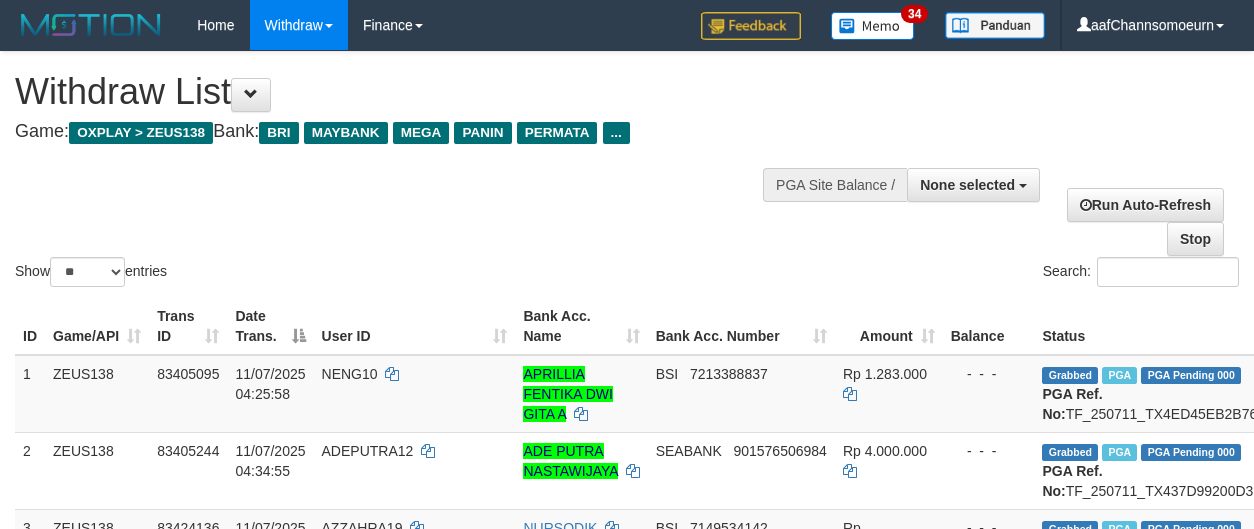 select 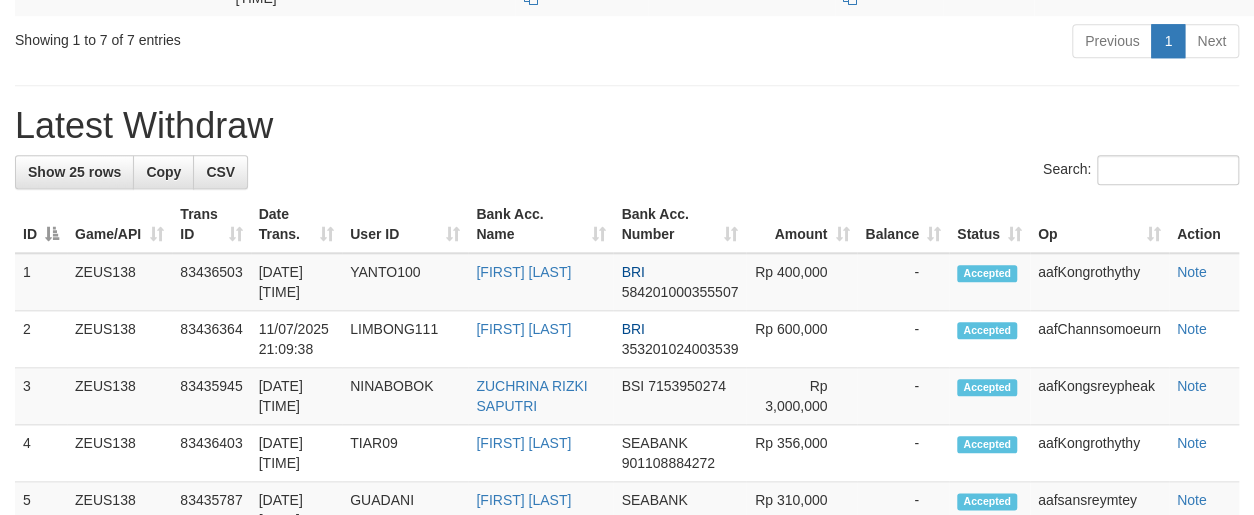 scroll, scrollTop: 782, scrollLeft: 0, axis: vertical 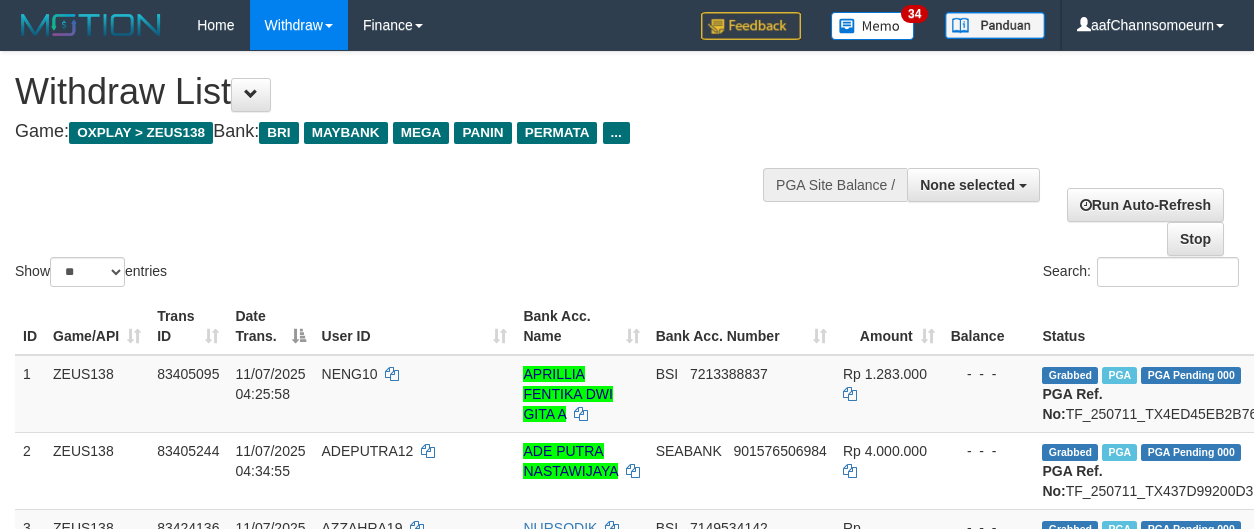 select 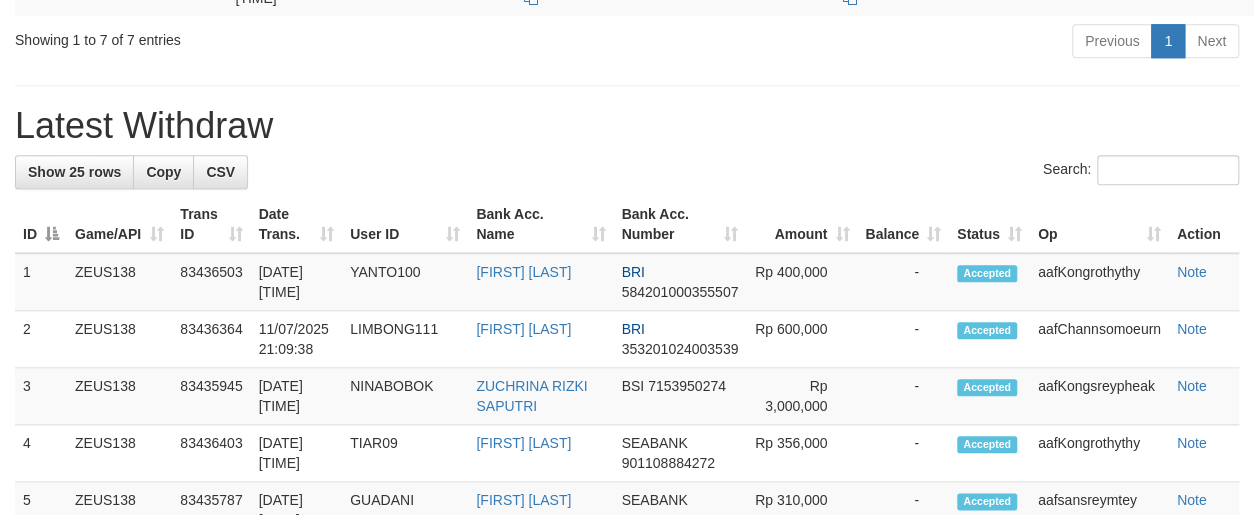 scroll, scrollTop: 782, scrollLeft: 0, axis: vertical 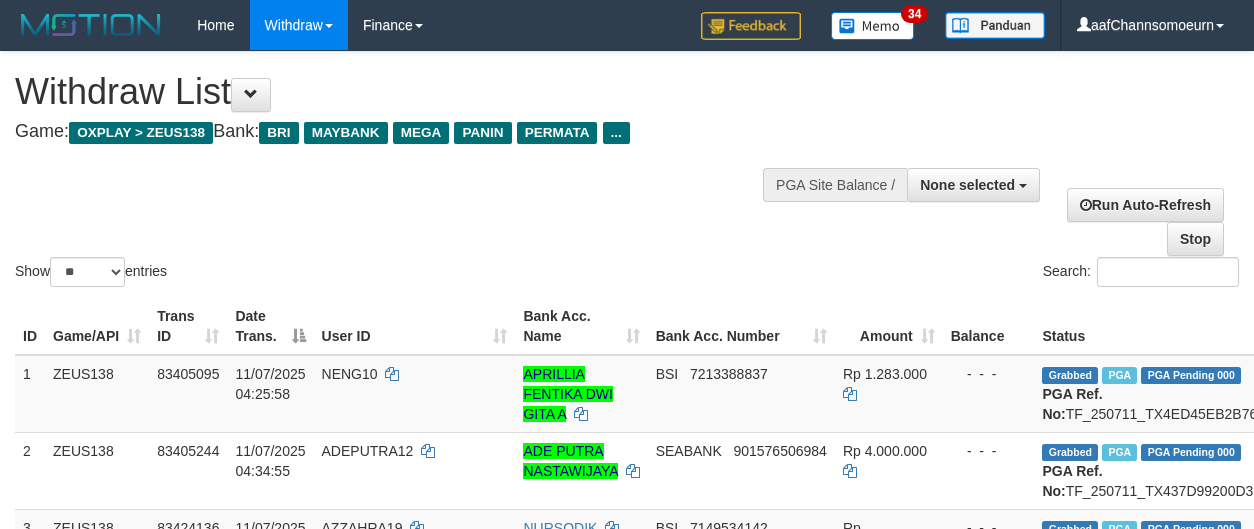 select 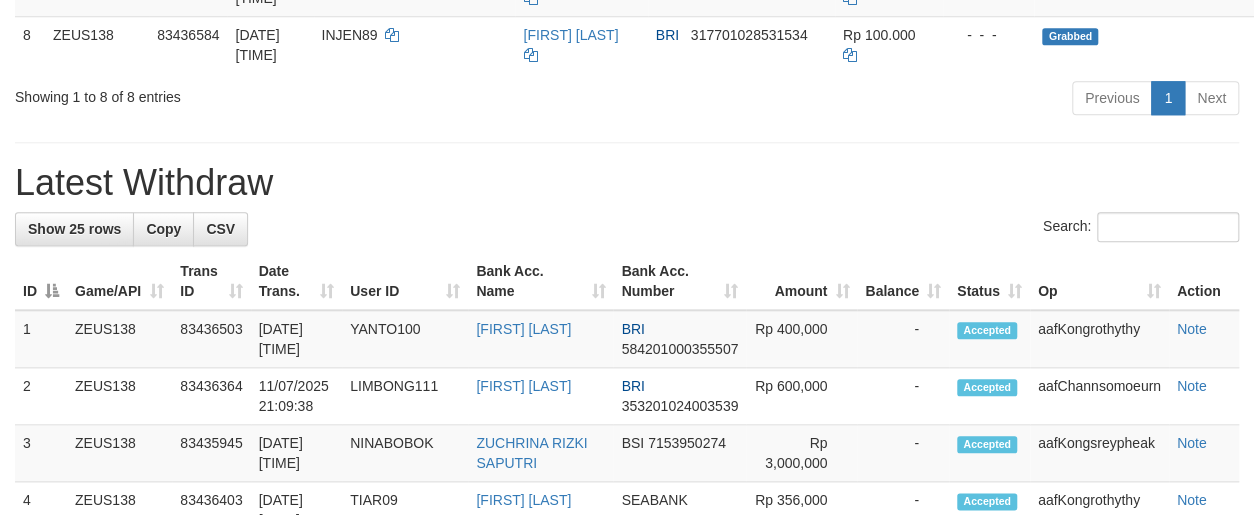 scroll, scrollTop: 782, scrollLeft: 0, axis: vertical 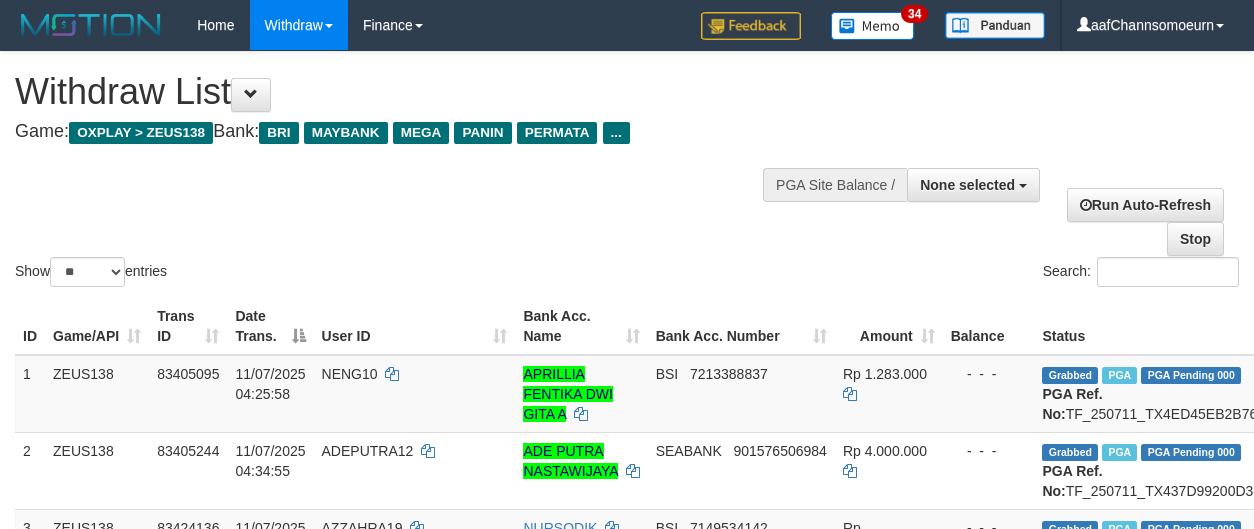 select 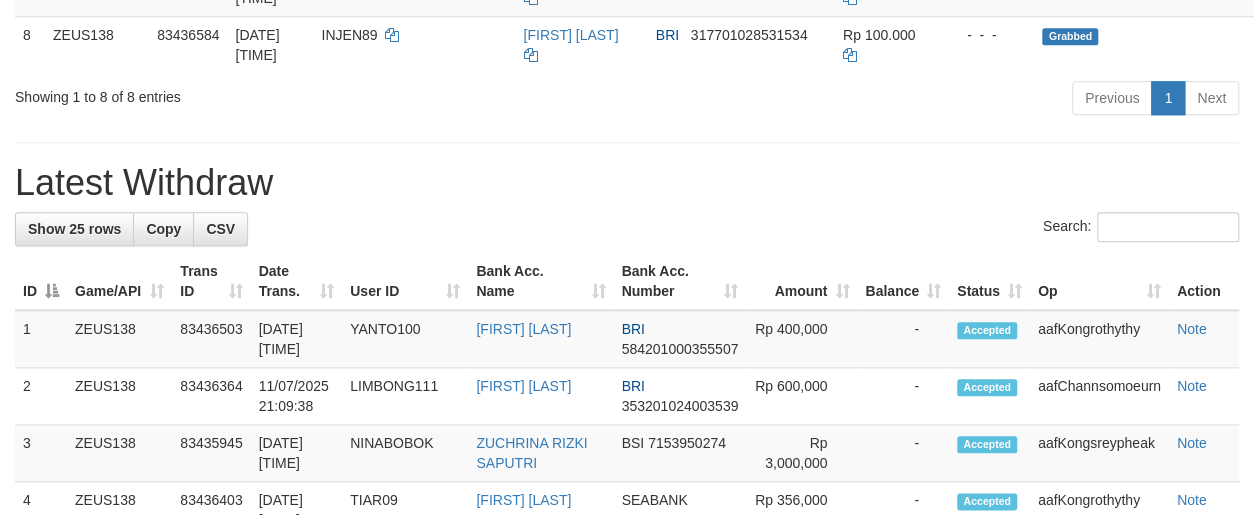 scroll, scrollTop: 782, scrollLeft: 0, axis: vertical 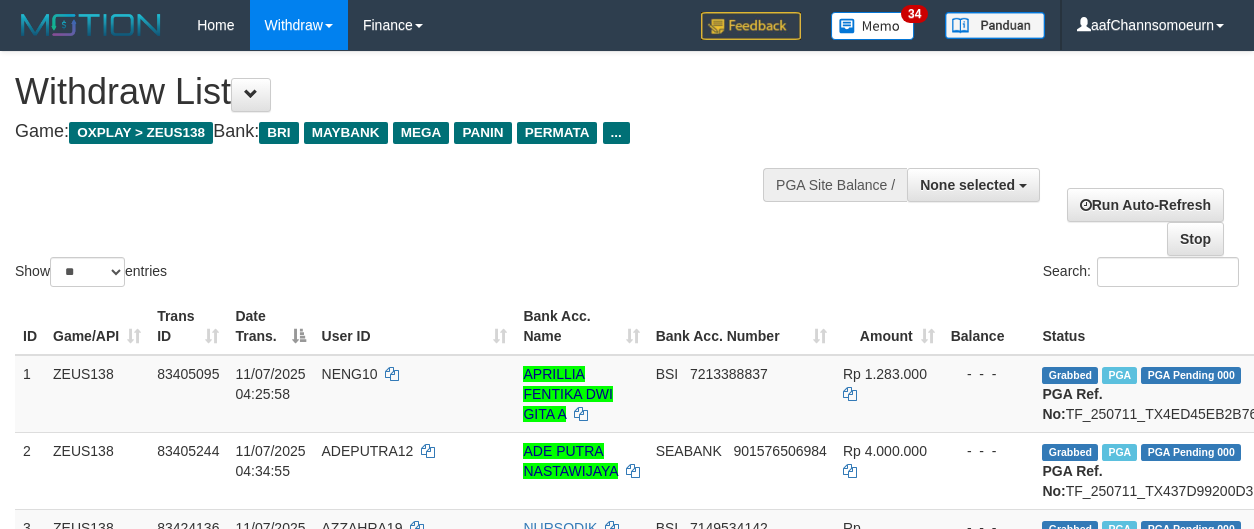 select 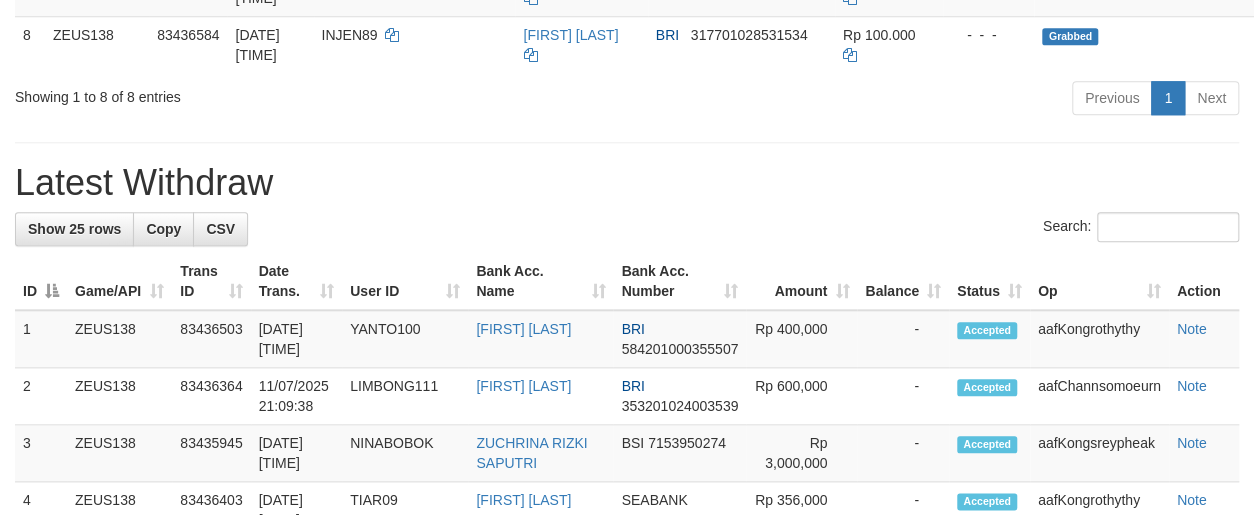 scroll, scrollTop: 782, scrollLeft: 0, axis: vertical 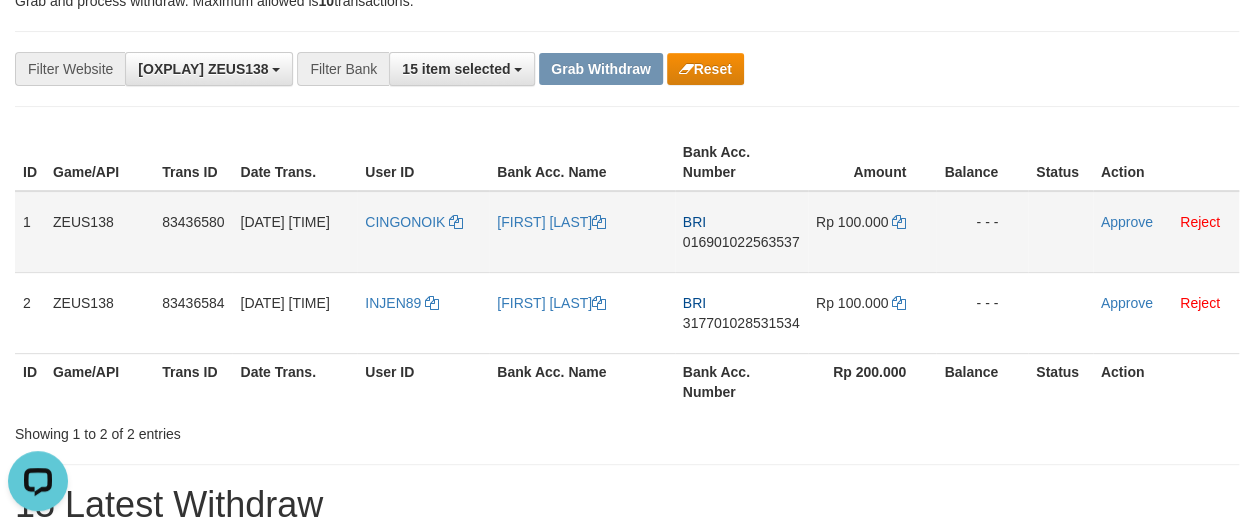 click on "CINGONOIK" at bounding box center [423, 232] 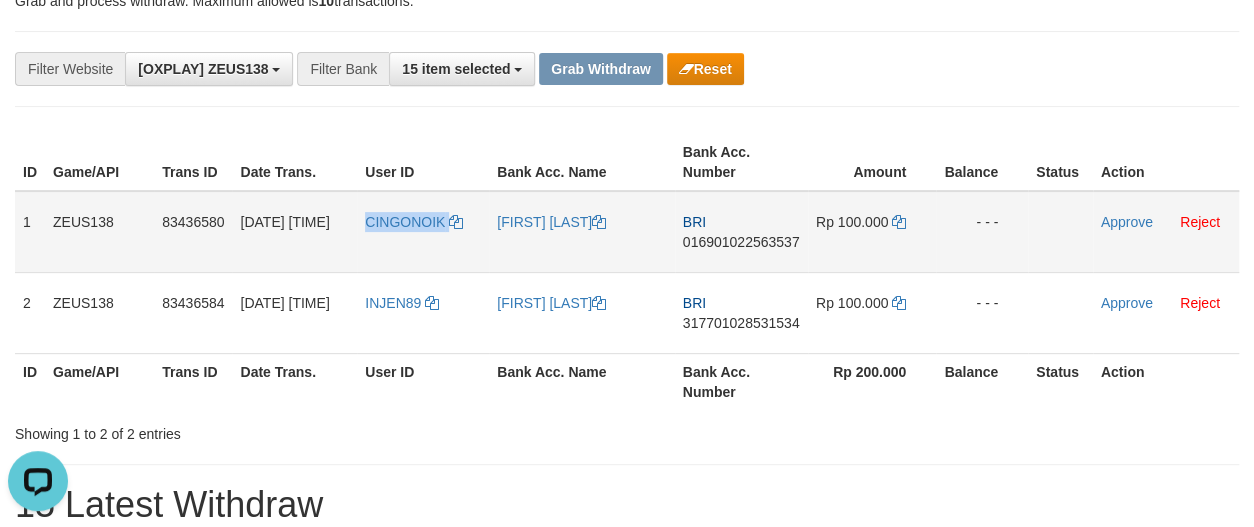 click on "CINGONOIK" at bounding box center (423, 232) 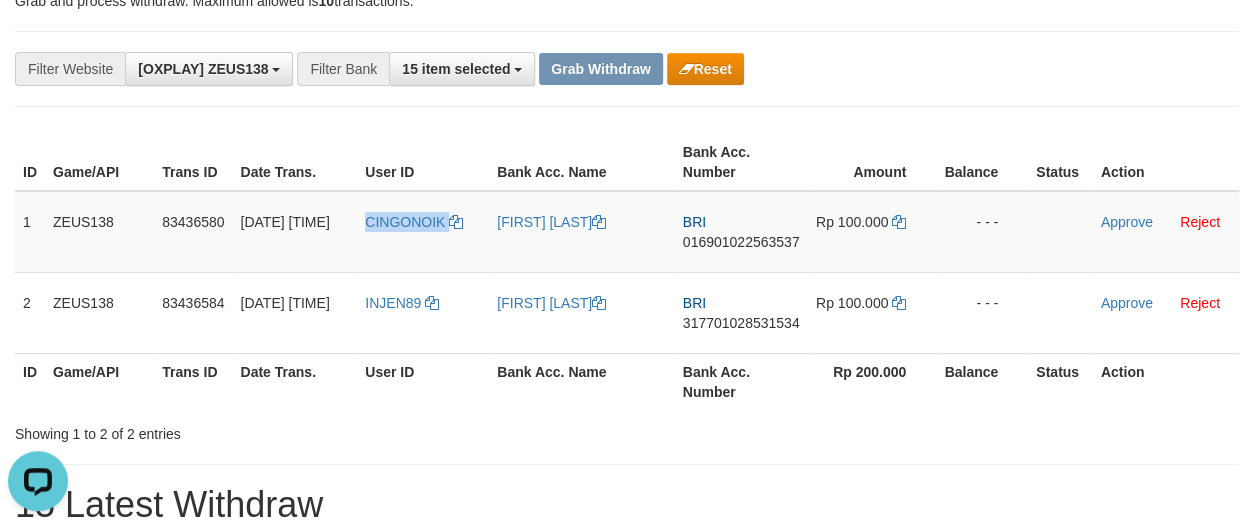 copy on "CINGONOIK" 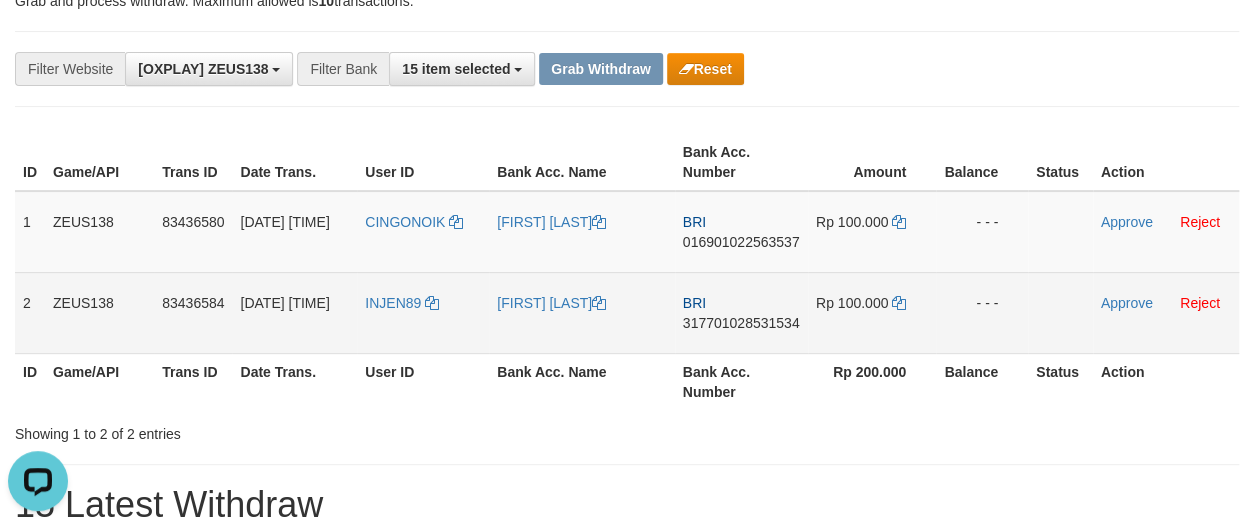 click on "INJEN89" at bounding box center [423, 312] 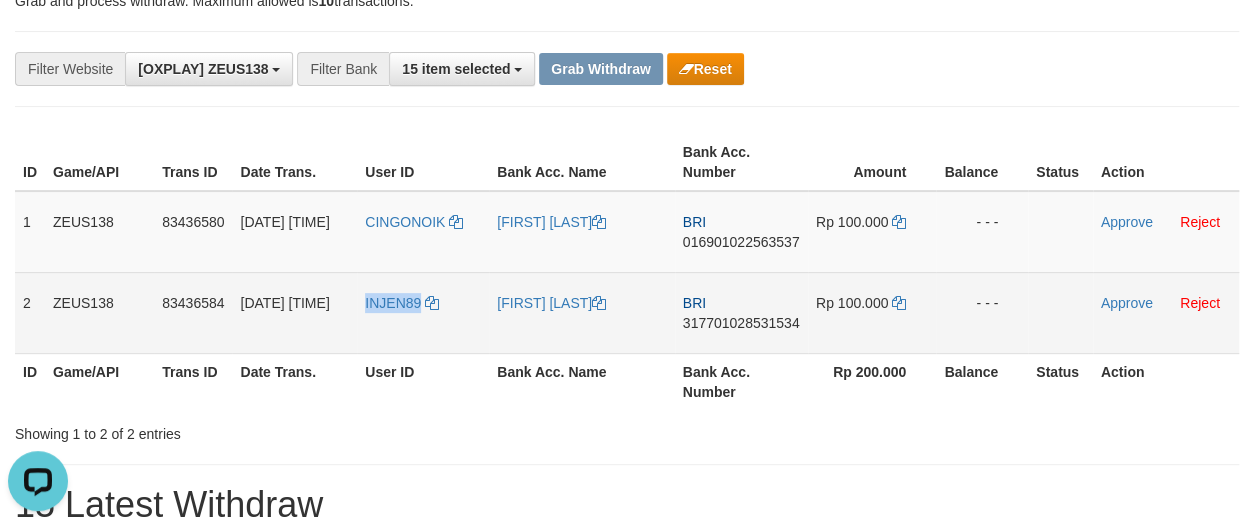 click on "INJEN89" at bounding box center [423, 312] 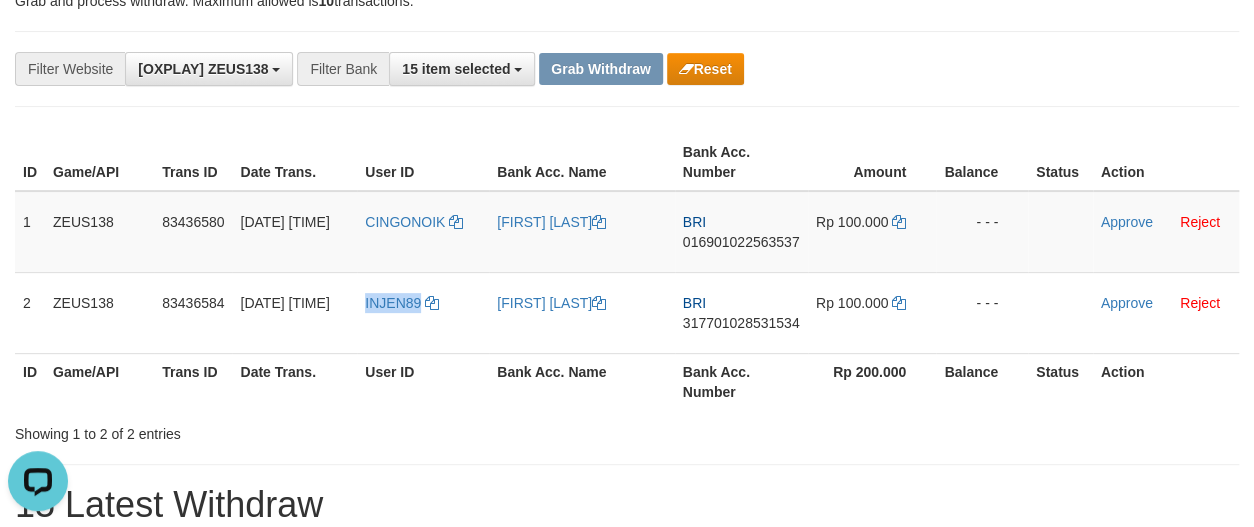 copy on "INJEN89" 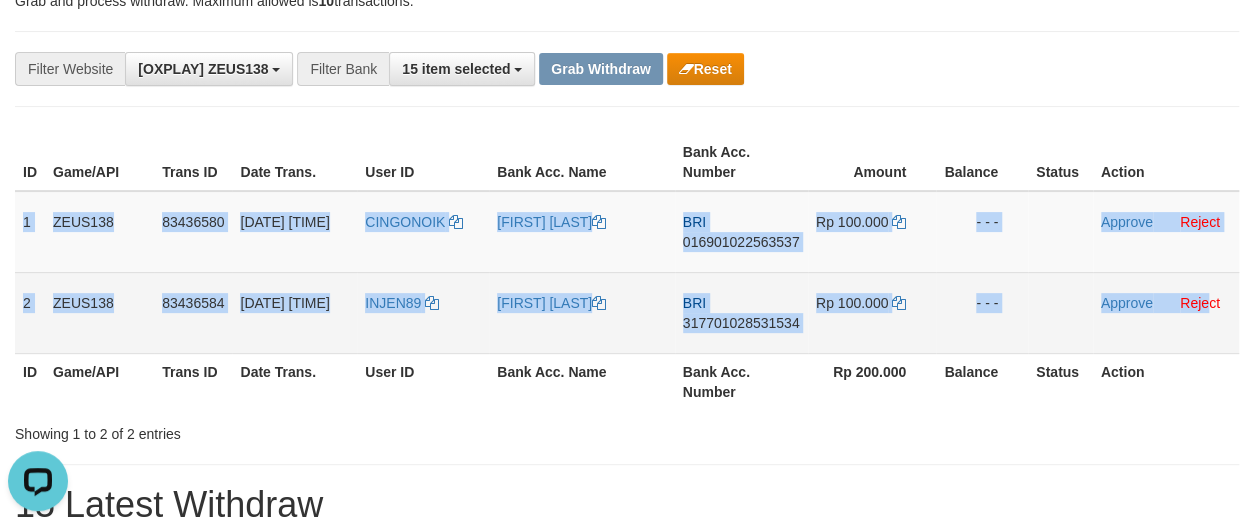 drag, startPoint x: 15, startPoint y: 208, endPoint x: 1213, endPoint y: 282, distance: 1200.2833 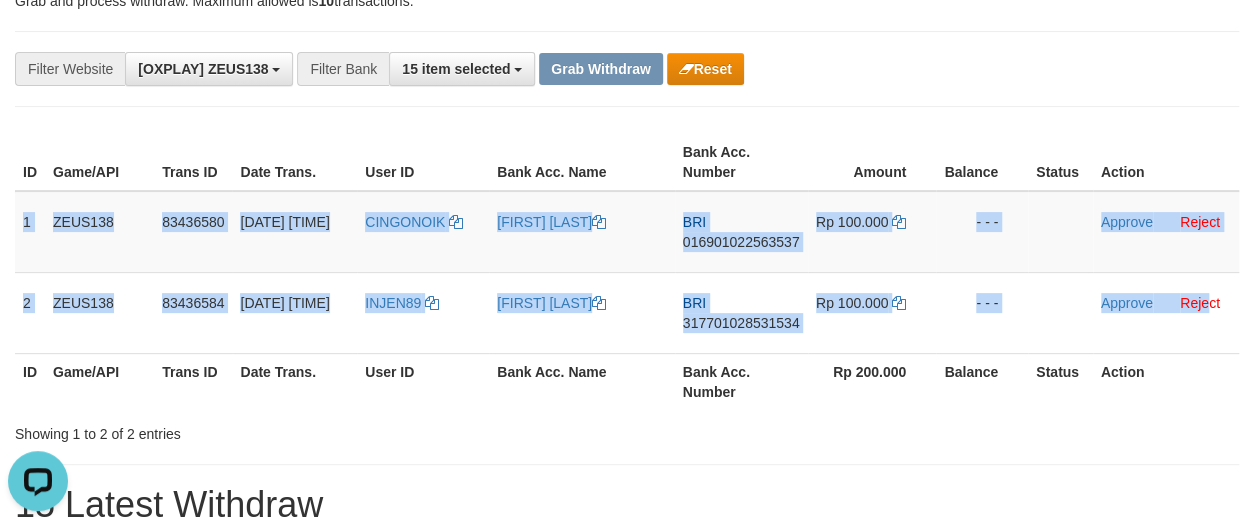 copy on "1
ZEUS138
83436580
11/07/2025 21:10:19
CINGONOIK
HENDRICK RIDHO
BRI
016901022563537
Rp 100.000
- - -
Approve
Reject
2
ZEUS138
83436584
11/07/2025 21:10:24
INJEN89
MOCHAMMAD NURU
BRI
317701028531534
Rp 100.000
- - -
Approve
Reje" 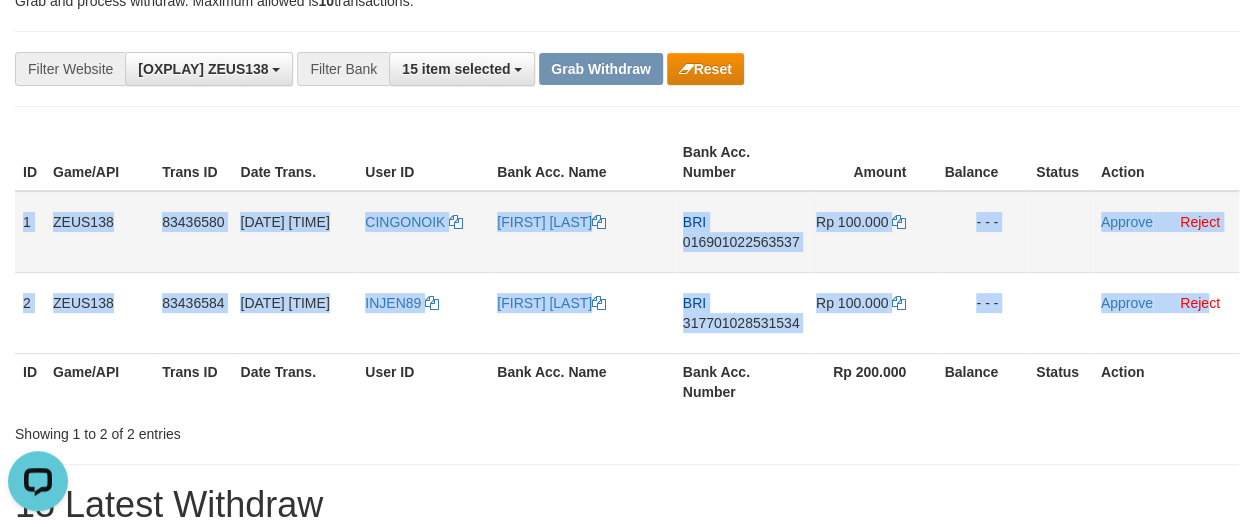 click on "016901022563537" at bounding box center [741, 242] 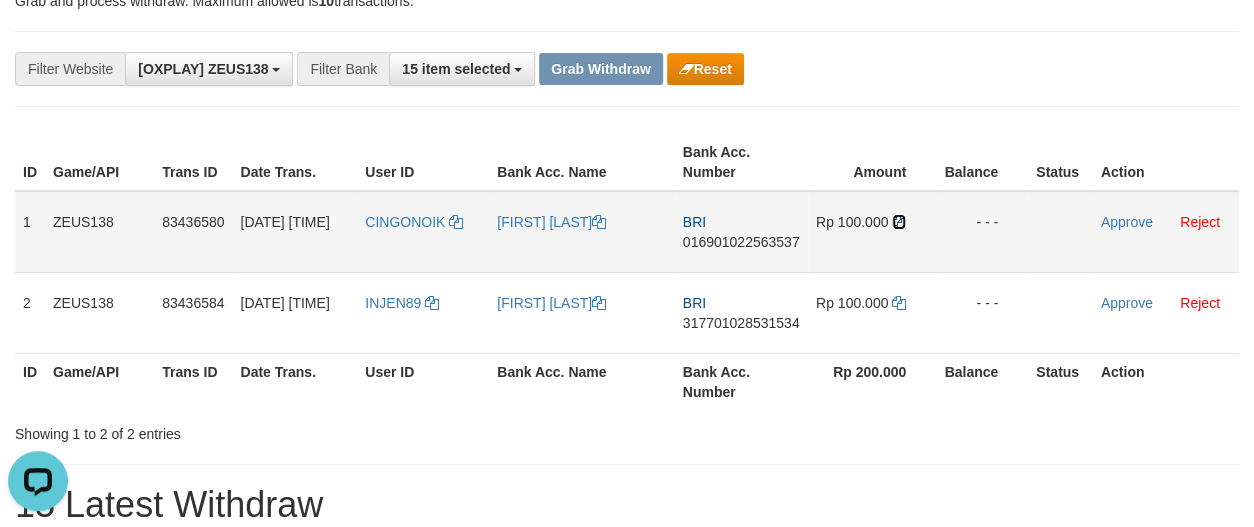 click at bounding box center (899, 222) 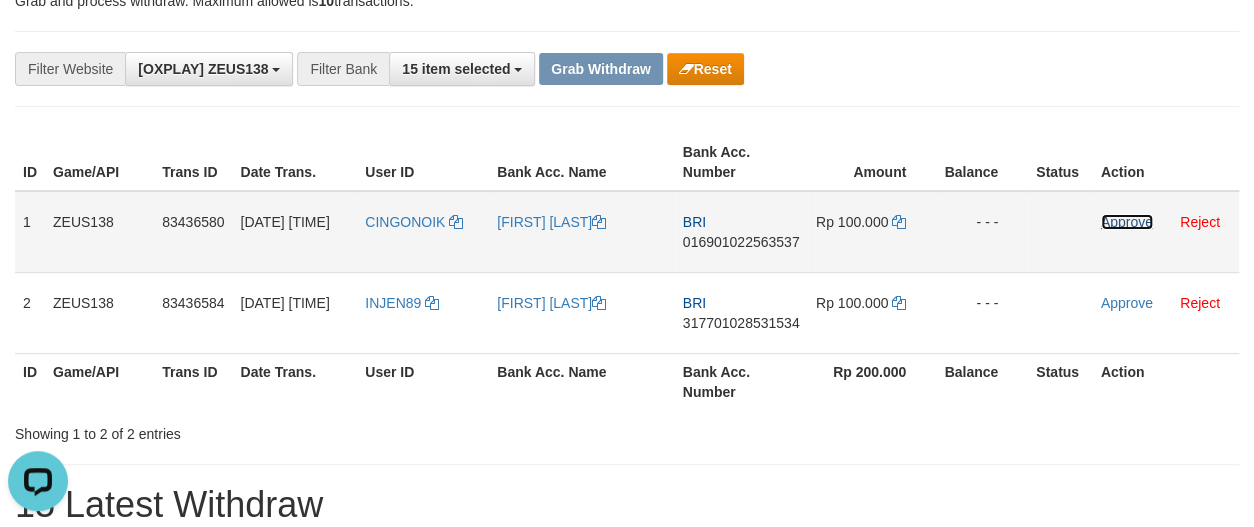 drag, startPoint x: 1132, startPoint y: 218, endPoint x: 721, endPoint y: 191, distance: 411.8859 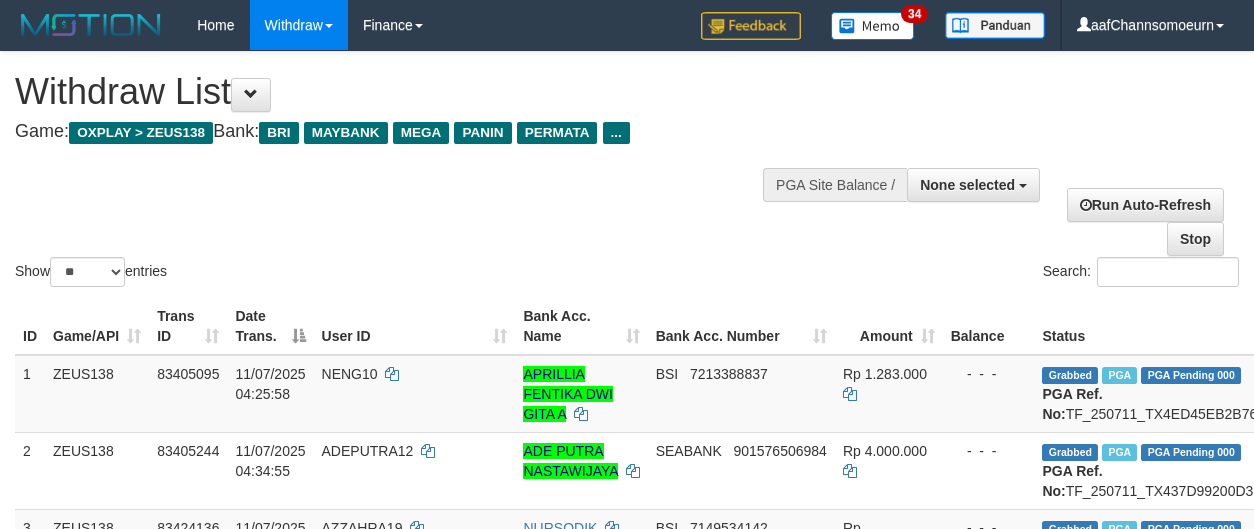 select 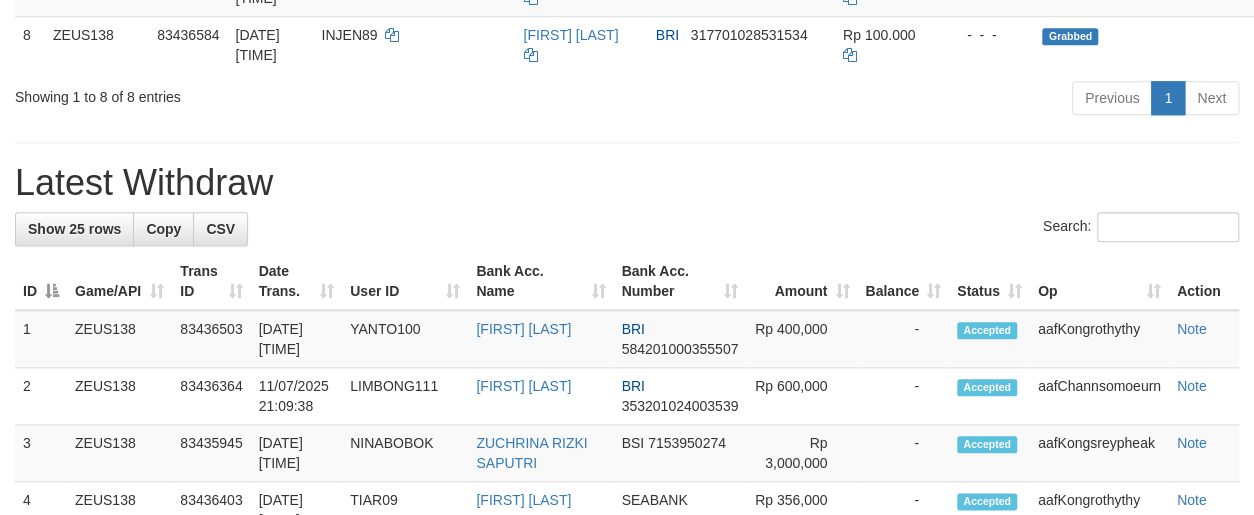 scroll, scrollTop: 782, scrollLeft: 0, axis: vertical 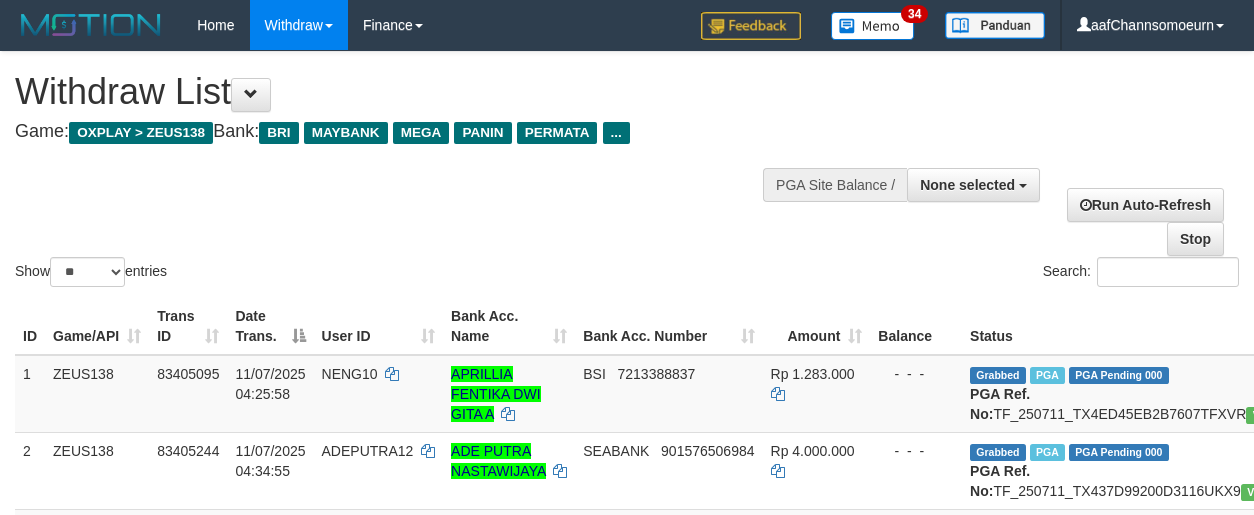 select 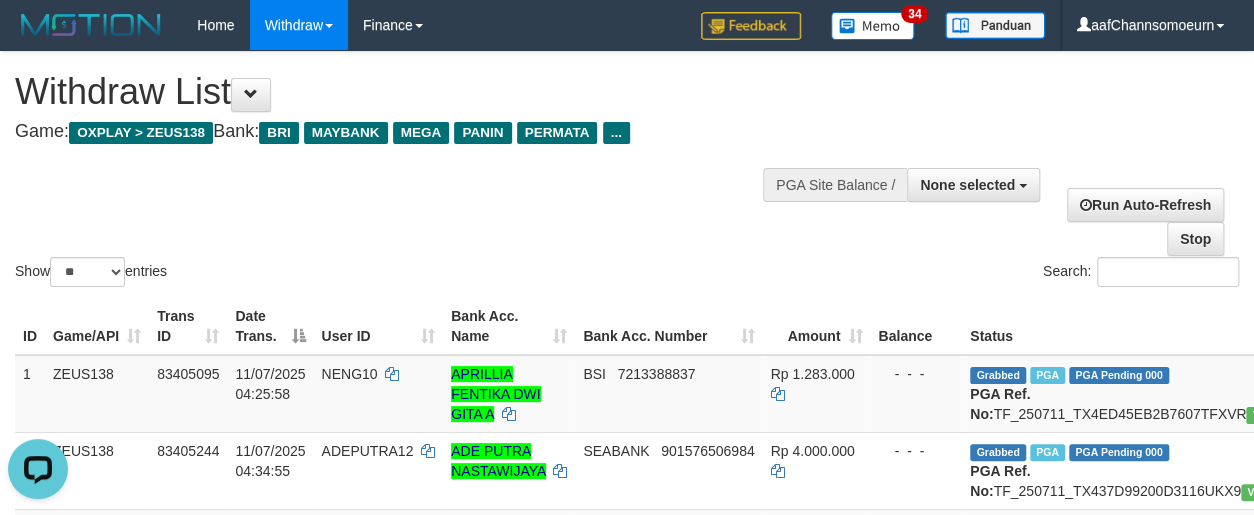 scroll, scrollTop: 0, scrollLeft: 0, axis: both 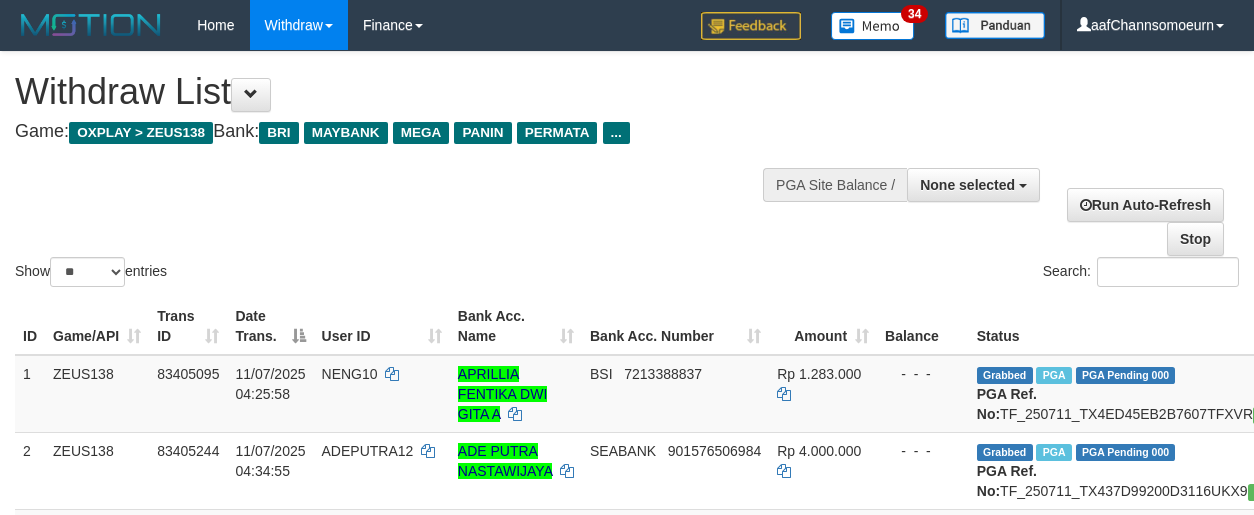 select 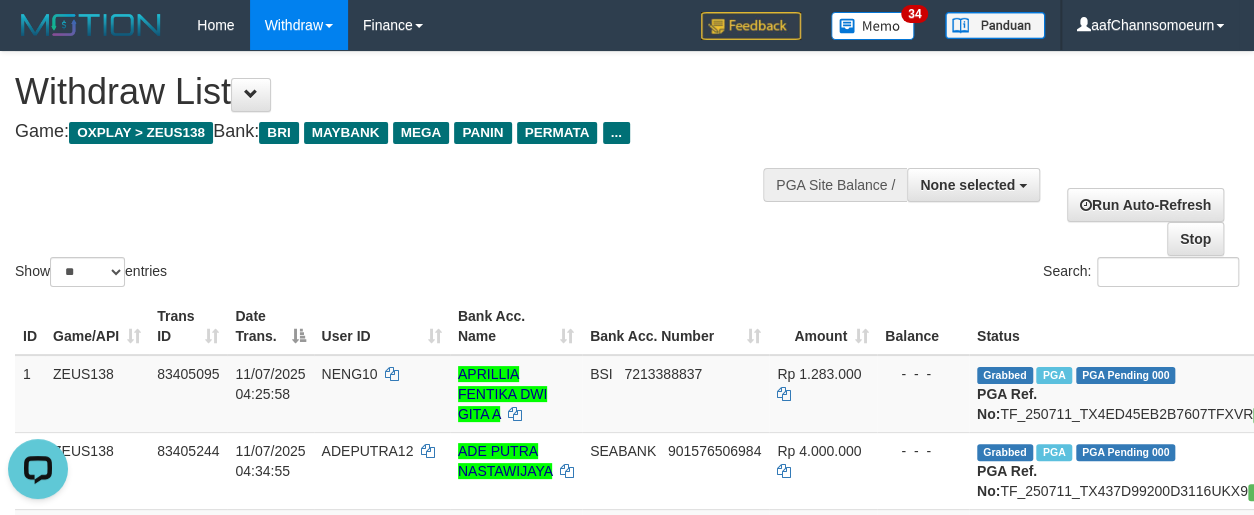 scroll, scrollTop: 0, scrollLeft: 0, axis: both 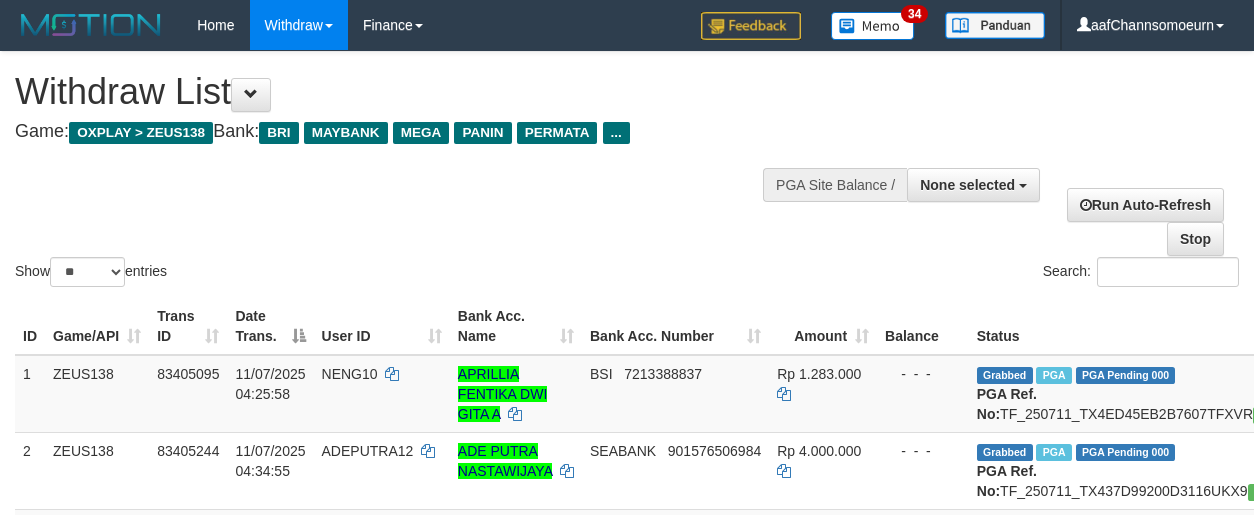 select 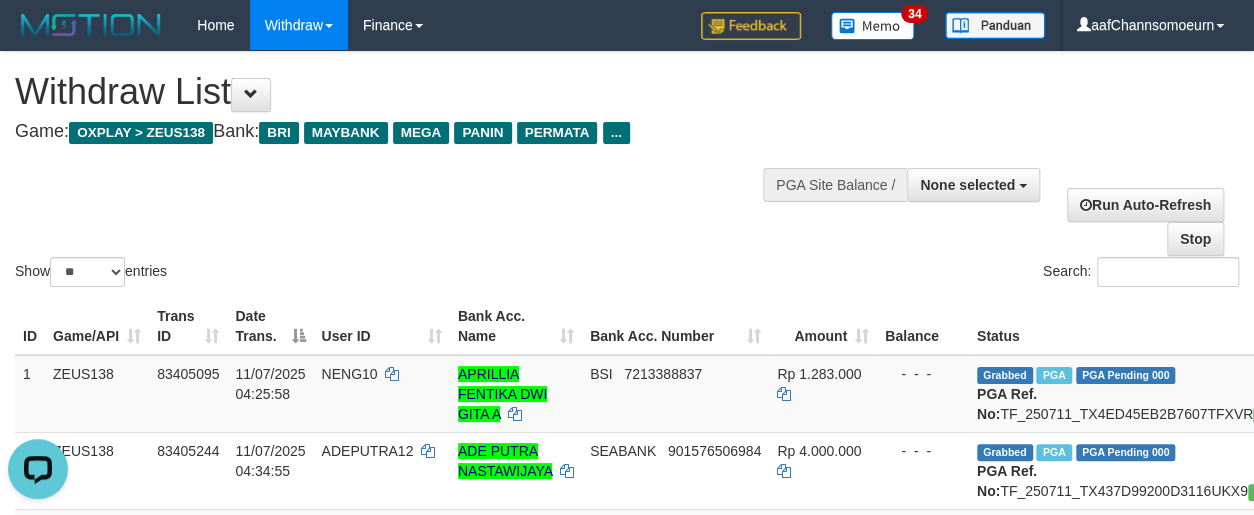 scroll, scrollTop: 0, scrollLeft: 0, axis: both 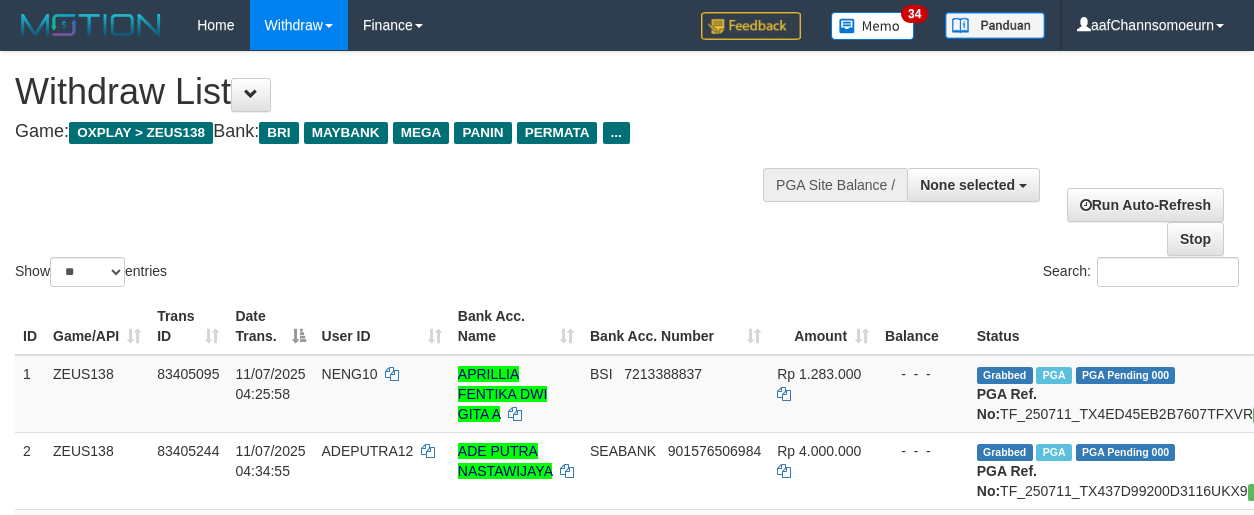 select 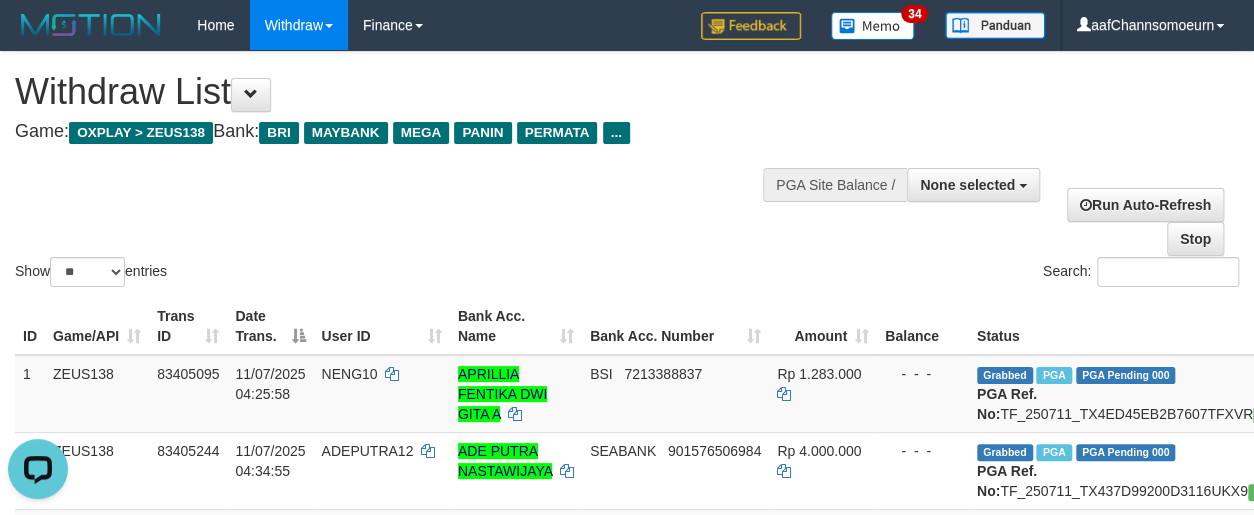 scroll, scrollTop: 0, scrollLeft: 0, axis: both 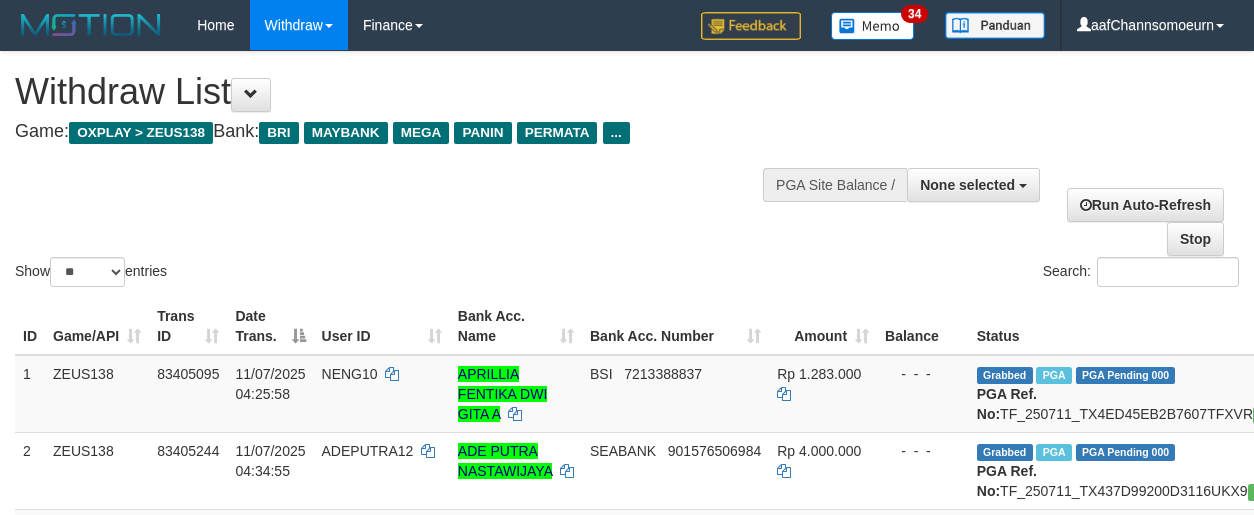 select 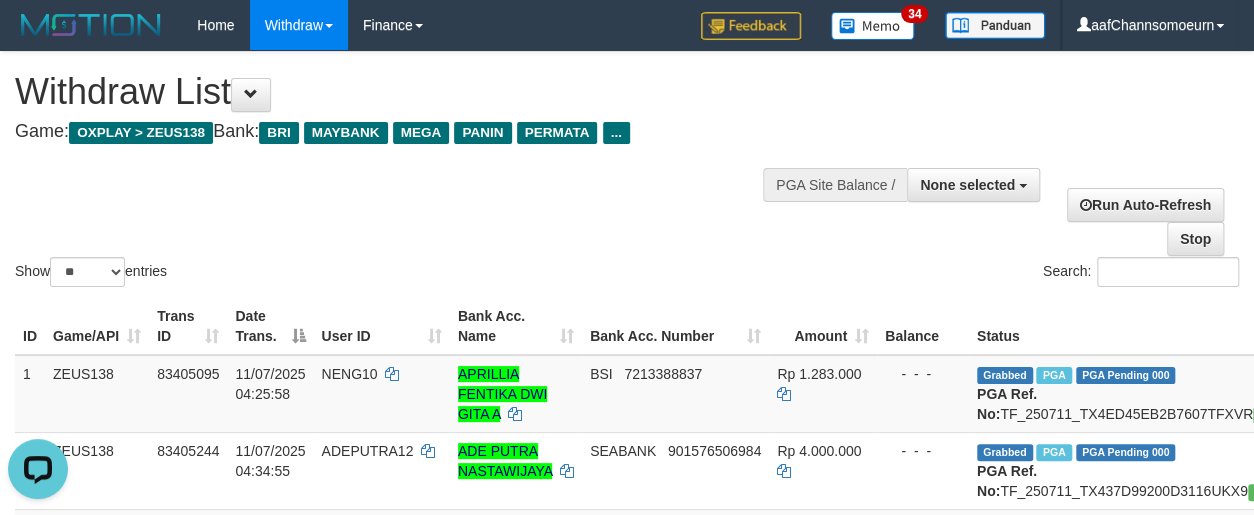 scroll, scrollTop: 0, scrollLeft: 0, axis: both 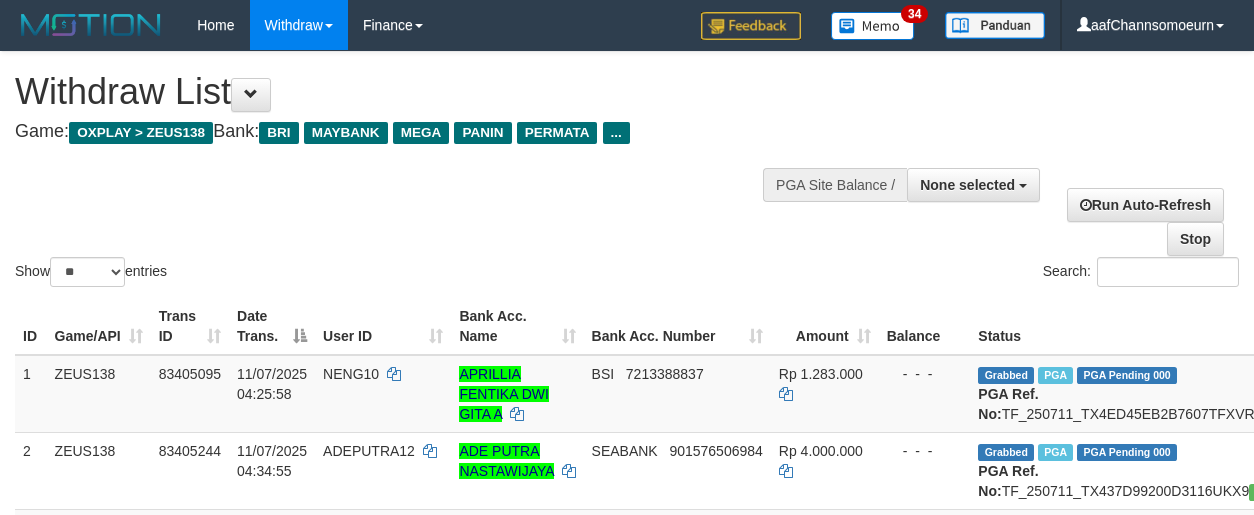 select 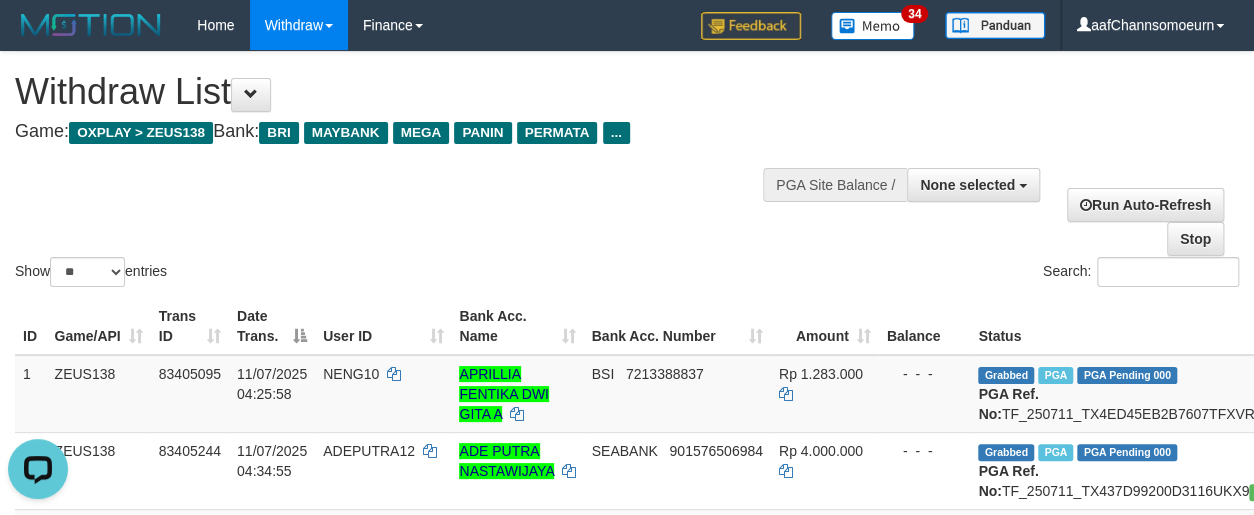 scroll, scrollTop: 0, scrollLeft: 0, axis: both 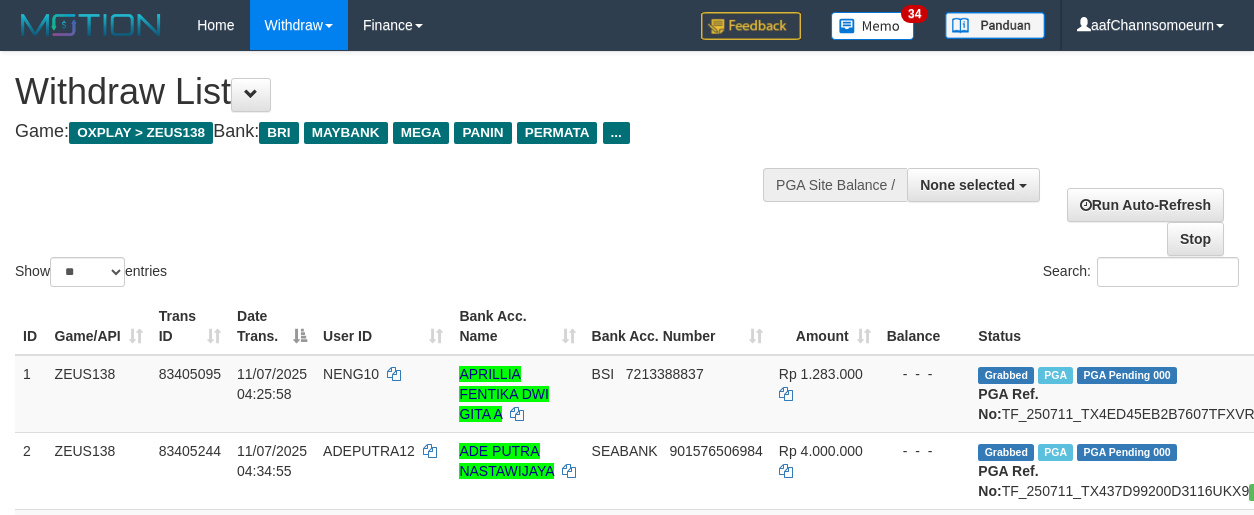 select 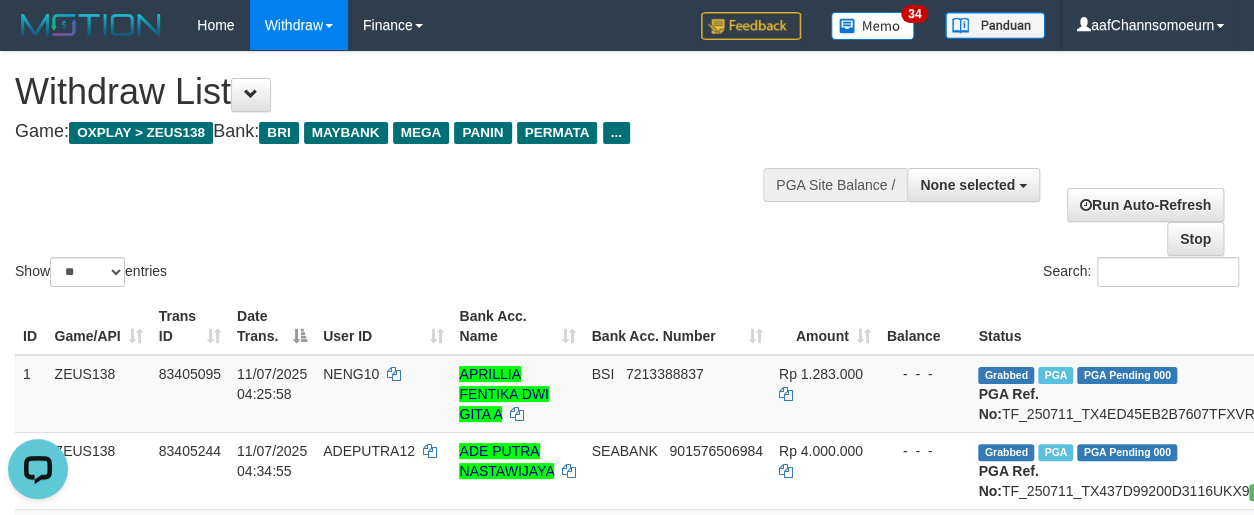 scroll, scrollTop: 0, scrollLeft: 0, axis: both 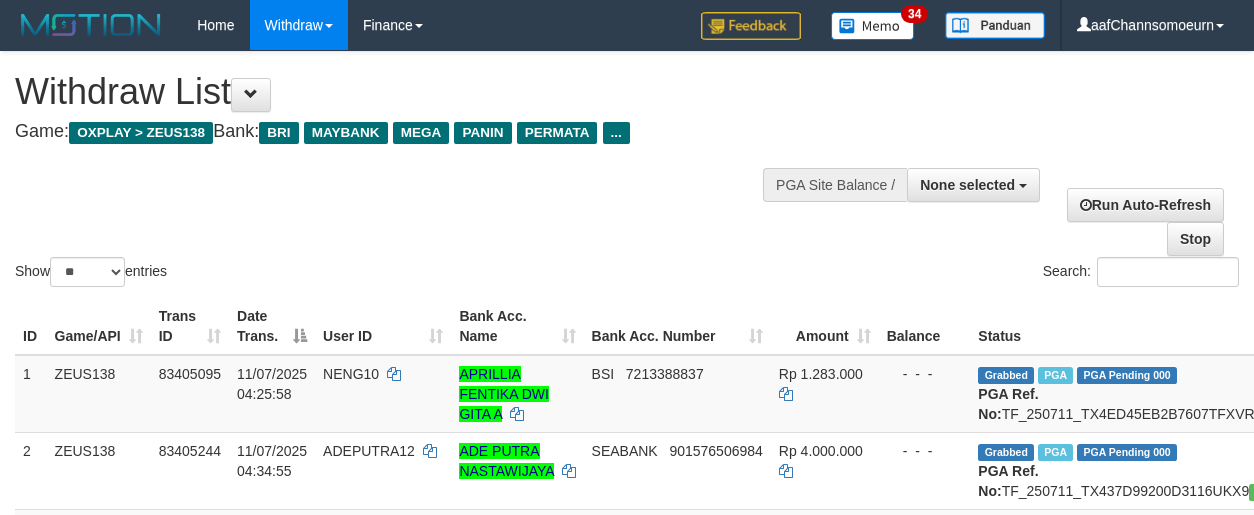 select 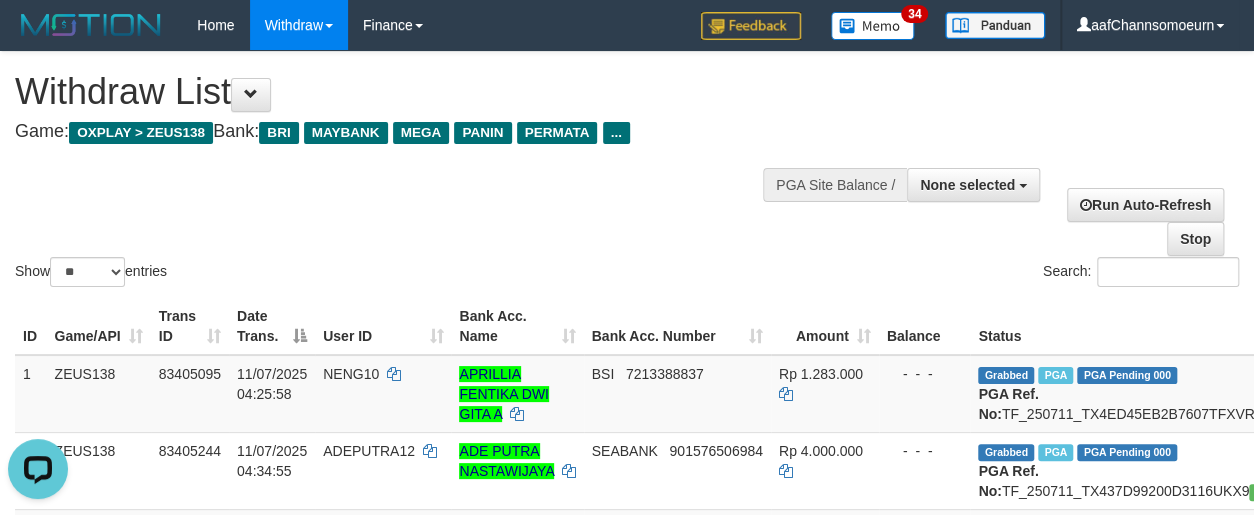 scroll, scrollTop: 0, scrollLeft: 0, axis: both 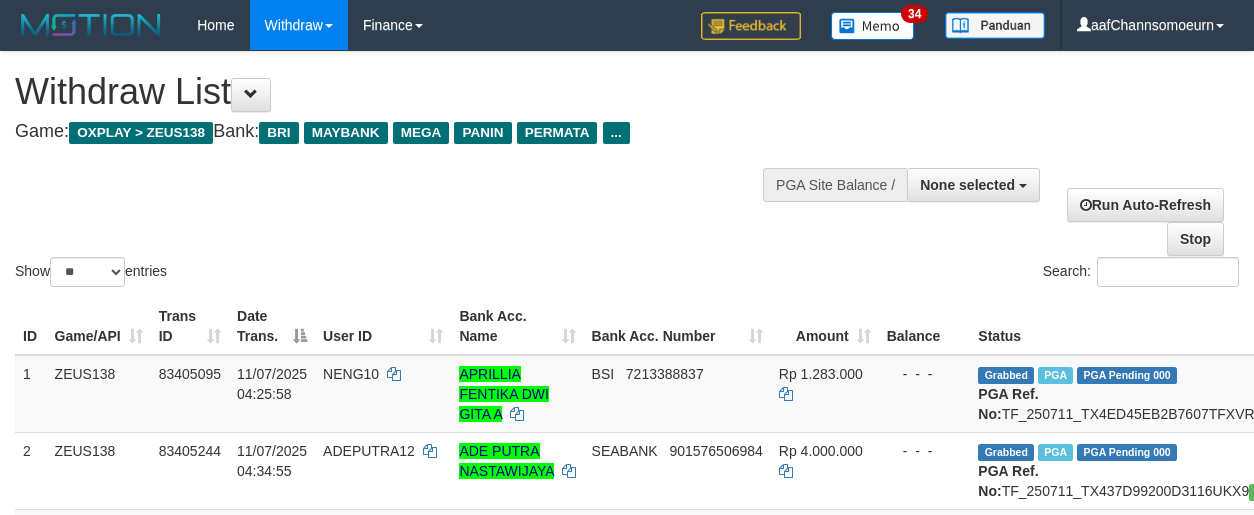 select 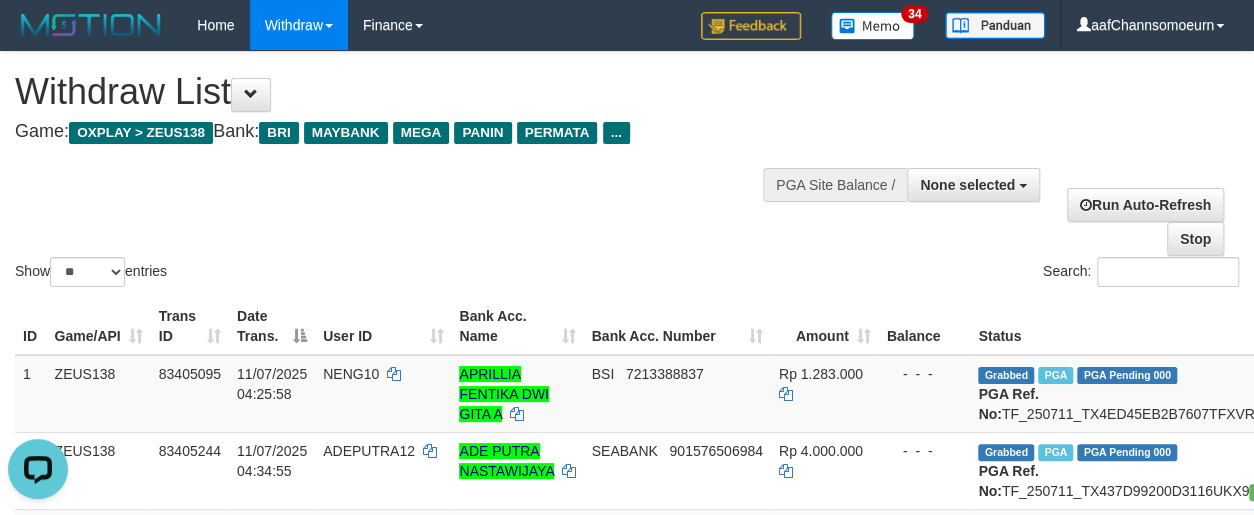 scroll, scrollTop: 0, scrollLeft: 0, axis: both 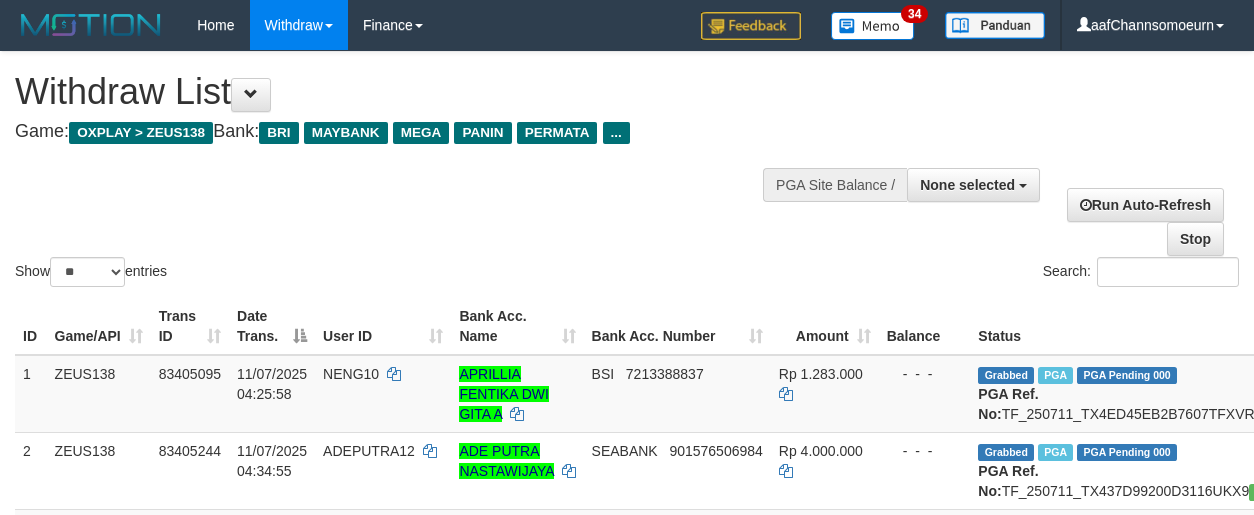 select 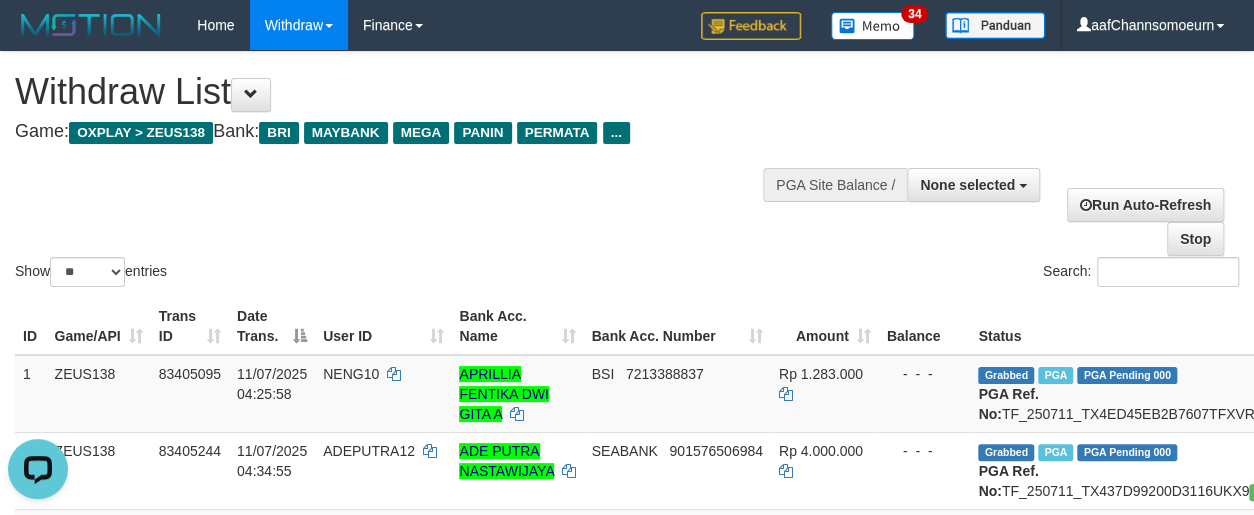 scroll, scrollTop: 0, scrollLeft: 0, axis: both 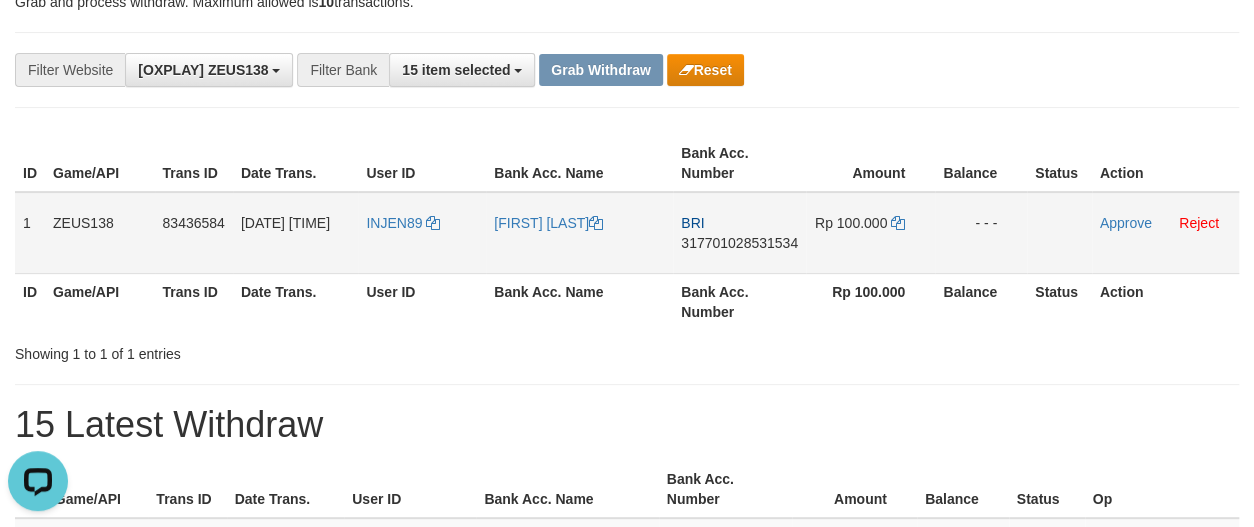 click on "317701028531534" at bounding box center (739, 243) 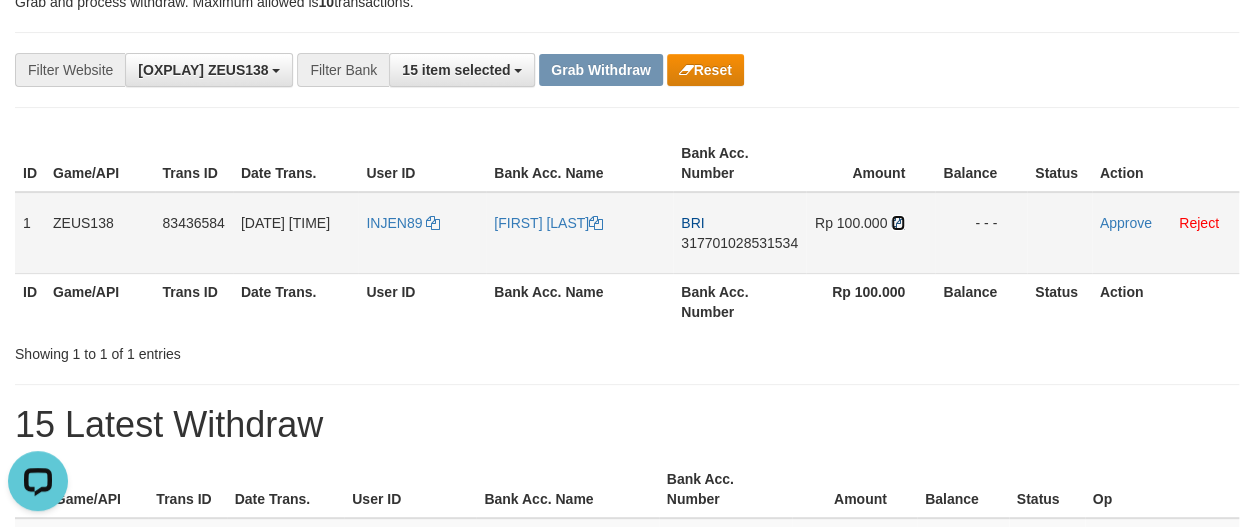 click at bounding box center (898, 223) 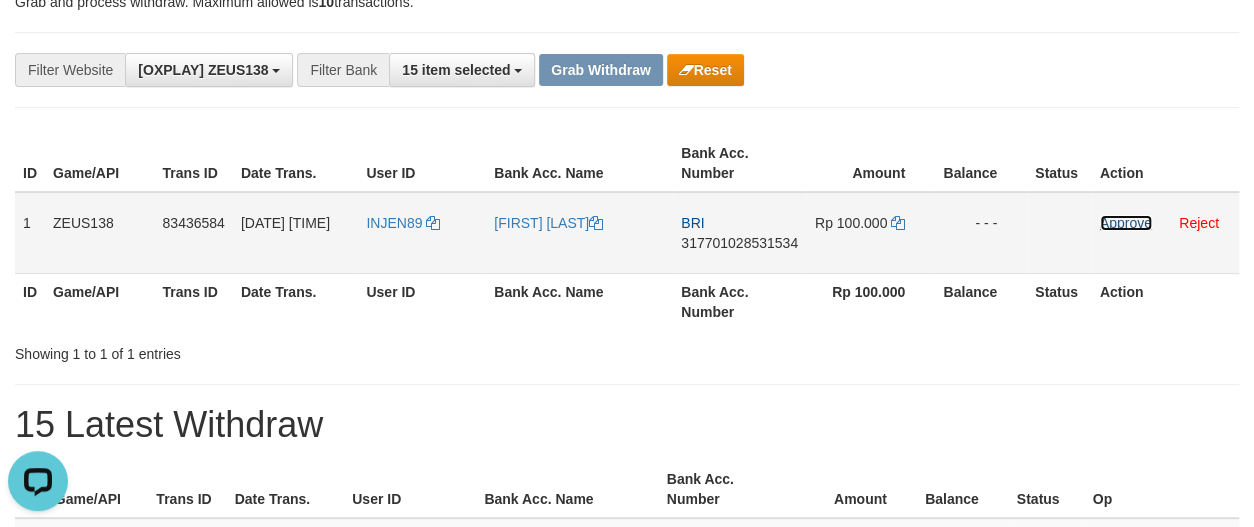 click on "Approve" at bounding box center [1126, 223] 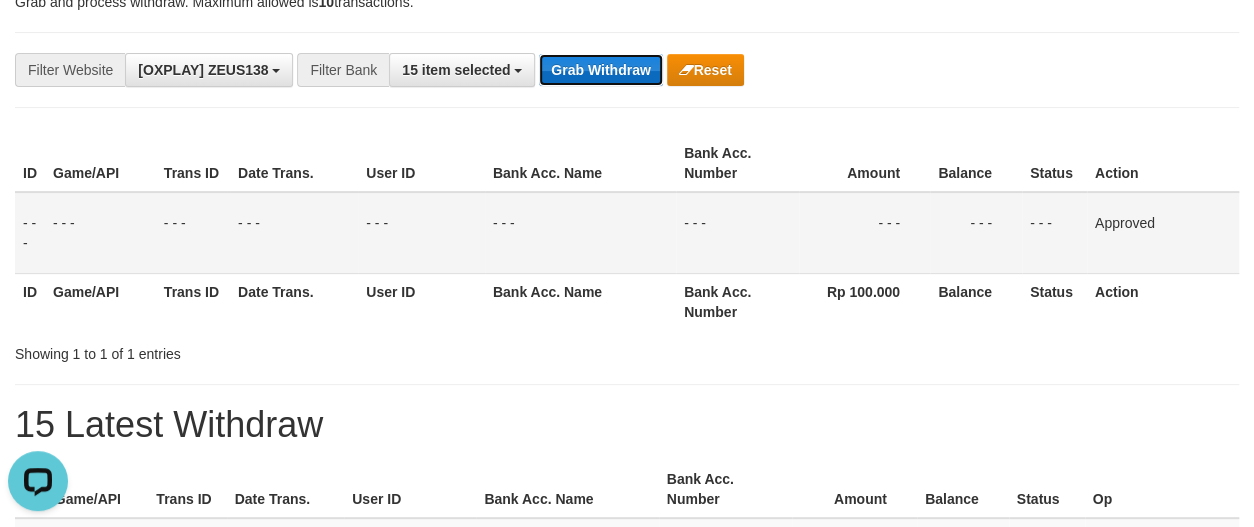 click on "Grab Withdraw" at bounding box center [600, 70] 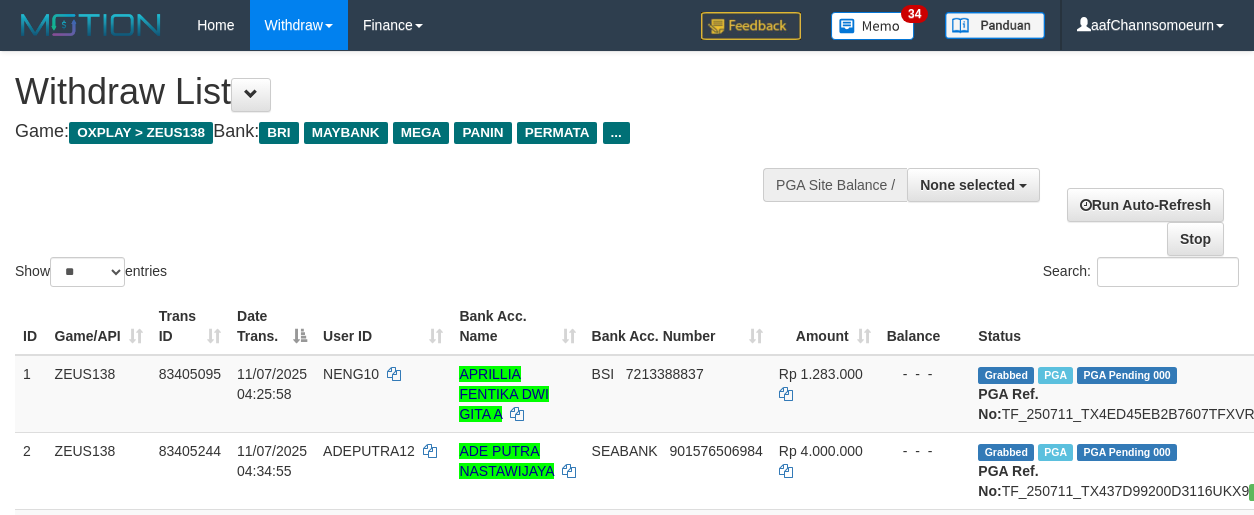 select 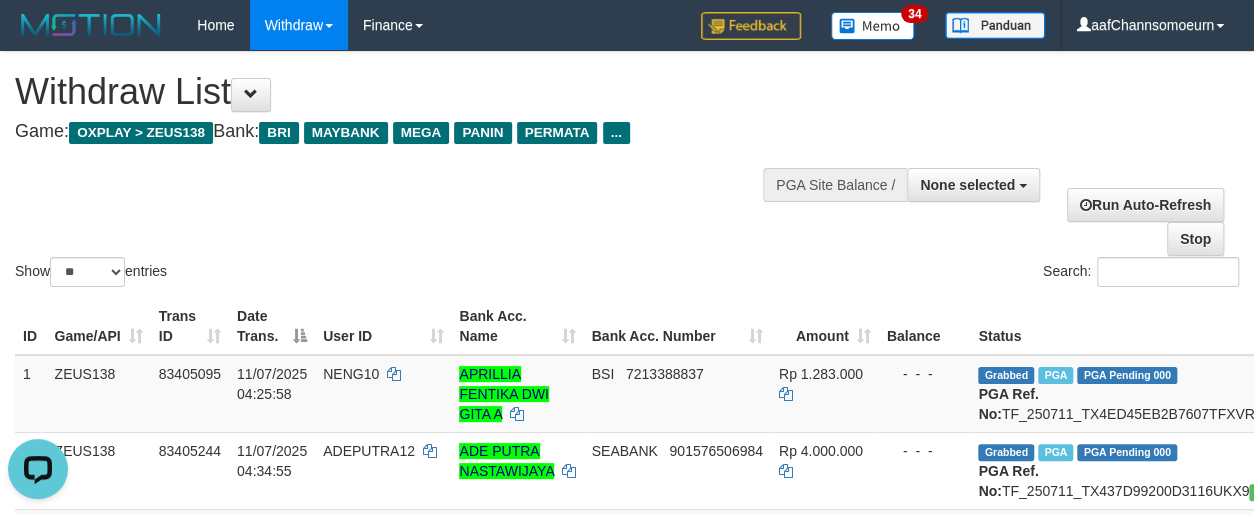 scroll, scrollTop: 0, scrollLeft: 0, axis: both 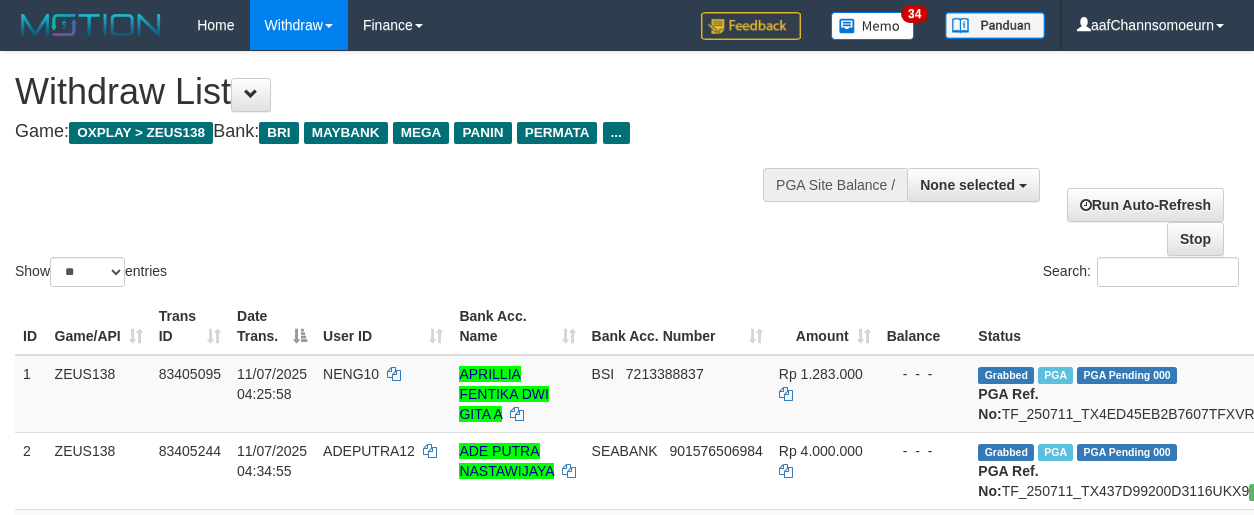 select 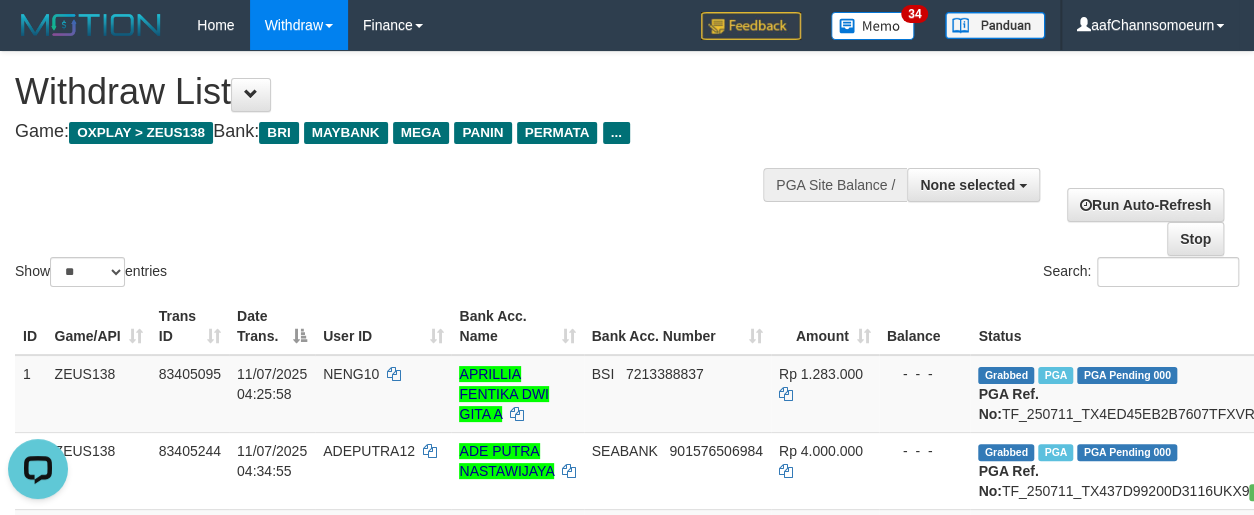 scroll, scrollTop: 0, scrollLeft: 0, axis: both 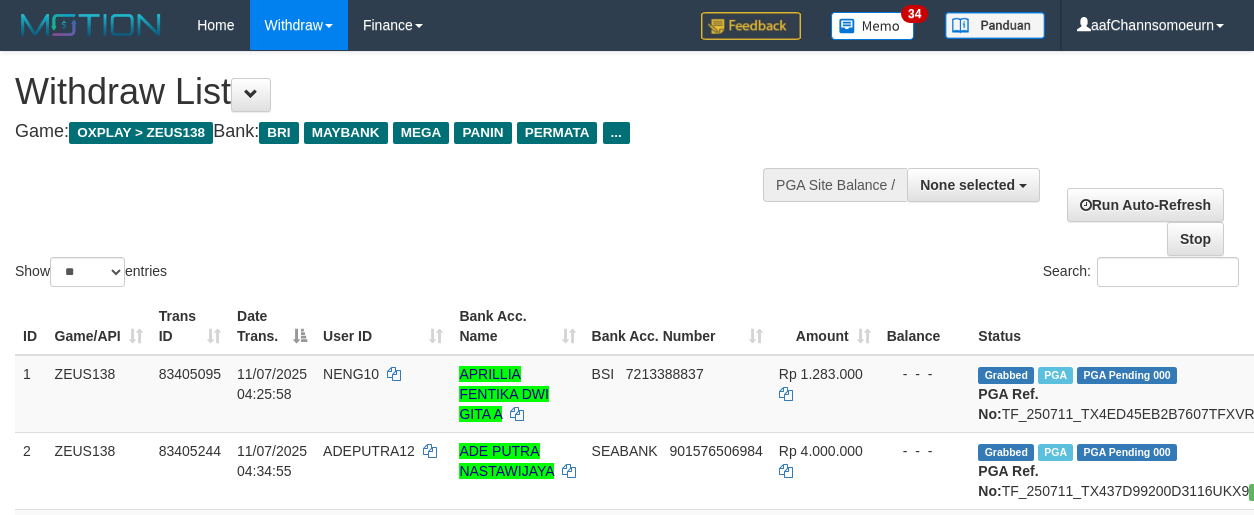 select 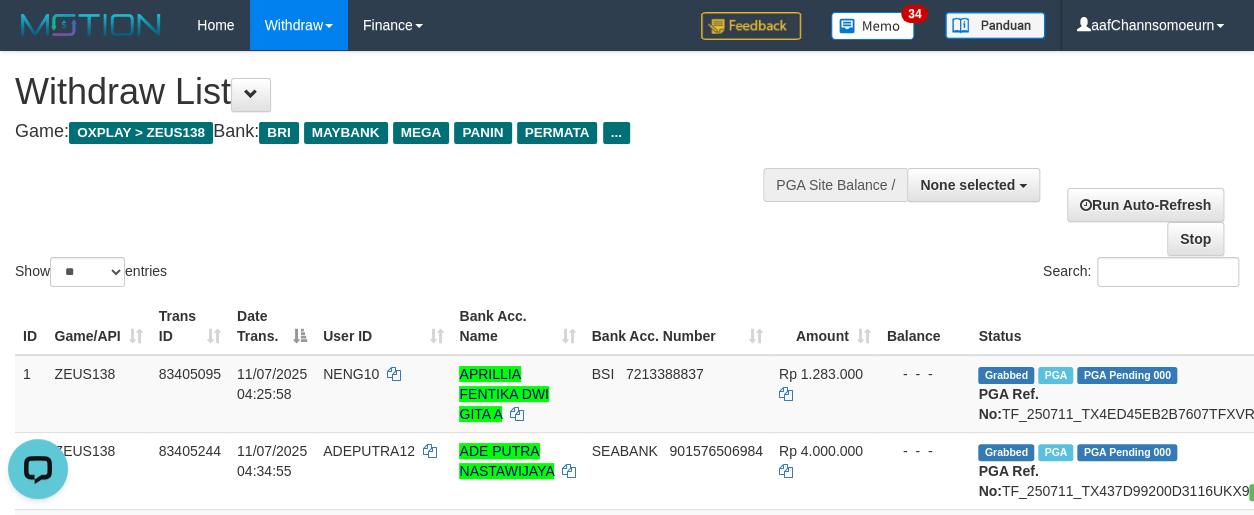 scroll, scrollTop: 0, scrollLeft: 0, axis: both 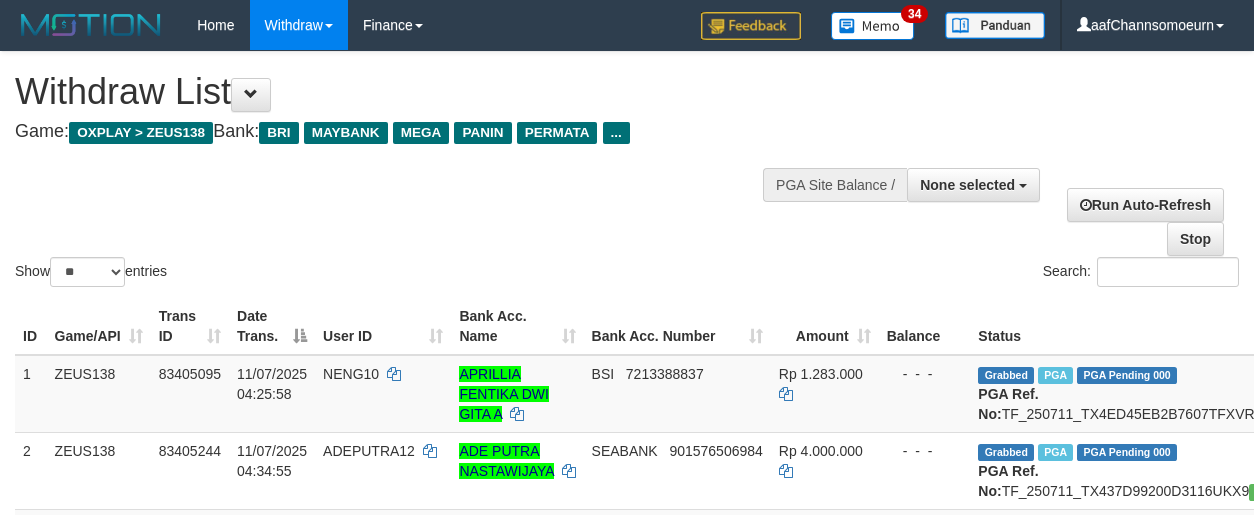 select 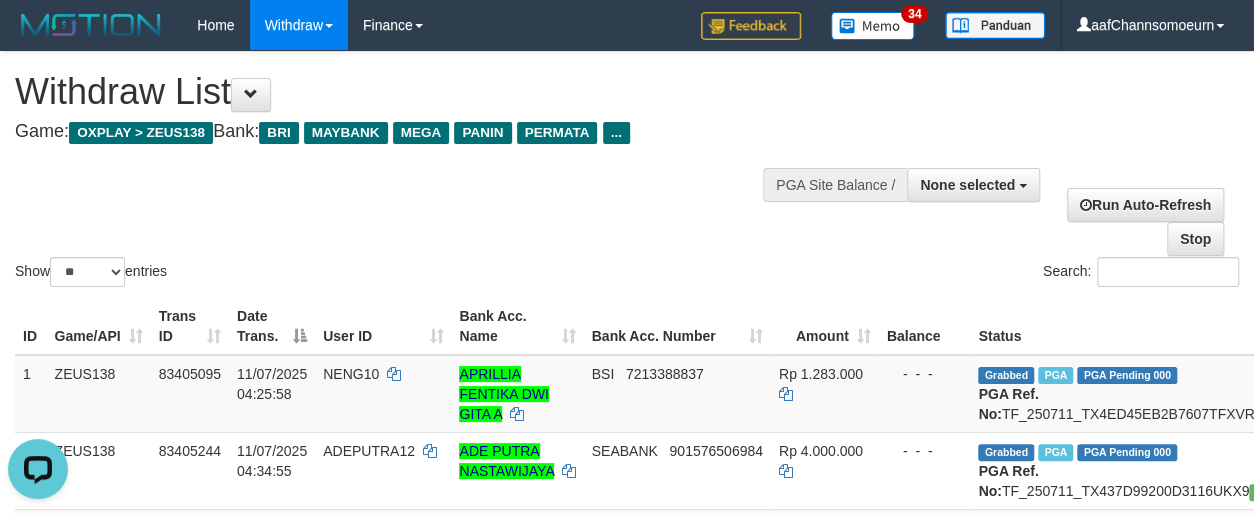 scroll, scrollTop: 0, scrollLeft: 0, axis: both 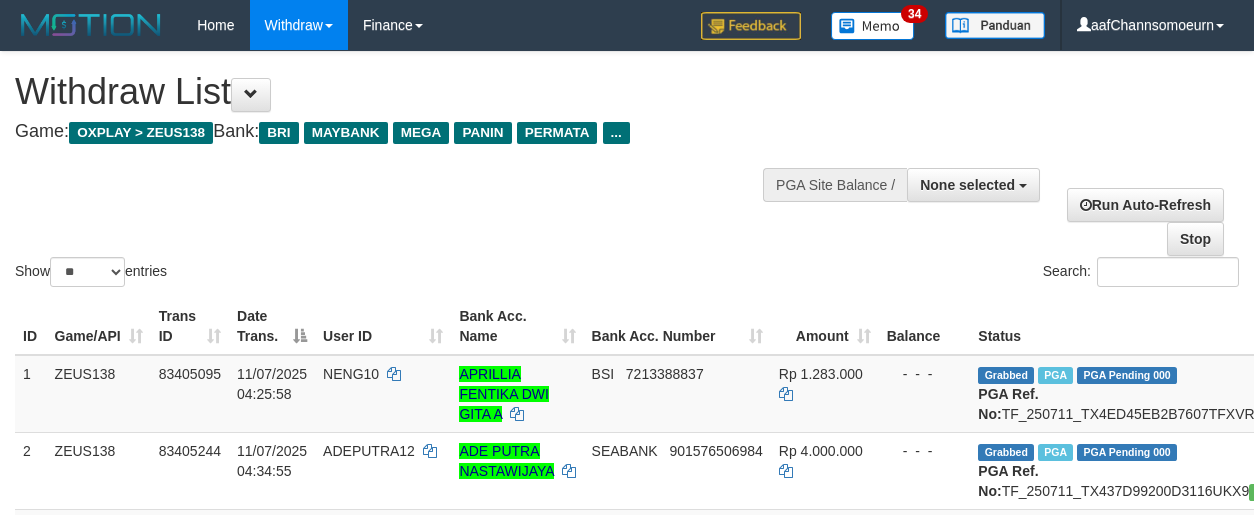 select 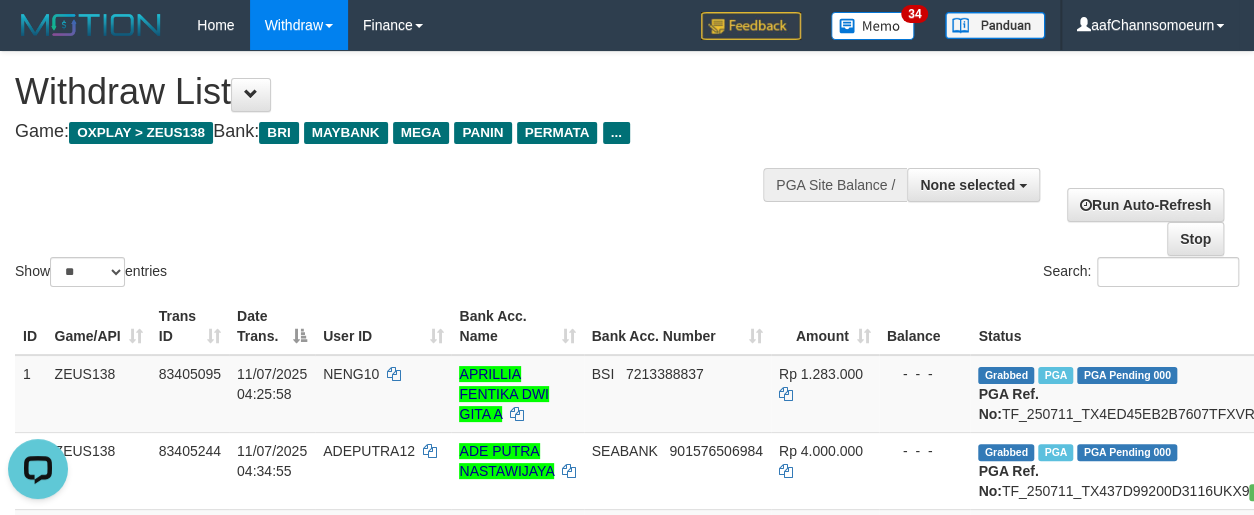 scroll, scrollTop: 0, scrollLeft: 0, axis: both 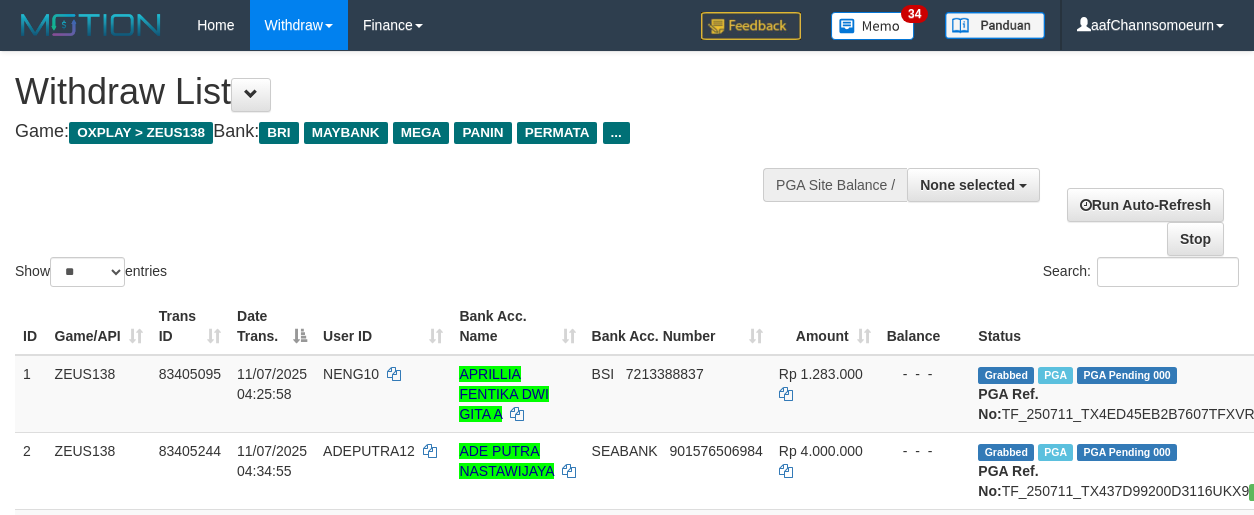 select 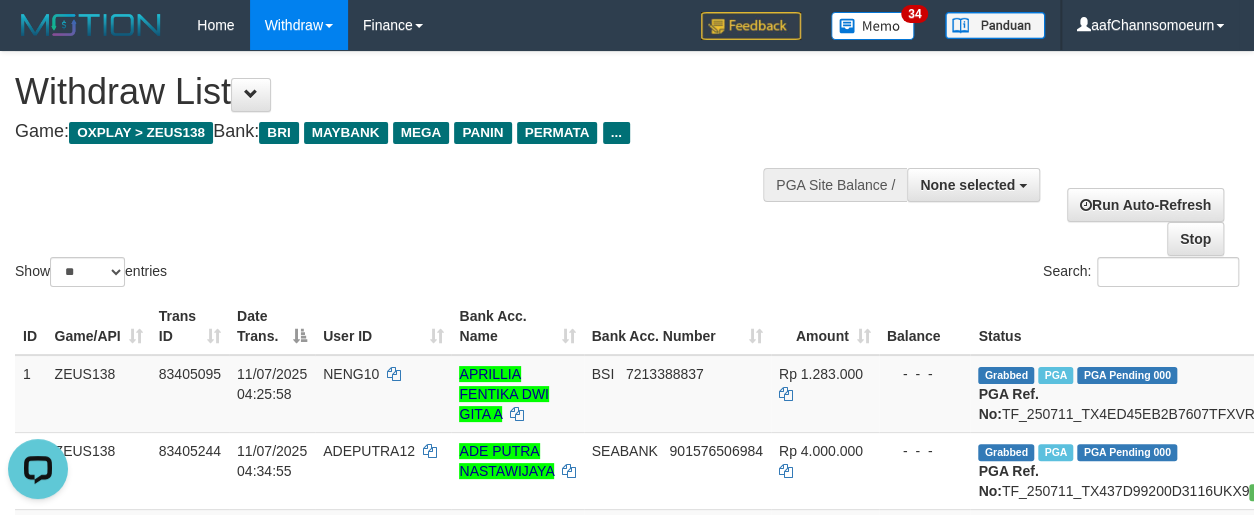 scroll, scrollTop: 0, scrollLeft: 0, axis: both 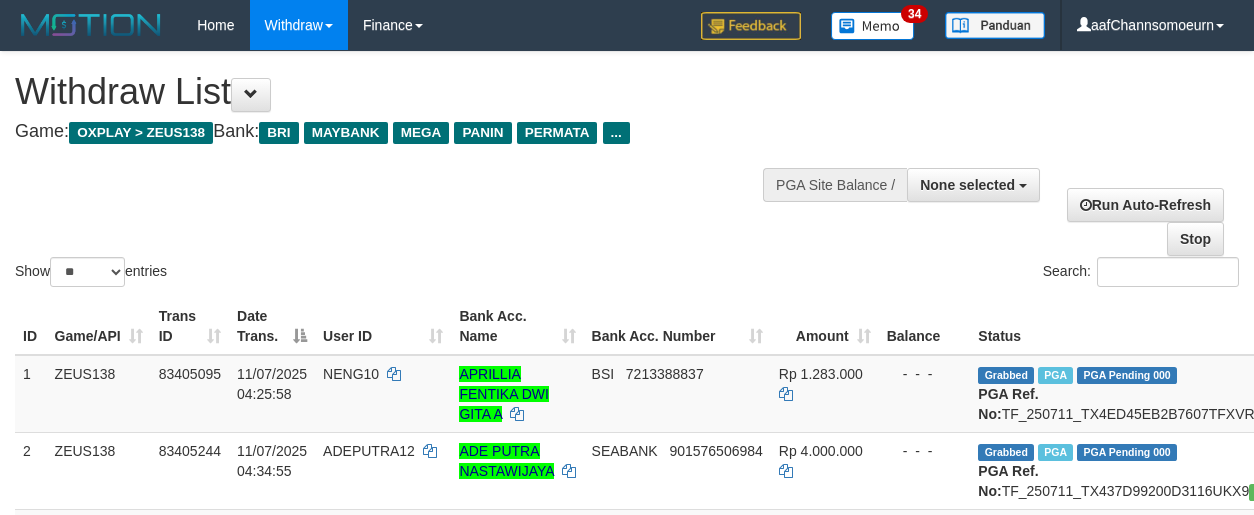 select 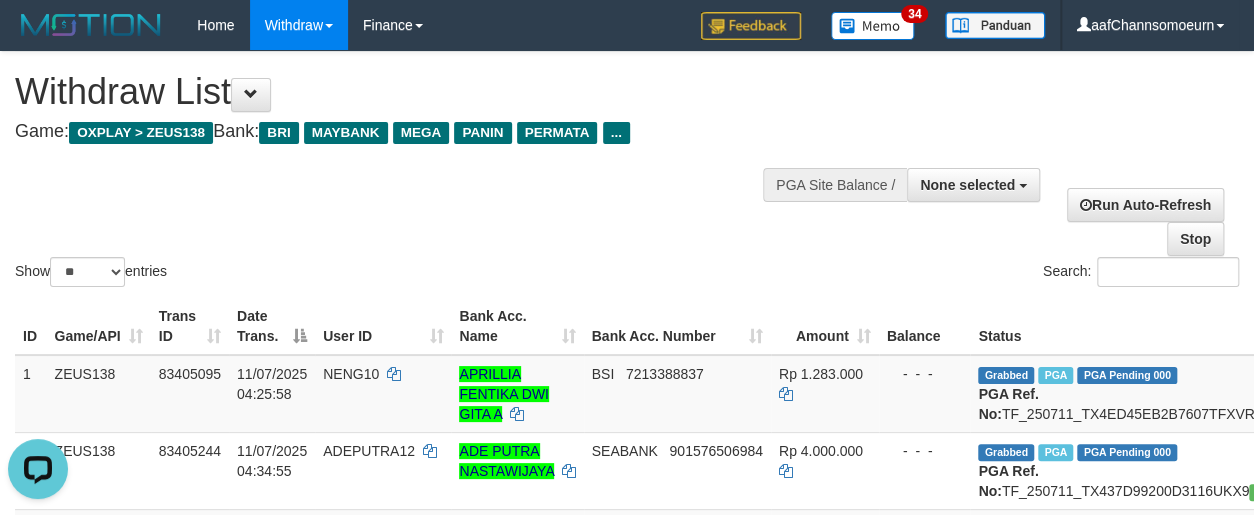 scroll, scrollTop: 0, scrollLeft: 0, axis: both 